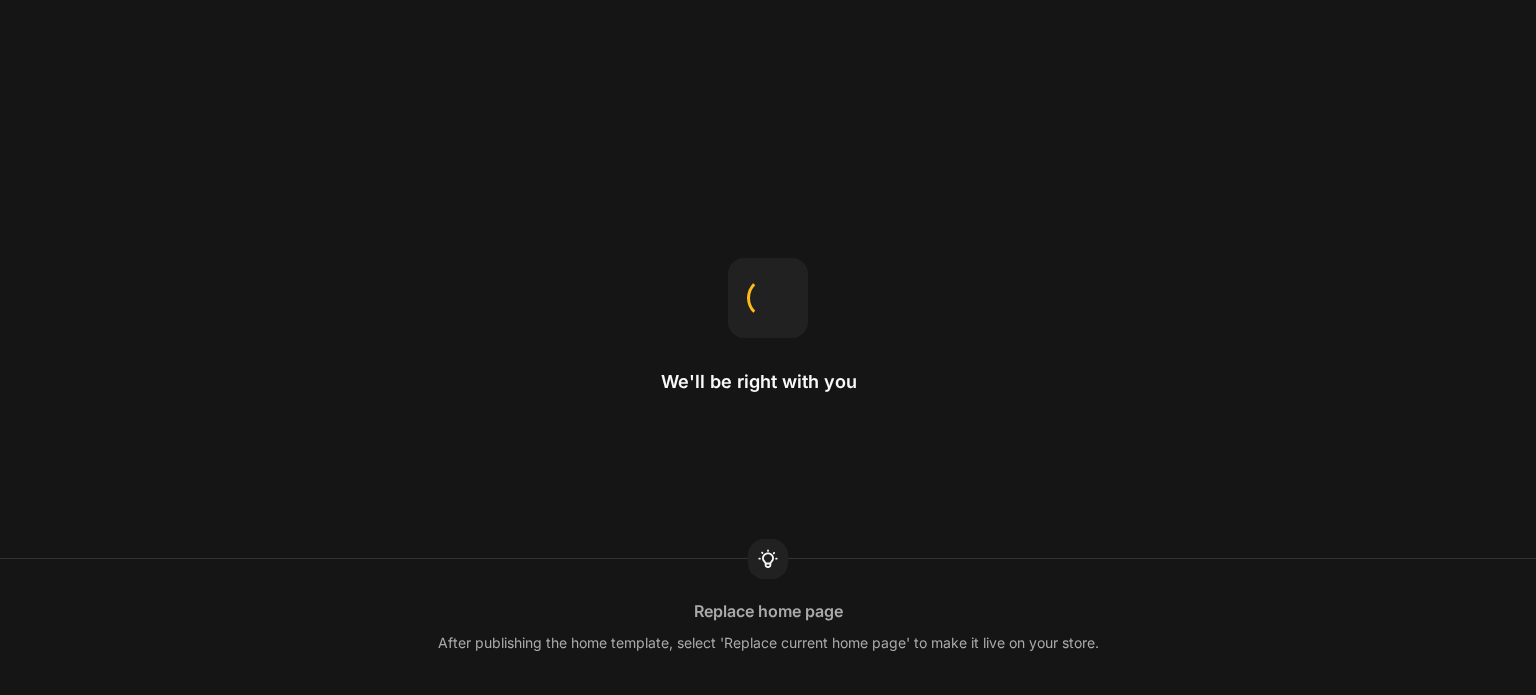 scroll, scrollTop: 0, scrollLeft: 0, axis: both 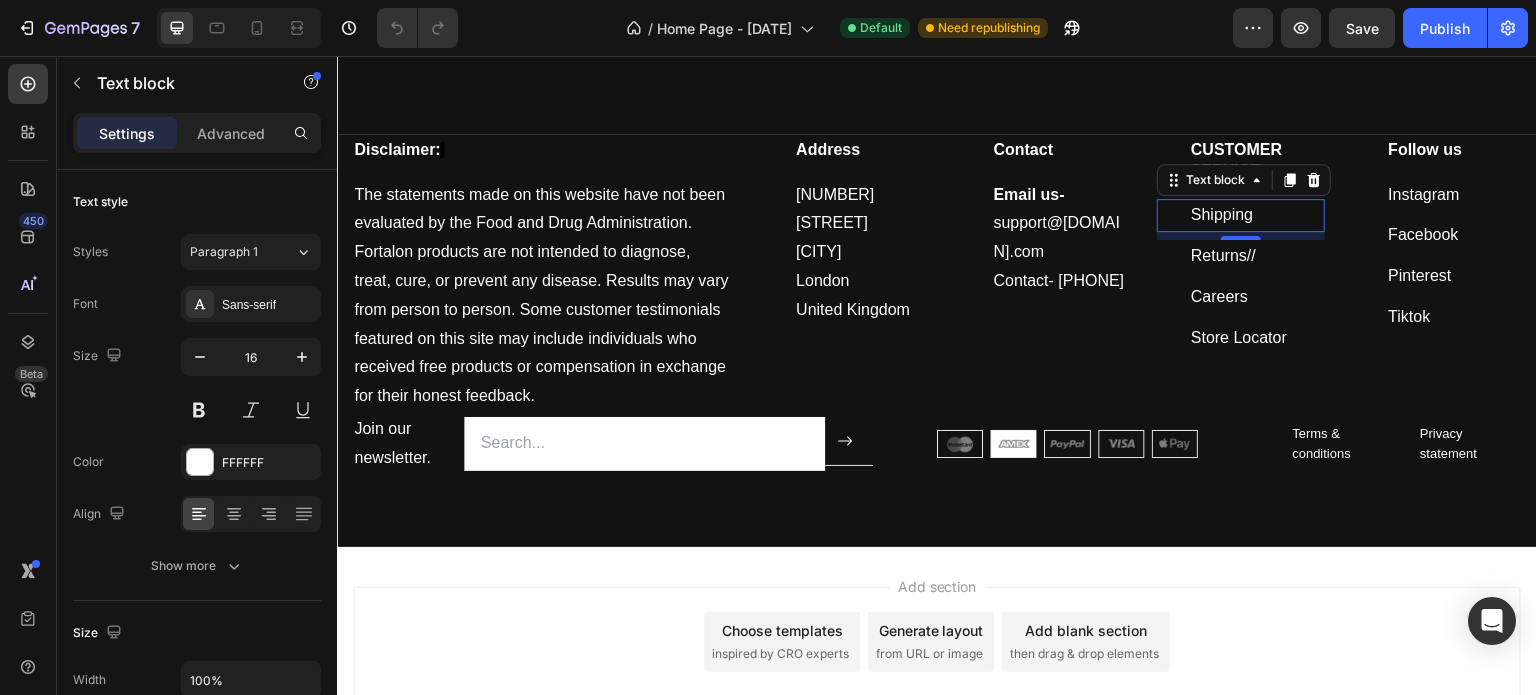 click on "Shipping" at bounding box center [1257, 215] 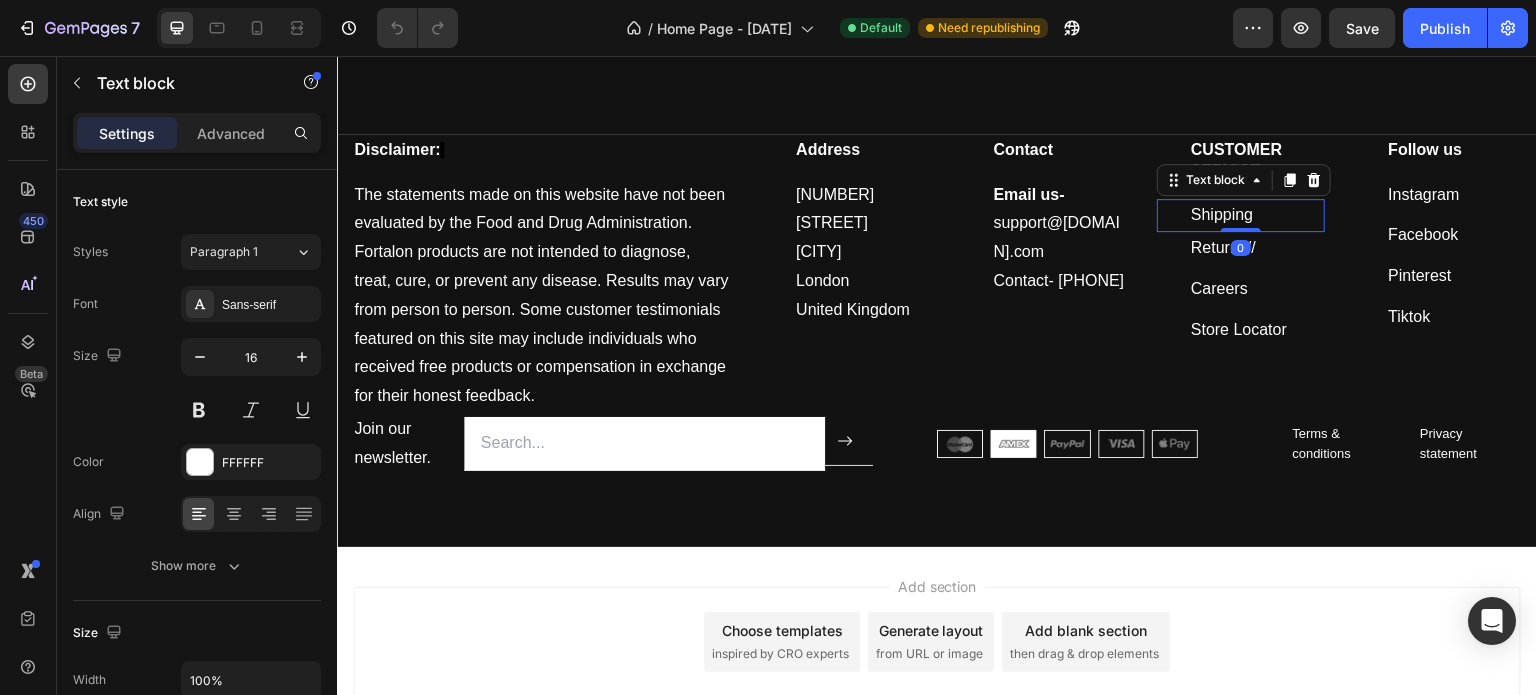 drag, startPoint x: 1239, startPoint y: 212, endPoint x: 1239, endPoint y: 190, distance: 22 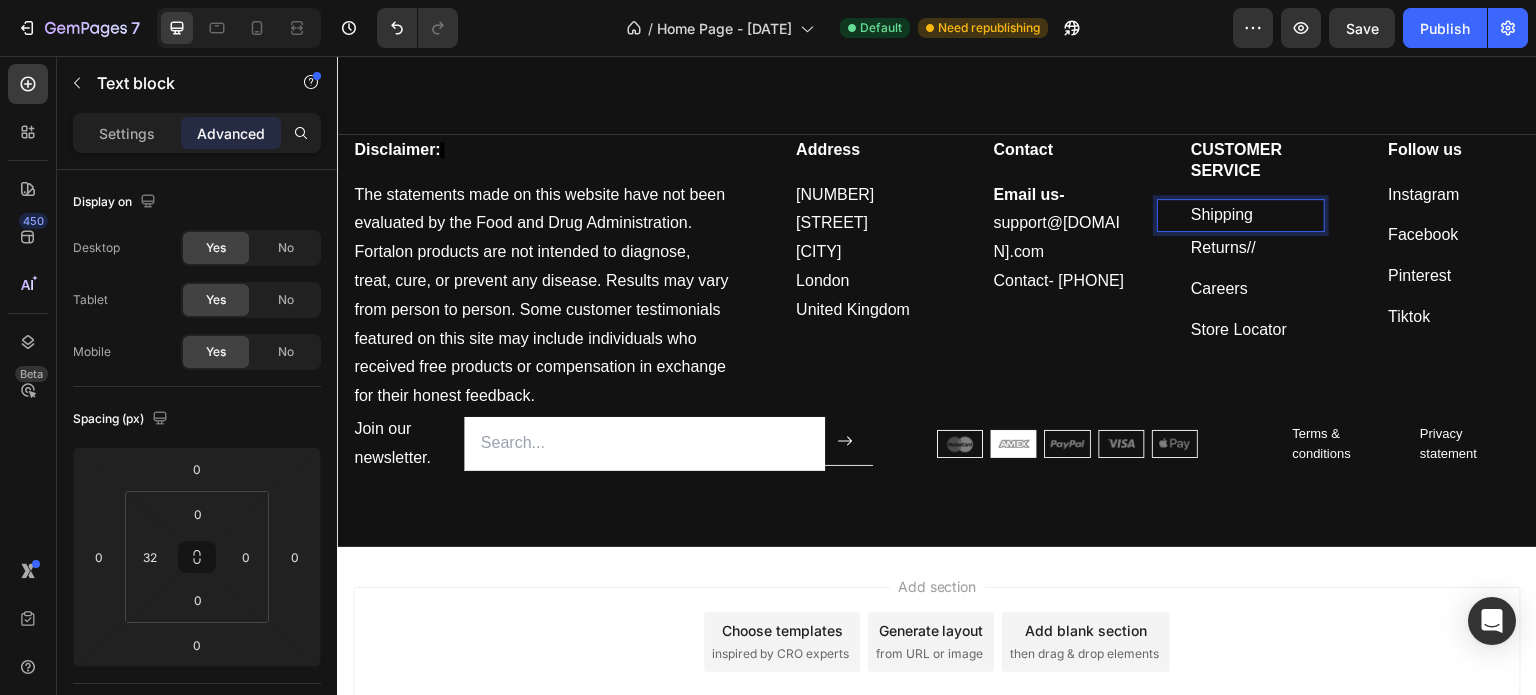 click on "Shipping" at bounding box center (1257, 215) 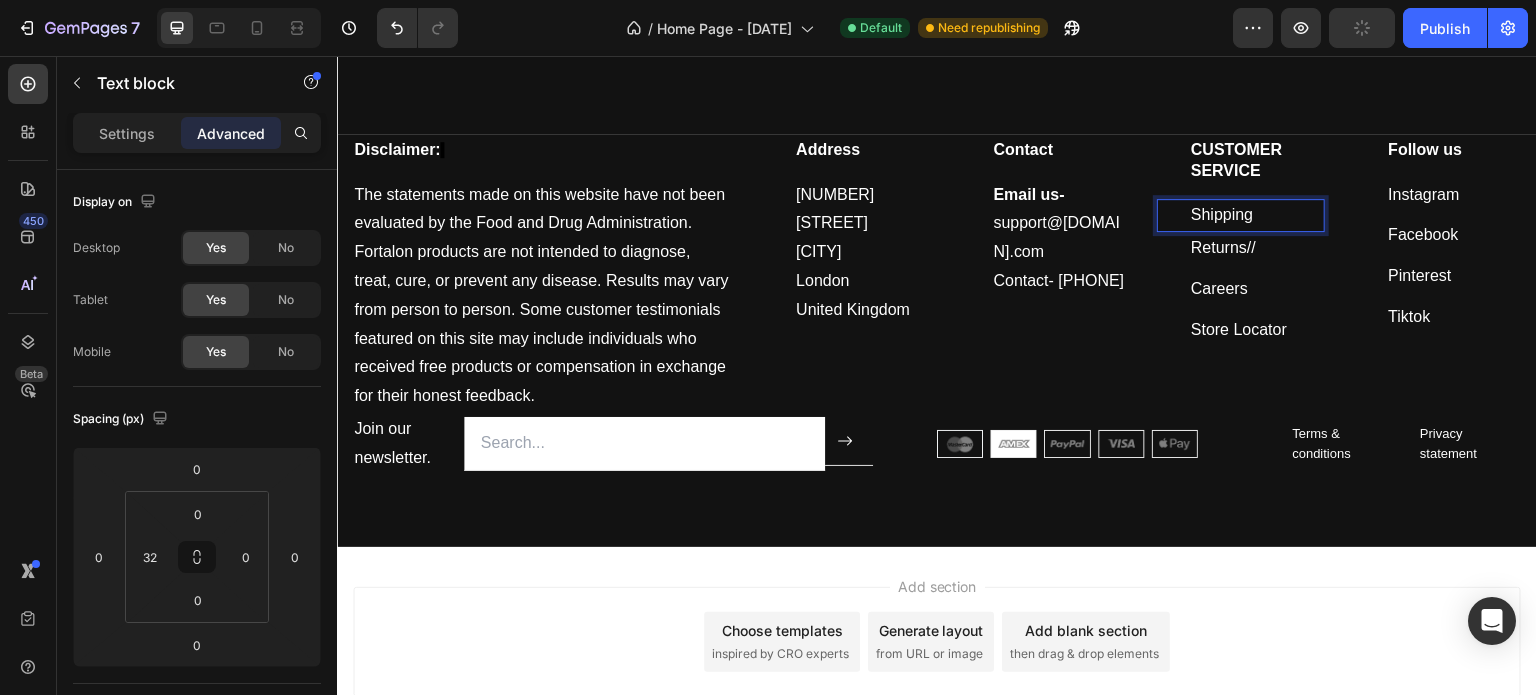 click on "Shipping" at bounding box center [1257, 215] 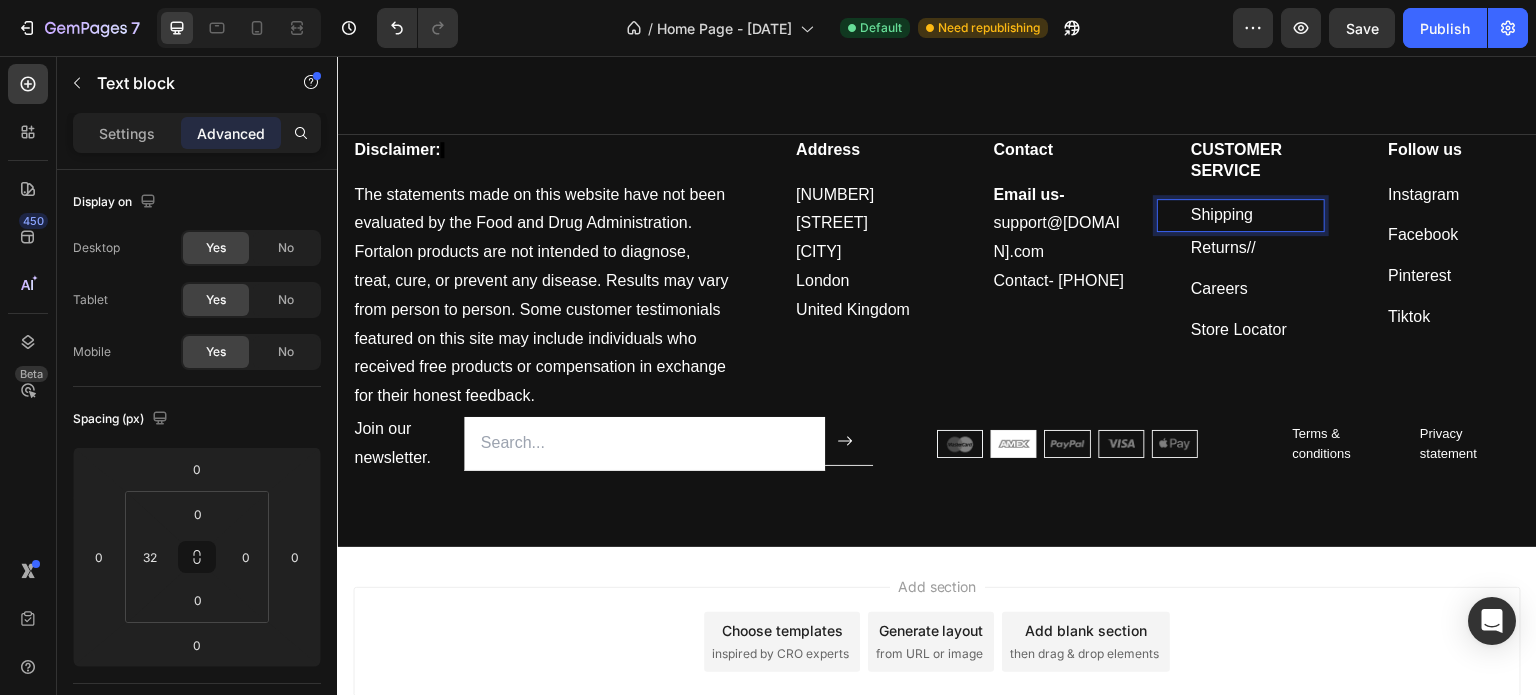 click on "Shipping" at bounding box center (1257, 215) 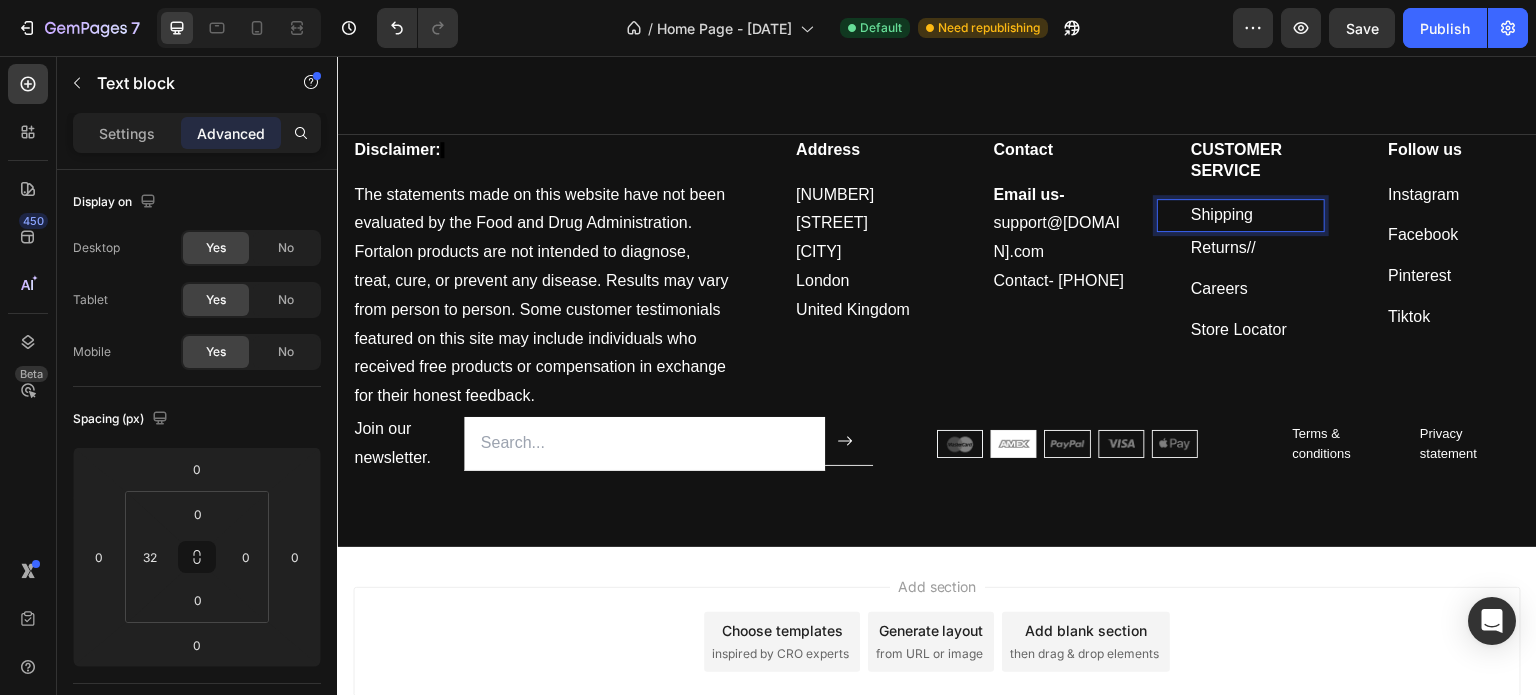 click on "Shipping" at bounding box center (1257, 215) 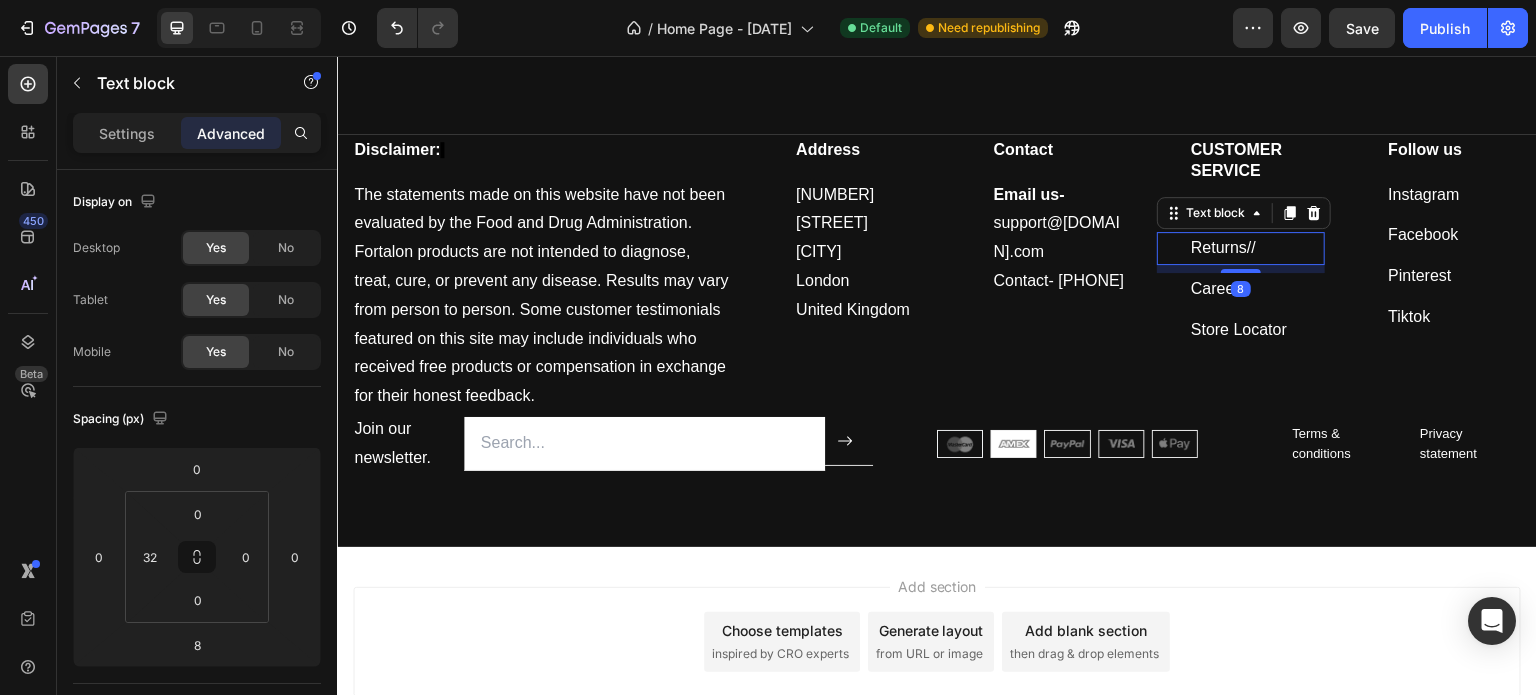 click on "Returns//" at bounding box center (1257, 248) 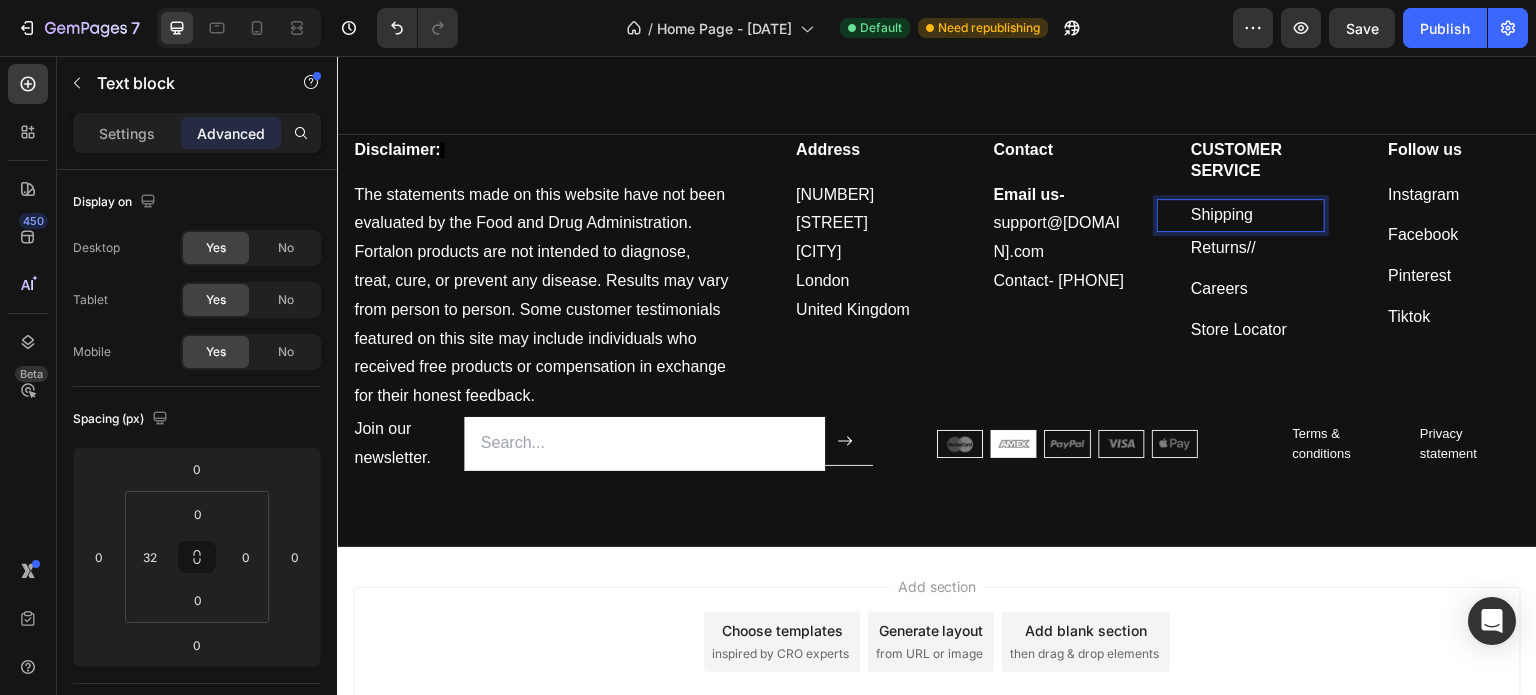 click on "Shipping" at bounding box center [1257, 215] 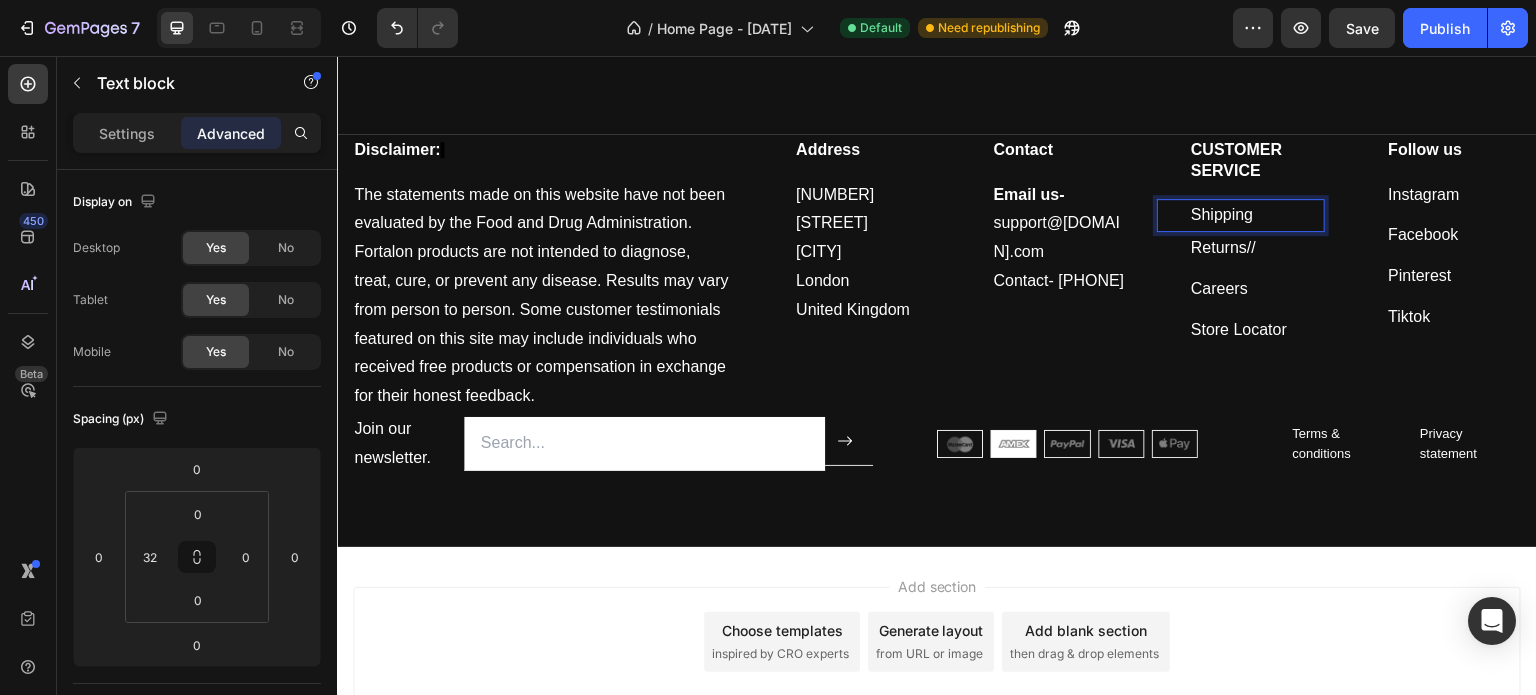 click on "Shipping" at bounding box center [1257, 215] 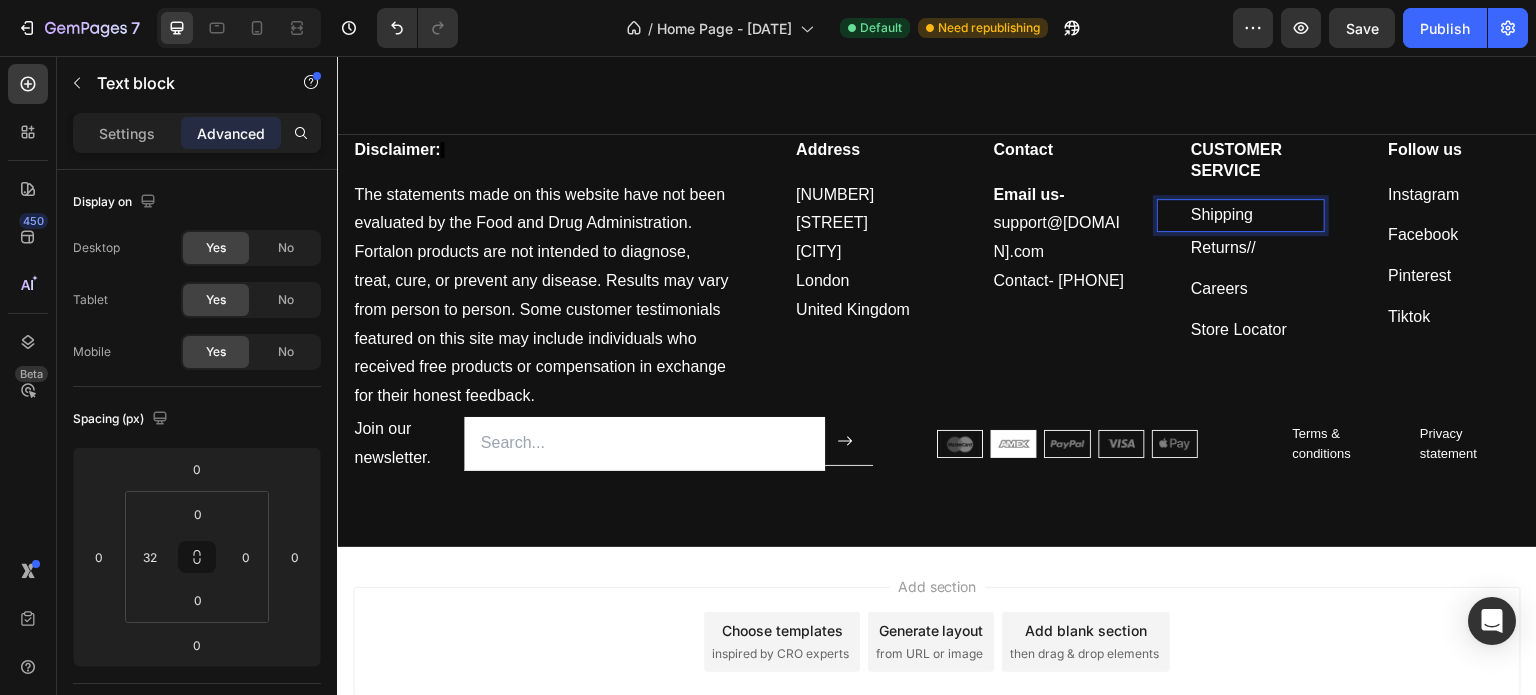 click on "Shipping" at bounding box center [1257, 215] 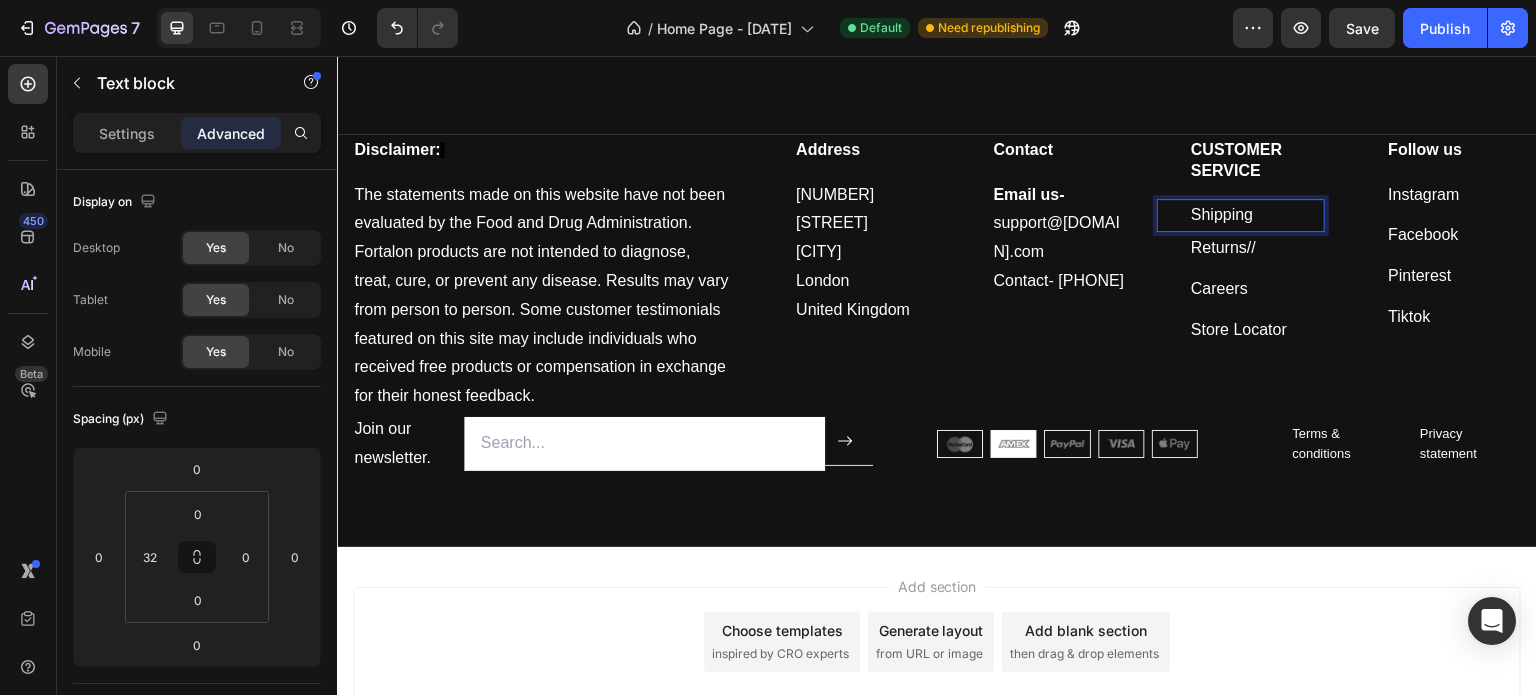 click on "Shipping" at bounding box center (1257, 215) 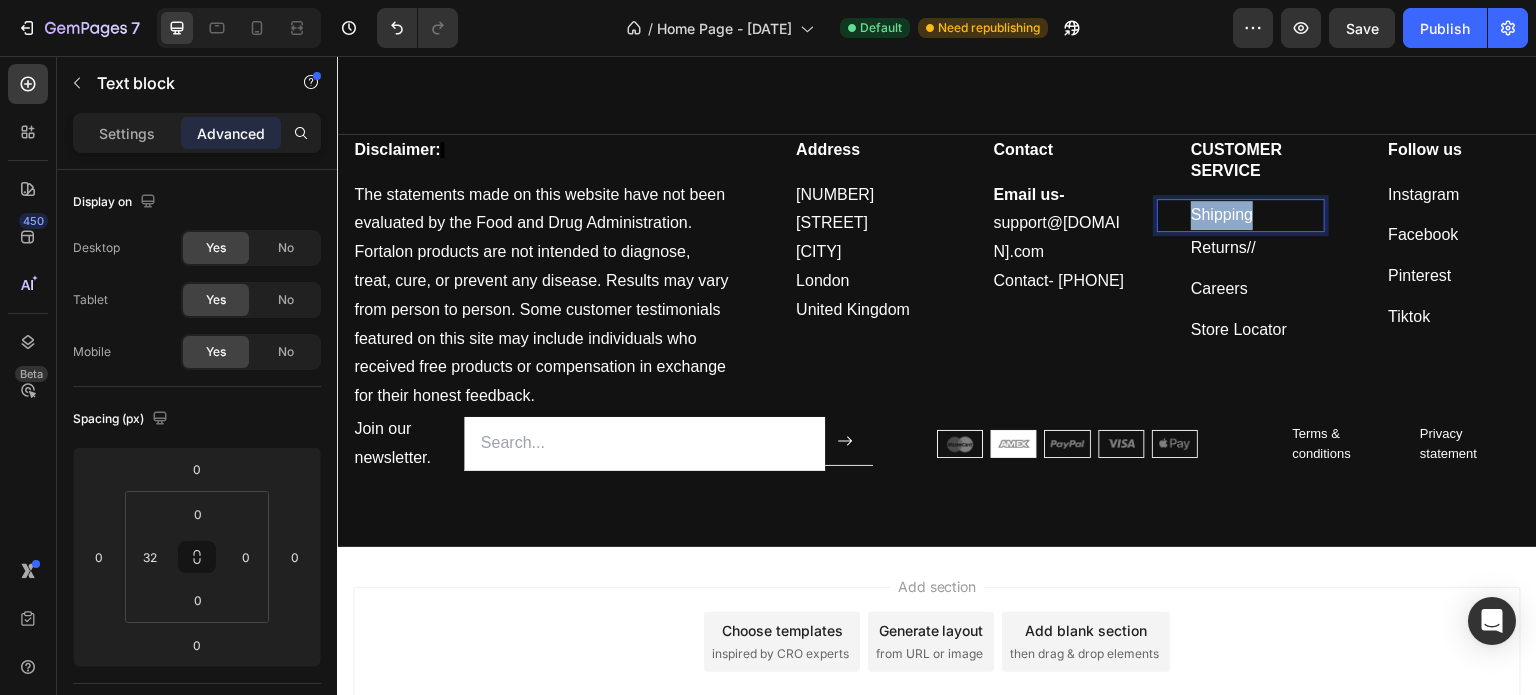 click on "Shipping" at bounding box center [1257, 215] 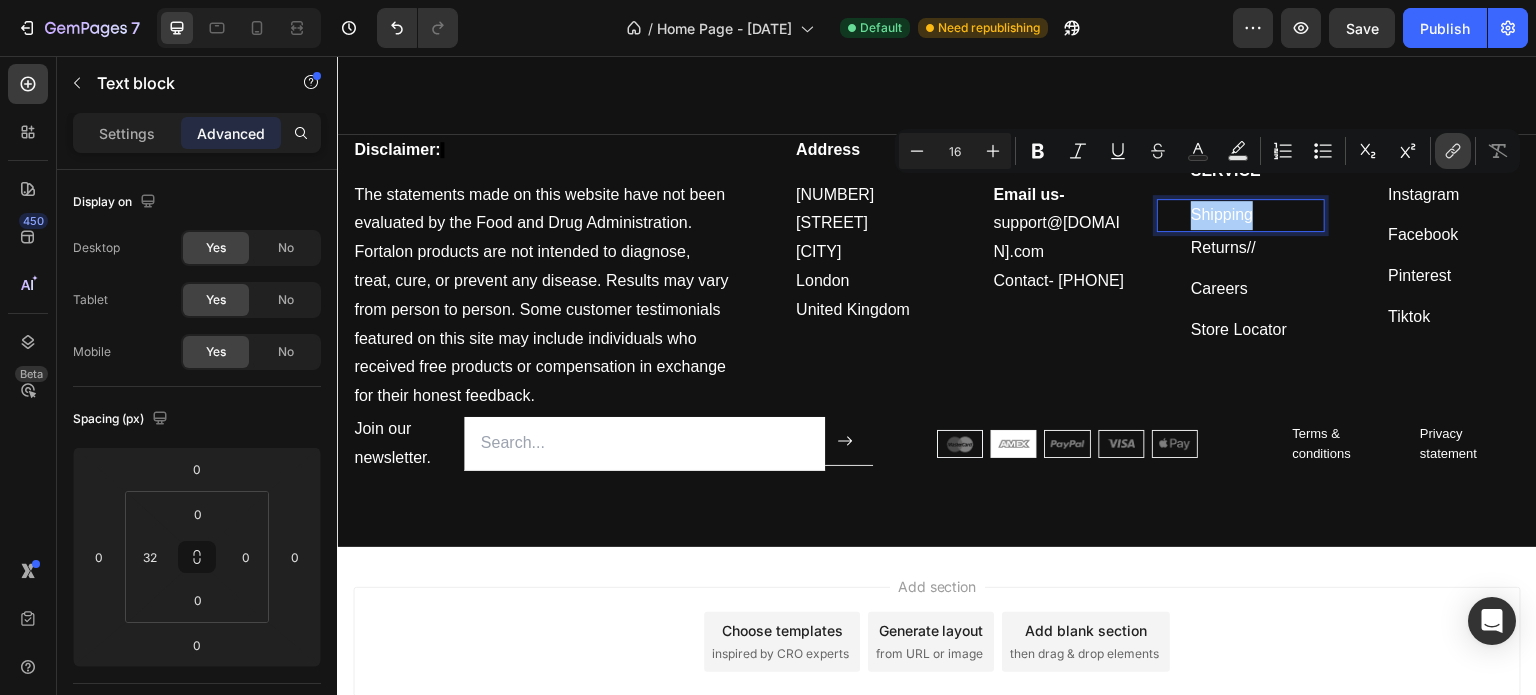 click 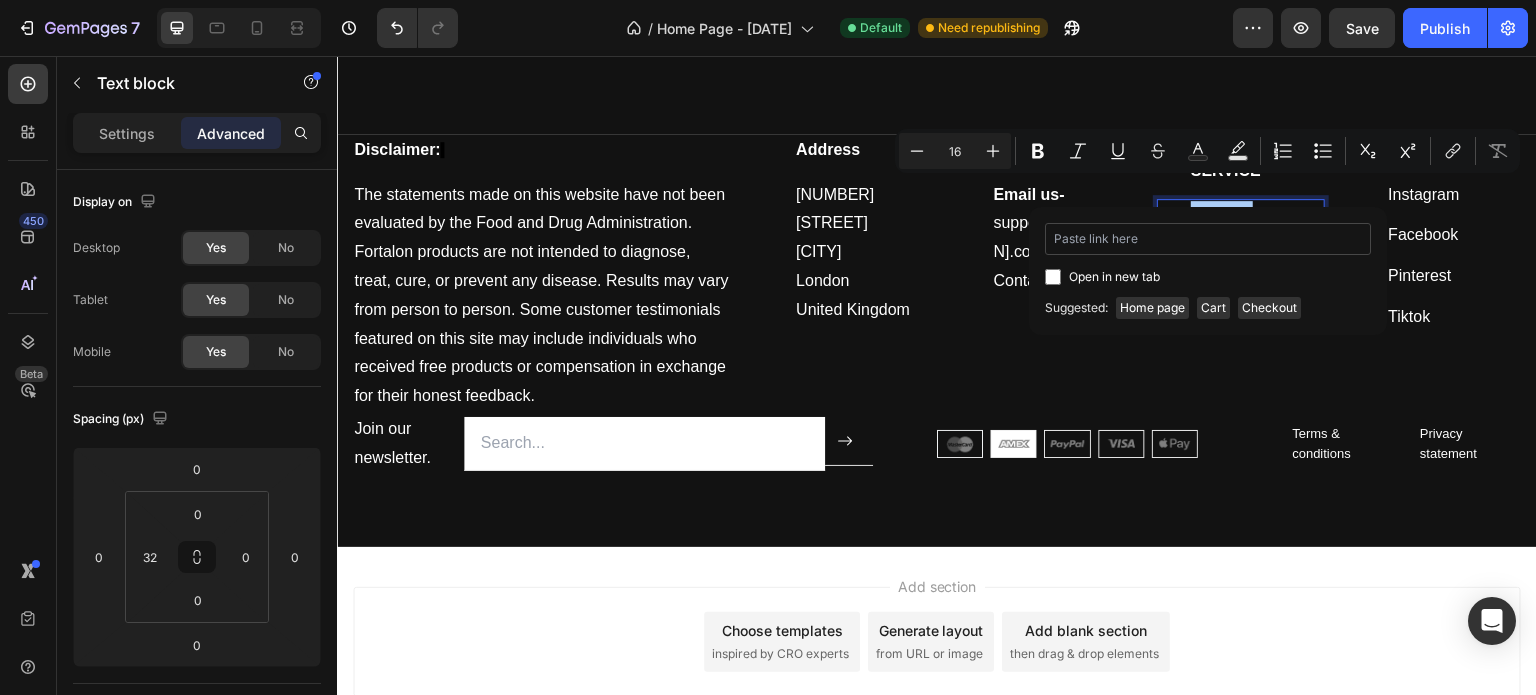 click at bounding box center [1208, 239] 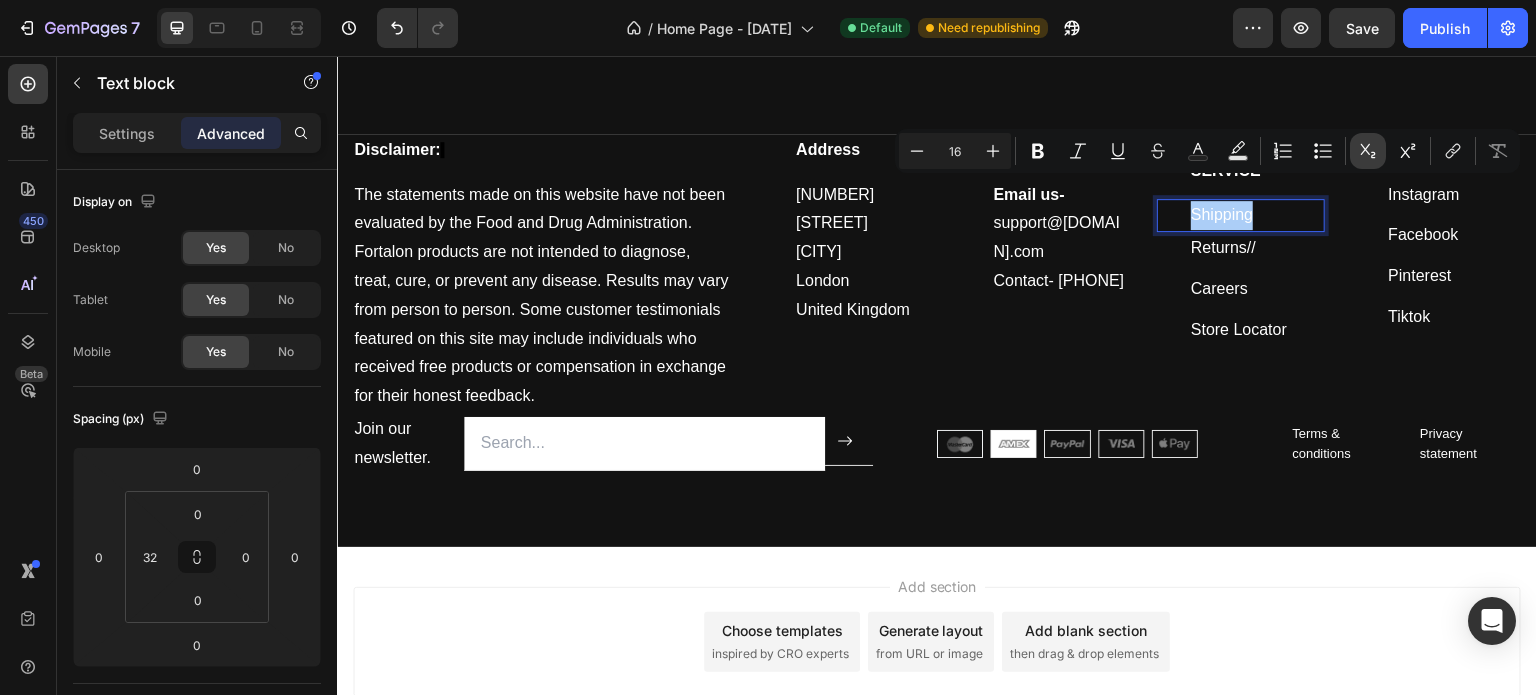 click 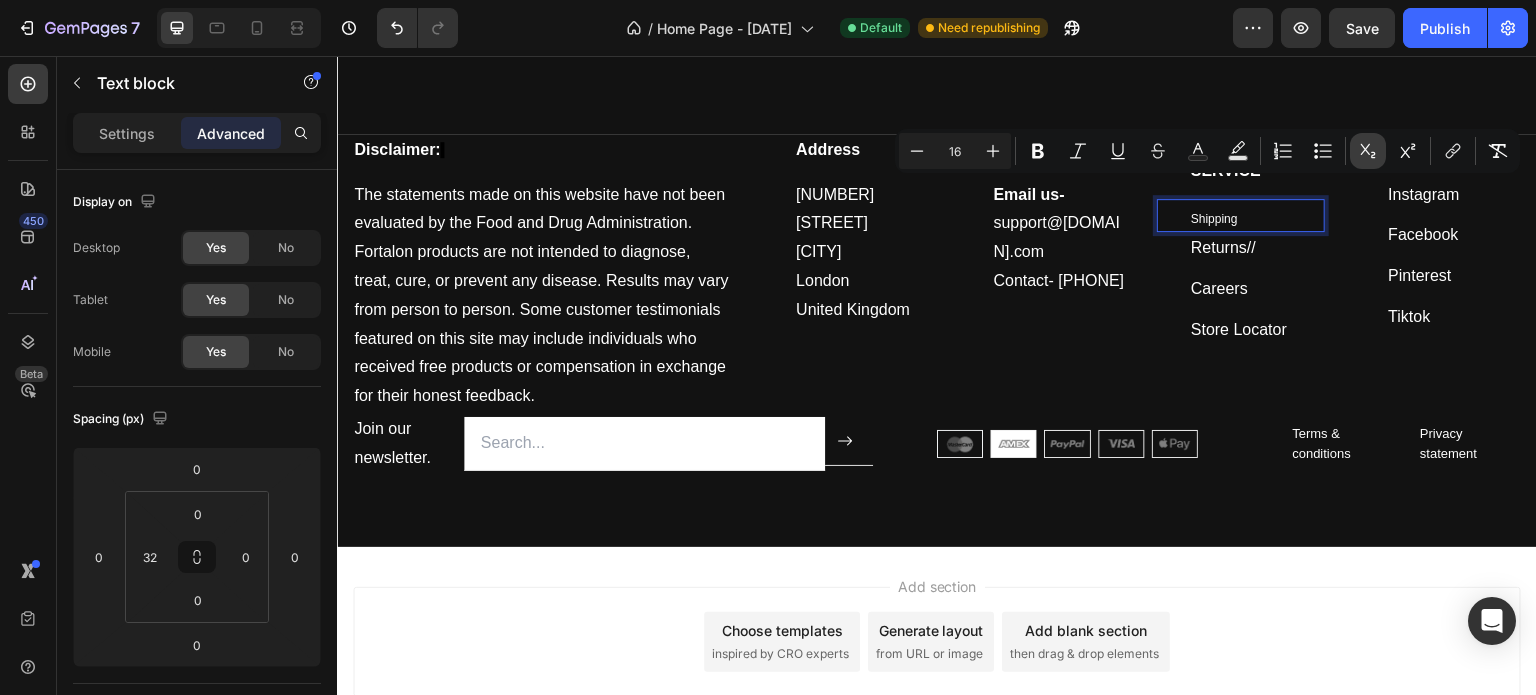 click 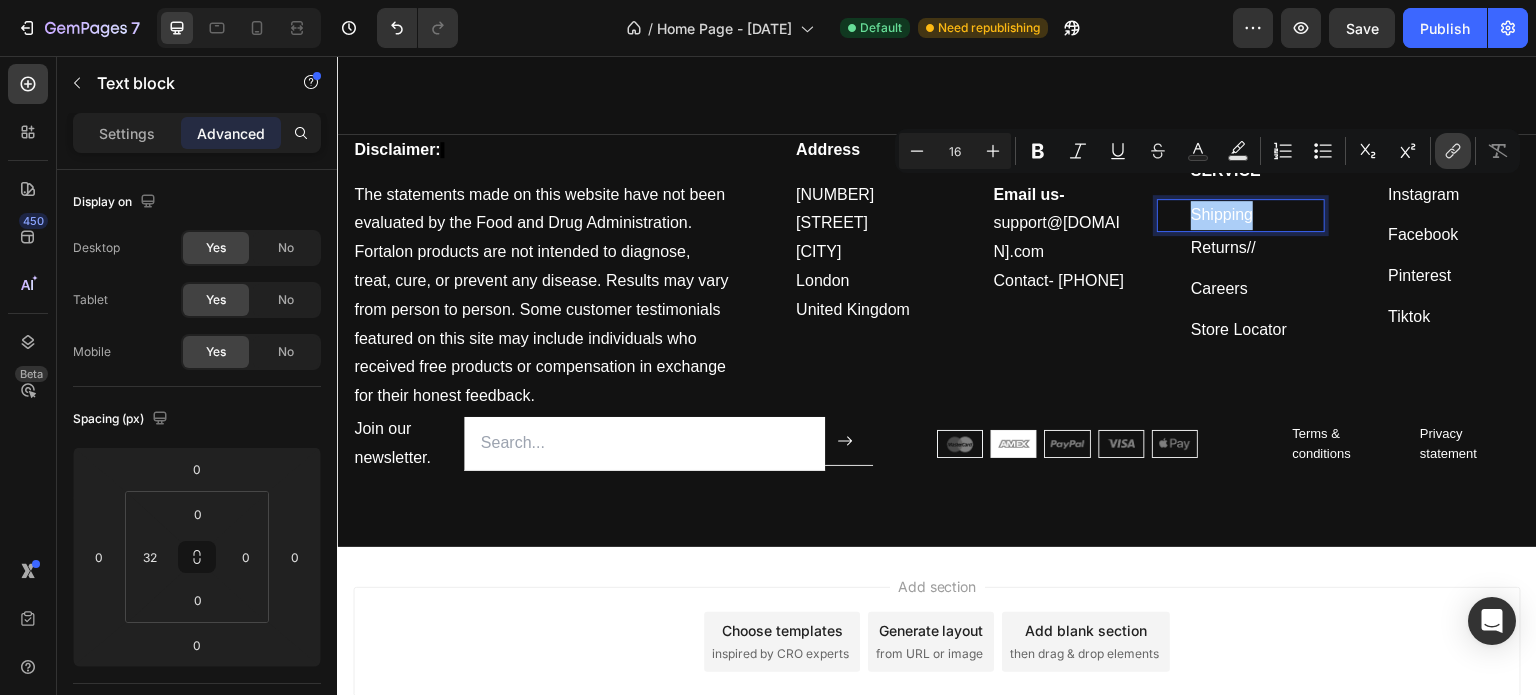 click 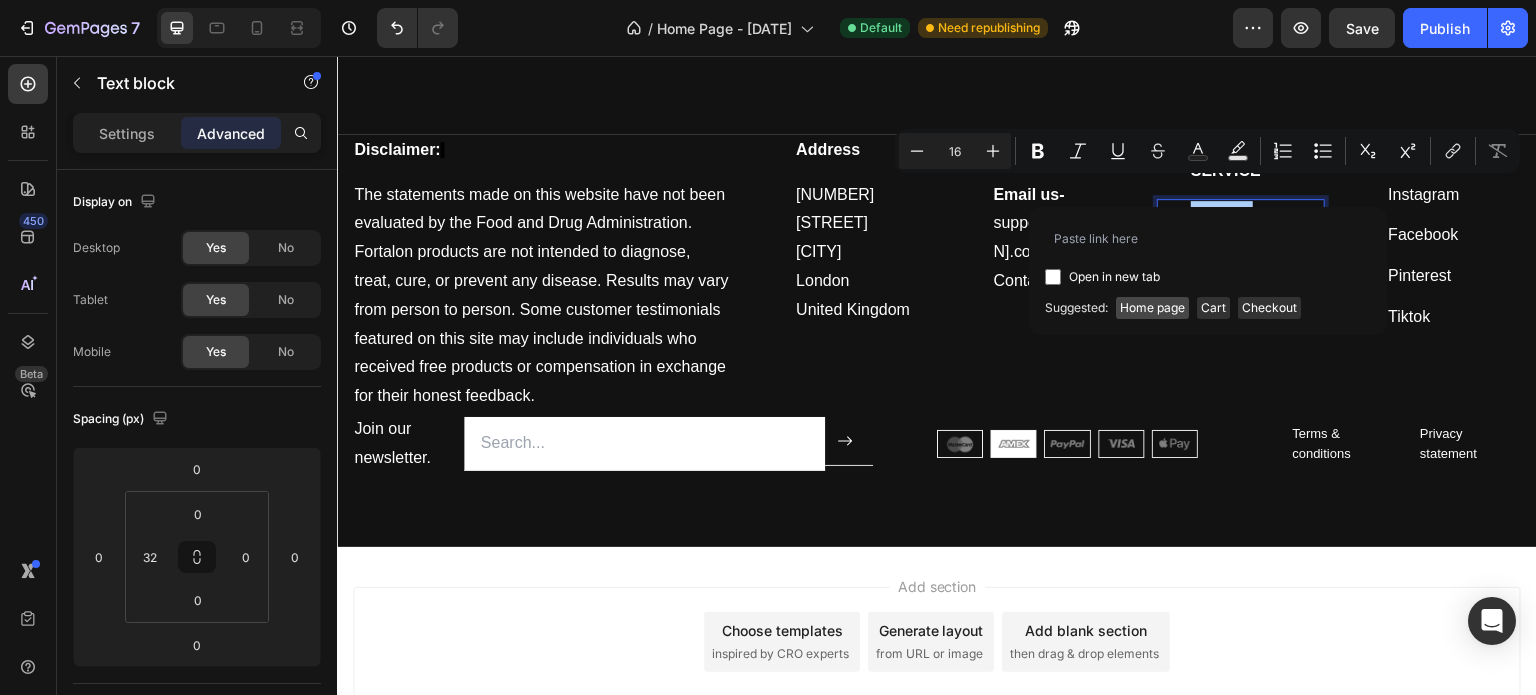 click on "Home page" at bounding box center [1152, 308] 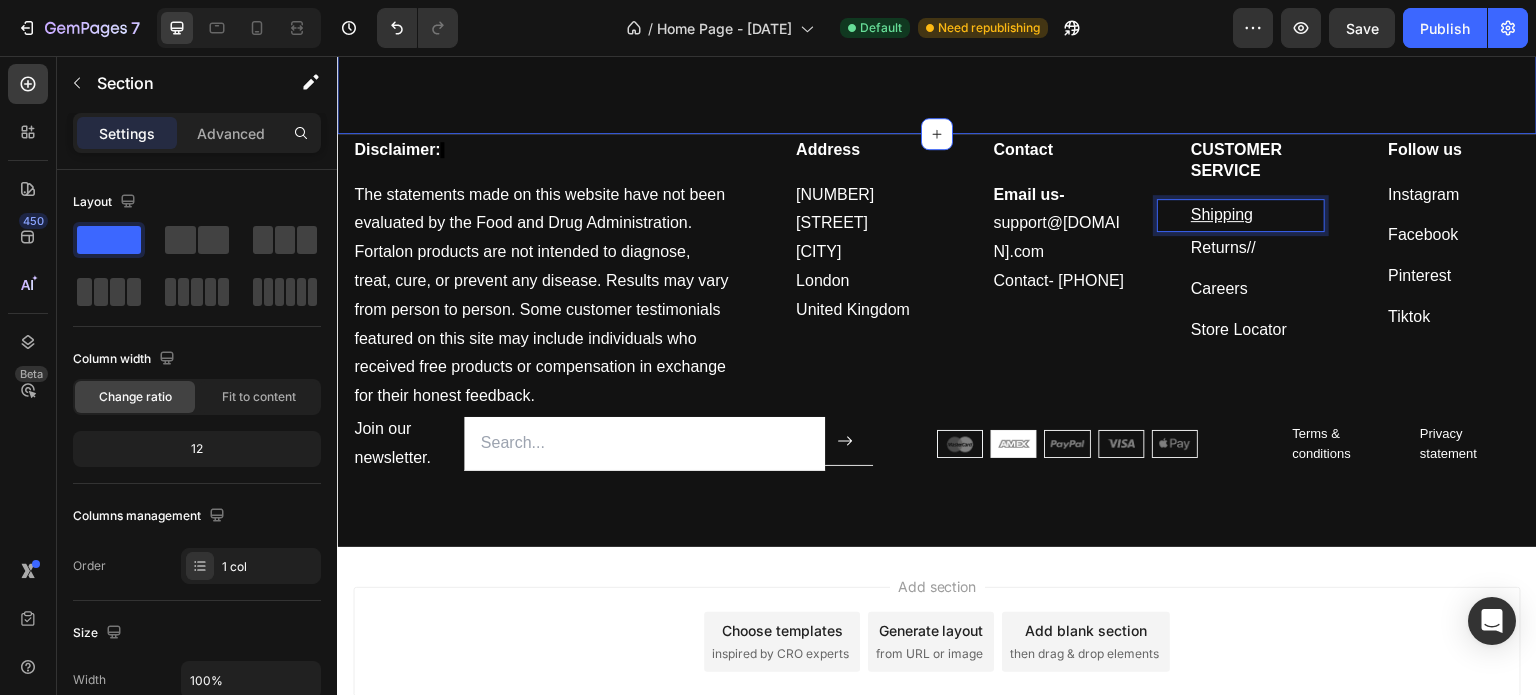 click on "We’re Not Just Another Brand — We’re the Standard. Heading It’s easy to see why men are leaving generic hair products behind. Fortalon is precision-formulated with high-performance ingredients that restore your scalp, energize your hair, and elevate your presence. This is where real hair care begins. Text block Row [Join the Movement →] Button *100% satisfaction. No fuss, 90-day money-back guarantee Text block Row Section 7" at bounding box center (937, -150) 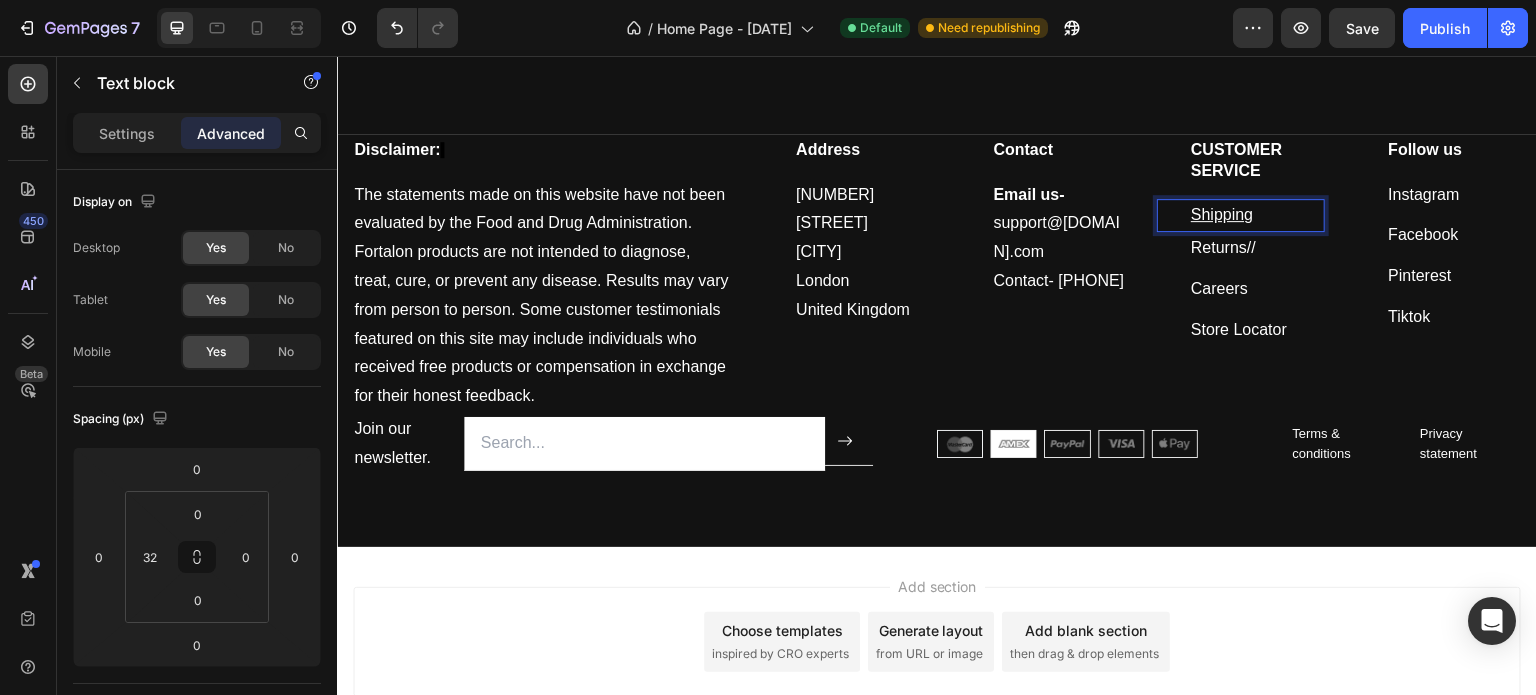 click on "Shipping" at bounding box center [1222, 214] 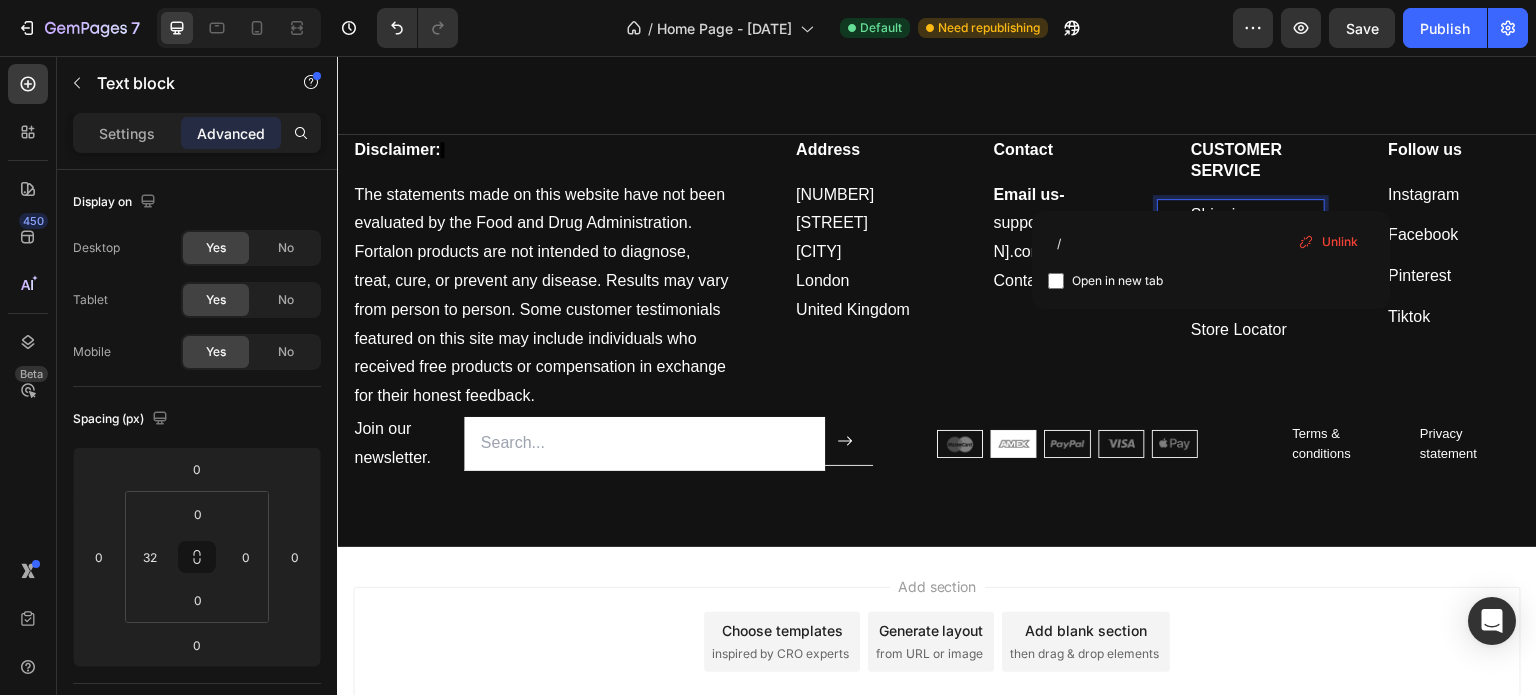 click on "Shipping ⁠⁠⁠⁠⁠⁠⁠" at bounding box center [1257, 215] 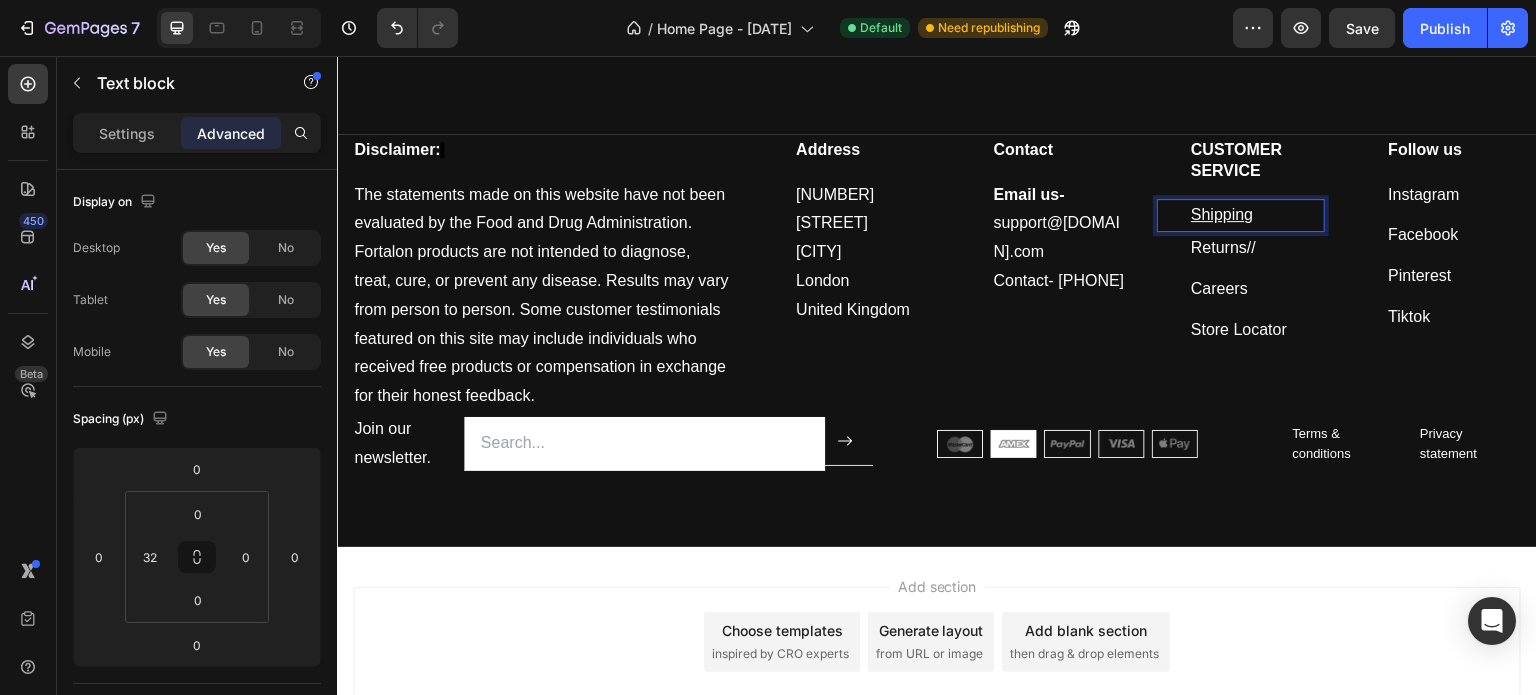 click on "Shipping ⁠⁠⁠⁠⁠⁠⁠" at bounding box center [1257, 215] 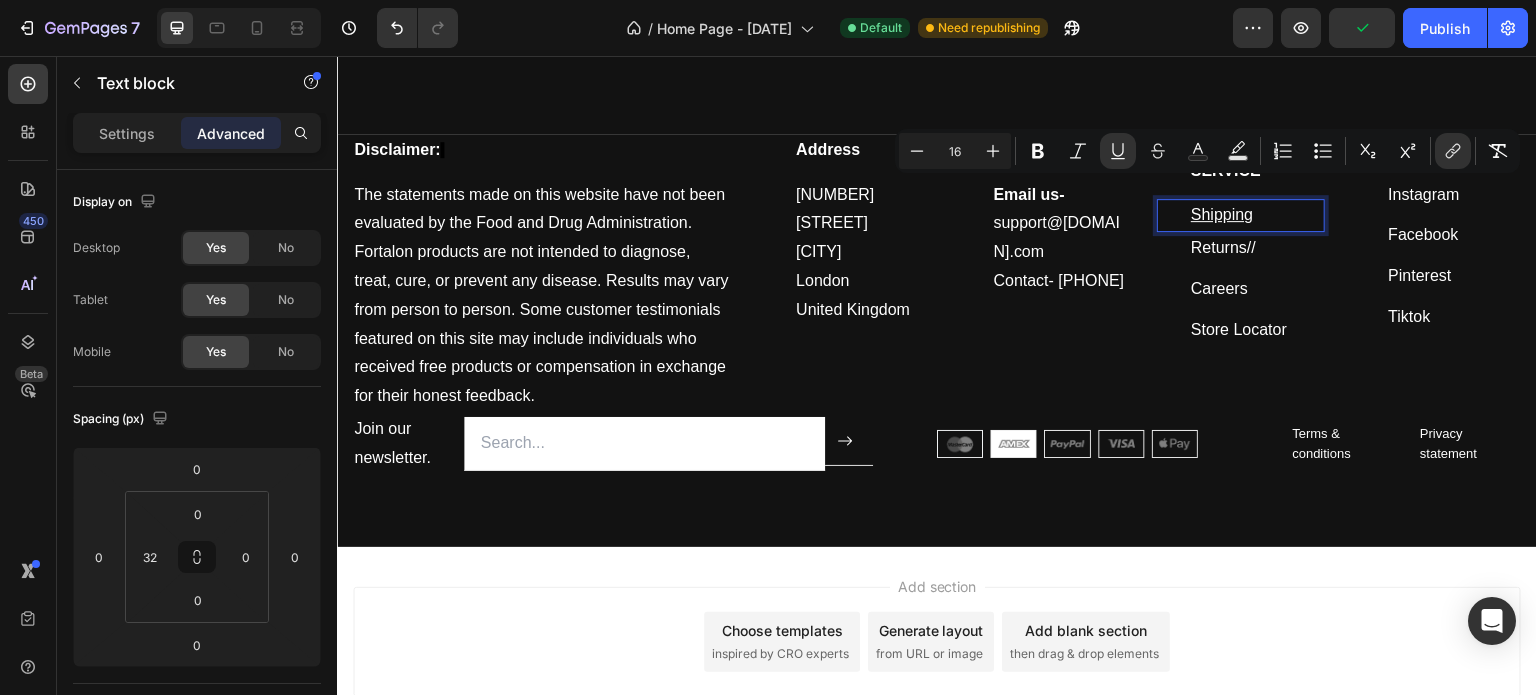 click on "Shipping" at bounding box center [1257, 215] 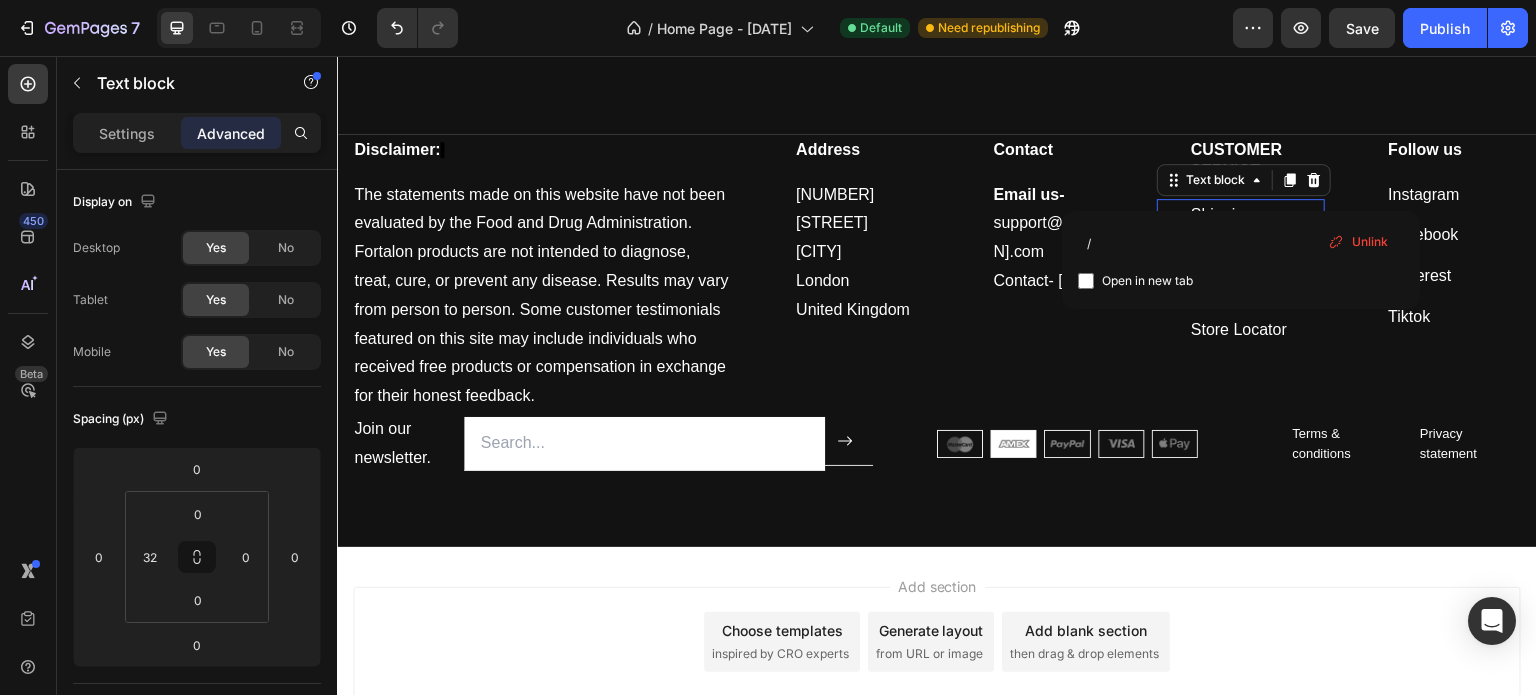 click on "Unlink" at bounding box center [1370, 242] 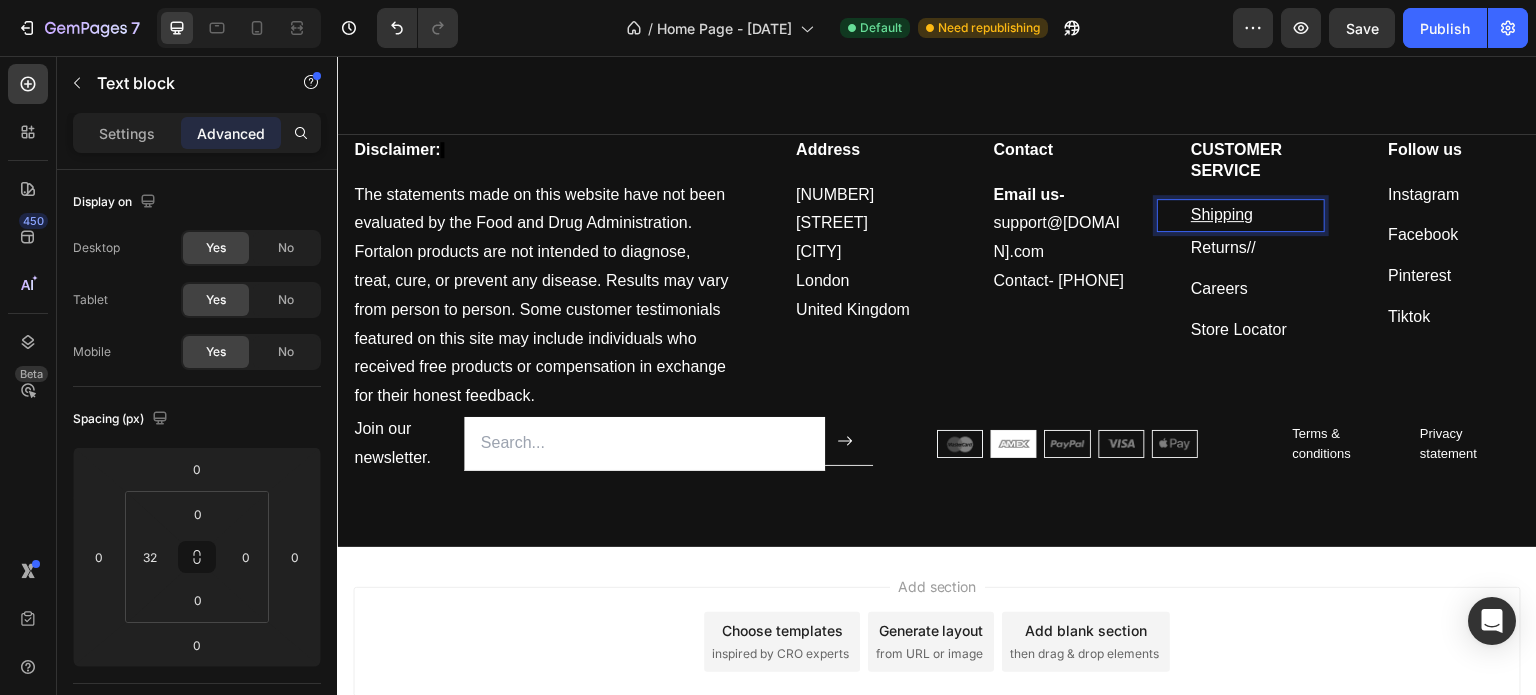 click on "Shipping ⁠⁠⁠⁠⁠⁠⁠" at bounding box center (1257, 215) 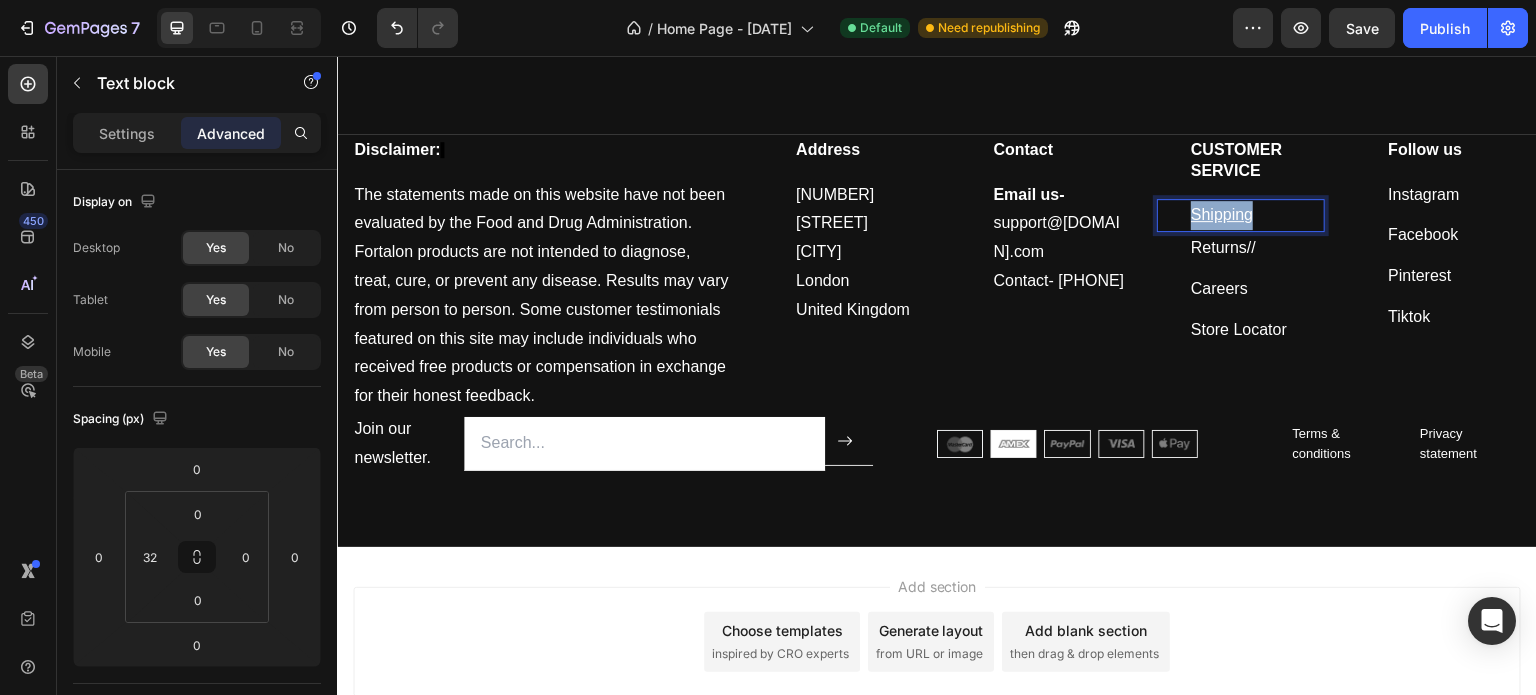 click on "Shipping ⁠⁠⁠⁠⁠⁠⁠" at bounding box center [1257, 215] 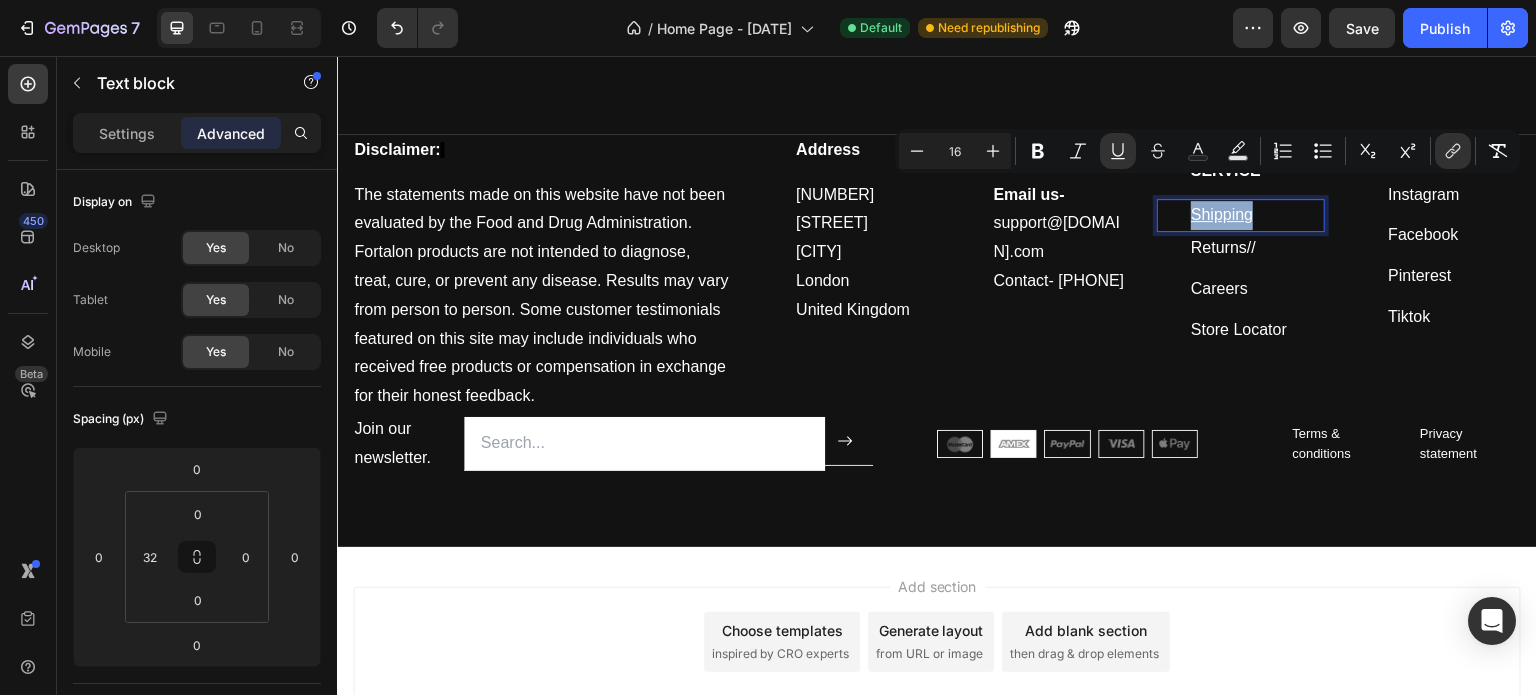 click on "Shipping" at bounding box center (1257, 215) 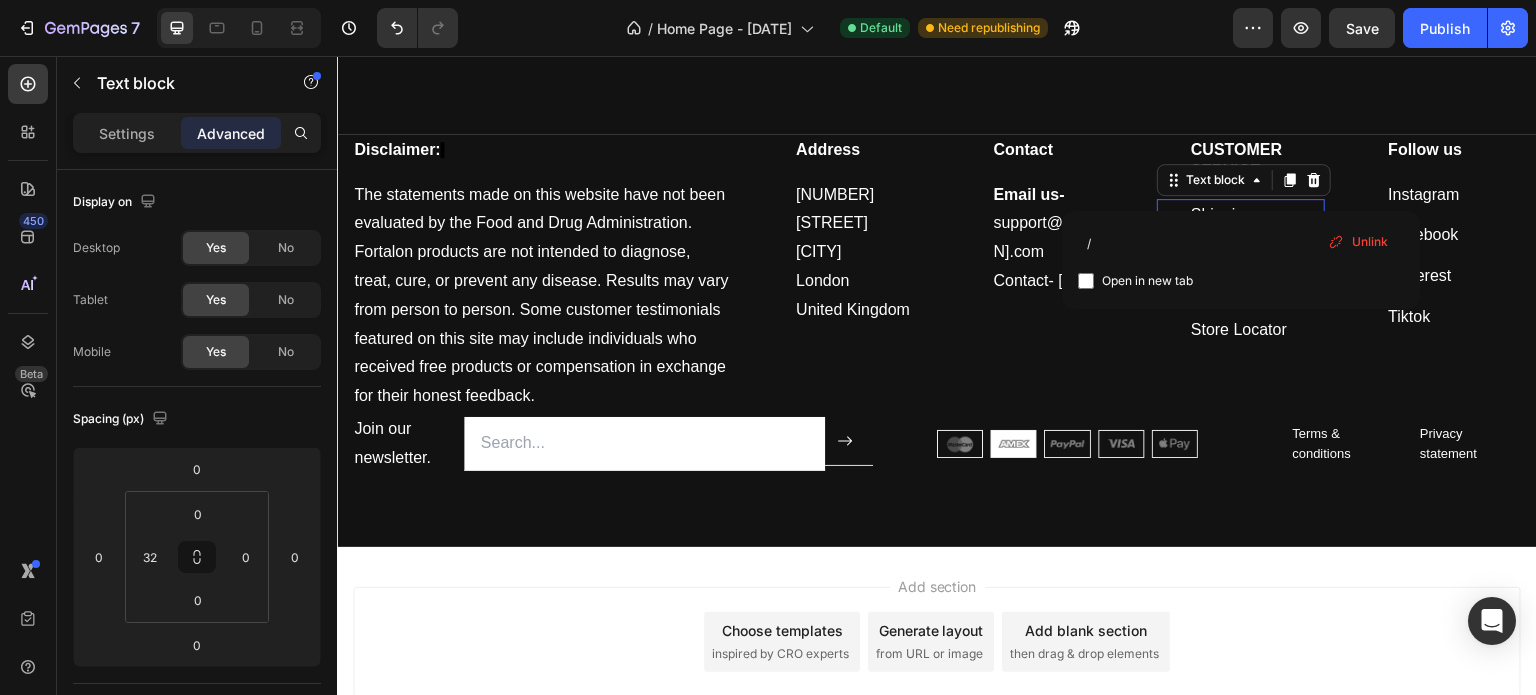 click at bounding box center (1086, 281) 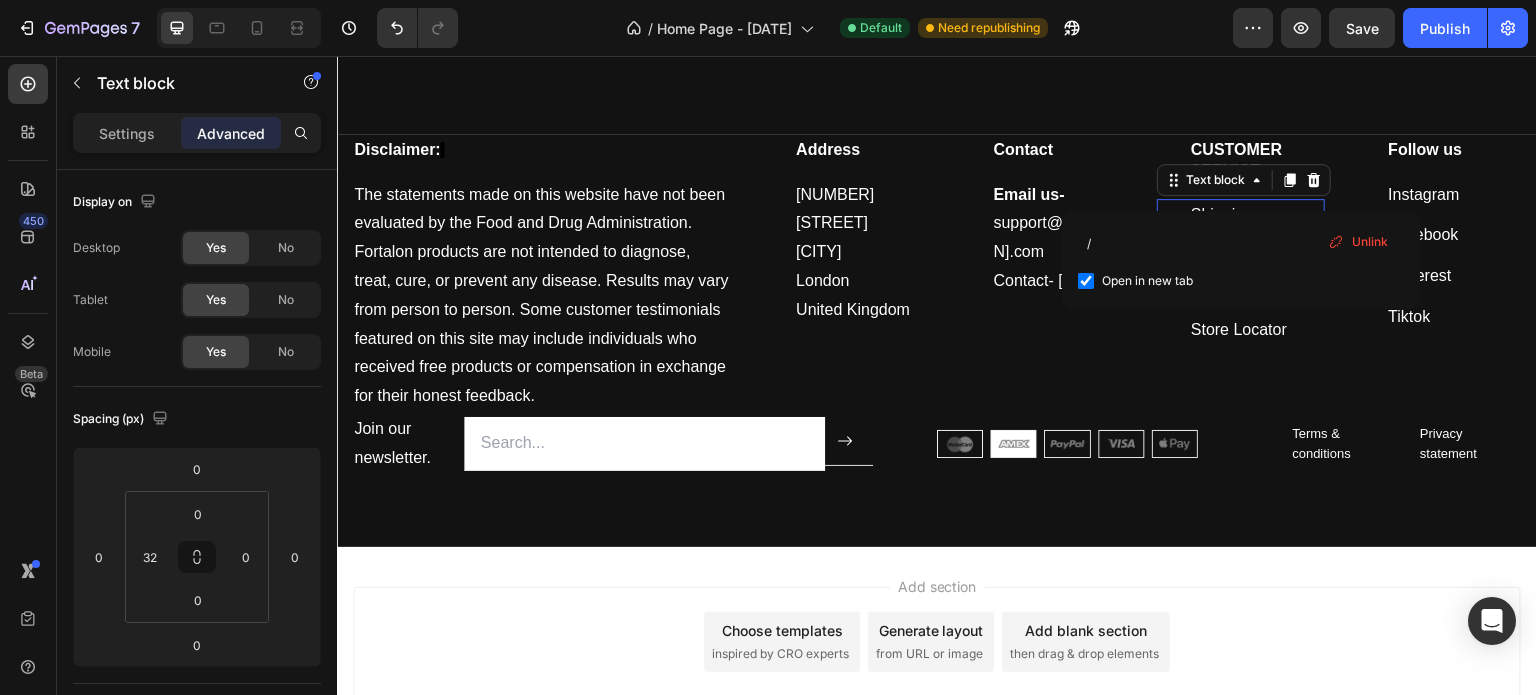 checkbox on "true" 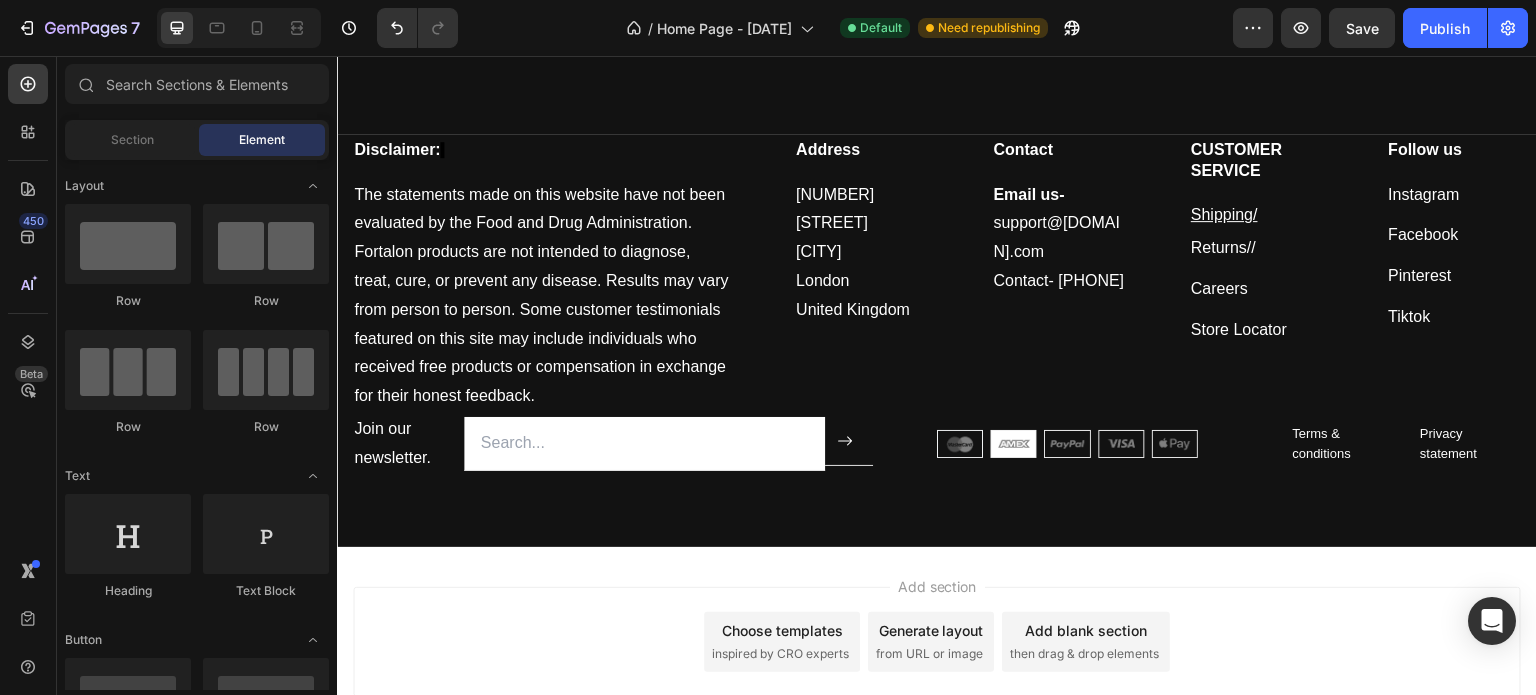 scroll, scrollTop: 6392, scrollLeft: 0, axis: vertical 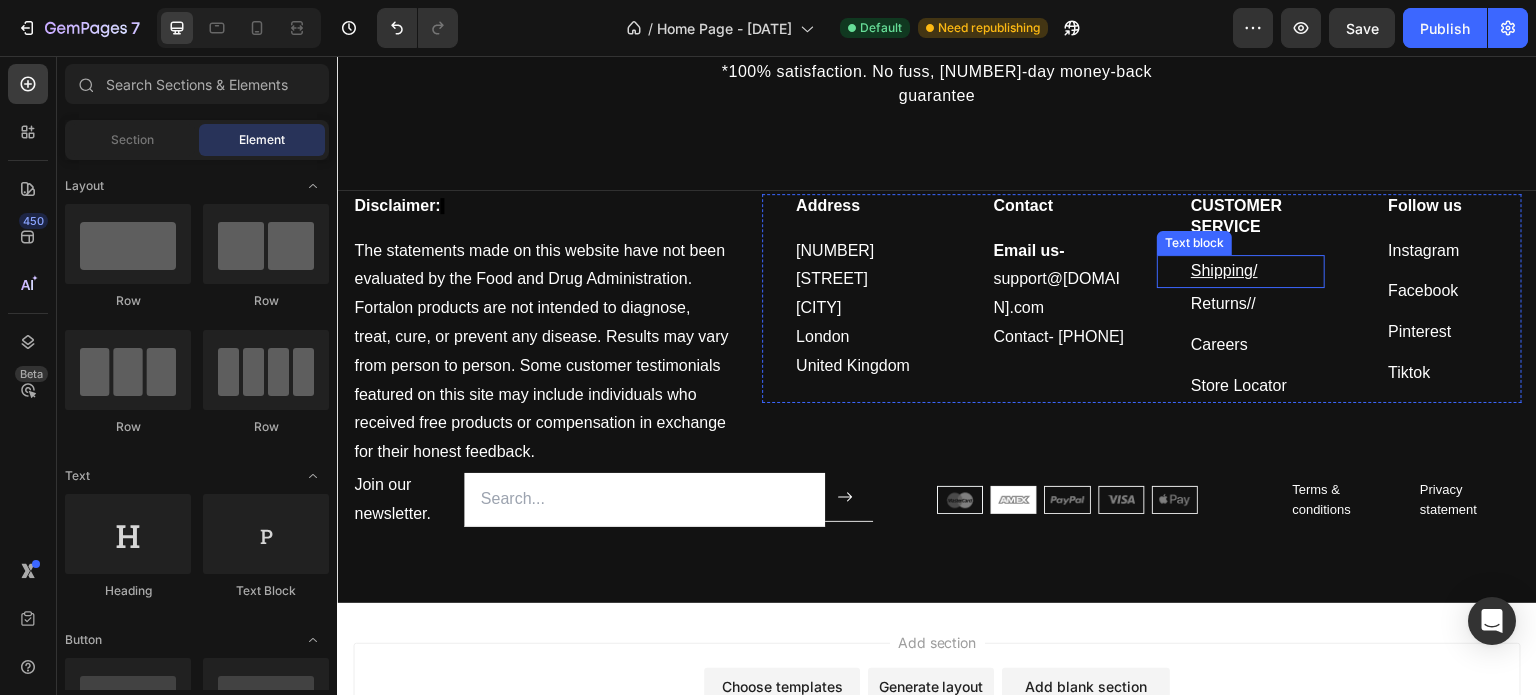 click on "Shipping /" at bounding box center (1257, 271) 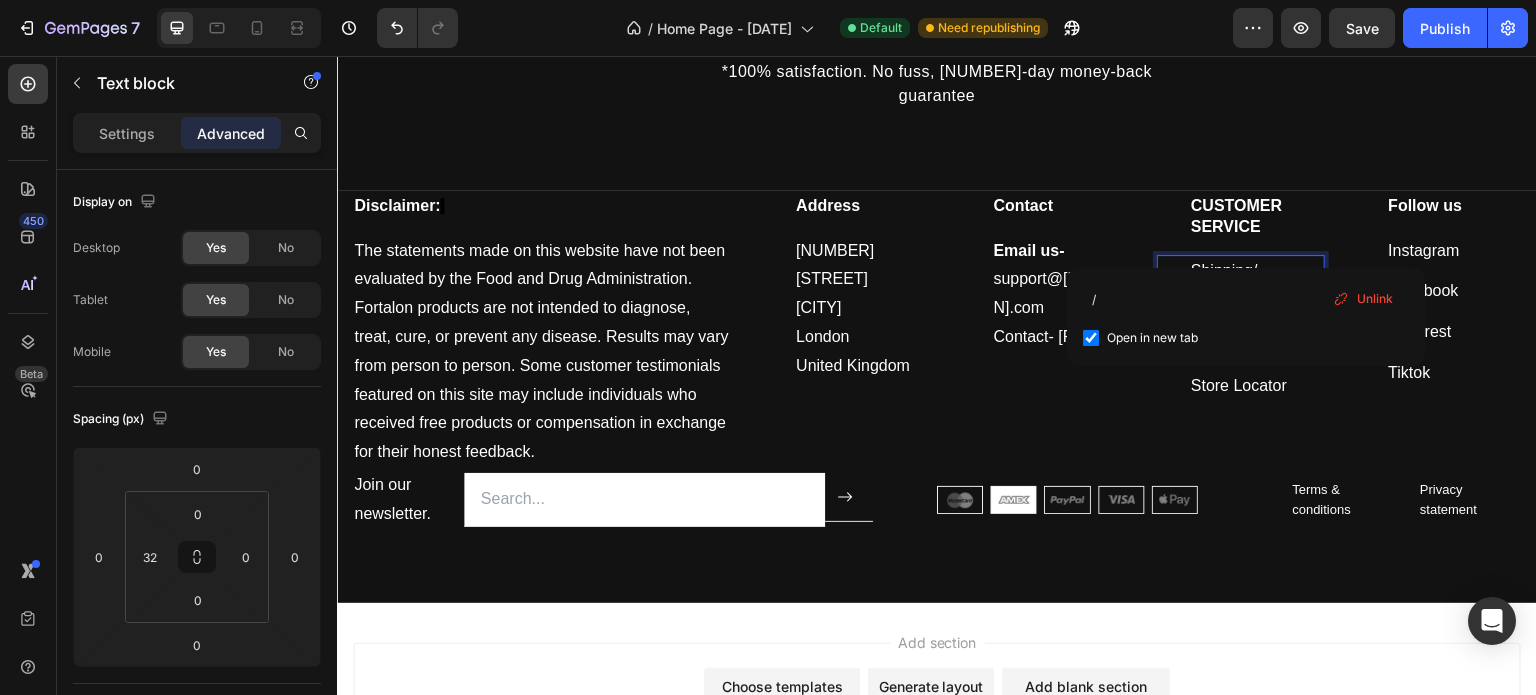 click on "Unlink" at bounding box center (1375, 299) 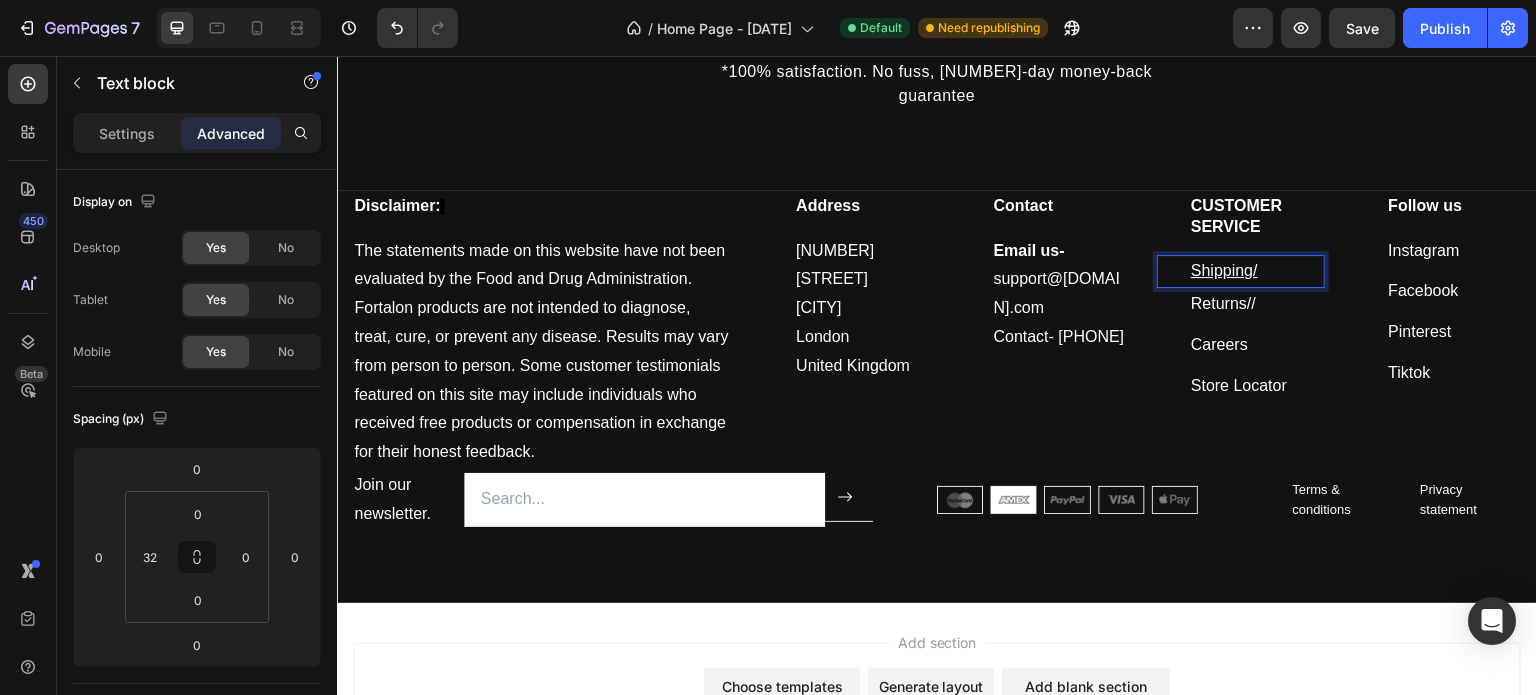 click on "Shipping/ ⁠⁠⁠⁠⁠⁠⁠" at bounding box center [1257, 271] 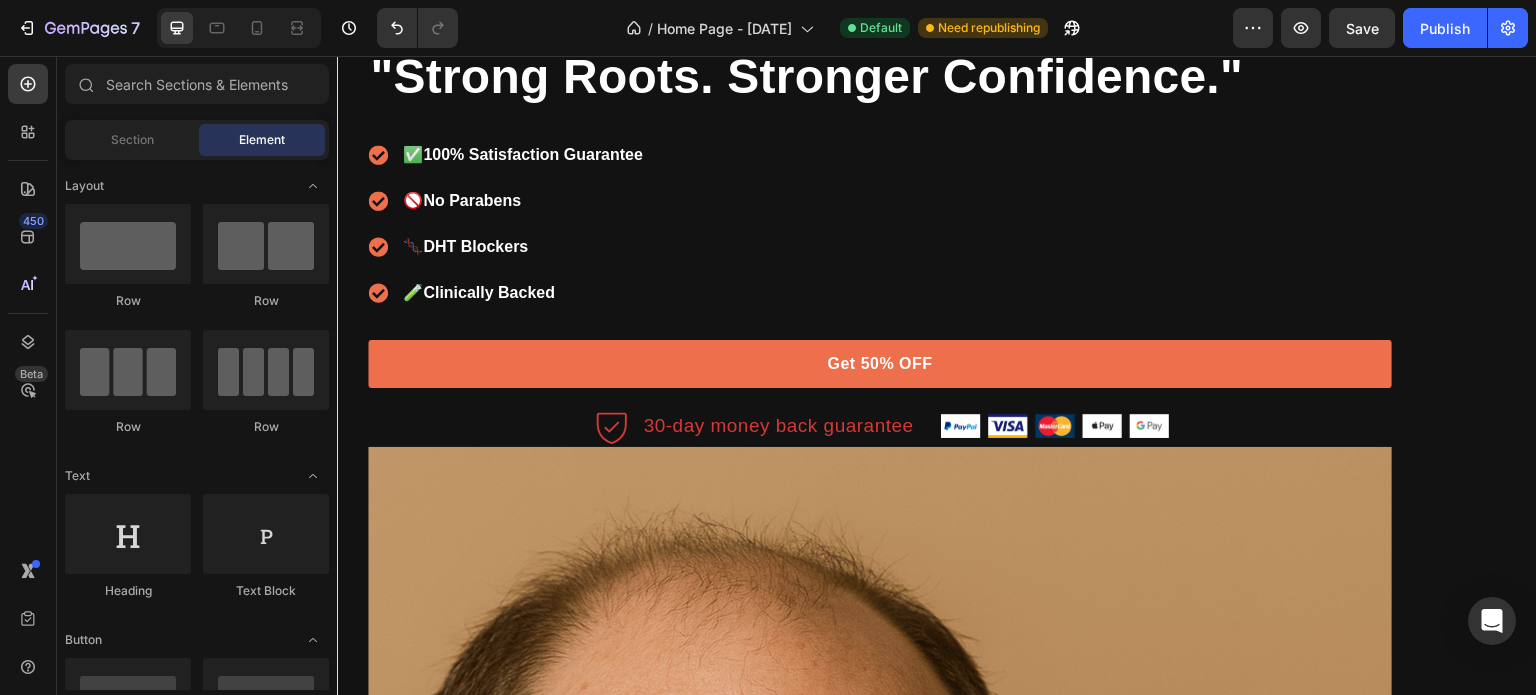 scroll, scrollTop: 0, scrollLeft: 0, axis: both 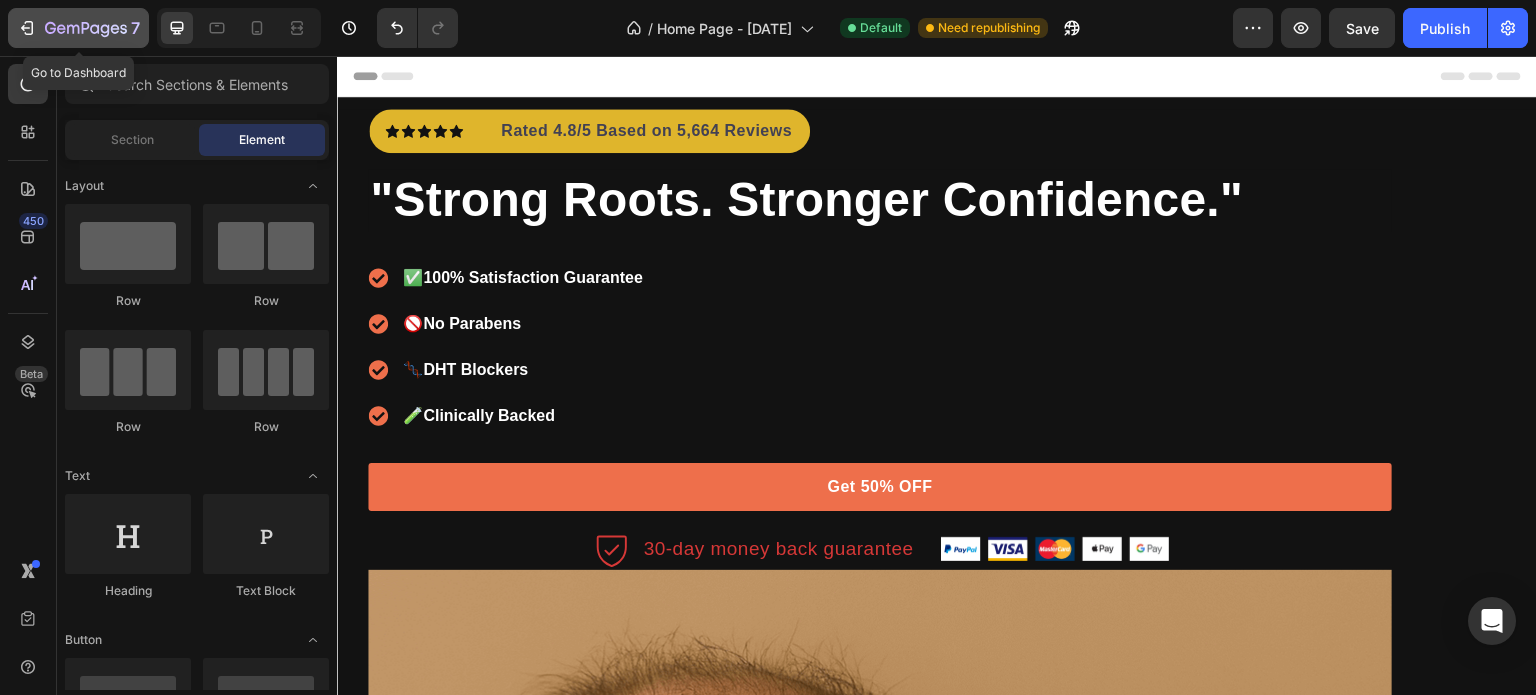 click 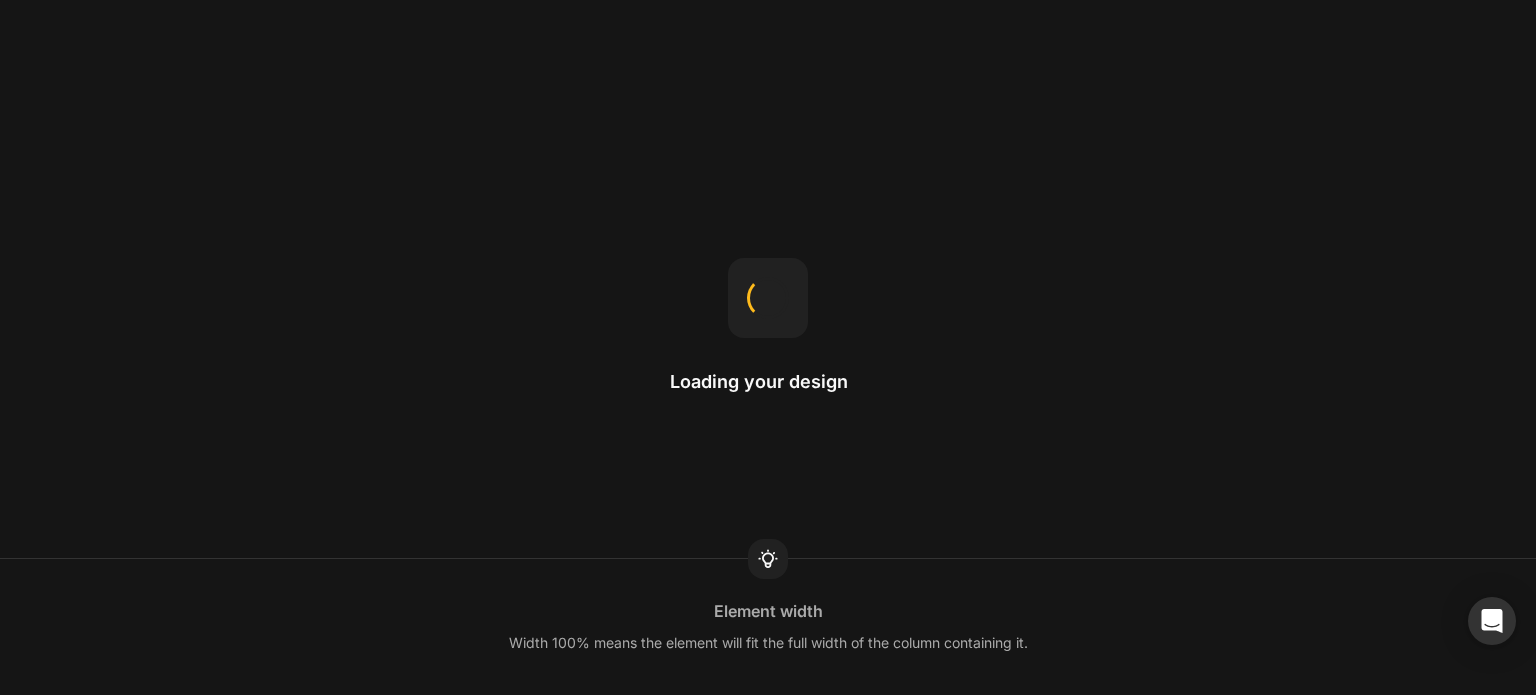 scroll, scrollTop: 0, scrollLeft: 0, axis: both 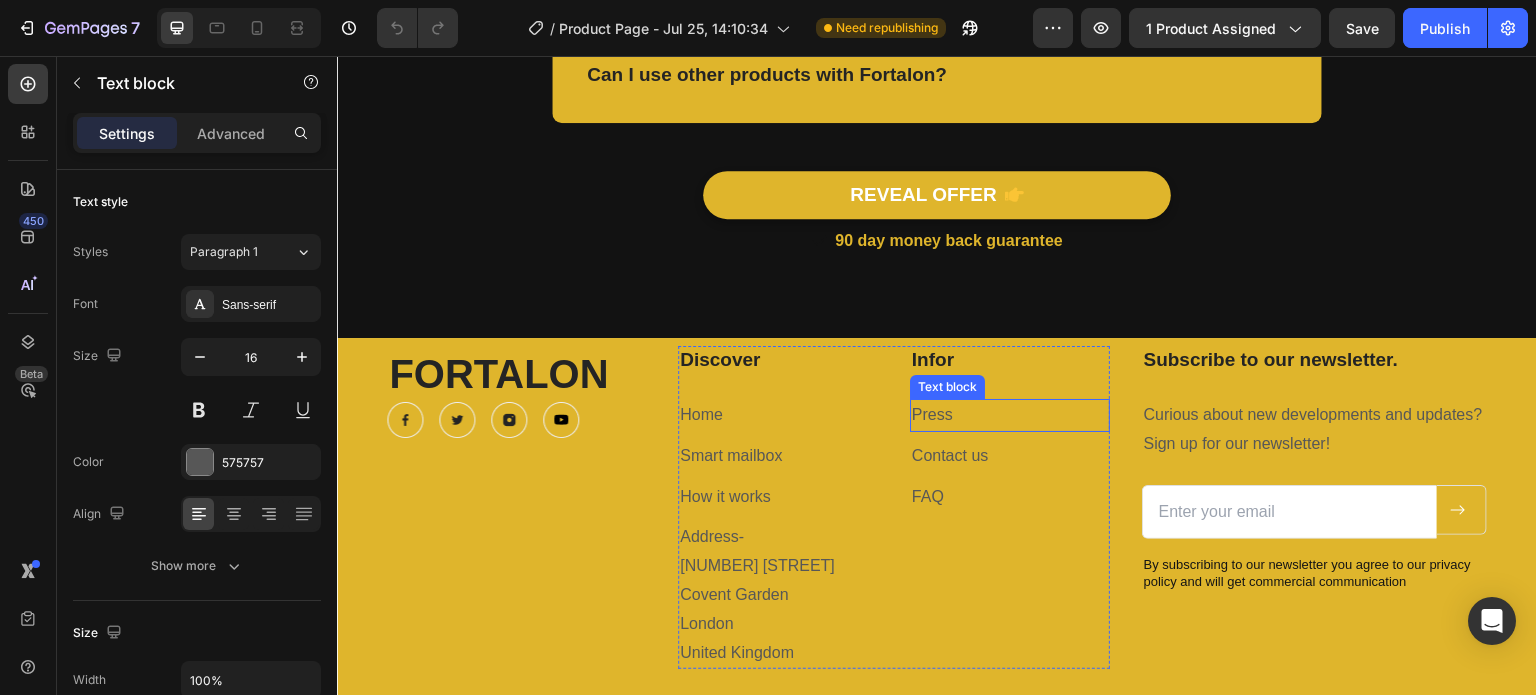 click on "Press" at bounding box center [1010, 415] 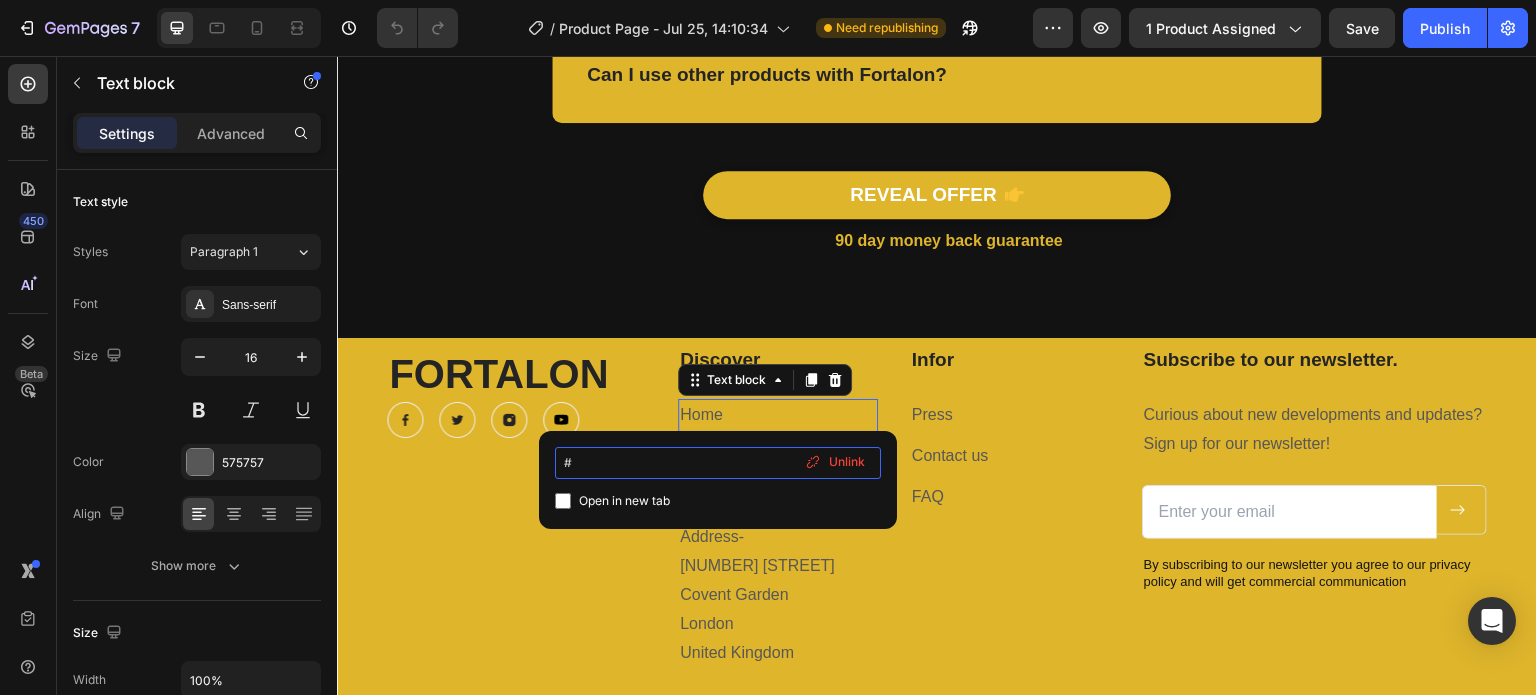 click on "#" at bounding box center [718, 463] 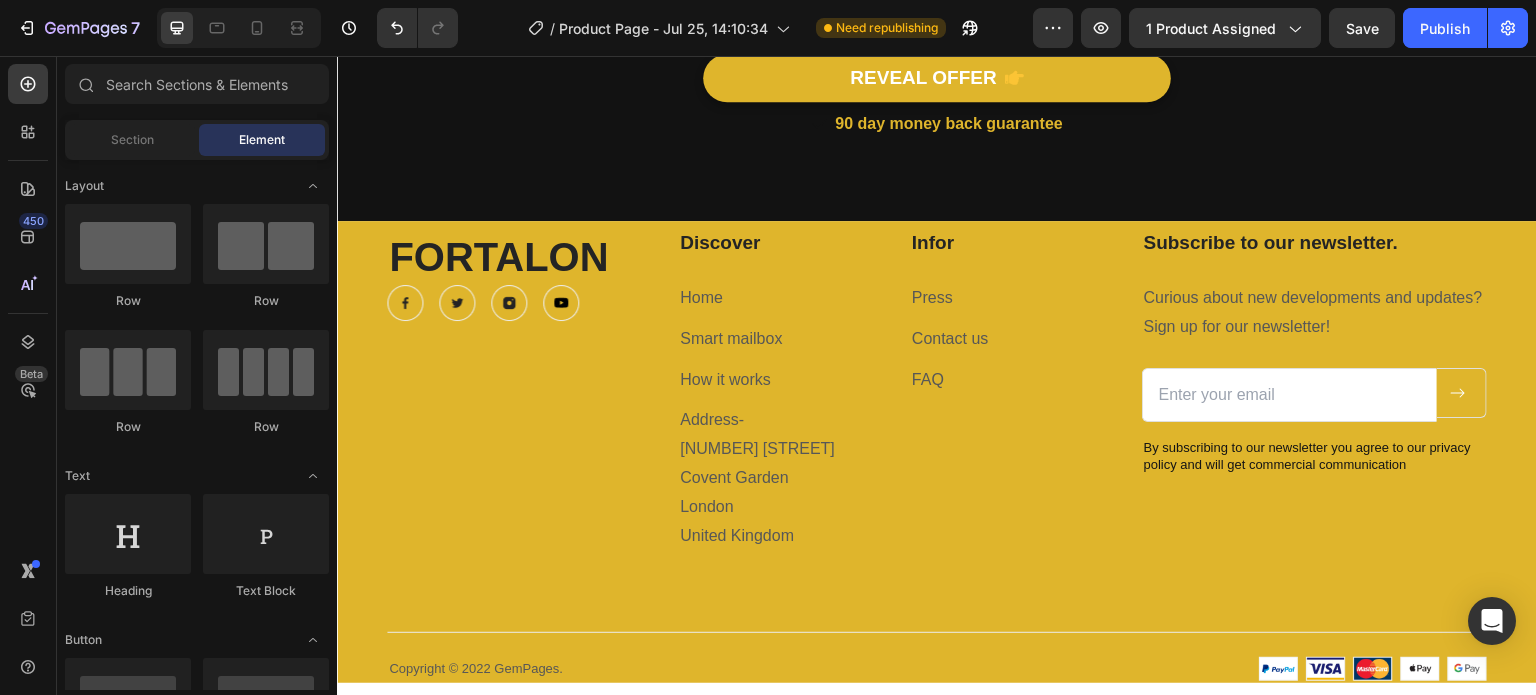 scroll, scrollTop: 5330, scrollLeft: 0, axis: vertical 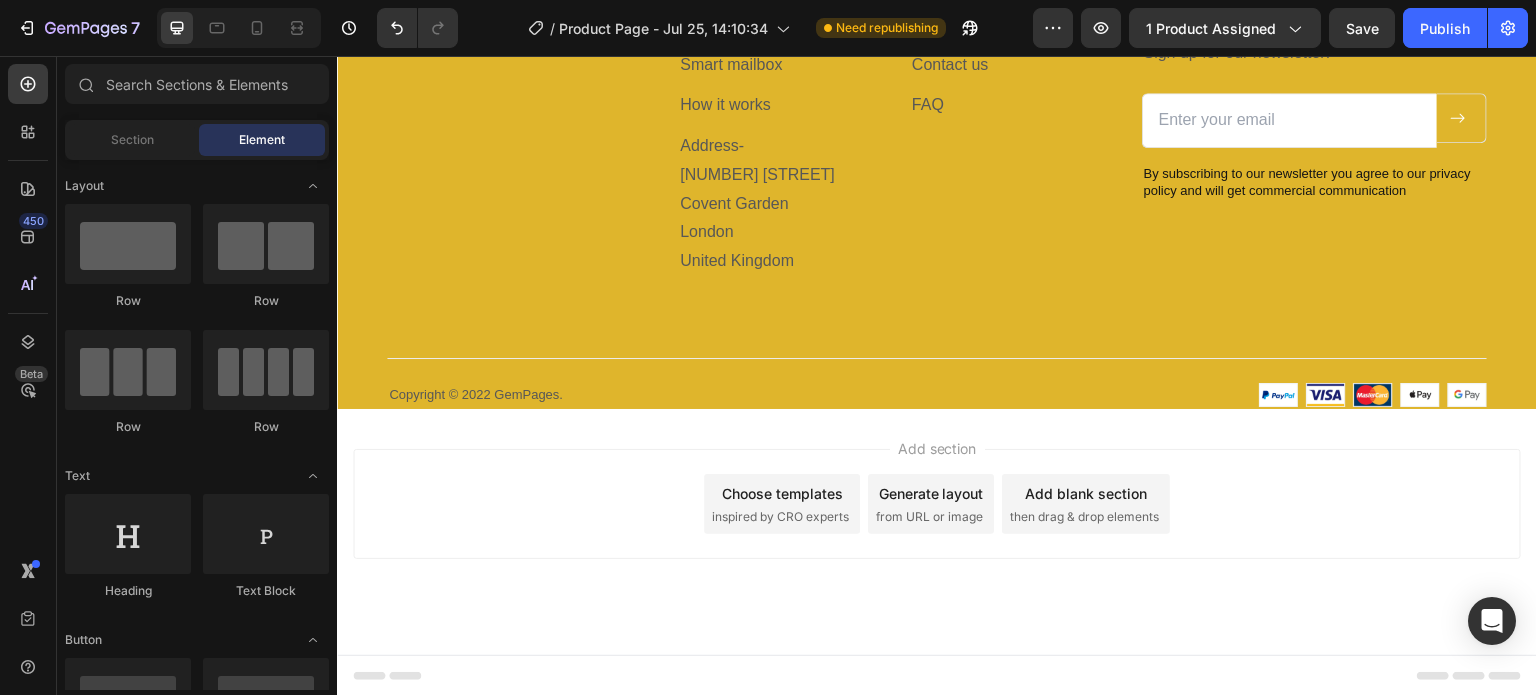 click on "Add blank section then drag & drop elements" at bounding box center (1086, 504) 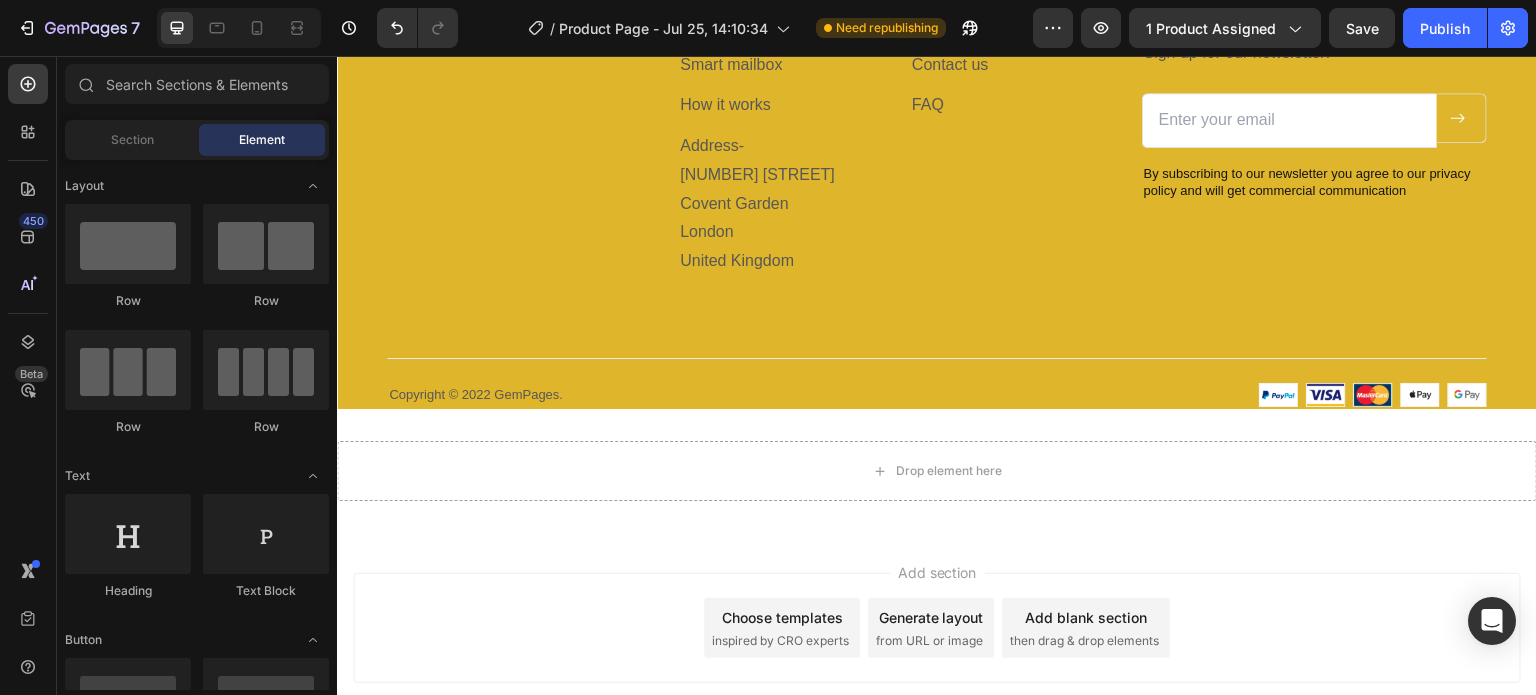 click on "Generate layout" at bounding box center (931, 617) 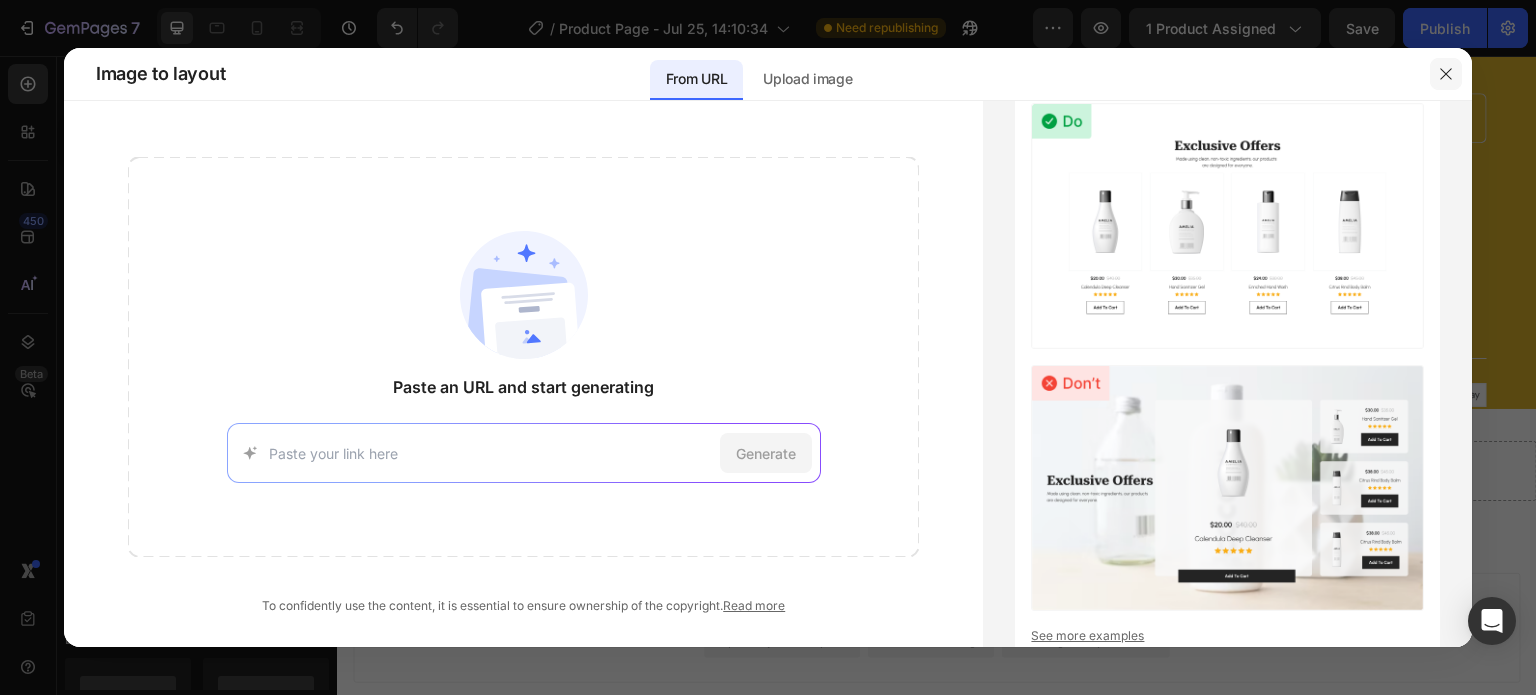 click 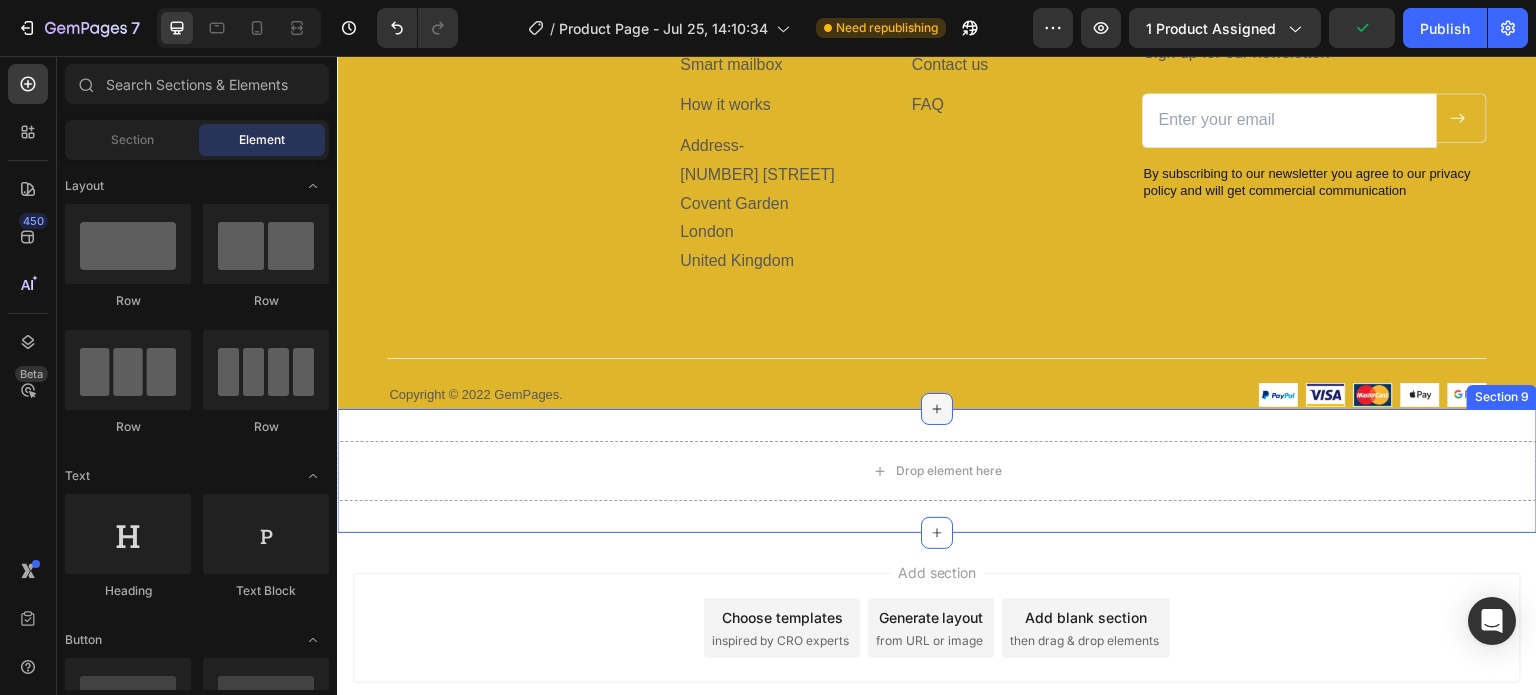 click 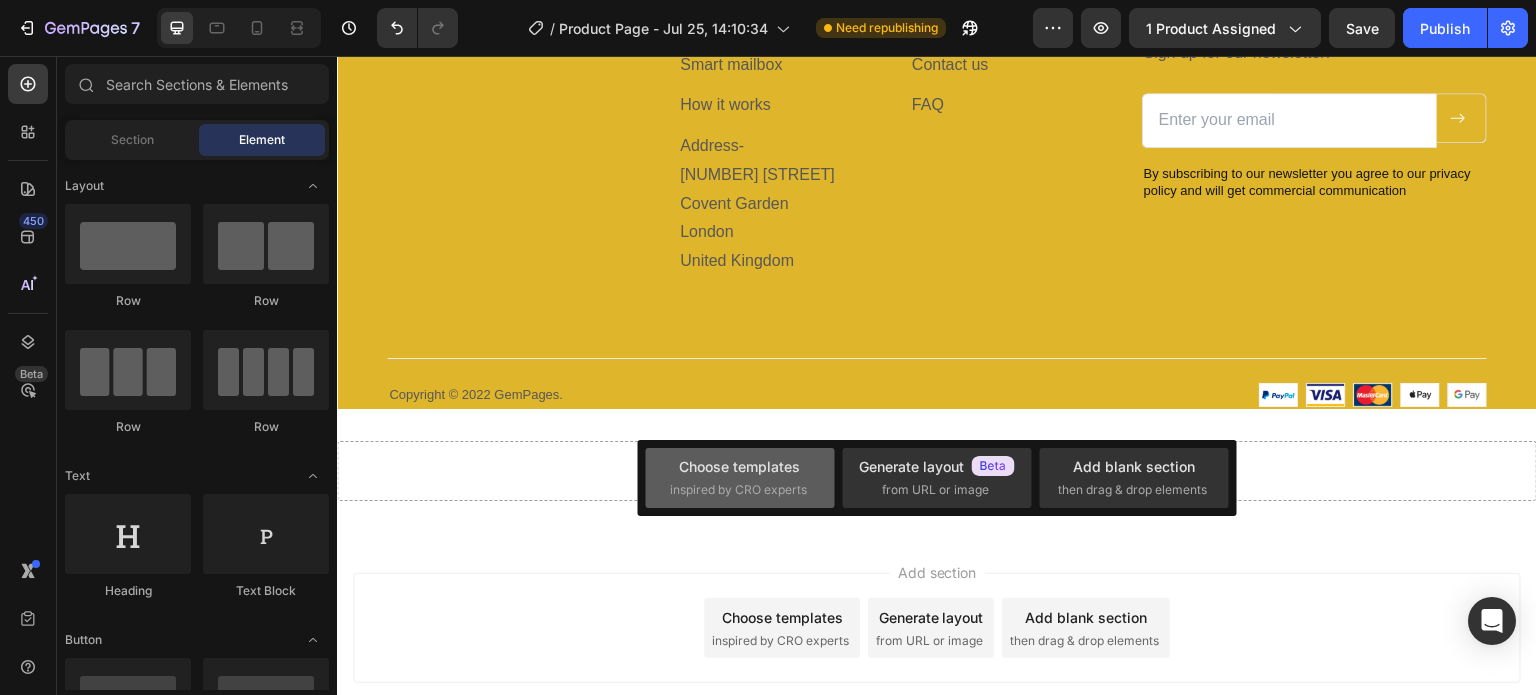 click on "Choose templates" at bounding box center (739, 466) 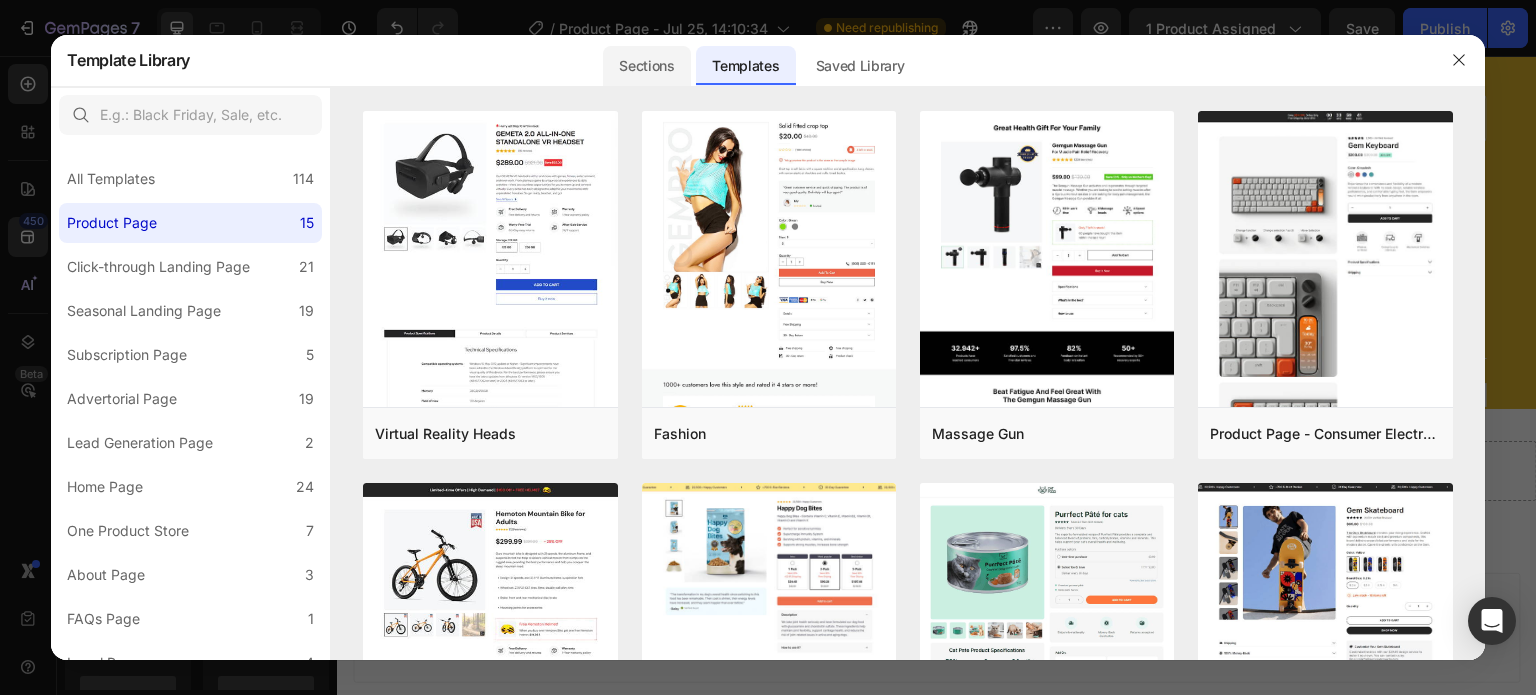 click on "Sections" 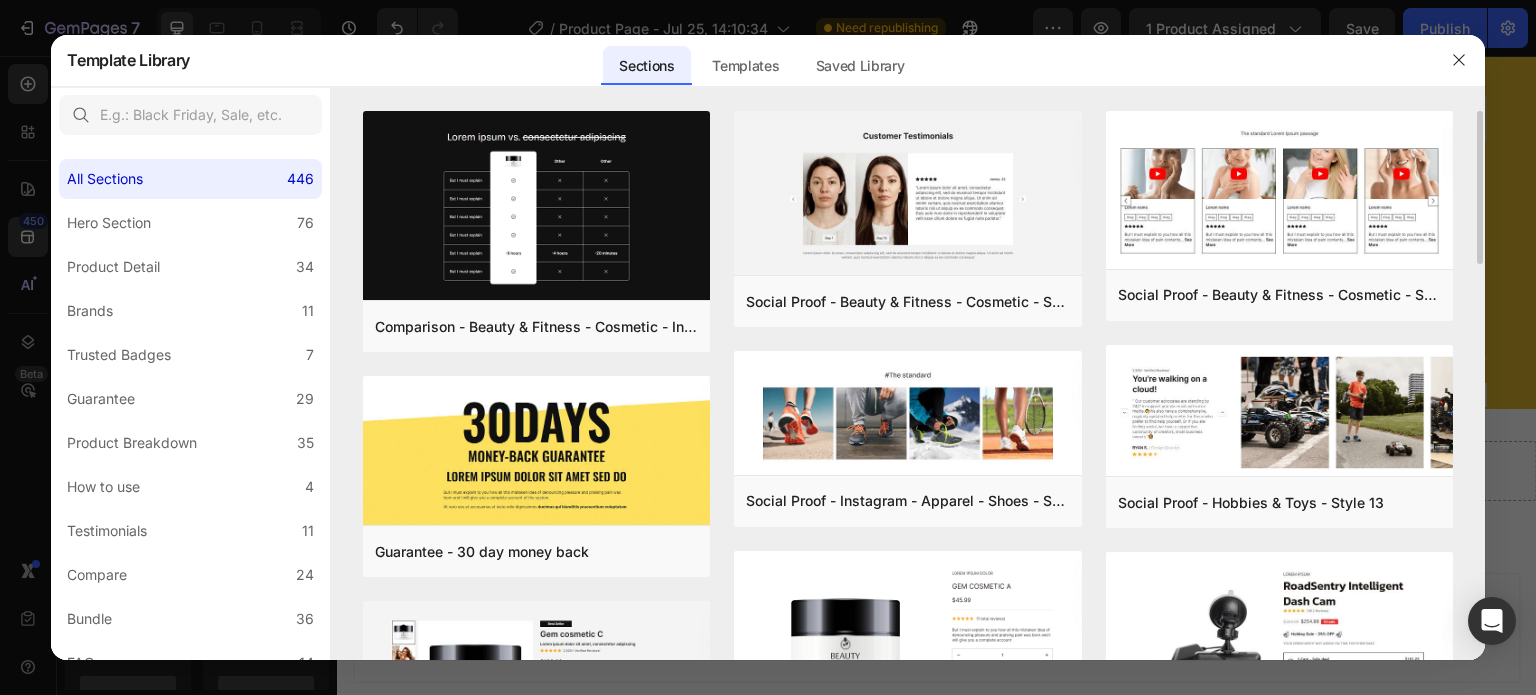 click on "Comparison - Beauty & Fitness - Cosmetic - Ingredients - Style 19 Add to page  Preview  Guarantee - 30 day money back Add to page  Preview  Product Detail - Beauty & Fitness - Cosmetic - Style 18 Add to page  Preview  Bundle - Food & Drink - Style 27 Add to page  Preview  Bundle - Health - Vitamins - Style 14 Add to page  Preview  Bundle - Food & Drink - Style 35 Add to page  Preview  Social Proof - Beauty & Fitness - Cosmetic  - Style 16 Add to page  Preview  Social Proof - Instagram - Apparel - Shoes - Style 30 Add to page  Preview  Product Detail - Beauty & Fitness - Cosmetic - Style 16 Add to page  Preview  Bundle - Food & Drink - Style 31 Add to page  Preview  Product Detail - Health - Drug - Style 43 Add to page  Preview  Bundle - Health - Vitamins - Style 34 Add to page  Preview  Social Proof - Beauty & Fitness - Cosmetic  - Style 8 Add to page  Preview  Social Proof - Hobbies & Toys - Style 13 Add to page  Preview  Product Detail - Autos & Vehicles - Dash Cam - Style 36 Add to page  Preview   Preview" at bounding box center [908, 386] 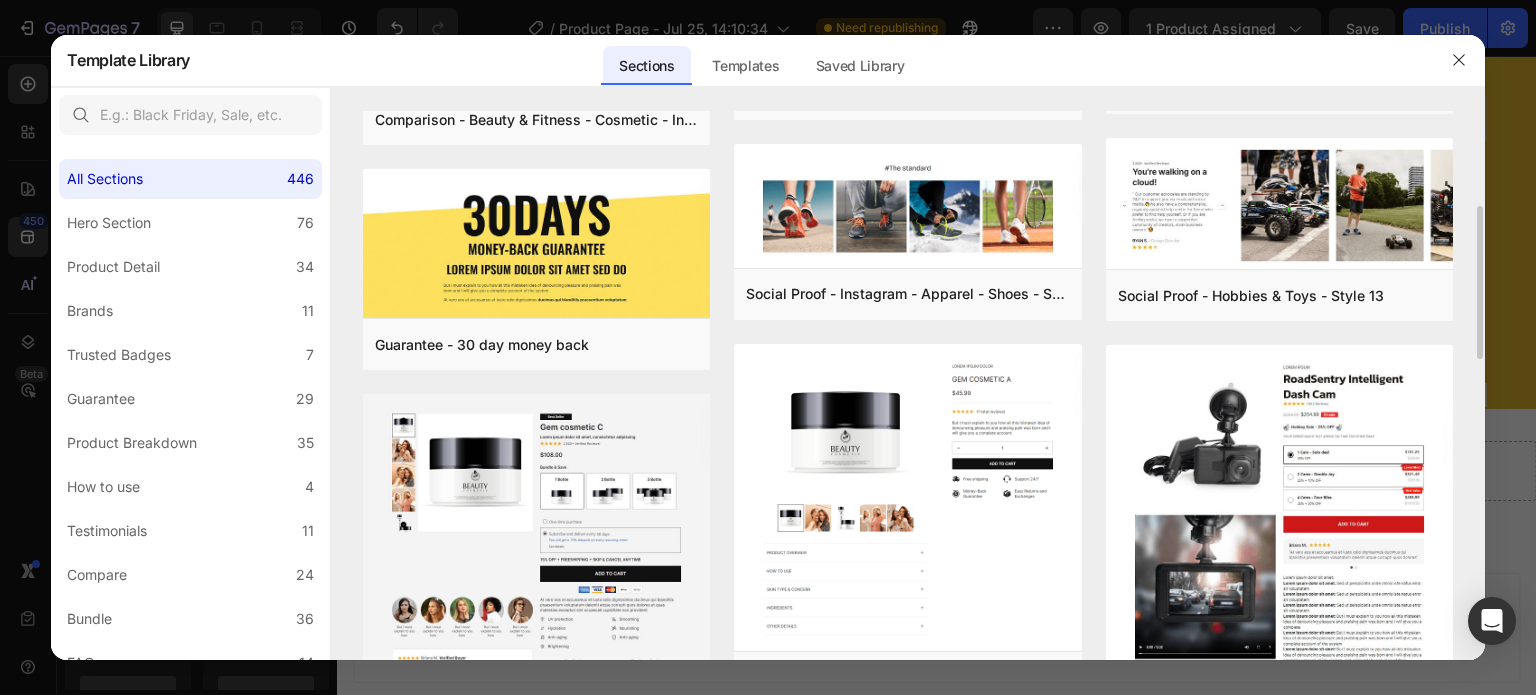 scroll, scrollTop: 236, scrollLeft: 0, axis: vertical 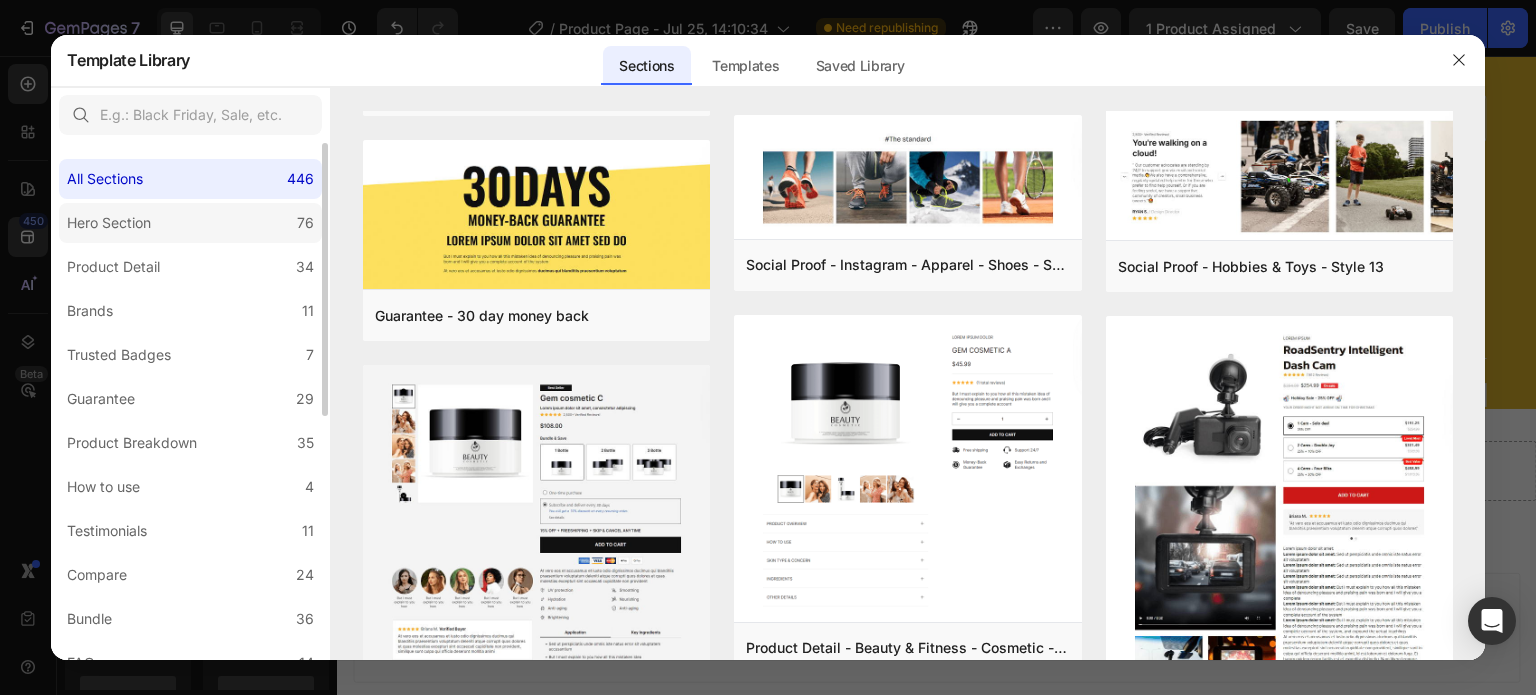 click on "Hero Section" at bounding box center (109, 223) 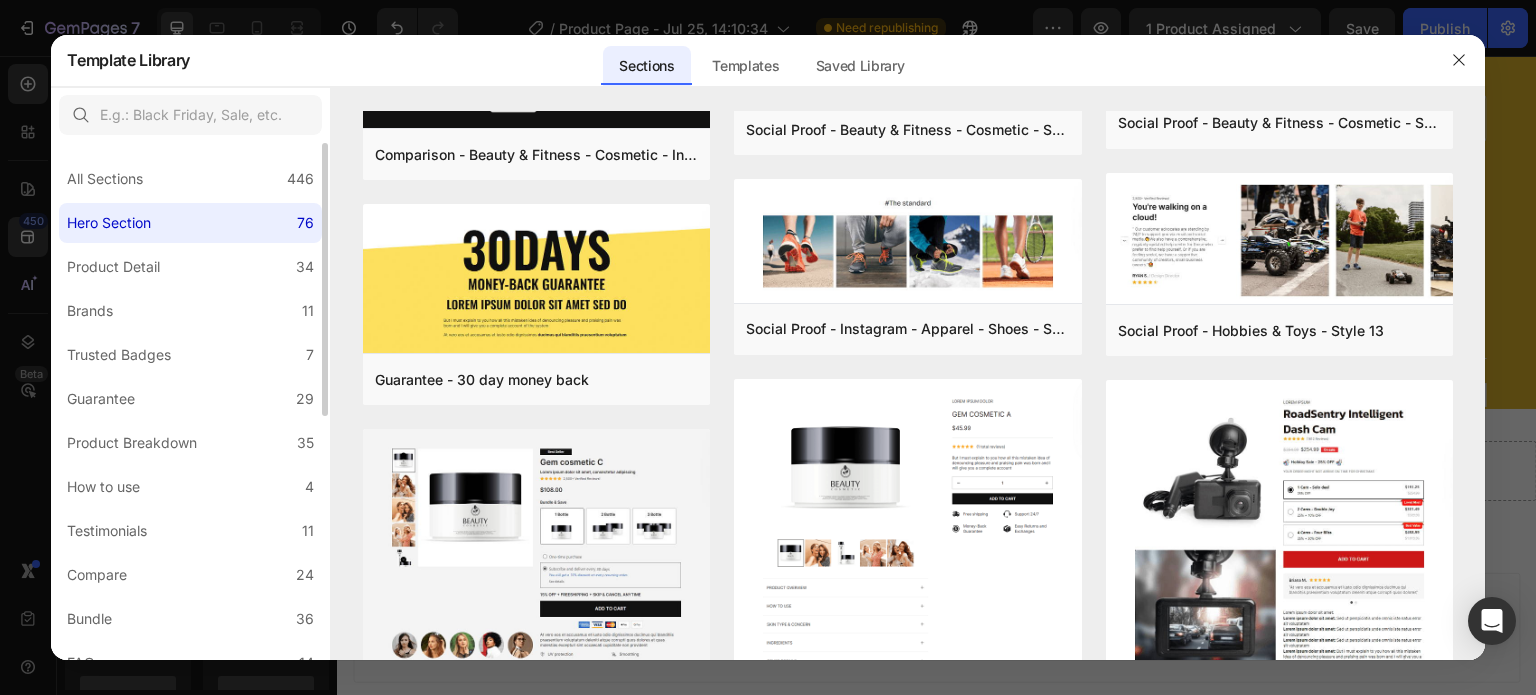 scroll, scrollTop: 0, scrollLeft: 0, axis: both 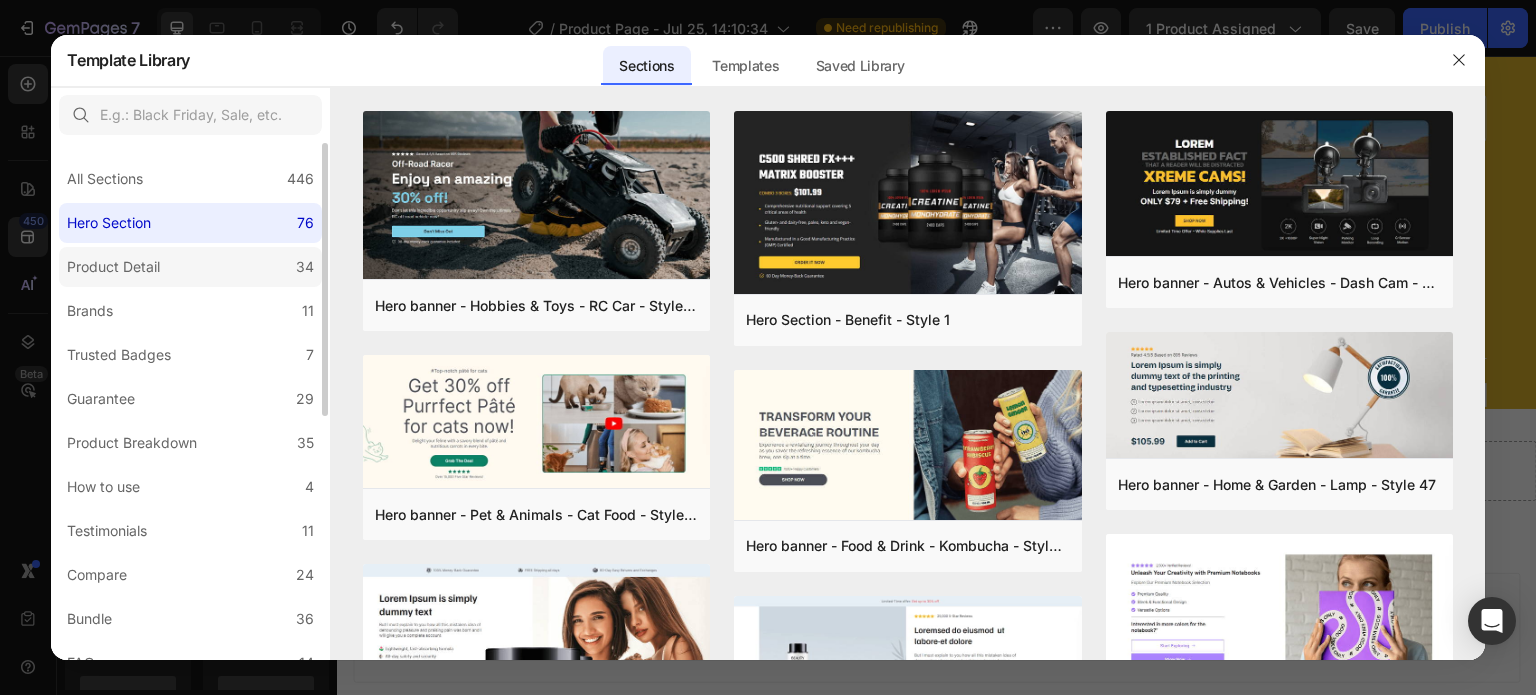 click on "Product Detail 34" 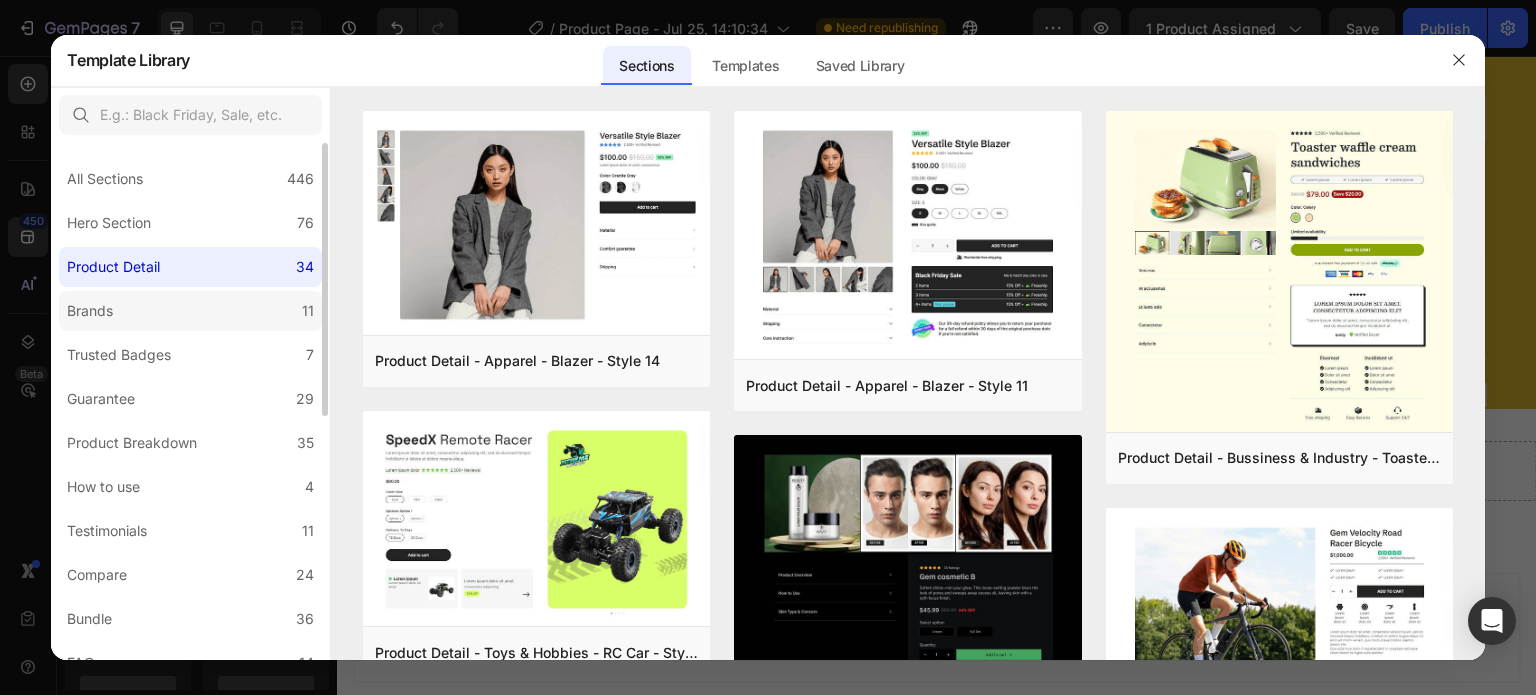 click on "Brands 11" 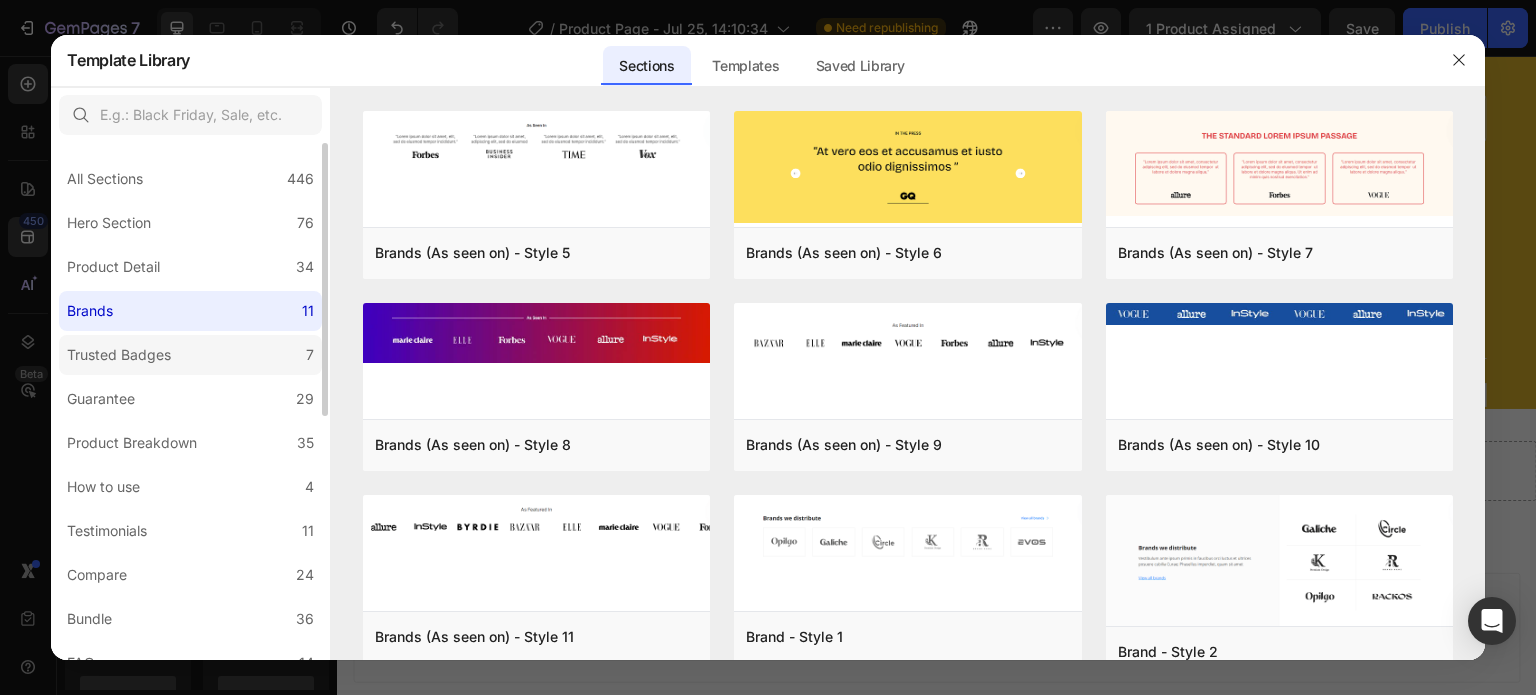 click on "Trusted Badges" at bounding box center [119, 355] 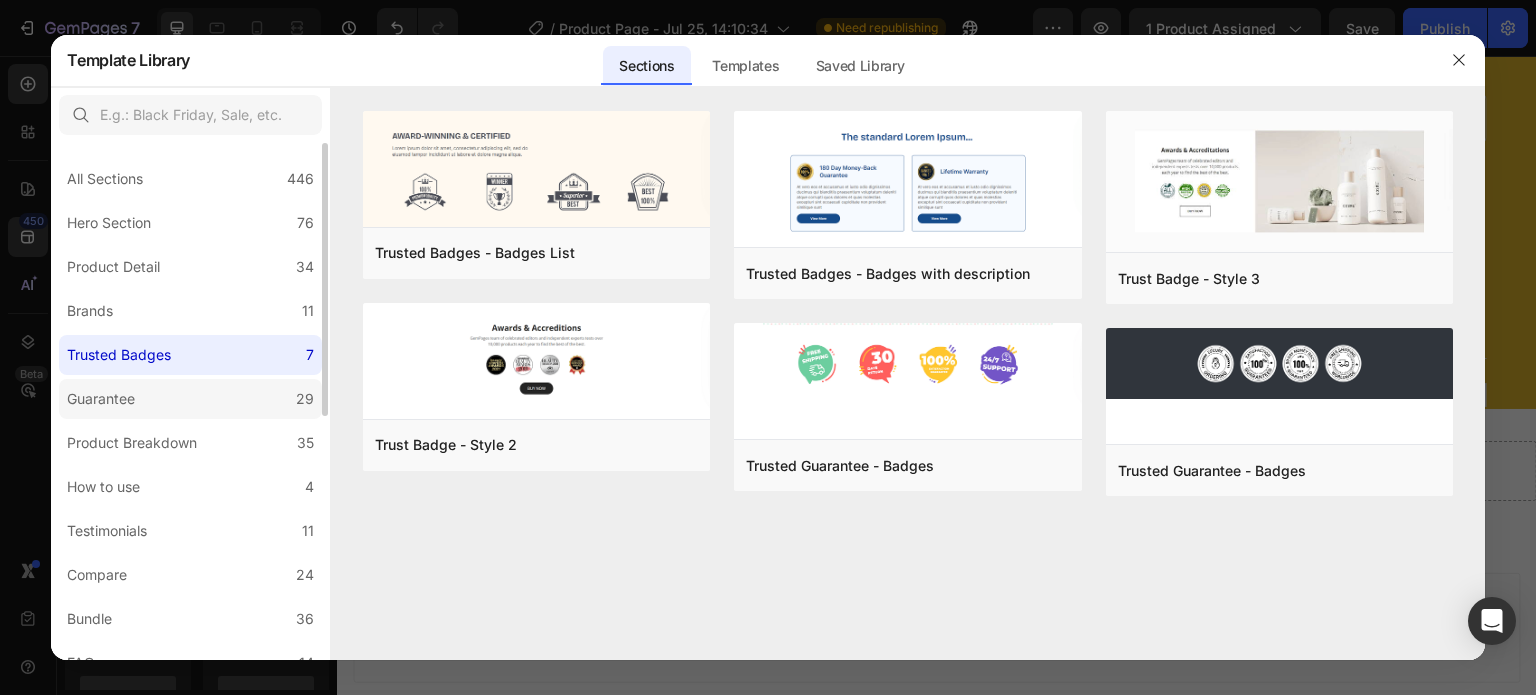 click on "Guarantee" at bounding box center [101, 399] 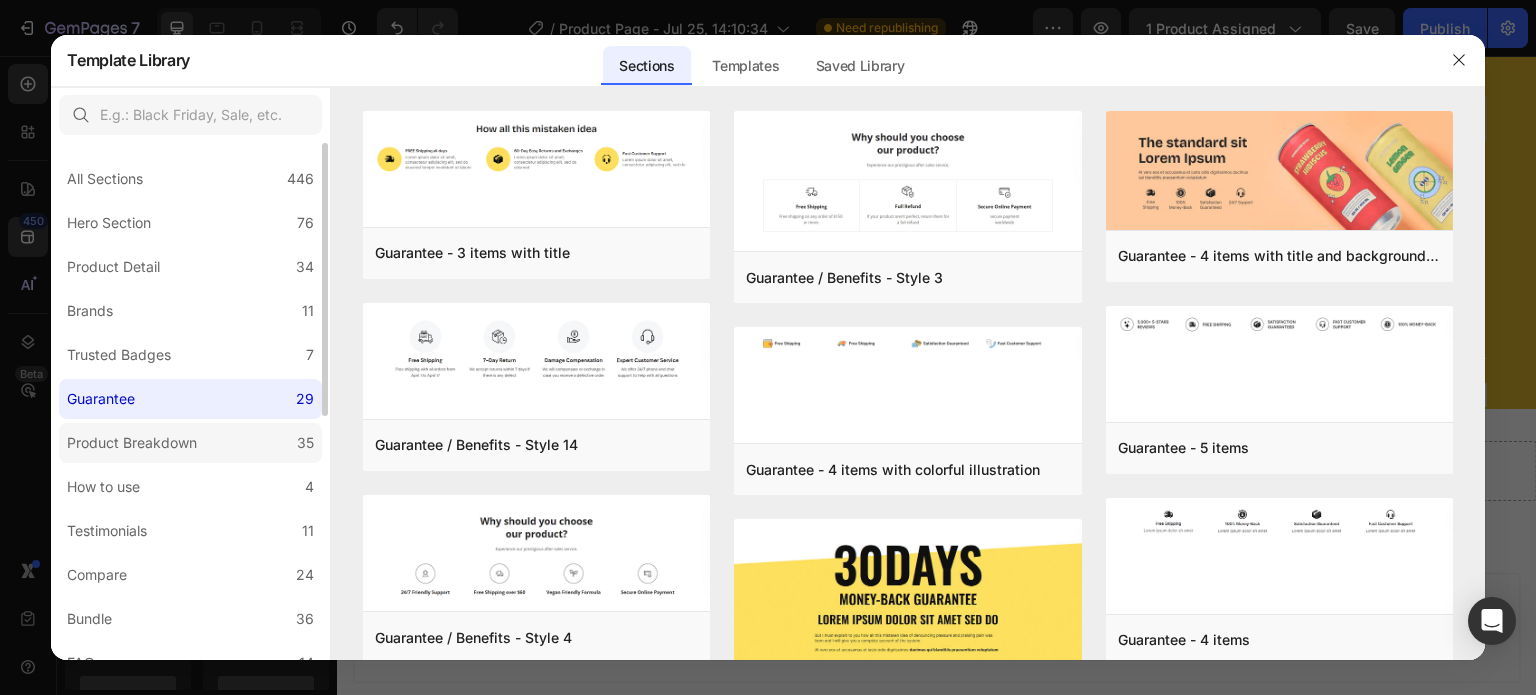 click on "Product Breakdown" at bounding box center (132, 443) 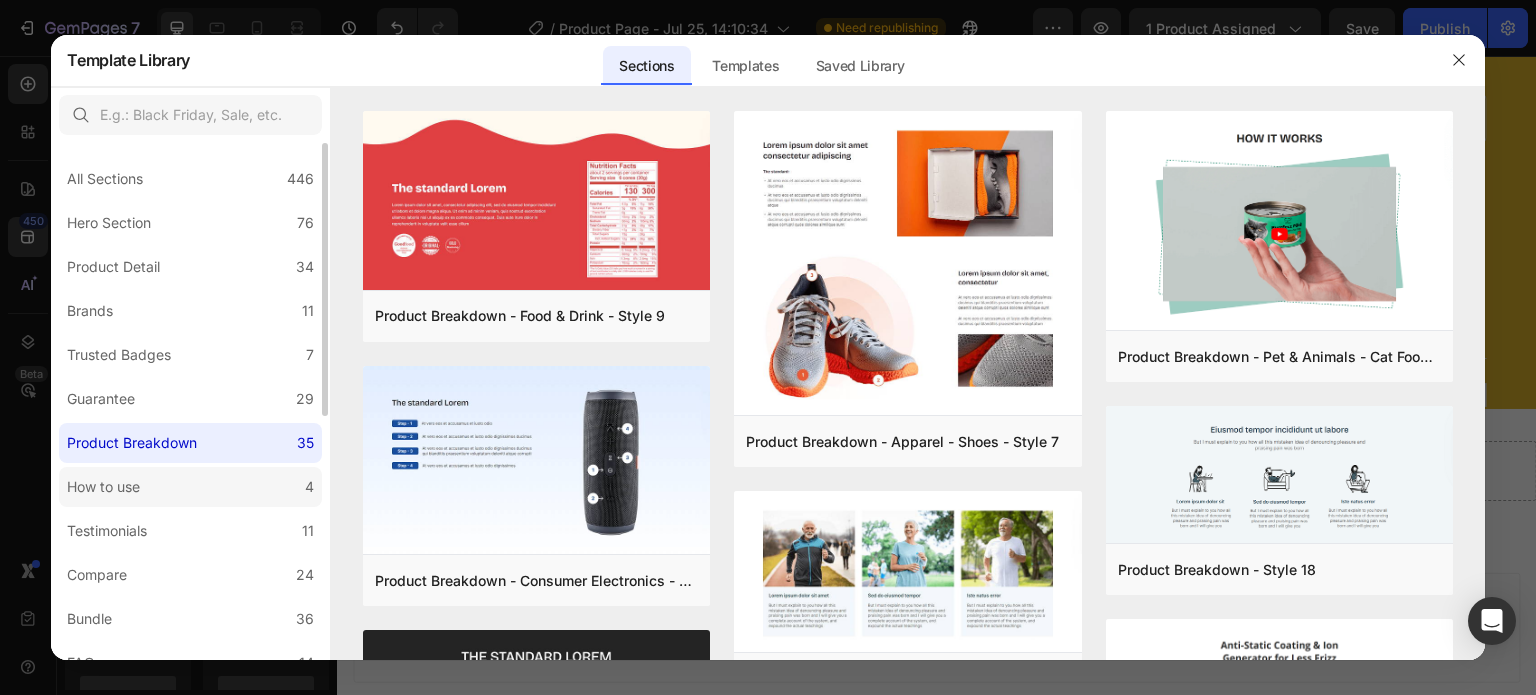 click on "How to use 4" 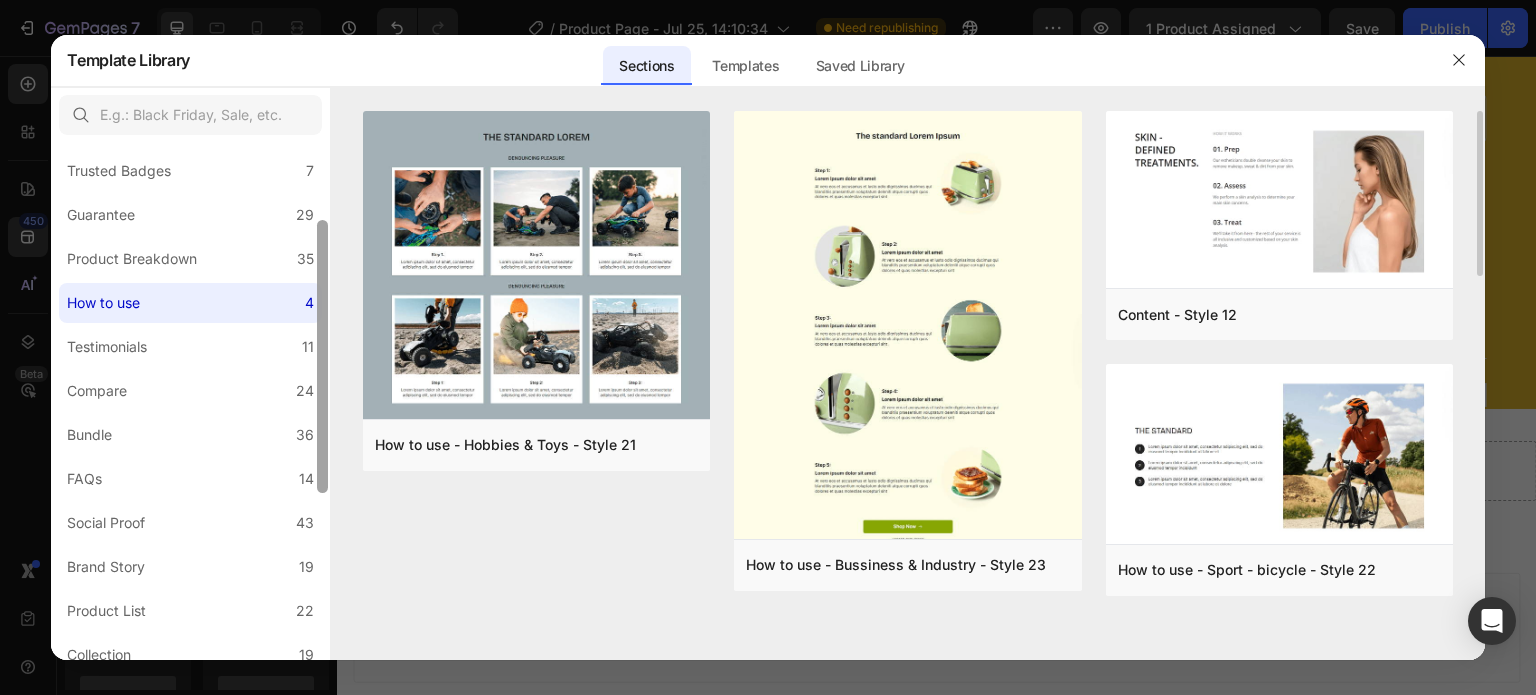 scroll, scrollTop: 188, scrollLeft: 0, axis: vertical 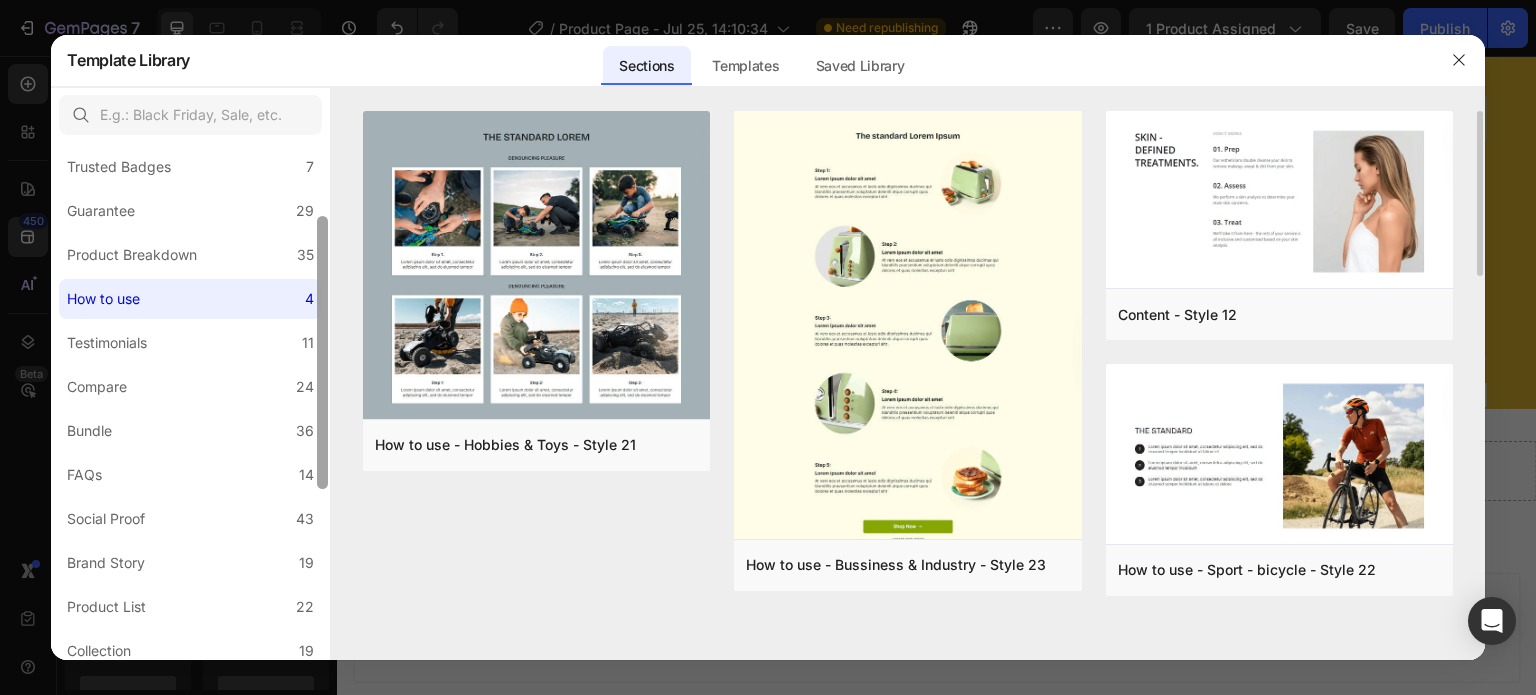 drag, startPoint x: 326, startPoint y: 371, endPoint x: 344, endPoint y: 471, distance: 101.607086 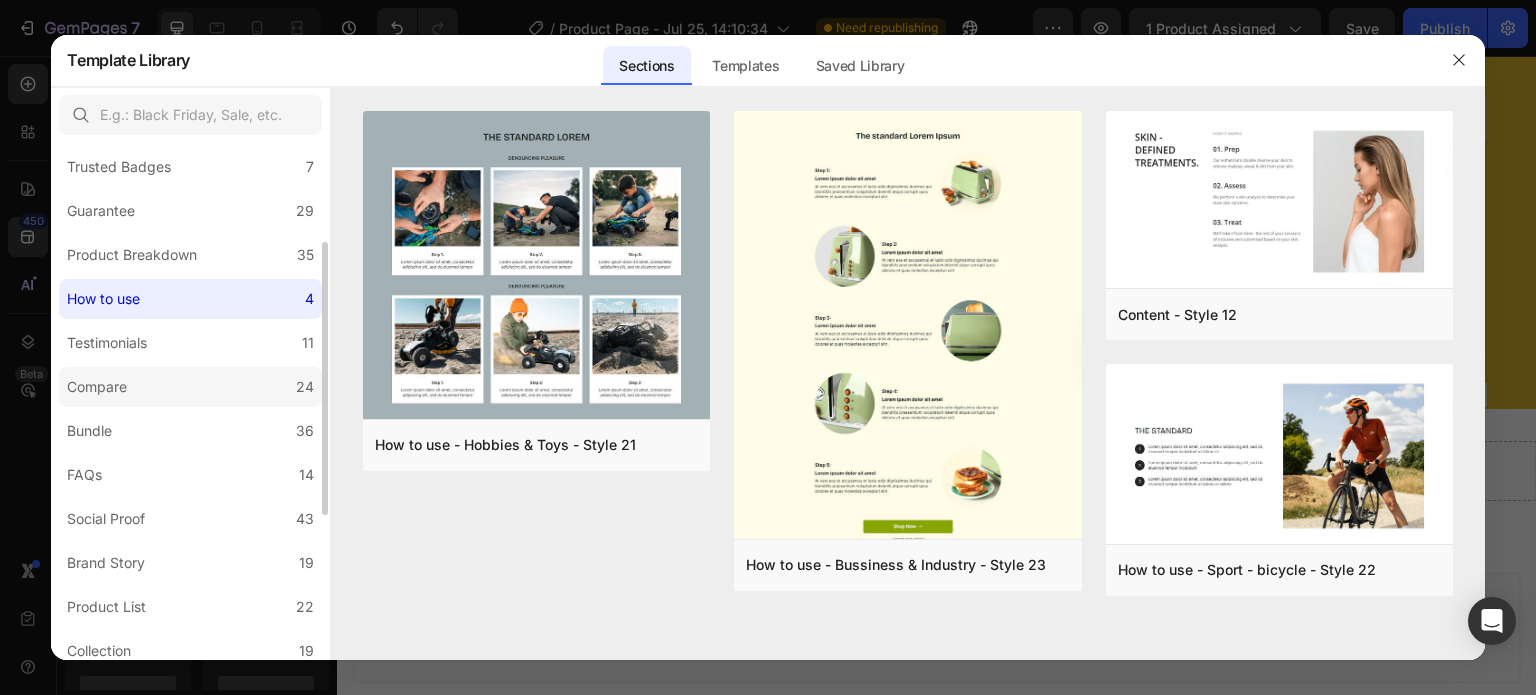 click on "Compare 24" 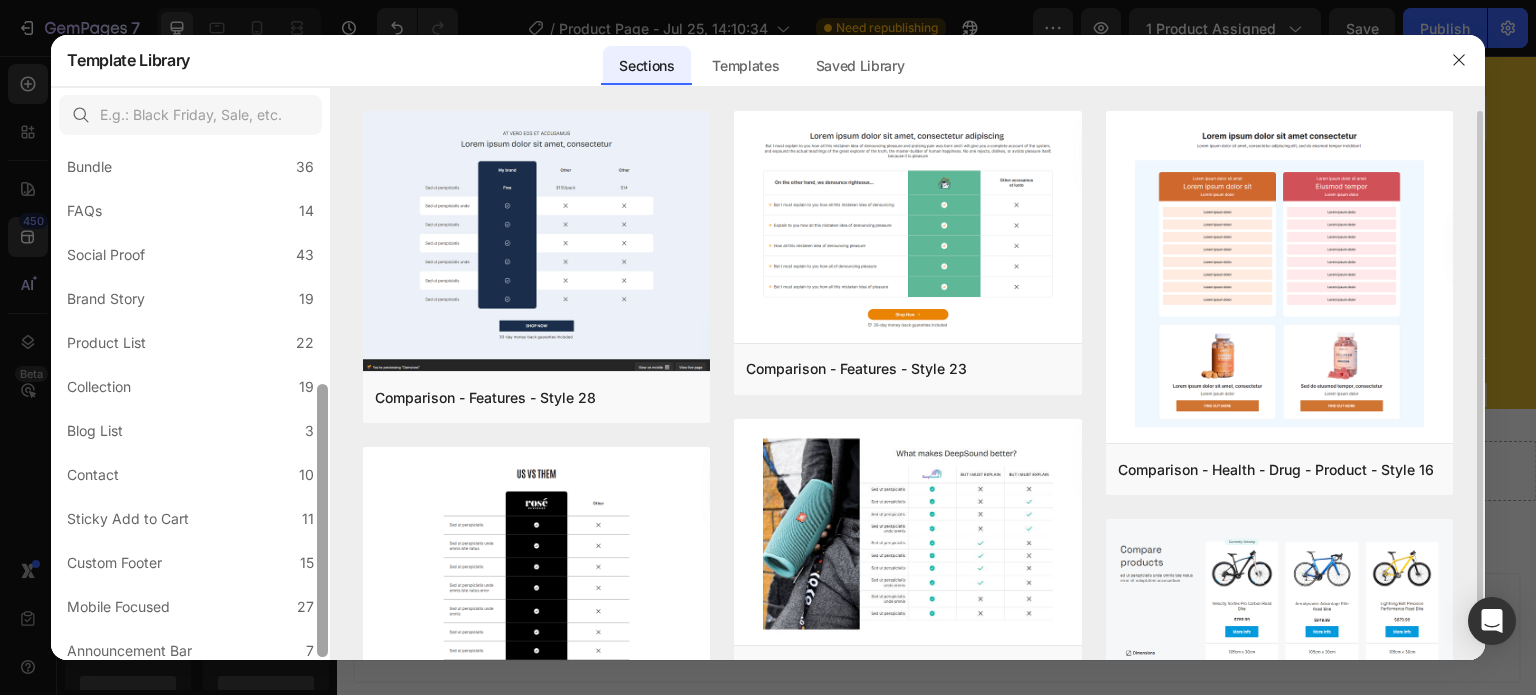 scroll, scrollTop: 462, scrollLeft: 0, axis: vertical 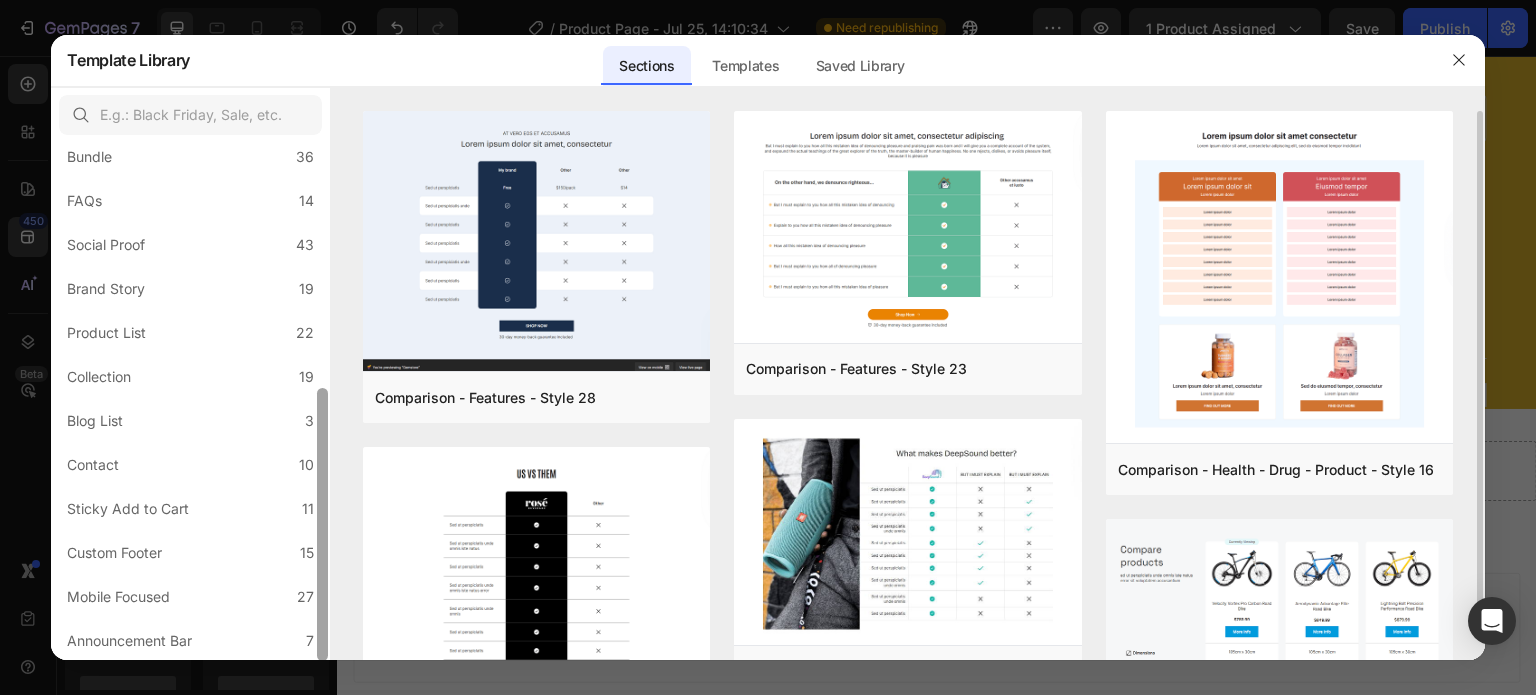drag, startPoint x: 322, startPoint y: 436, endPoint x: 332, endPoint y: 612, distance: 176.28386 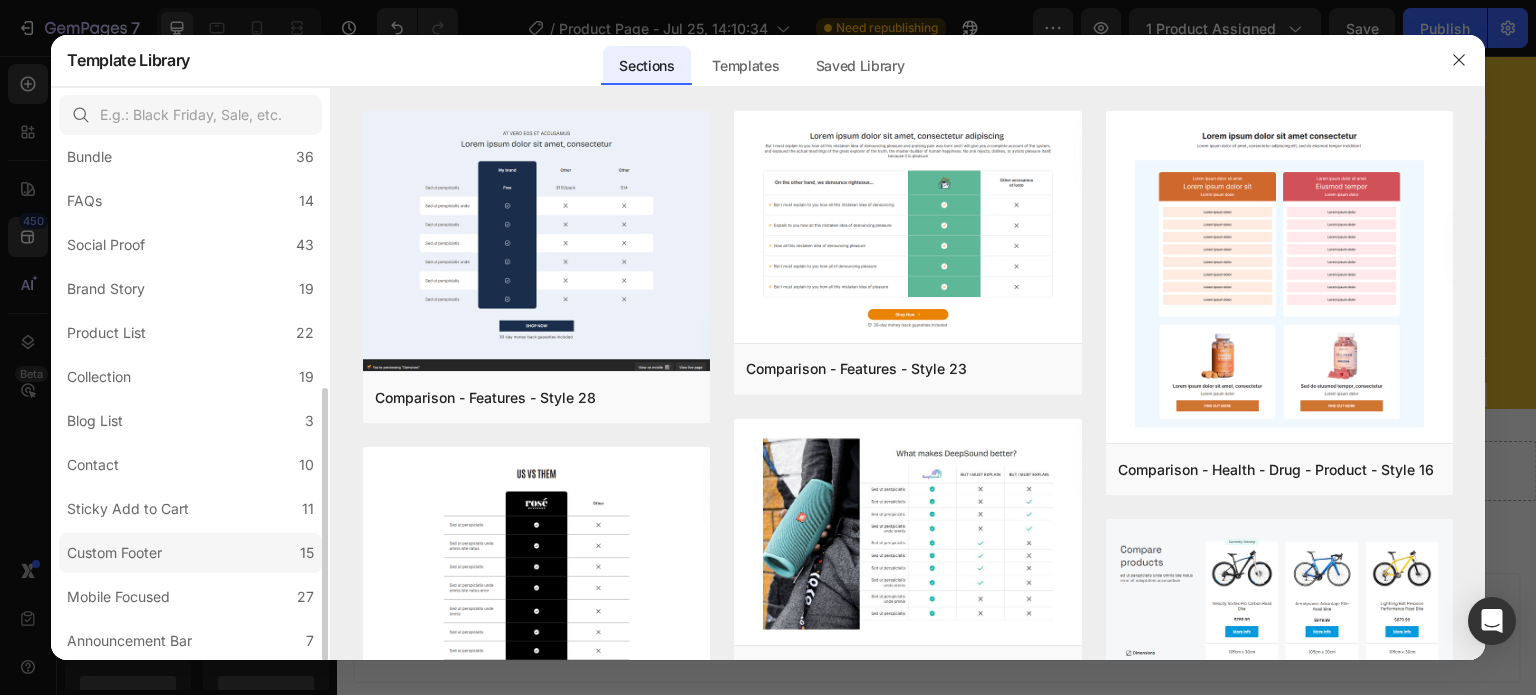 click on "Custom Footer 15" 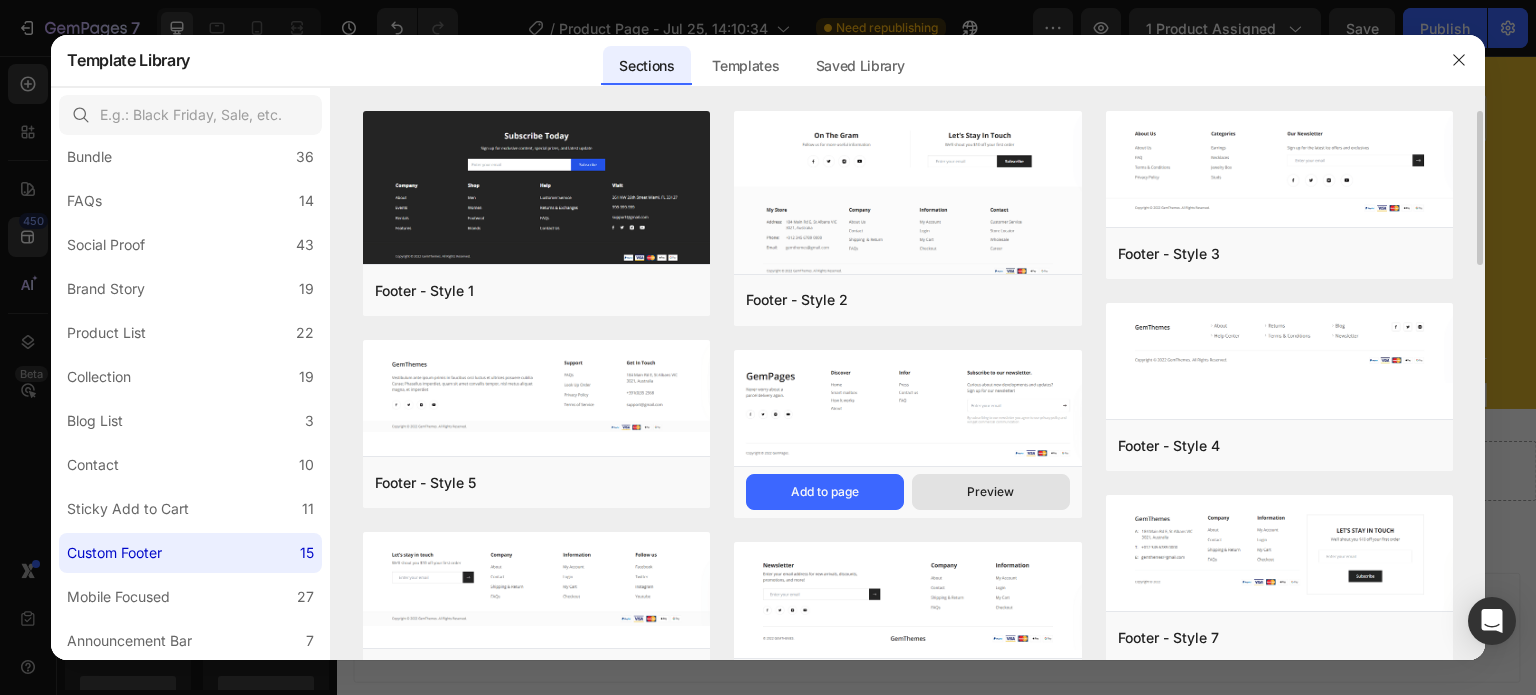 click on "Preview" at bounding box center [990, 492] 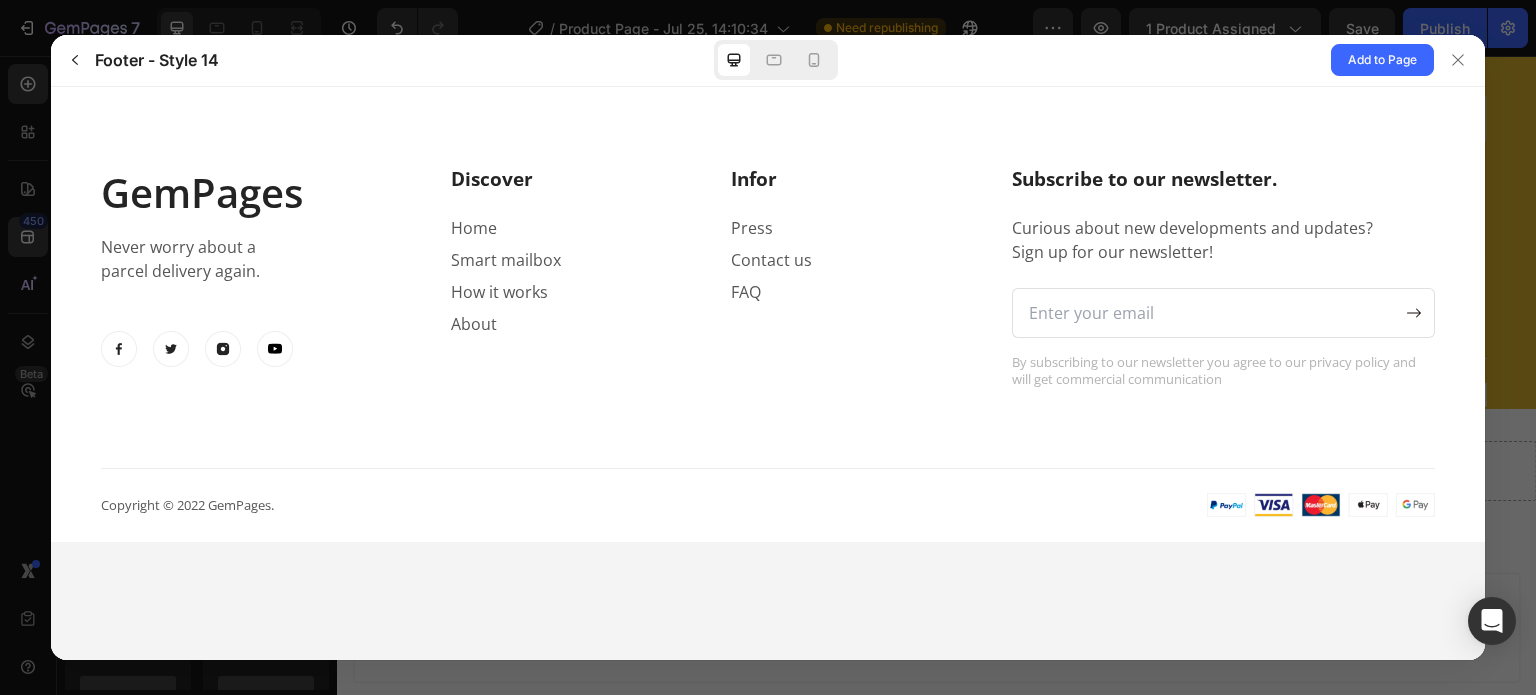 scroll, scrollTop: 0, scrollLeft: 0, axis: both 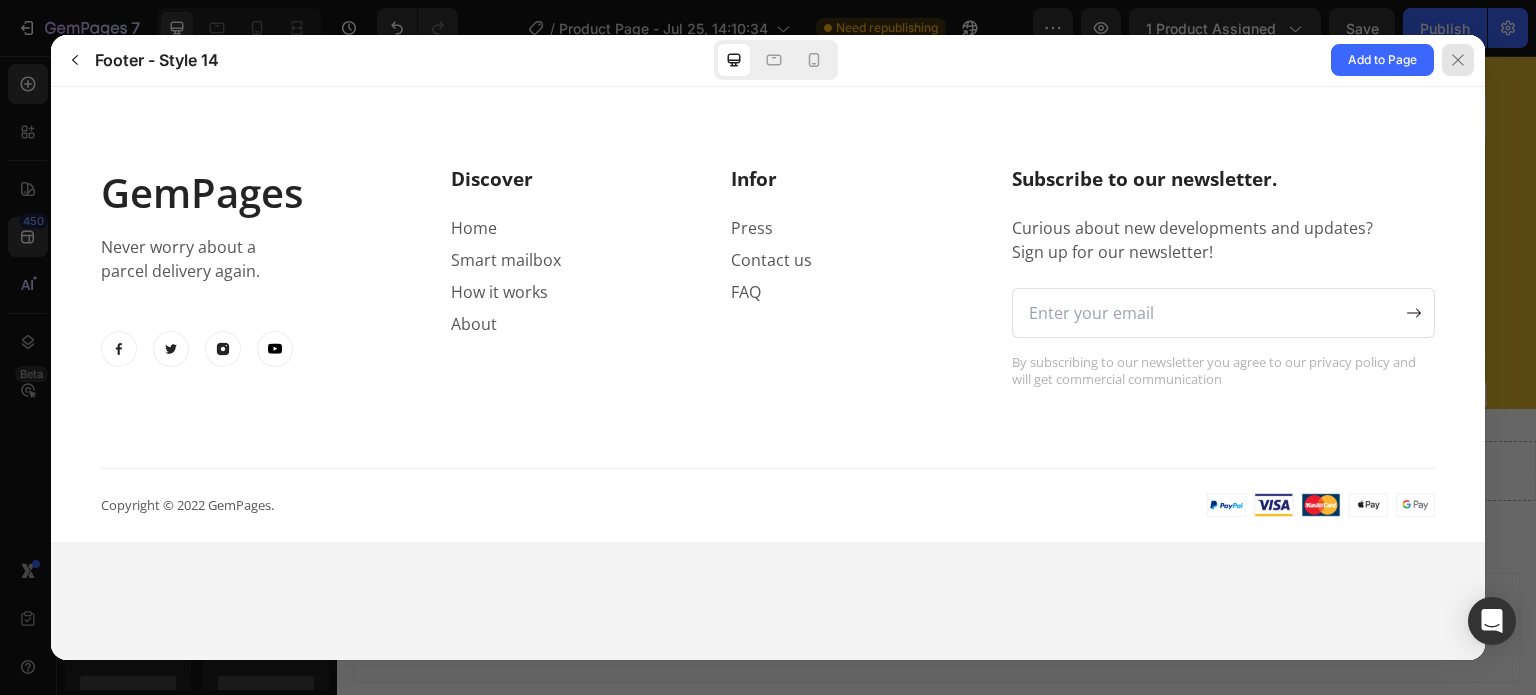 click at bounding box center [1458, 60] 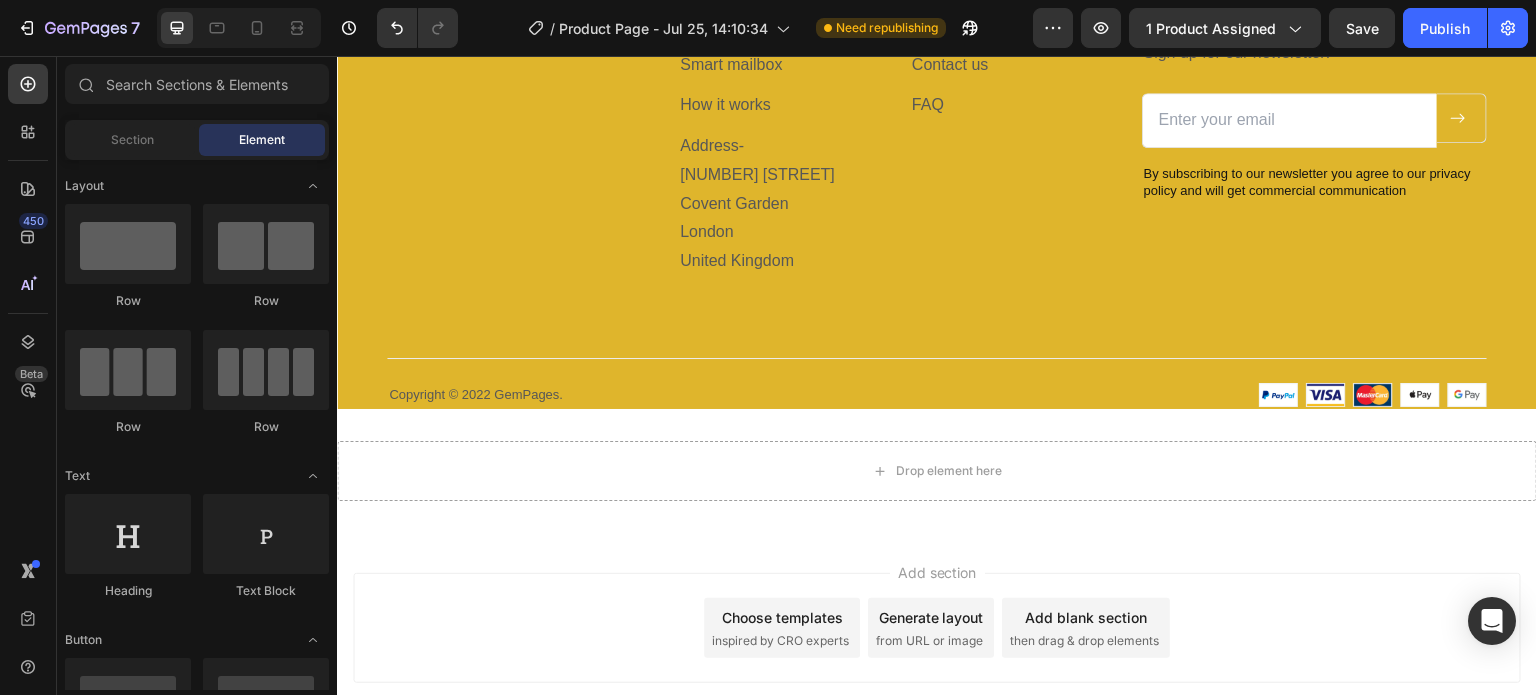 click on "Choose templates" at bounding box center [782, 617] 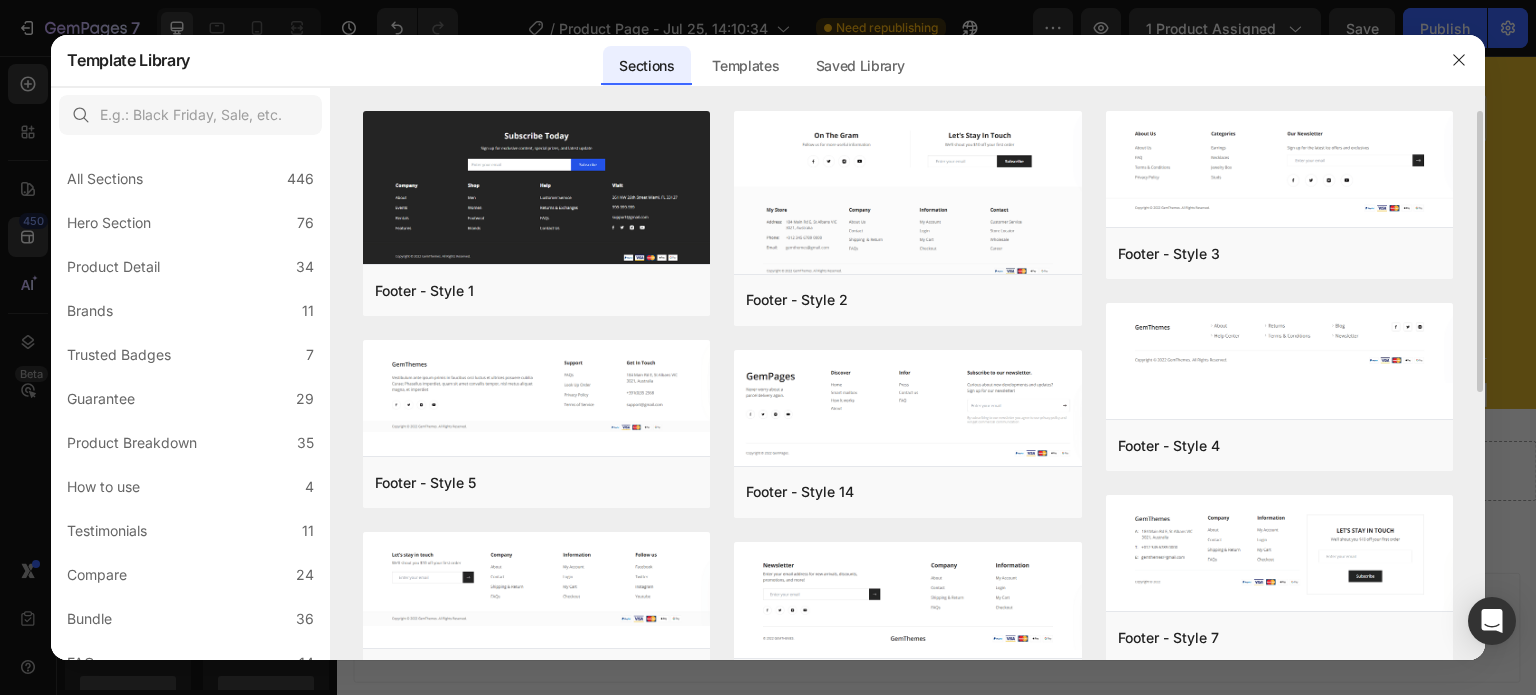 drag, startPoint x: 1477, startPoint y: 294, endPoint x: 1480, endPoint y: 310, distance: 16.27882 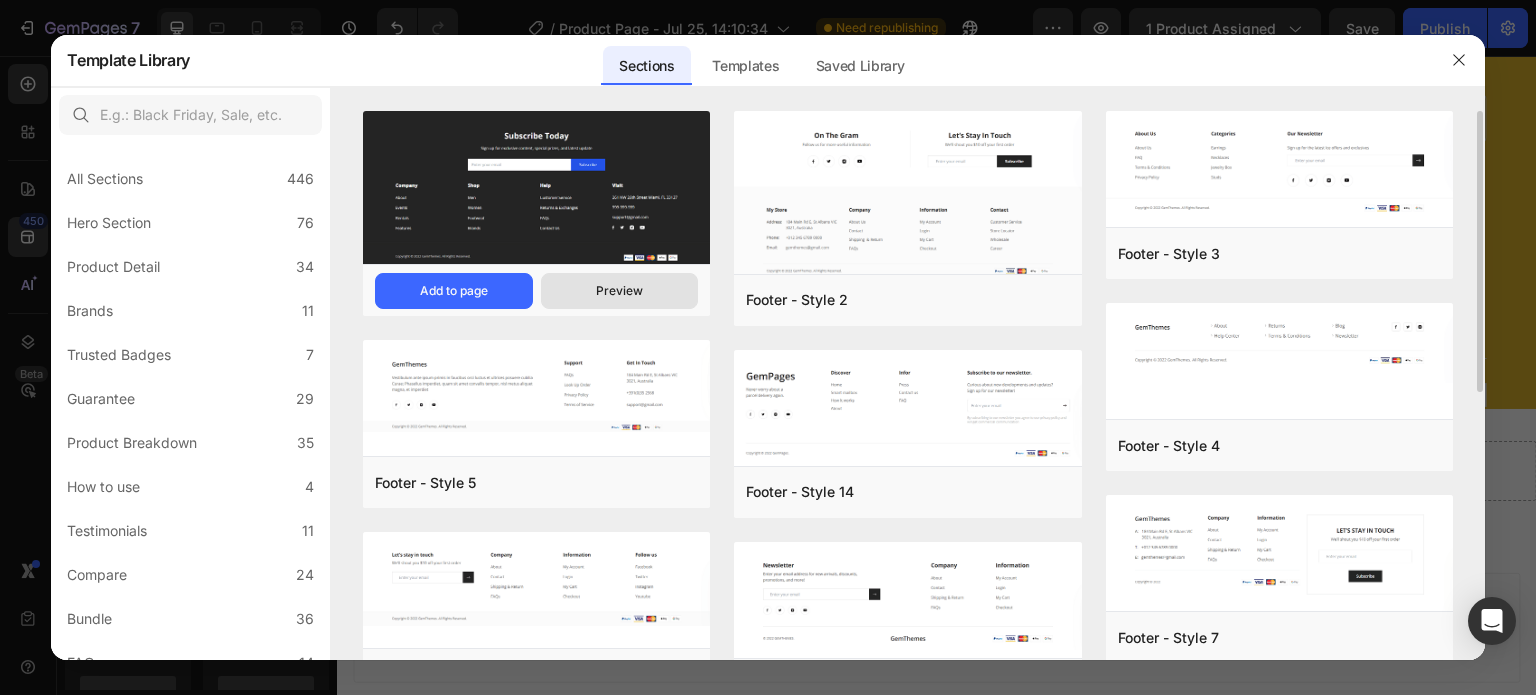 click on "Preview" at bounding box center (620, 291) 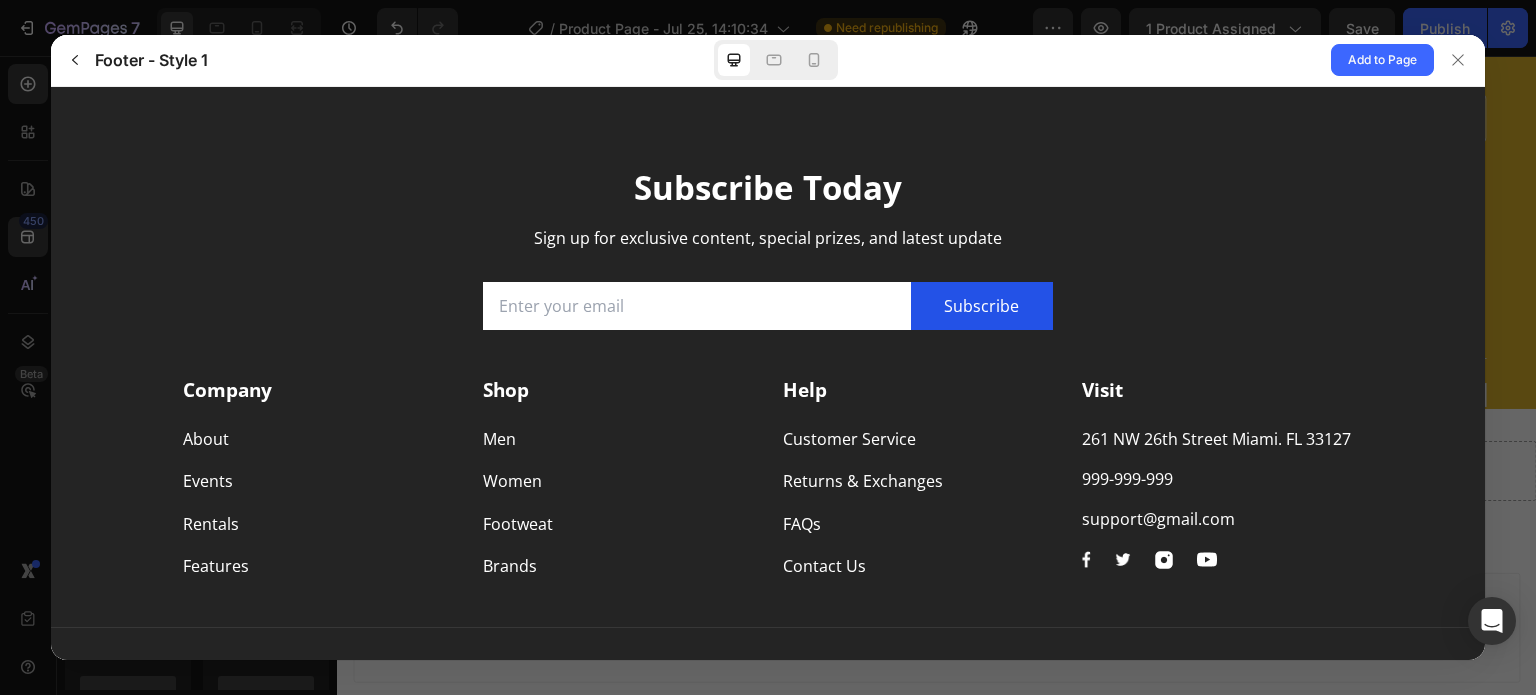 scroll, scrollTop: 0, scrollLeft: 0, axis: both 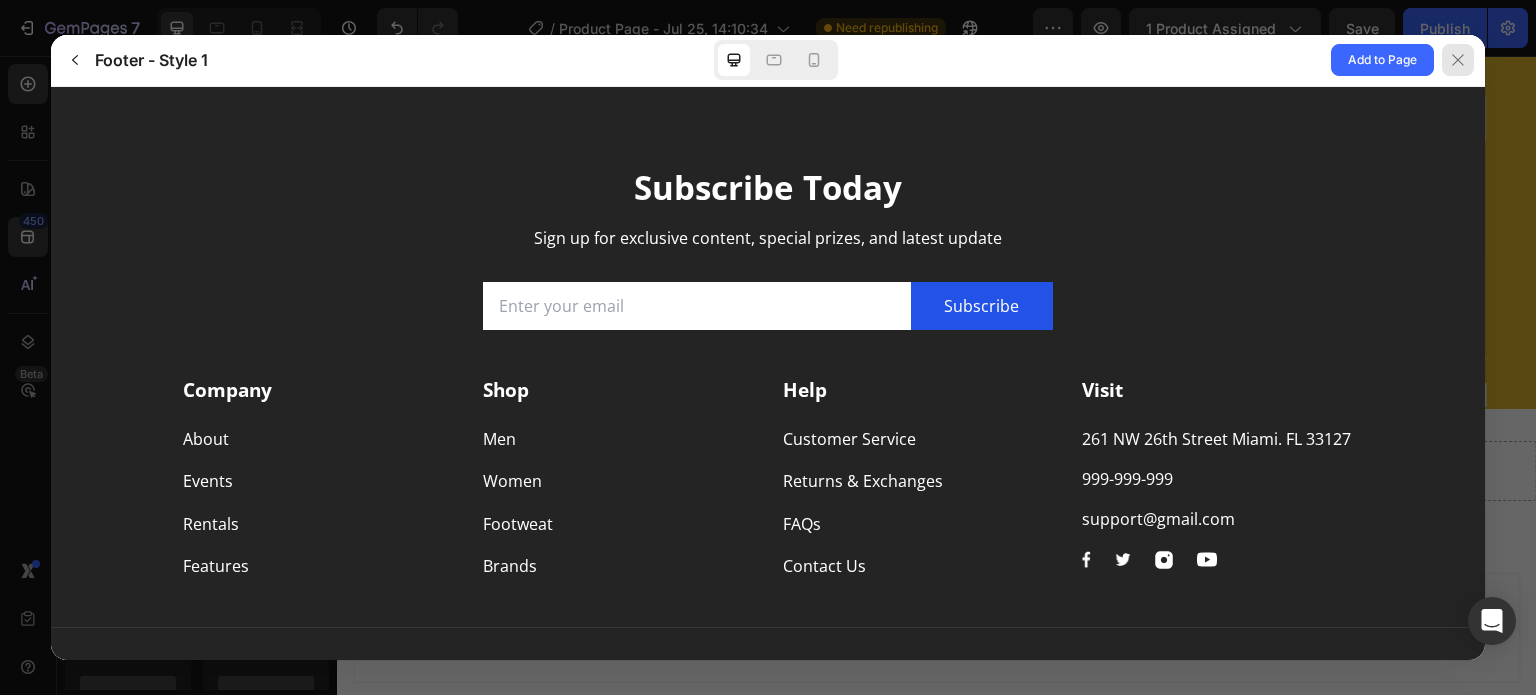click at bounding box center [1458, 60] 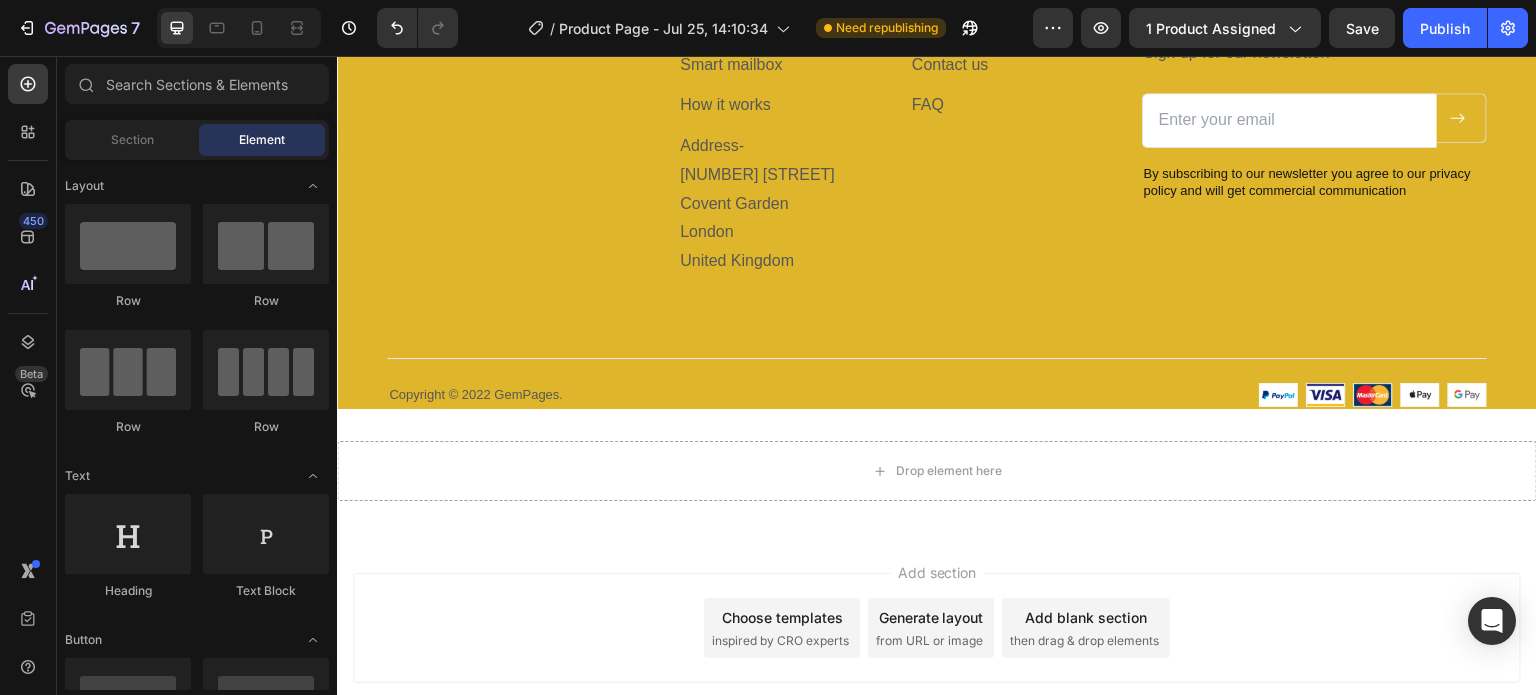 click on "Choose templates inspired by CRO experts" at bounding box center [782, 628] 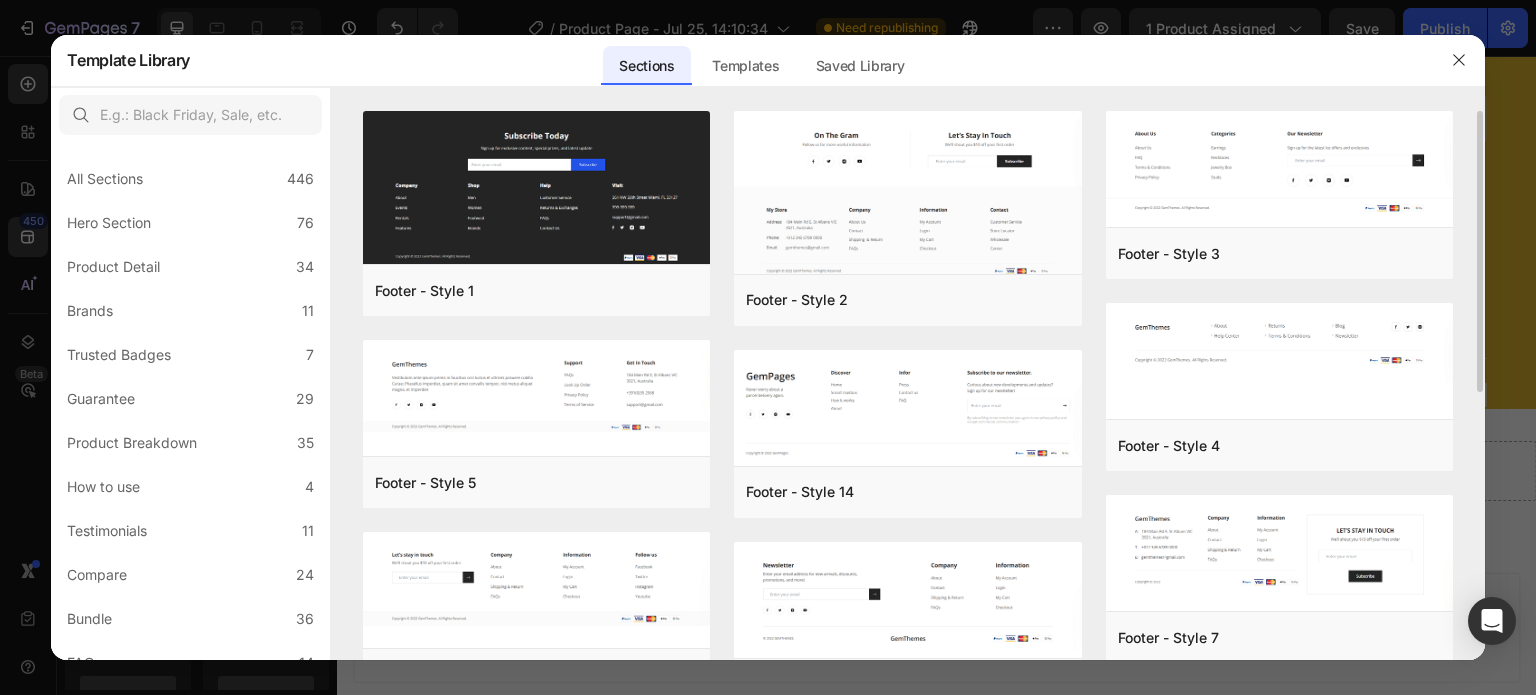 click on "Footer - Style 1 Add to page  Preview  Footer - Style 5 Add to page  Preview  Footer - Style 8 Add to page  Preview  Footer - Style 12 Add to page  Preview  Footer - Style 6 Add to page  Preview  Footer - Style 2 Add to page  Preview  Footer - Style 14 Add to page  Preview  Footer - Style 9 Add to page  Preview  Footer - Style 13 Add to page  Preview  Footer - Style 10 Add to page  Preview  Footer - Style 3 Add to page  Preview  Footer - Style 4 Add to page  Preview  Footer - Style 7 Add to page  Preview  Footer - Style 11 Add to page  Preview  Footer - Style 15 Add to page  Preview  Footer - Style 1 Add to page  Preview  Footer - Style 2 Add to page  Preview  Footer - Style 3 Add to page  Preview  Footer - Style 4 Add to page  Preview  Footer - Style 5 Add to page  Preview  Footer - Style 14 Add to page  Preview  Footer - Style 7 Add to page  Preview  Footer - Style 8 Add to page  Preview  Footer - Style 9 Add to page  Preview  Footer - Style 11 Add to page  Preview  Footer - Style 12 Add to page  Preview" at bounding box center (908, 386) 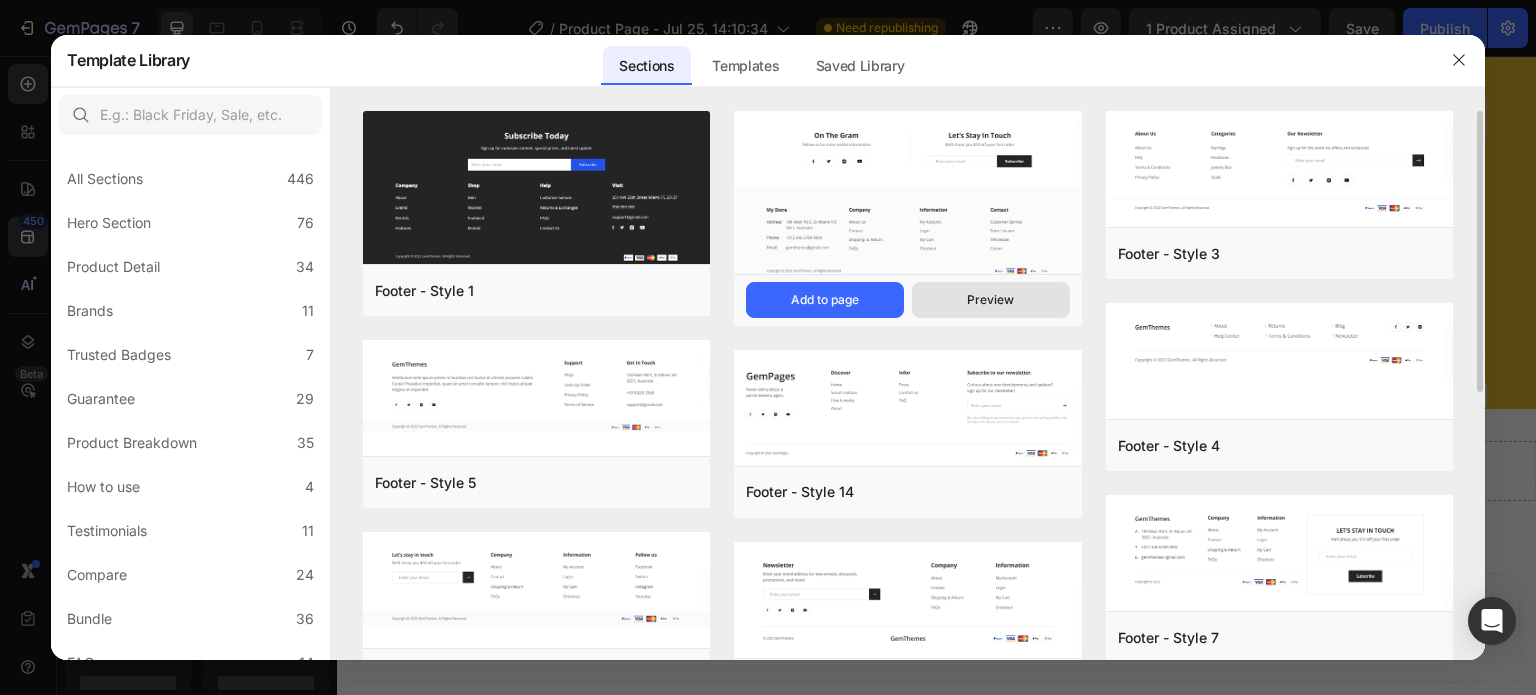 click on "Preview" at bounding box center [990, 300] 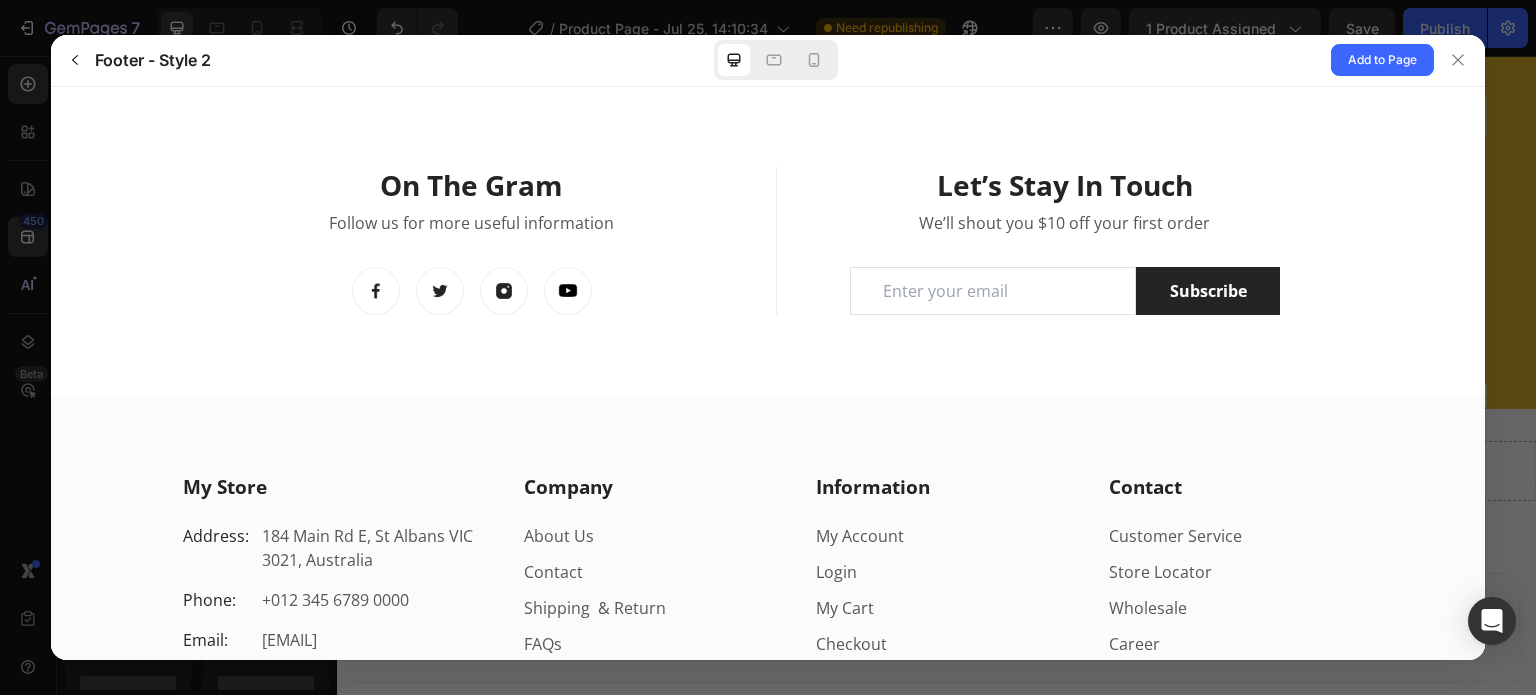 scroll, scrollTop: 0, scrollLeft: 0, axis: both 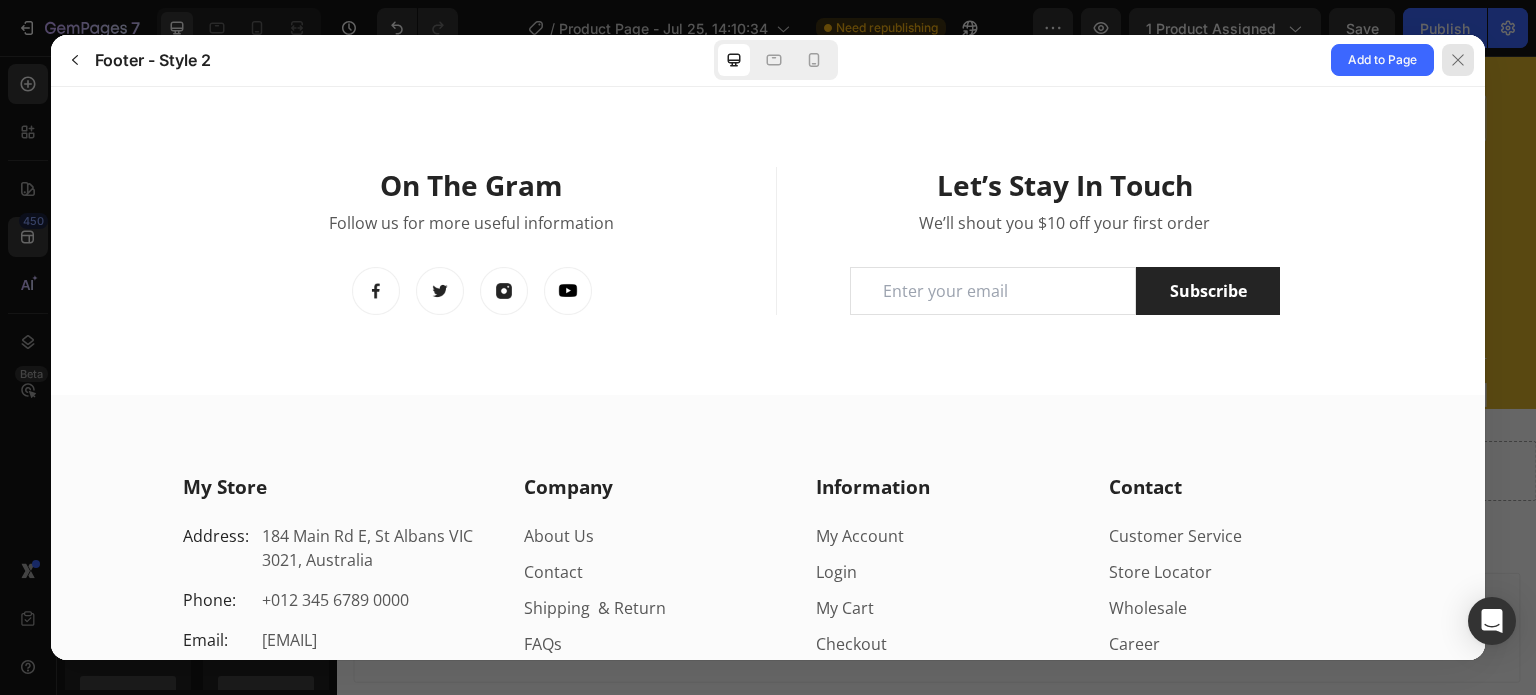 click 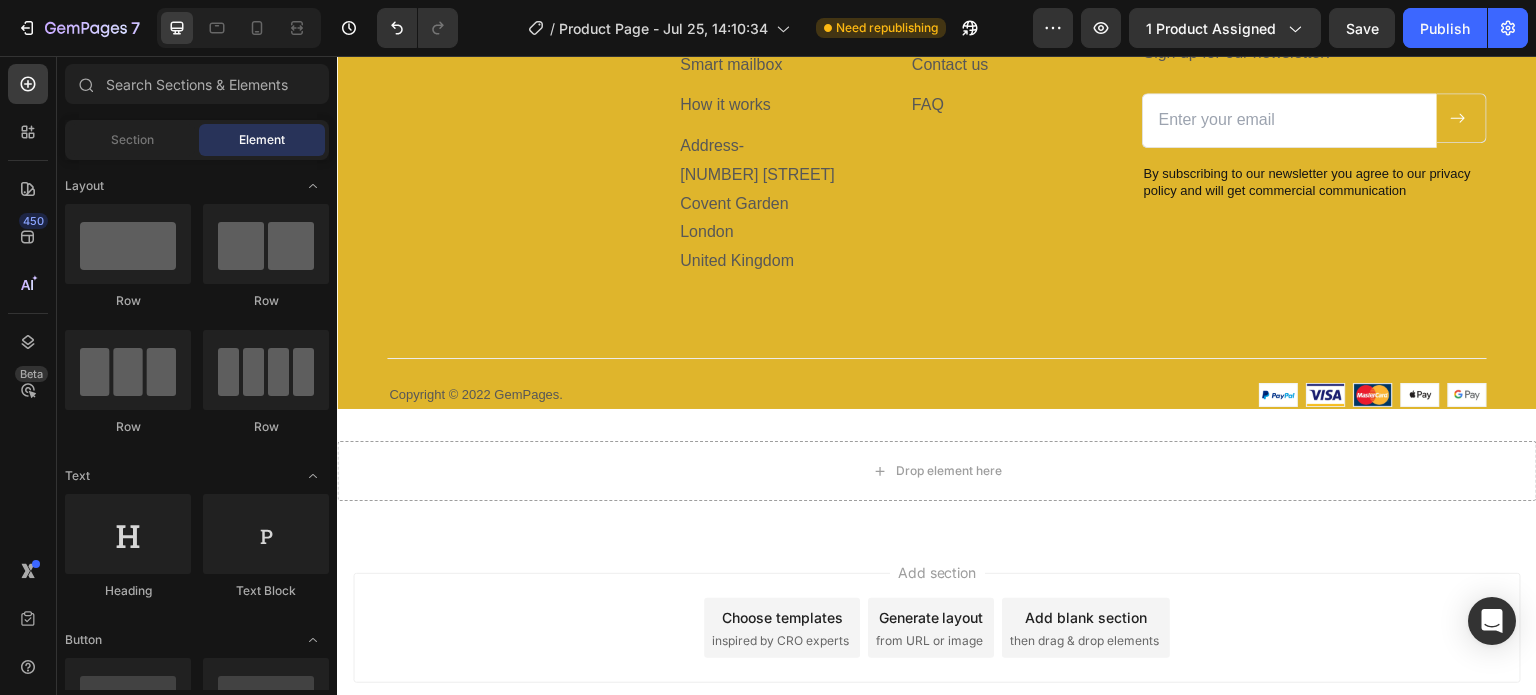 click on "Choose templates" at bounding box center [782, 617] 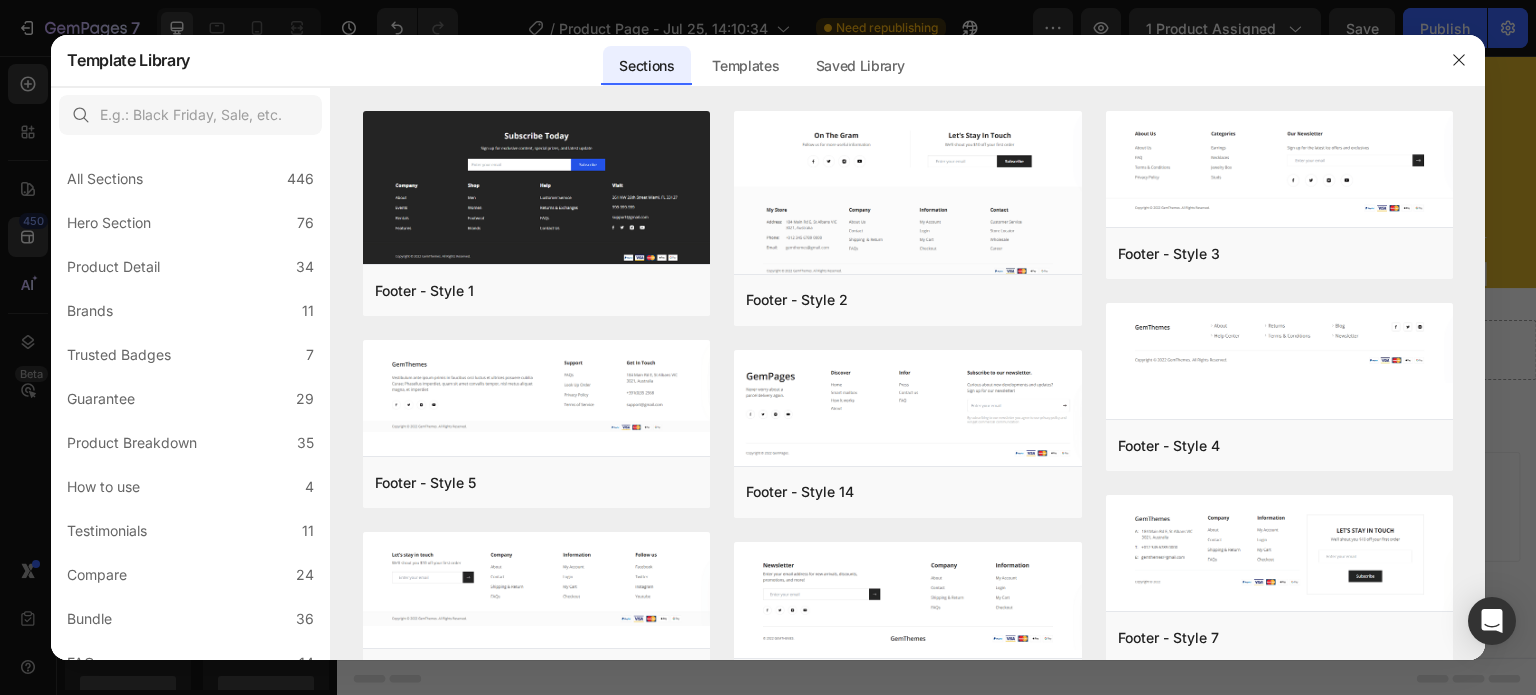 scroll, scrollTop: 5721, scrollLeft: 0, axis: vertical 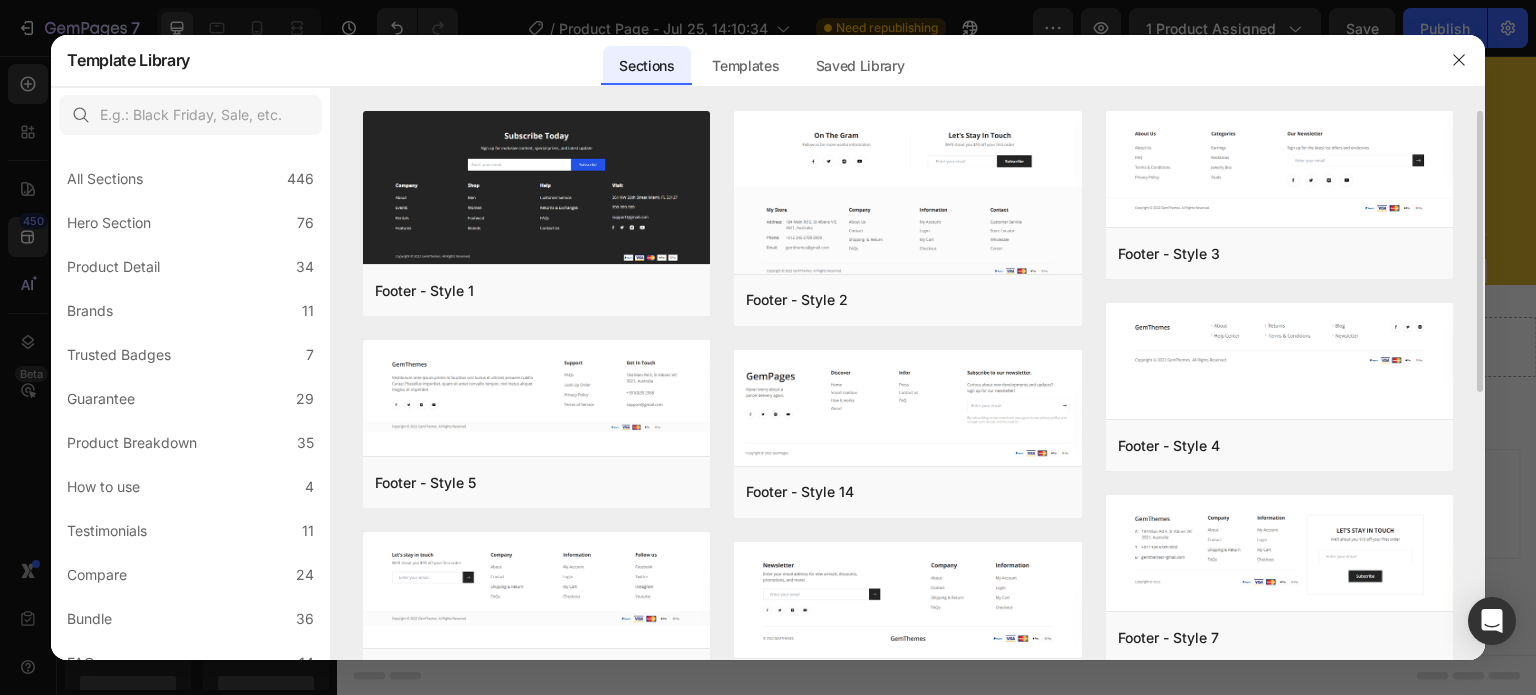 click on "Footer - Style 1 Add to page  Preview  Footer - Style 5 Add to page  Preview  Footer - Style 8 Add to page  Preview  Footer - Style 12 Add to page  Preview  Footer - Style 6 Add to page  Preview  Footer - Style 2 Add to page  Preview  Footer - Style 14 Add to page  Preview  Footer - Style 9 Add to page  Preview  Footer - Style 13 Add to page  Preview  Footer - Style 10 Add to page  Preview  Footer - Style 3 Add to page  Preview  Footer - Style 4 Add to page  Preview  Footer - Style 7 Add to page  Preview  Footer - Style 11 Add to page  Preview  Footer - Style 15 Add to page  Preview  Footer - Style 1 Add to page  Preview  Footer - Style 2 Add to page  Preview  Footer - Style 3 Add to page  Preview  Footer - Style 4 Add to page  Preview  Footer - Style 5 Add to page  Preview  Footer - Style 14 Add to page  Preview  Footer - Style 7 Add to page  Preview  Footer - Style 8 Add to page  Preview  Footer - Style 9 Add to page  Preview  Footer - Style 11 Add to page  Preview  Footer - Style 12 Add to page  Preview" at bounding box center (908, 386) 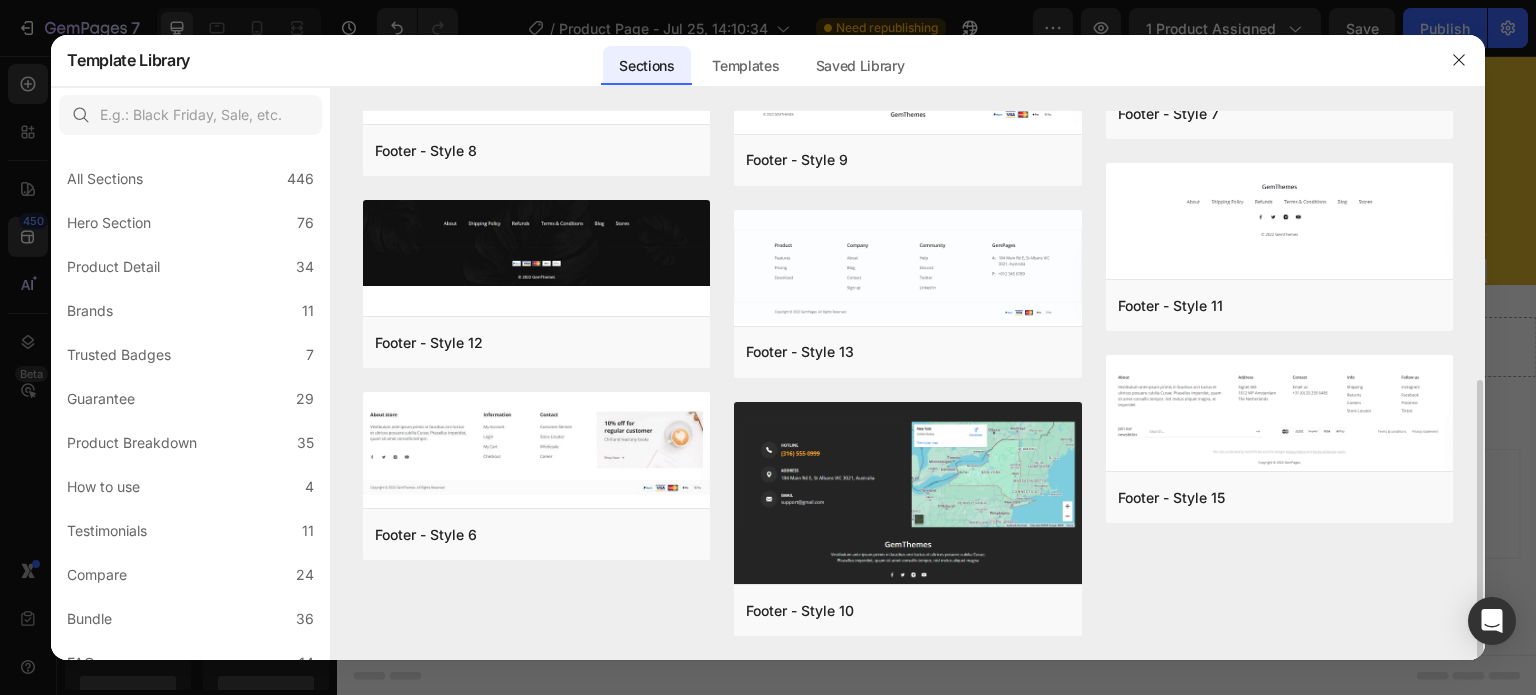 scroll, scrollTop: 524, scrollLeft: 0, axis: vertical 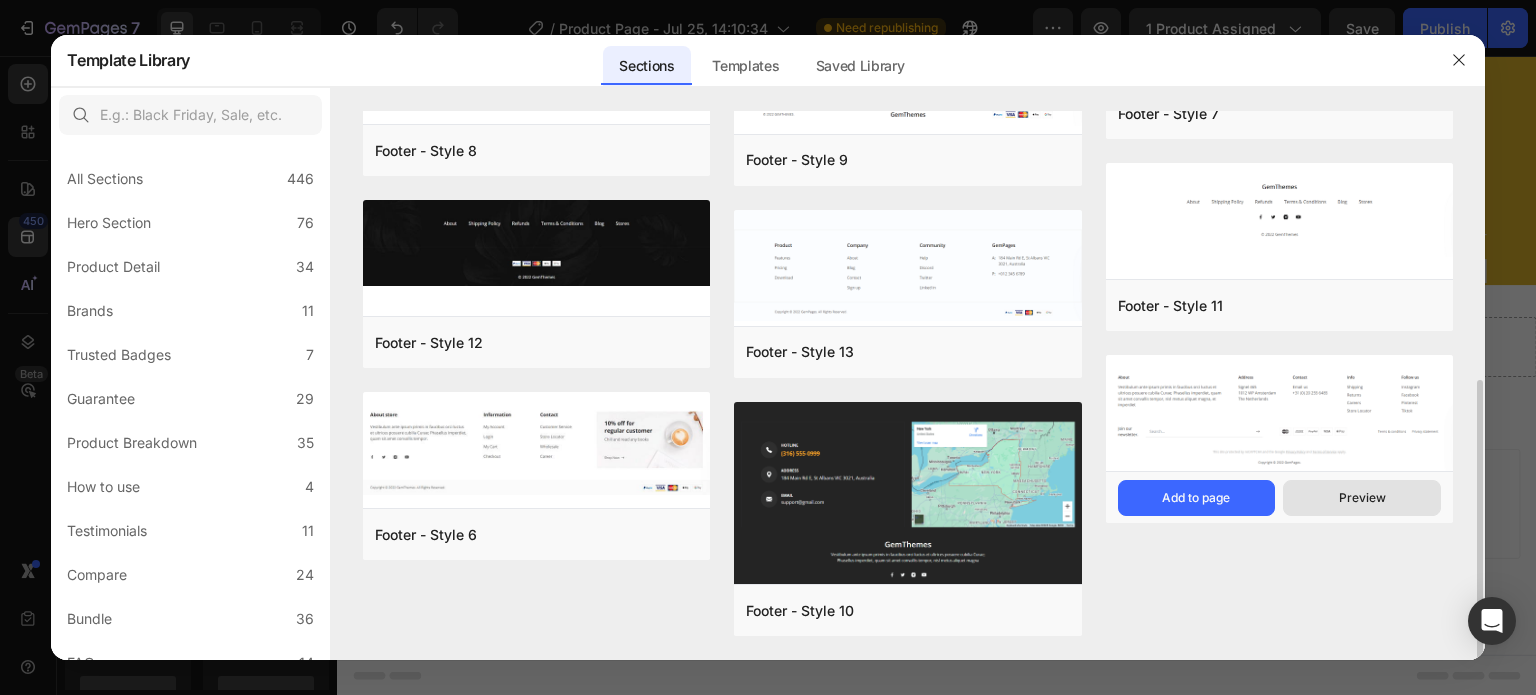 click on "Preview" at bounding box center (1362, 498) 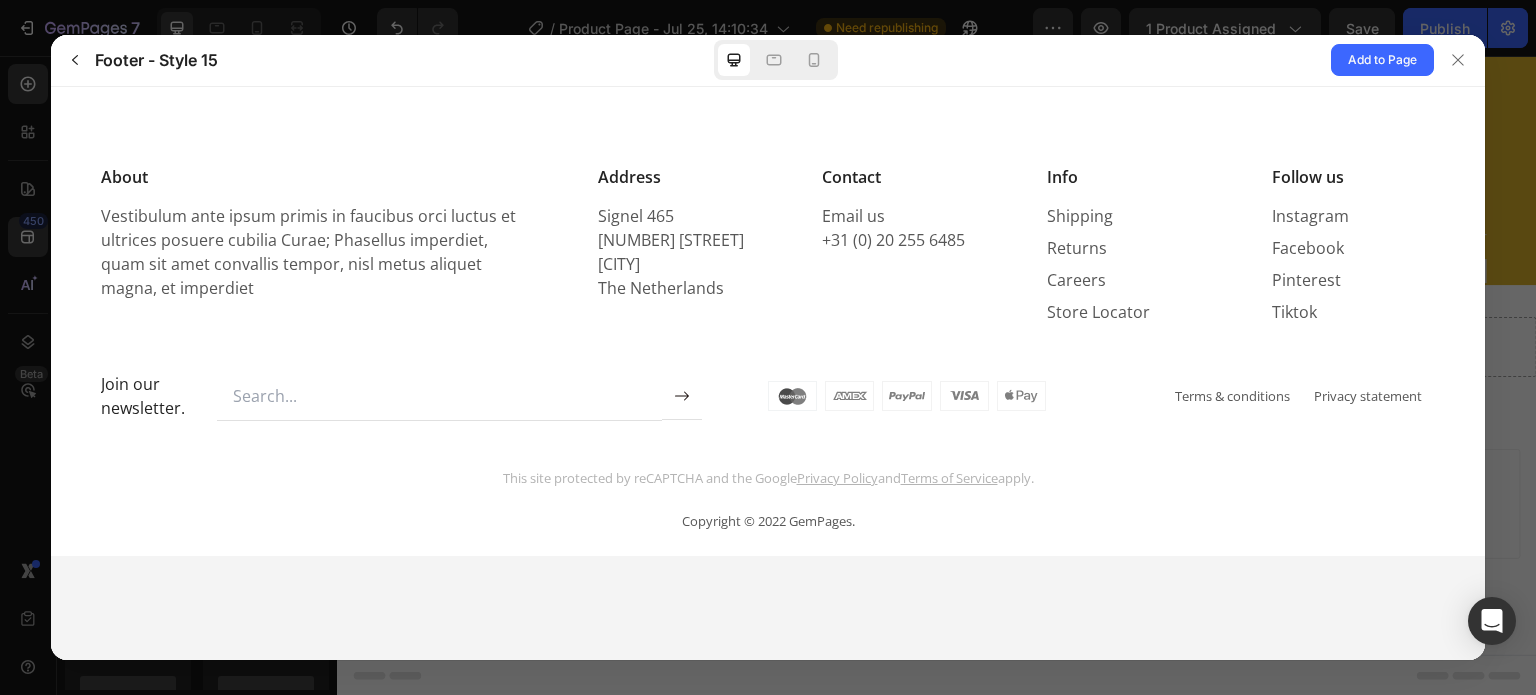 scroll, scrollTop: 0, scrollLeft: 0, axis: both 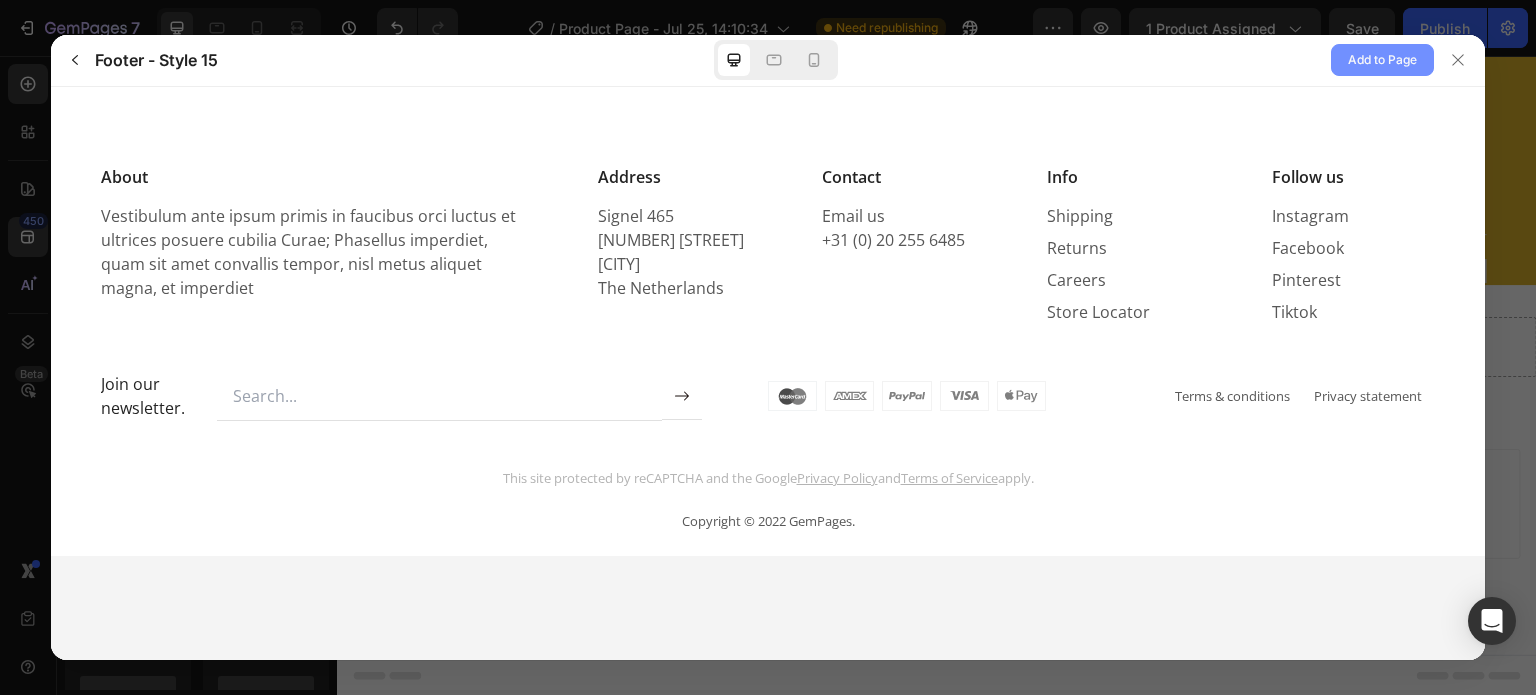 click on "Add to Page" 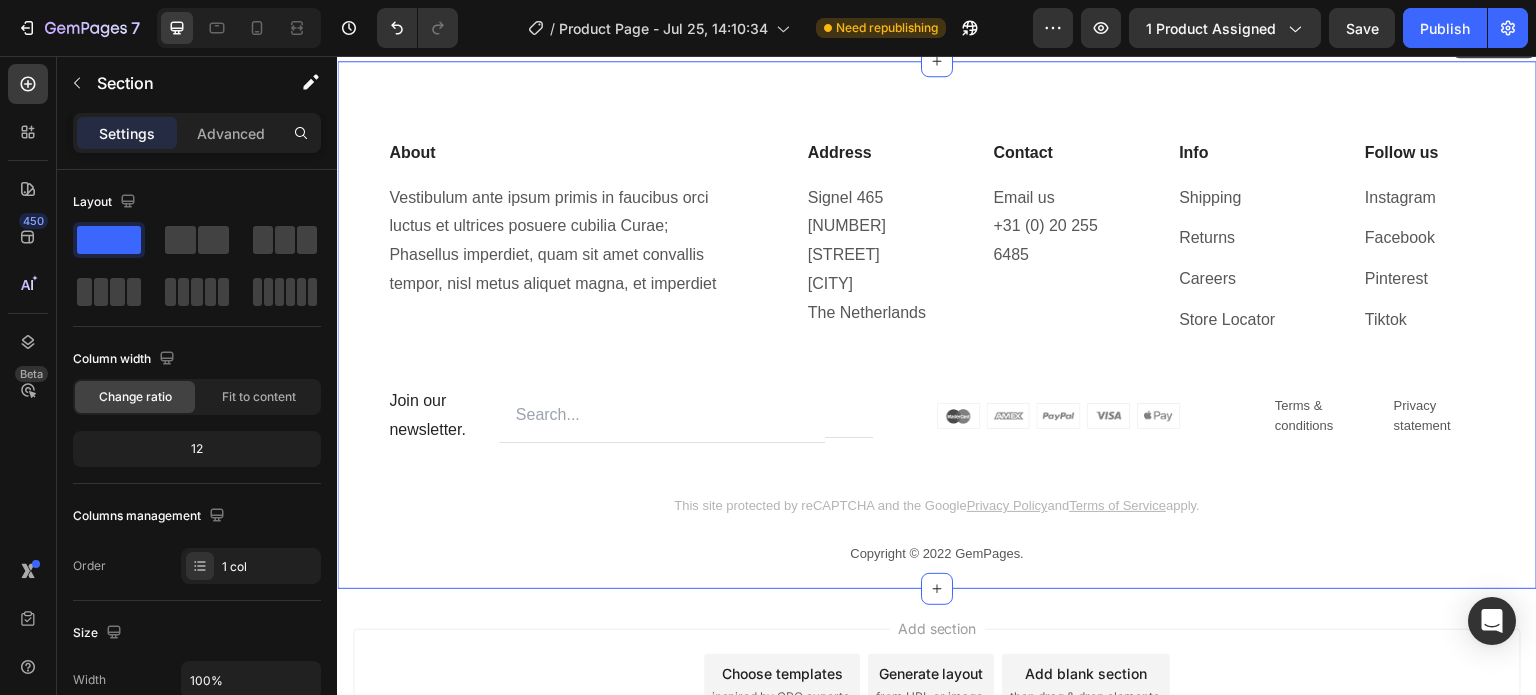 scroll, scrollTop: 6073, scrollLeft: 0, axis: vertical 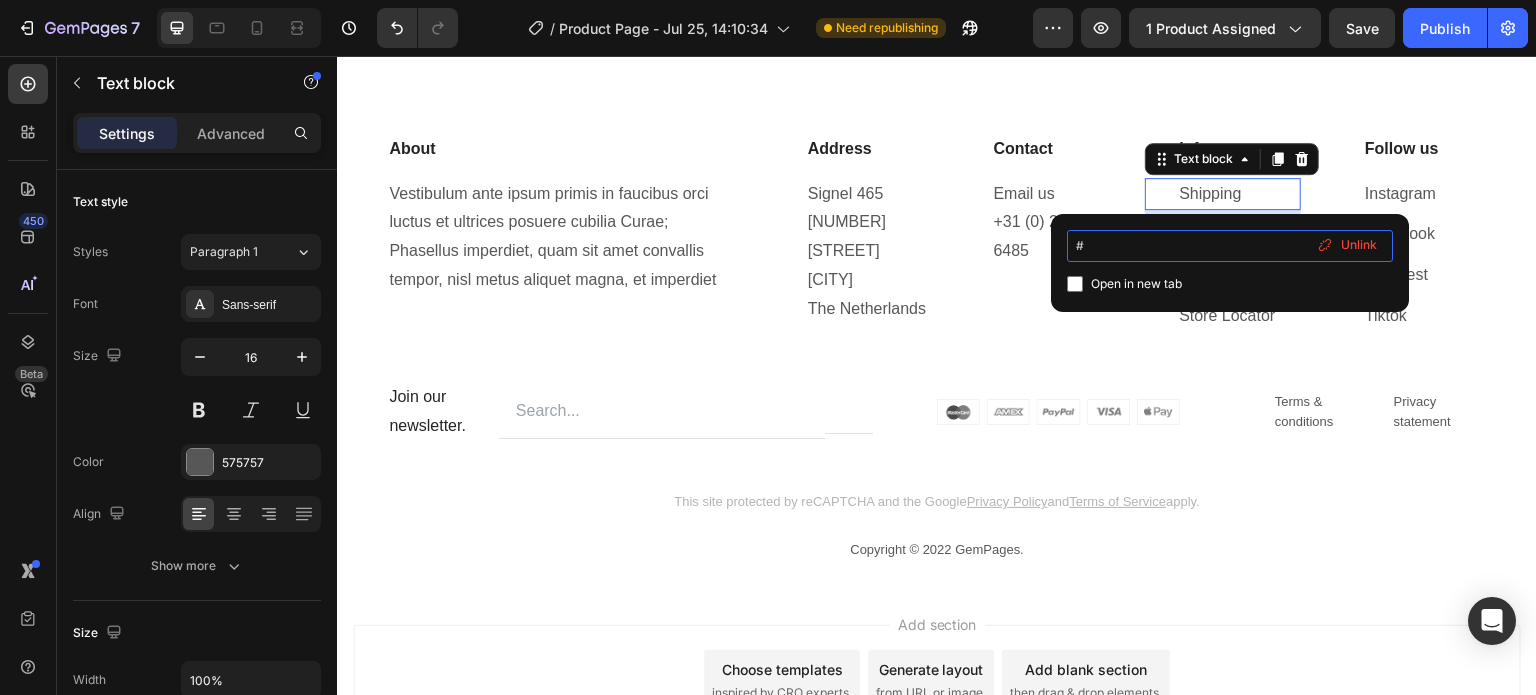 click on "#" at bounding box center (1230, 246) 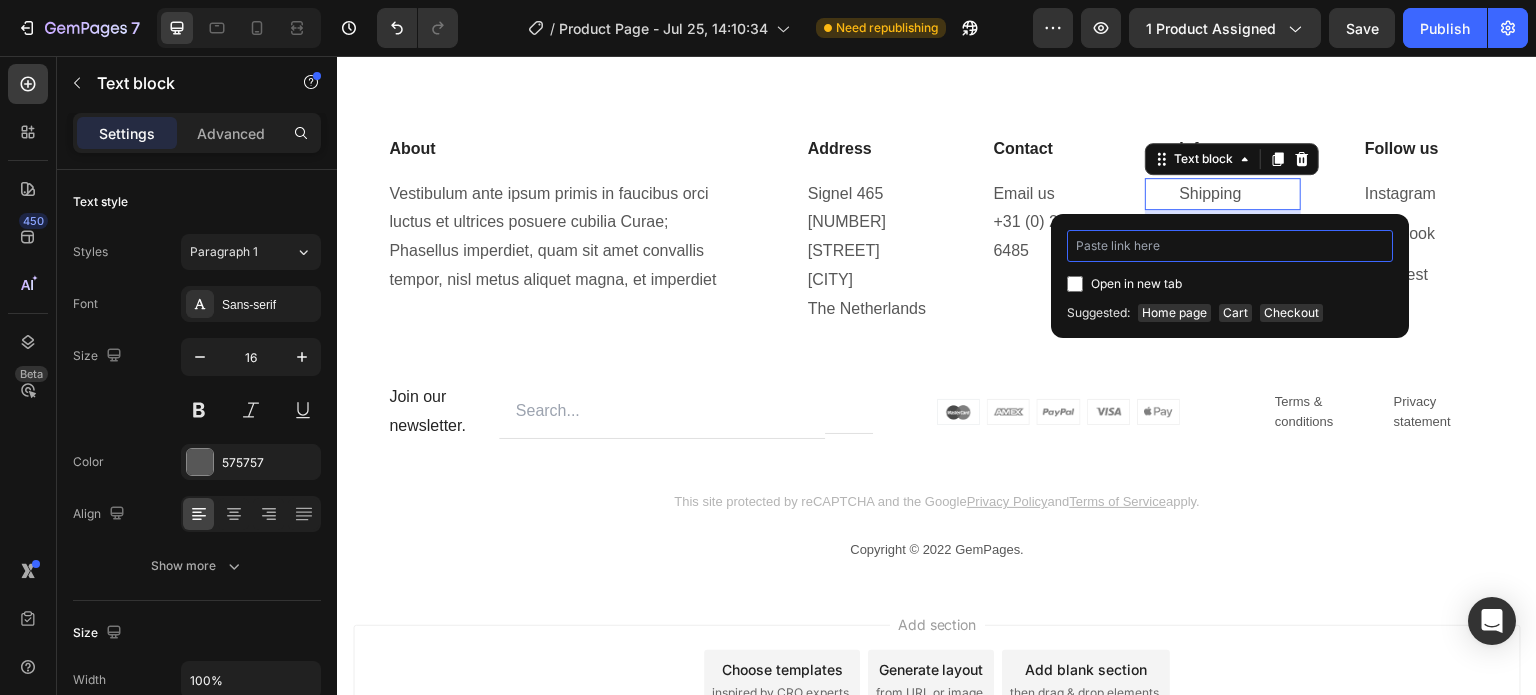 type 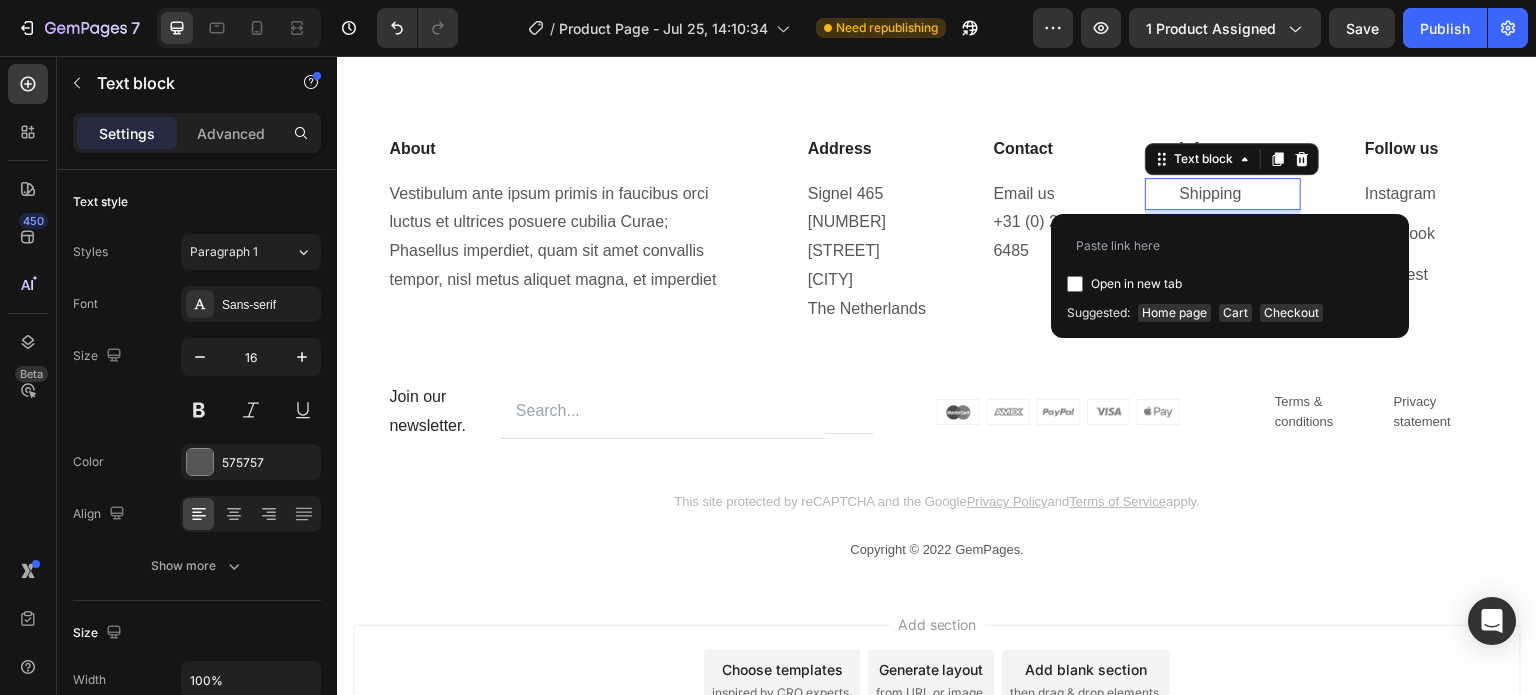 click at bounding box center [1075, 284] 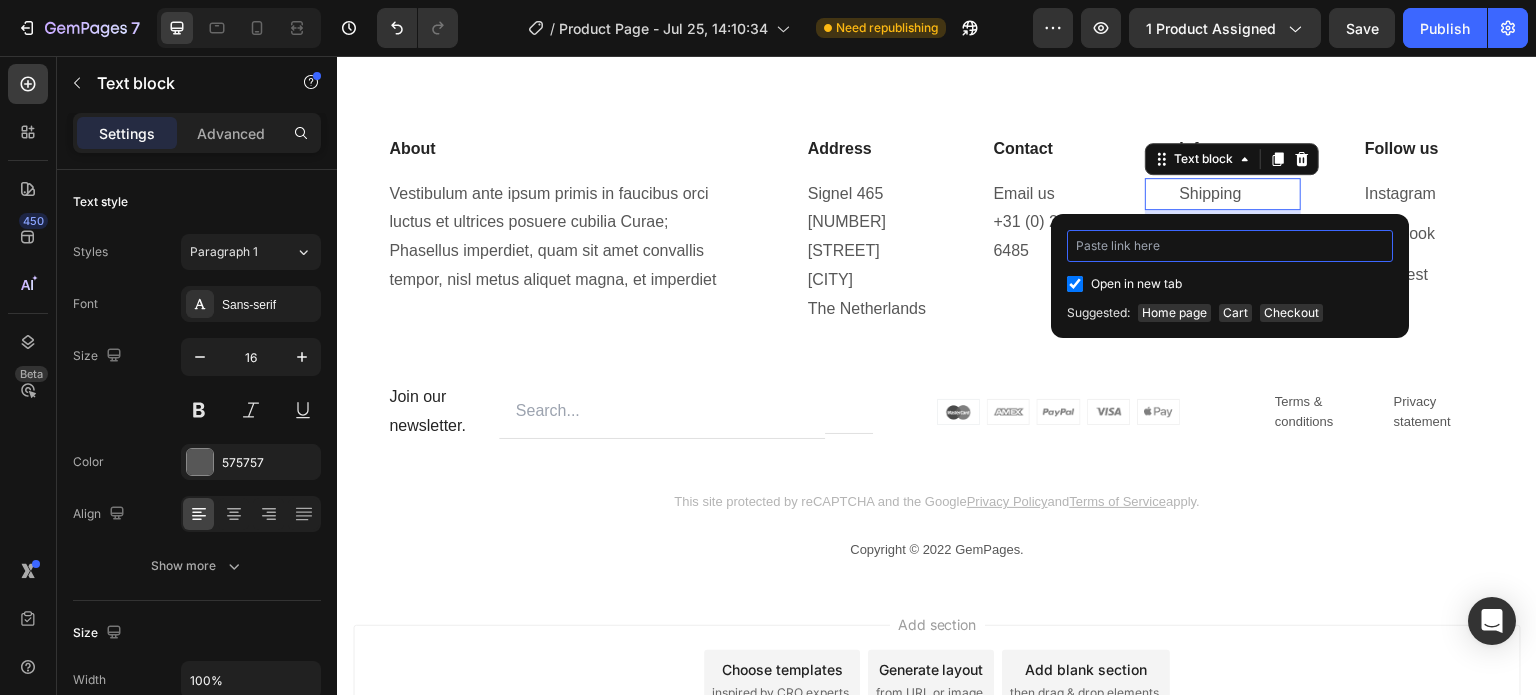 click at bounding box center (1230, 246) 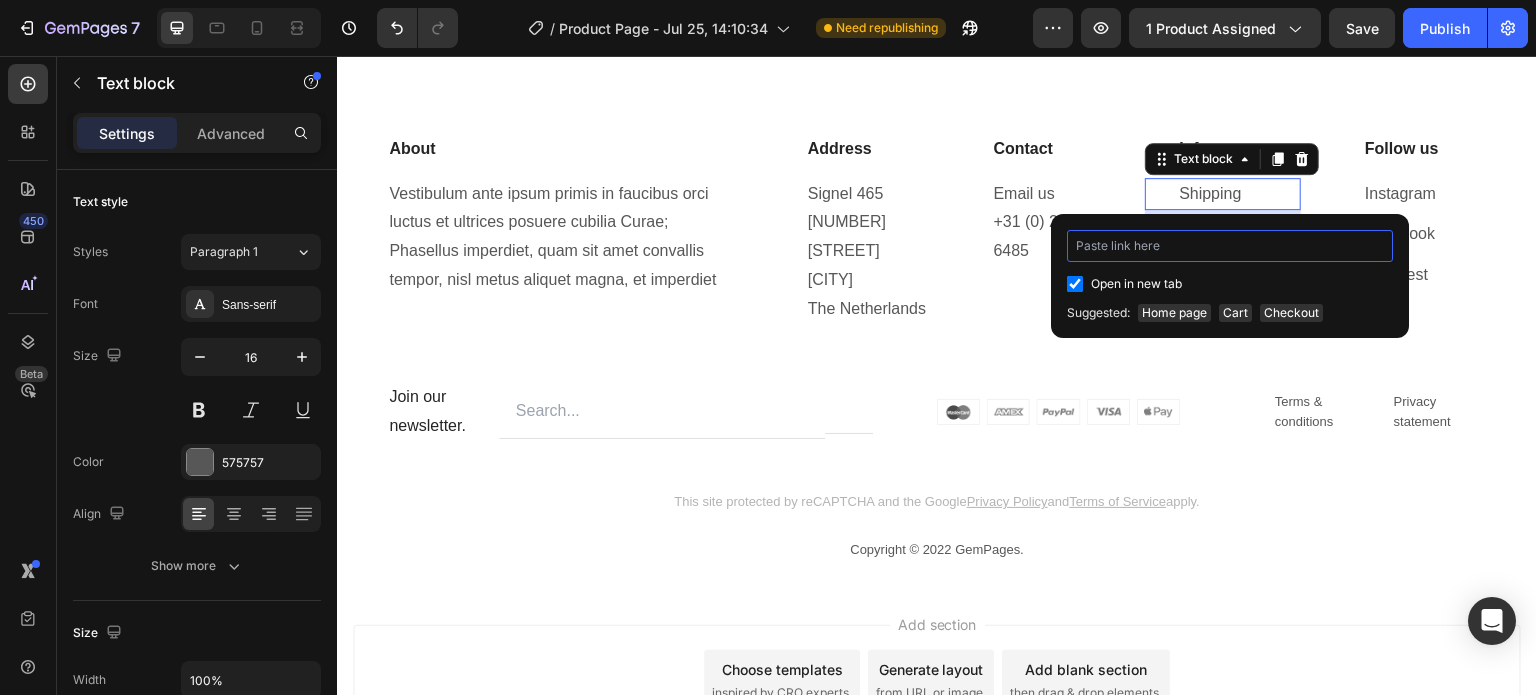 paste on "https://www.fortalon.com/pages/about-us" 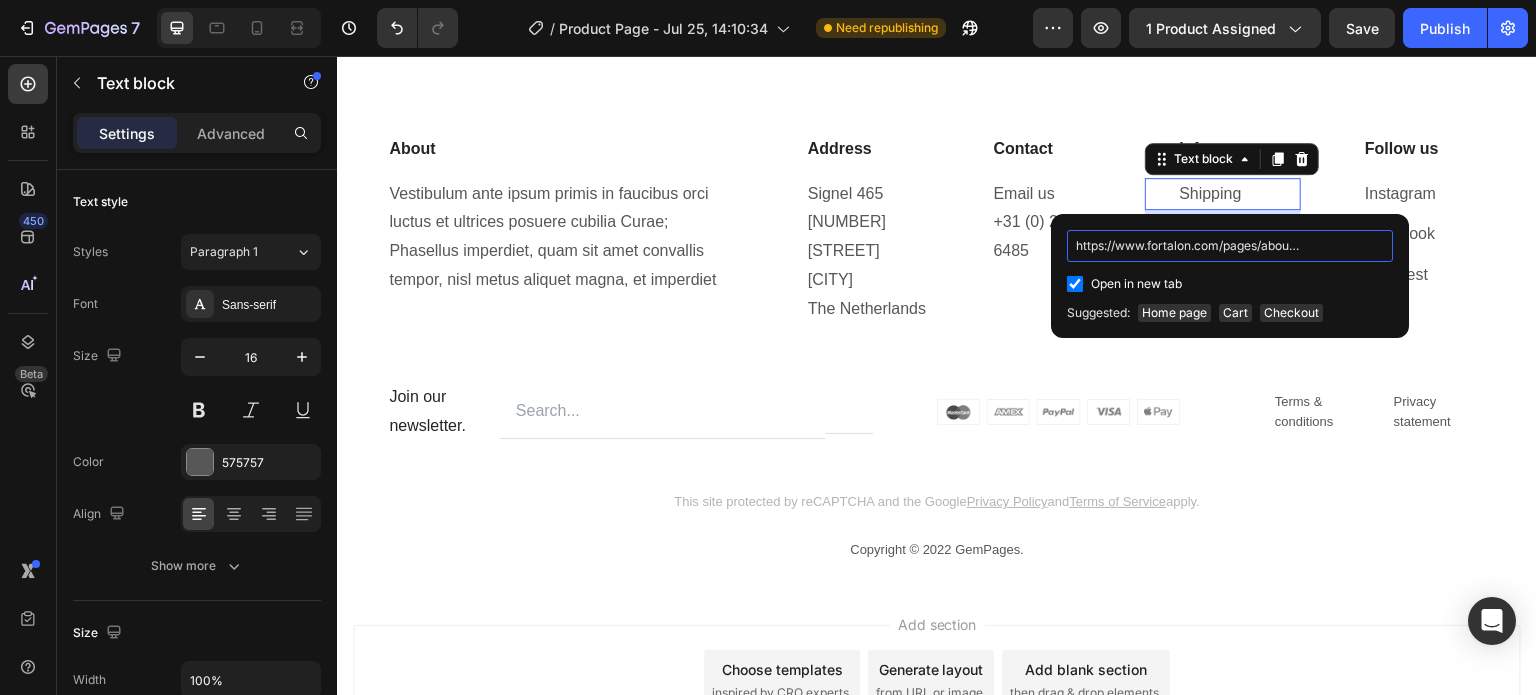 scroll, scrollTop: 0, scrollLeft: 14, axis: horizontal 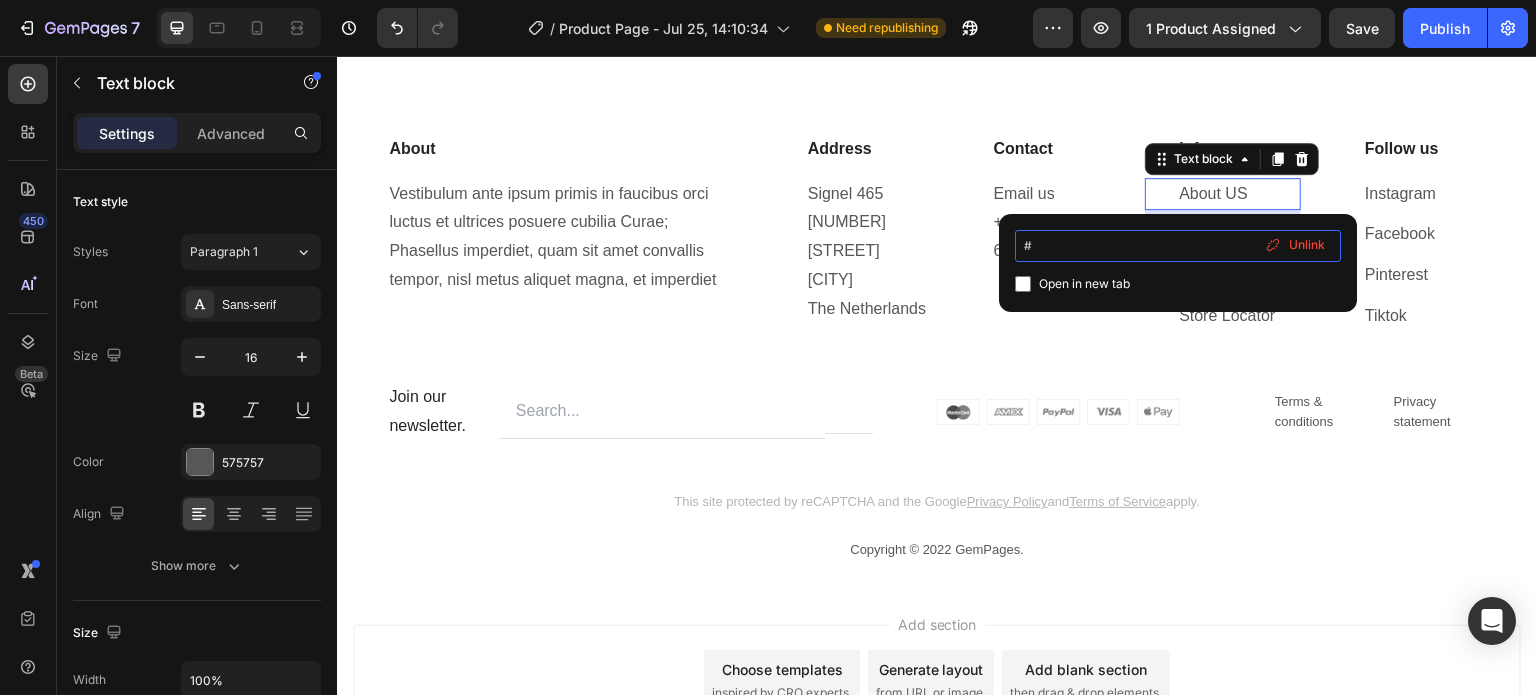 click on "#" at bounding box center (1178, 246) 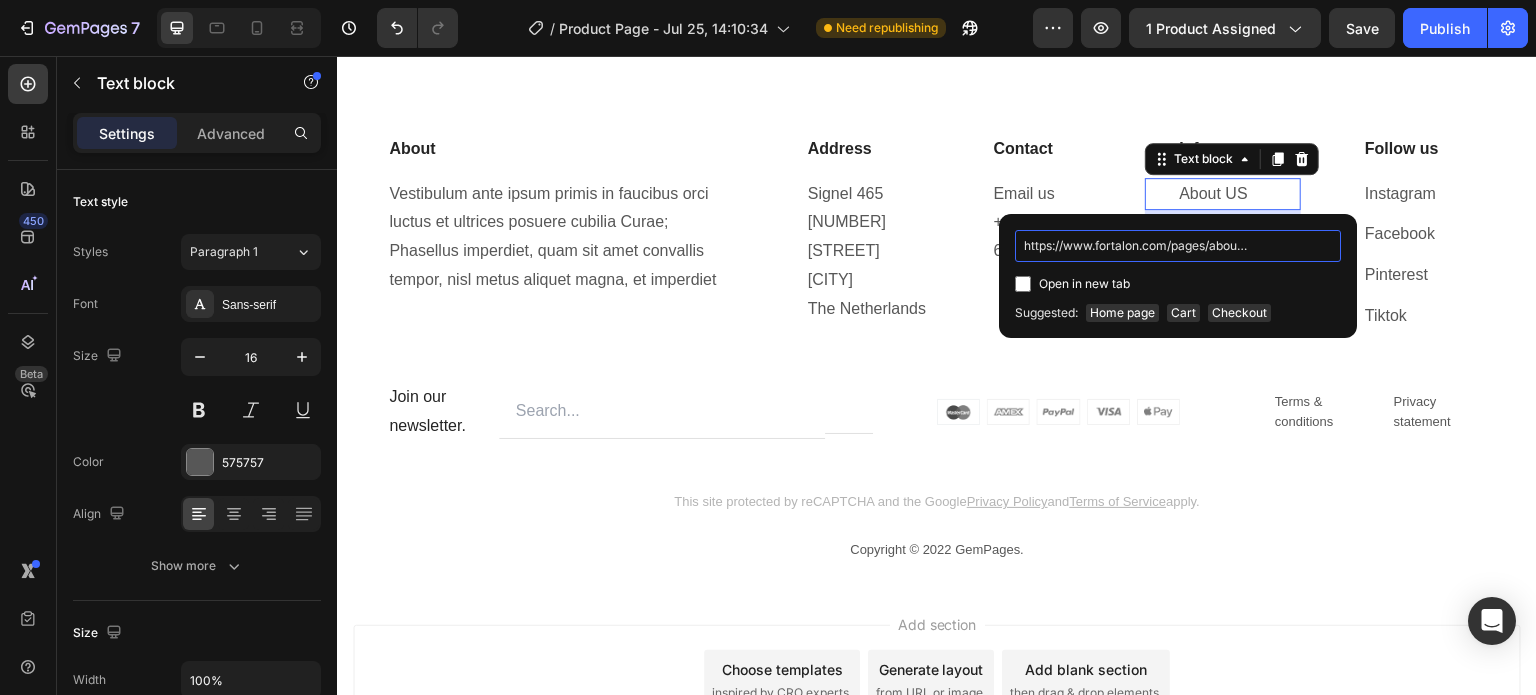 scroll, scrollTop: 0, scrollLeft: 14, axis: horizontal 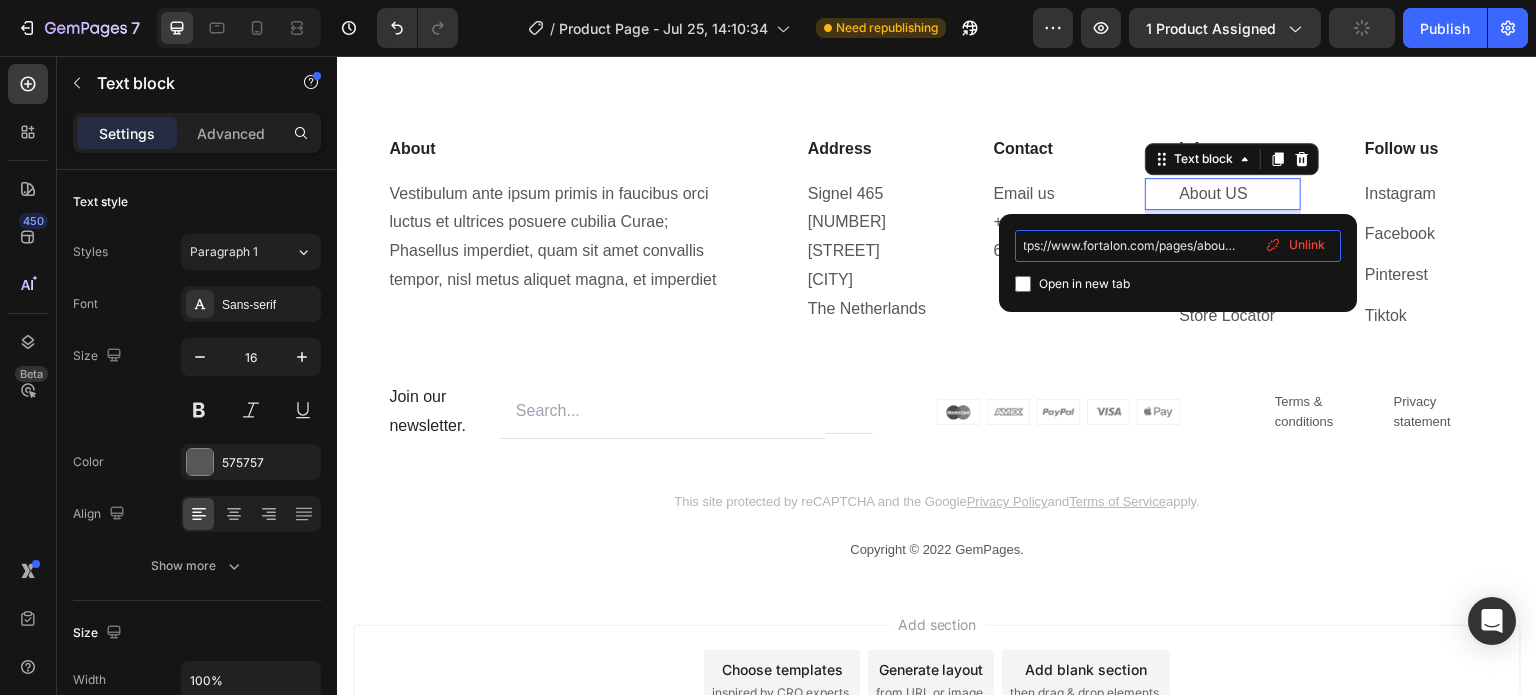 type on "https://www.fortalon.com/pages/about-us" 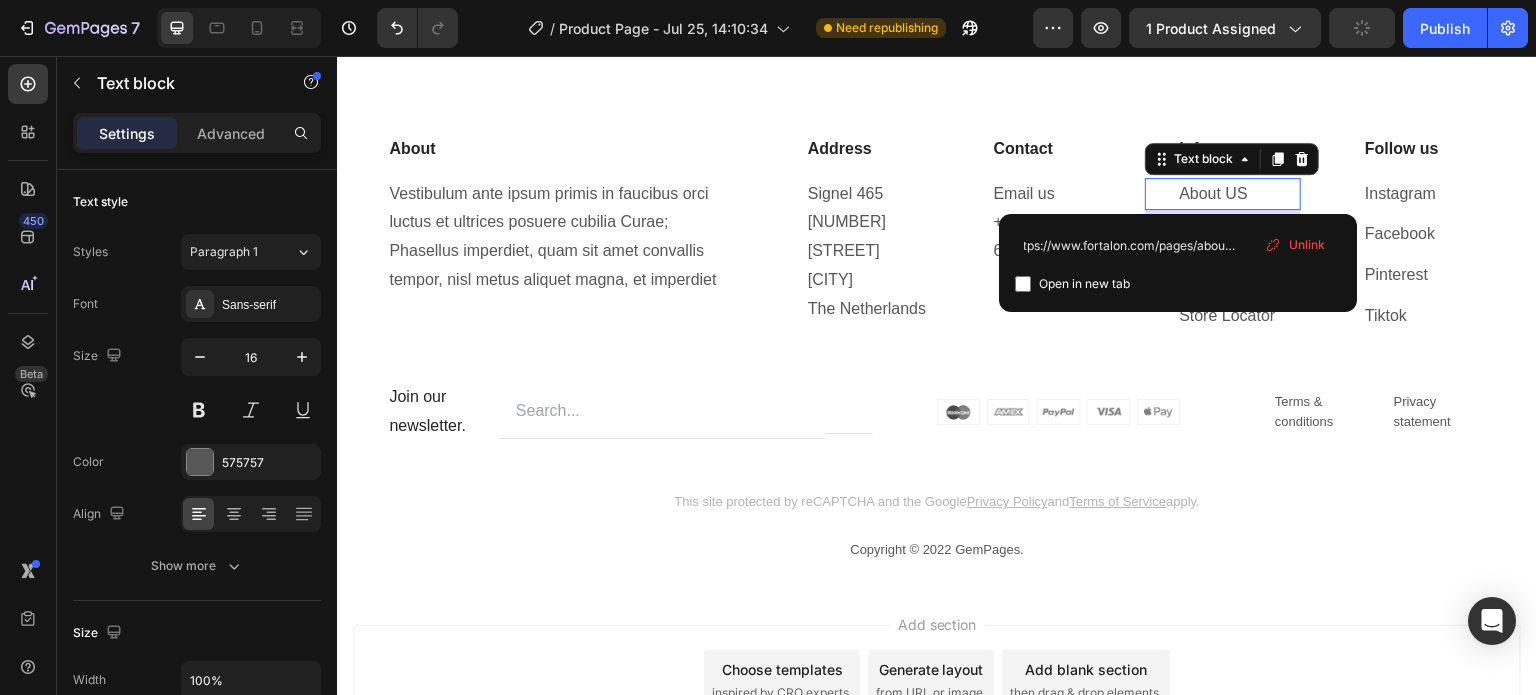 scroll, scrollTop: 0, scrollLeft: 0, axis: both 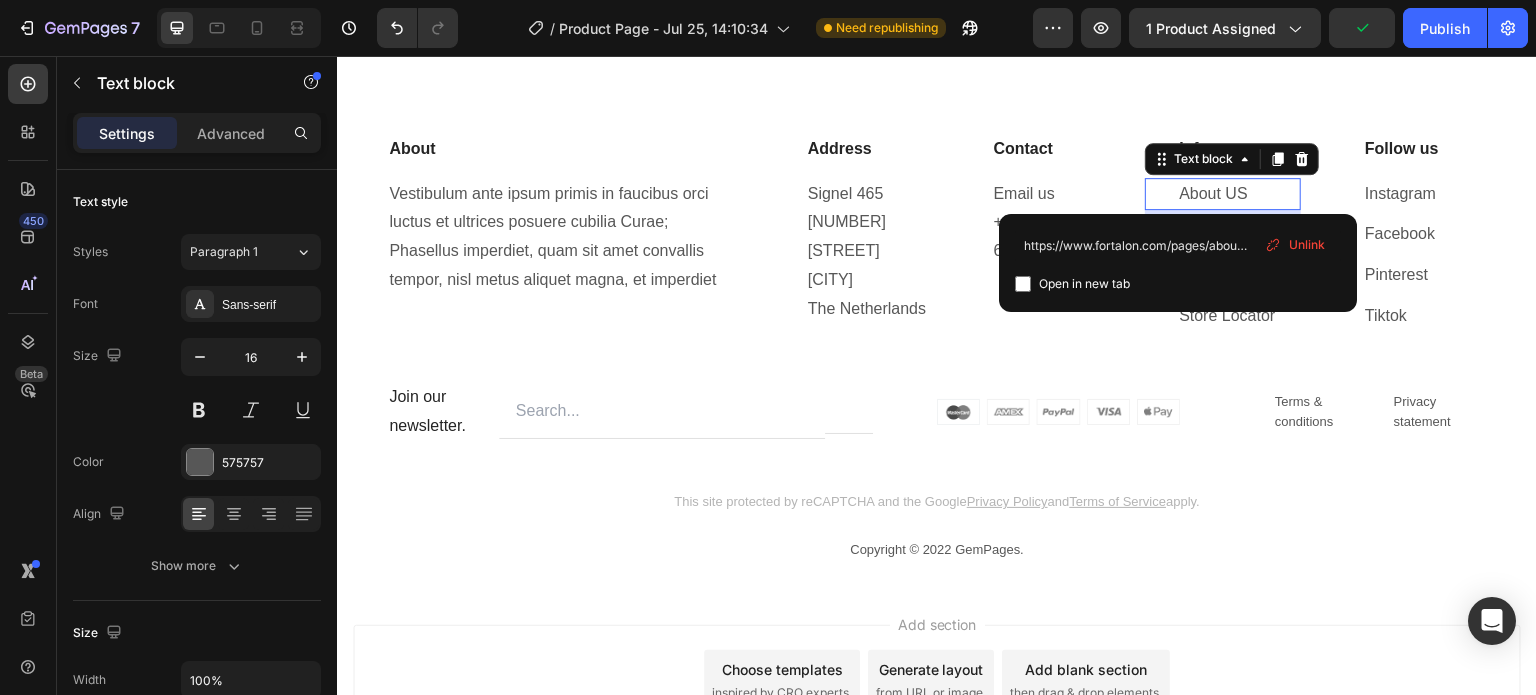 click on "Unlink" at bounding box center [1307, 245] 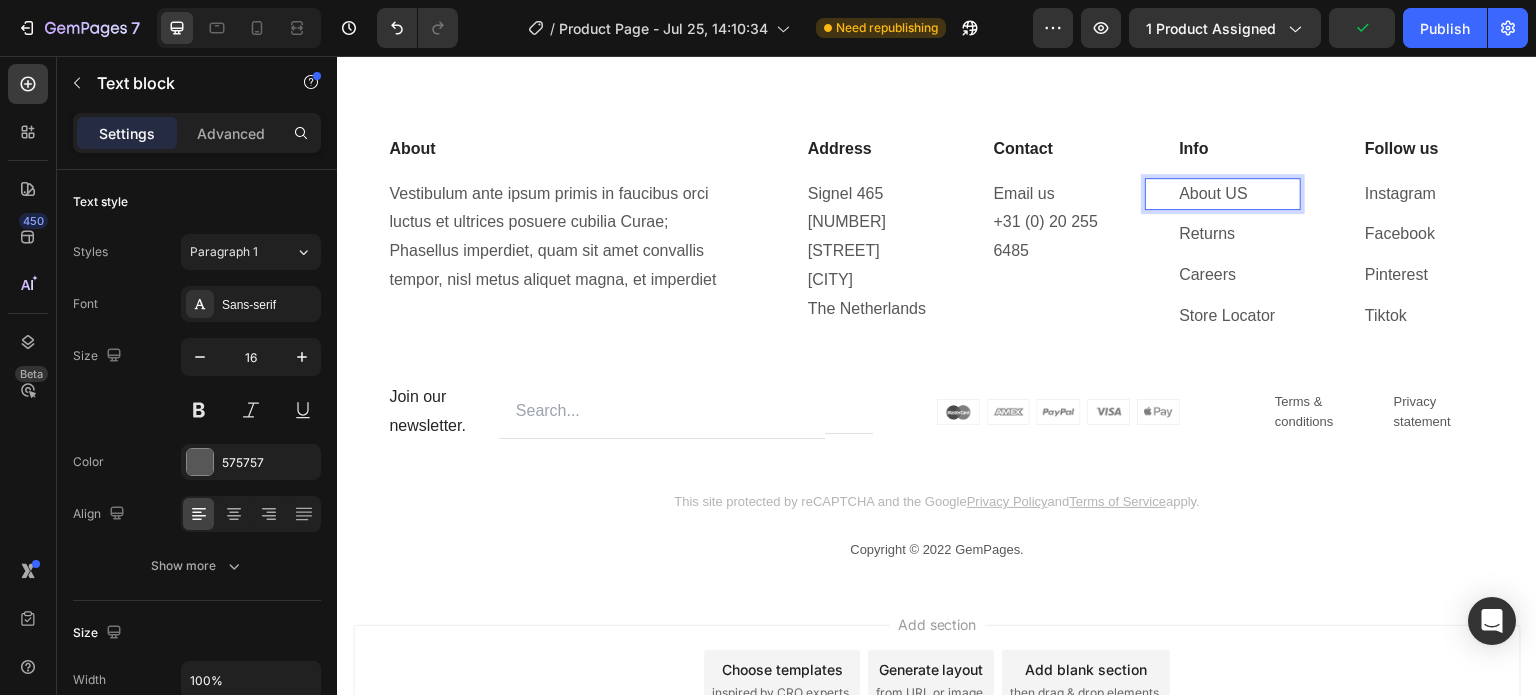 click on "About US" at bounding box center [1239, 194] 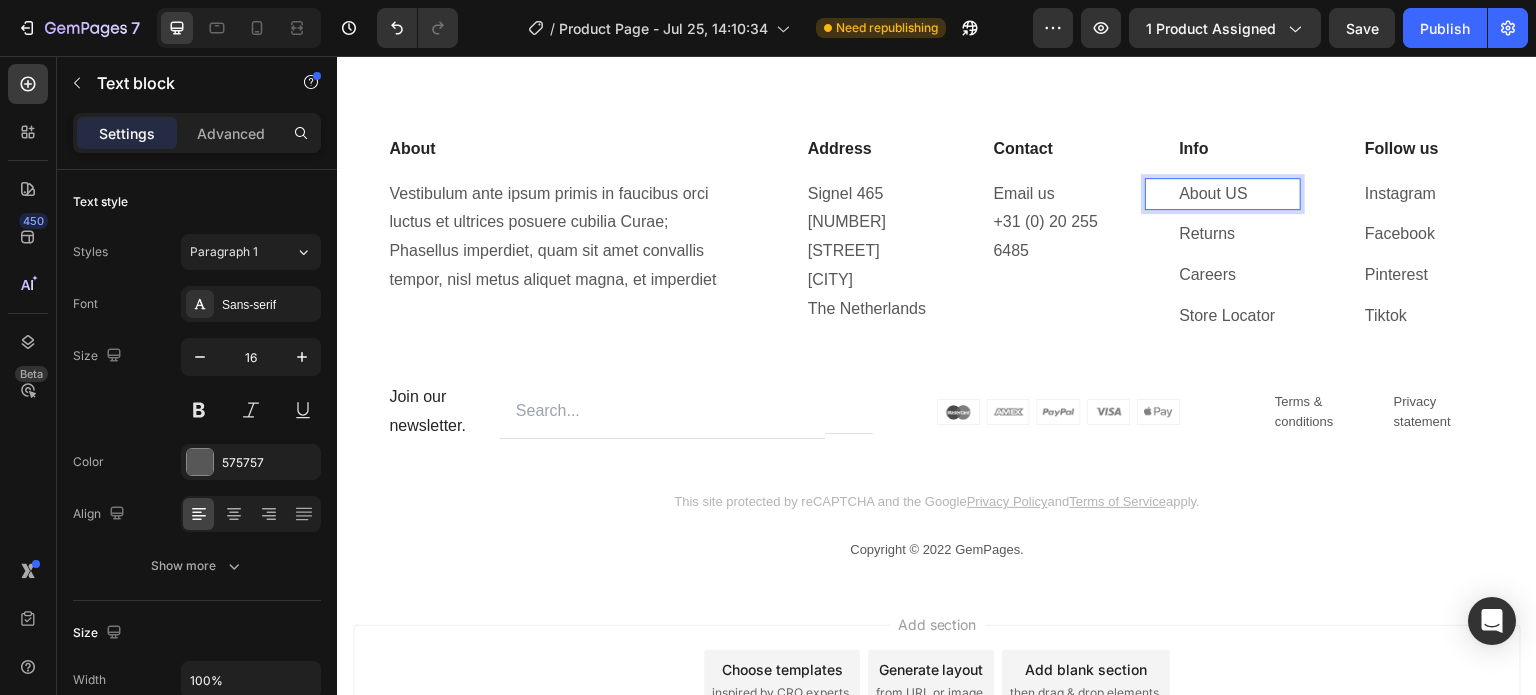 click on "About US" at bounding box center [1239, 194] 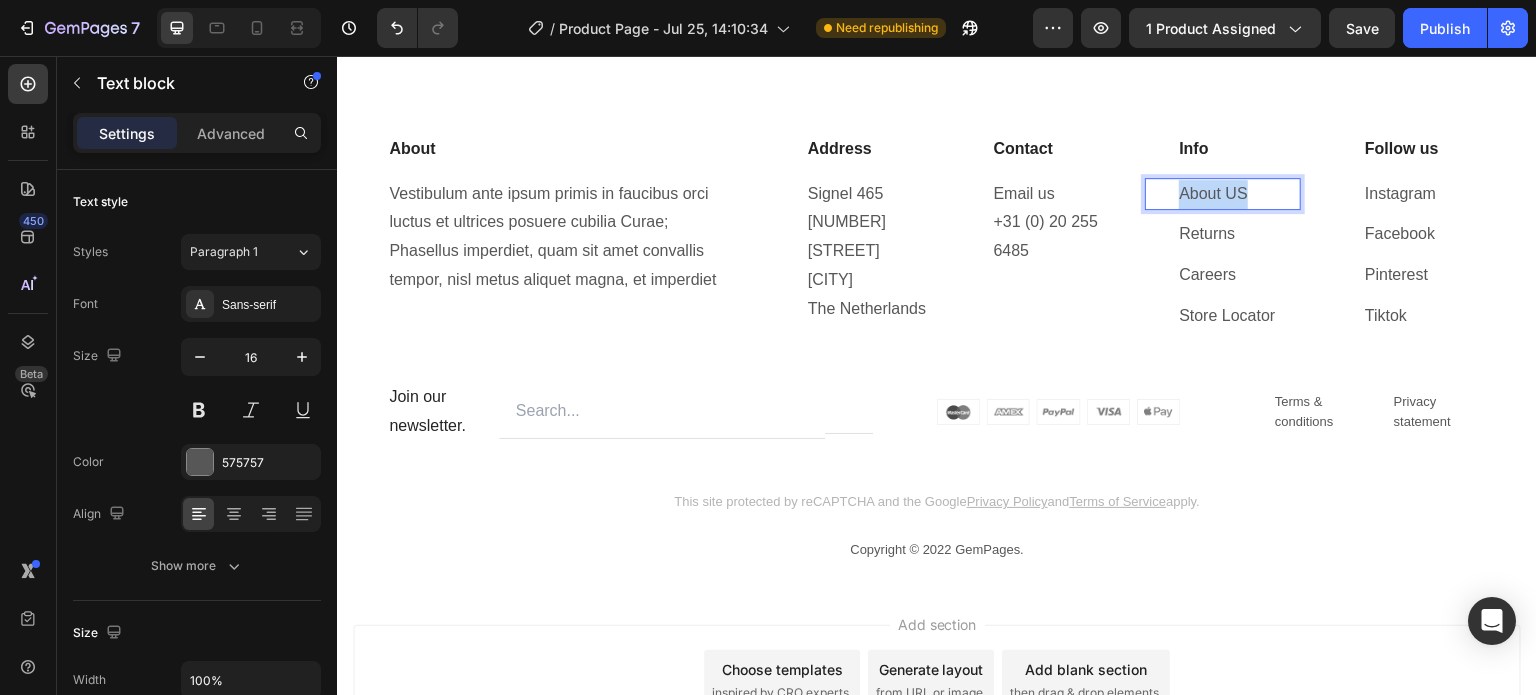 click on "About US" at bounding box center [1239, 194] 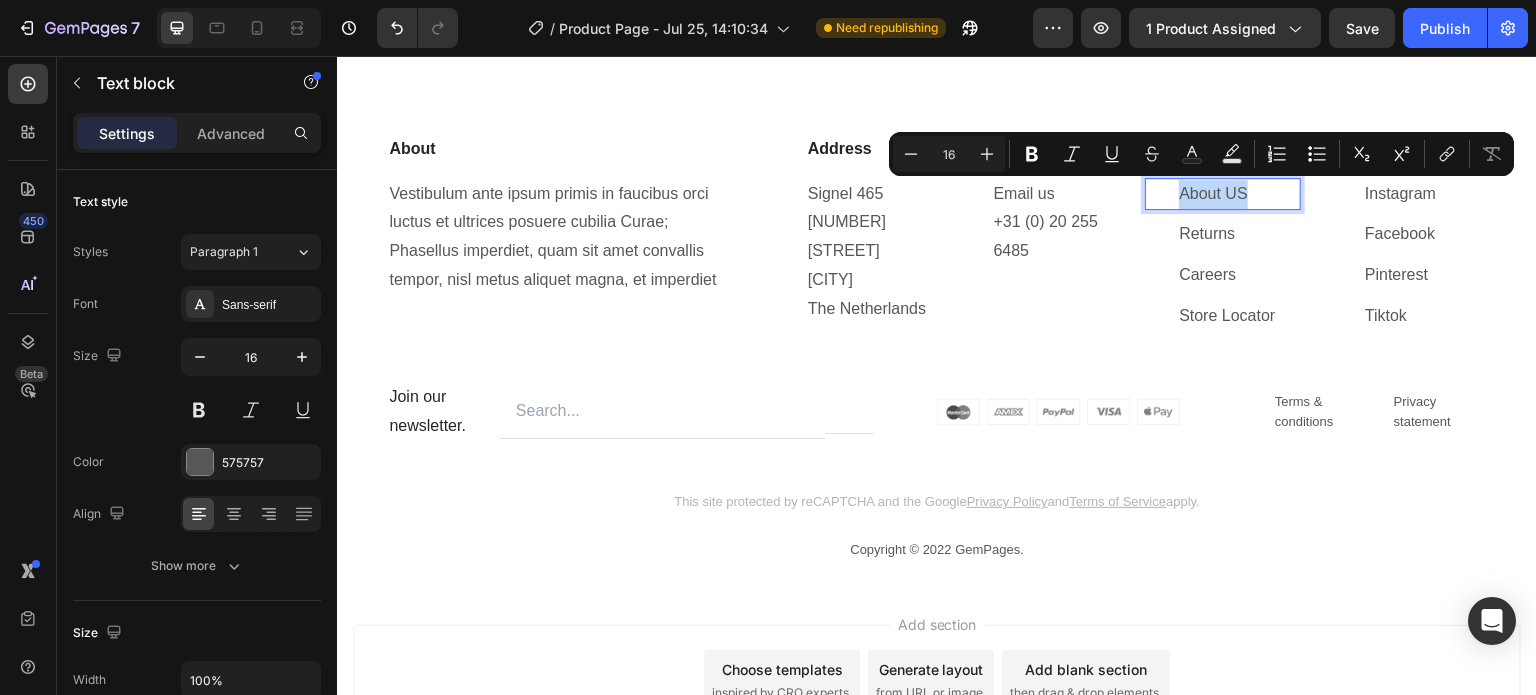 click on "About US" at bounding box center [1239, 194] 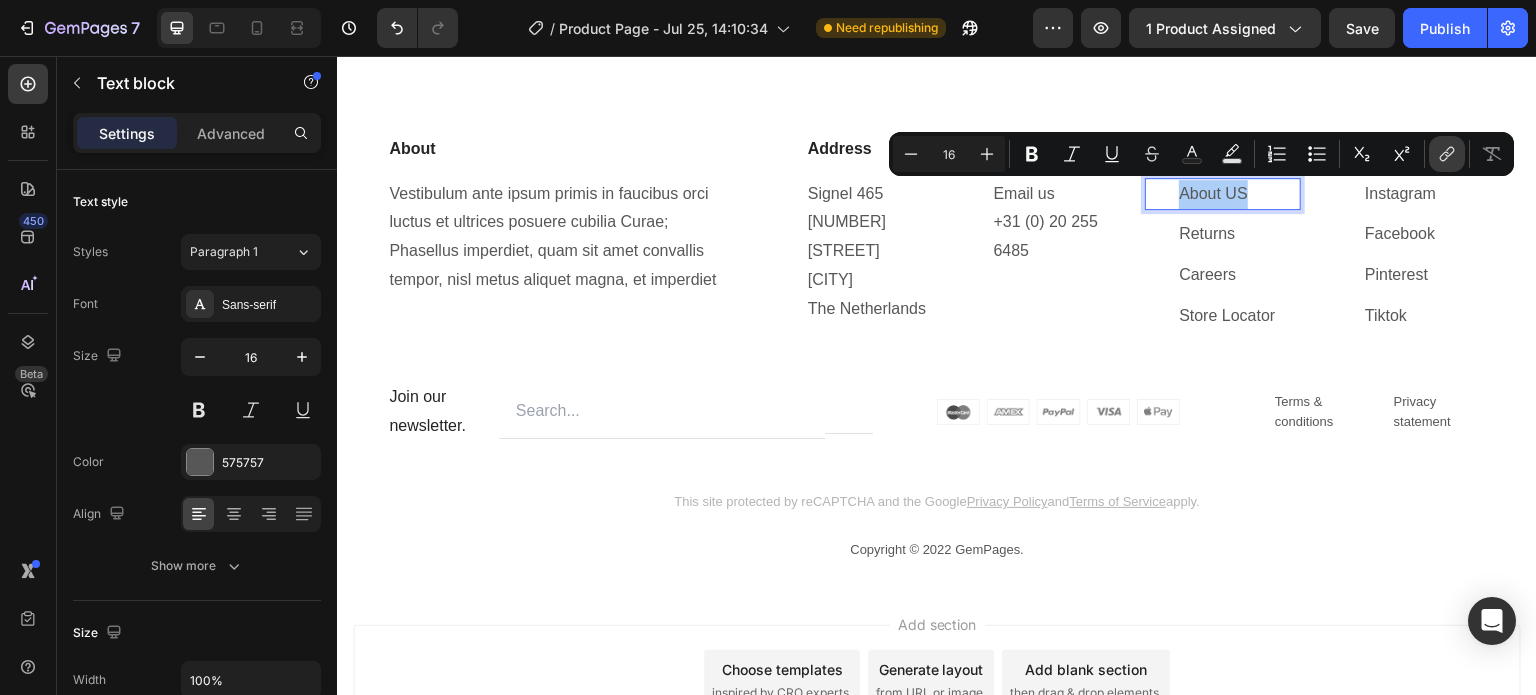 click 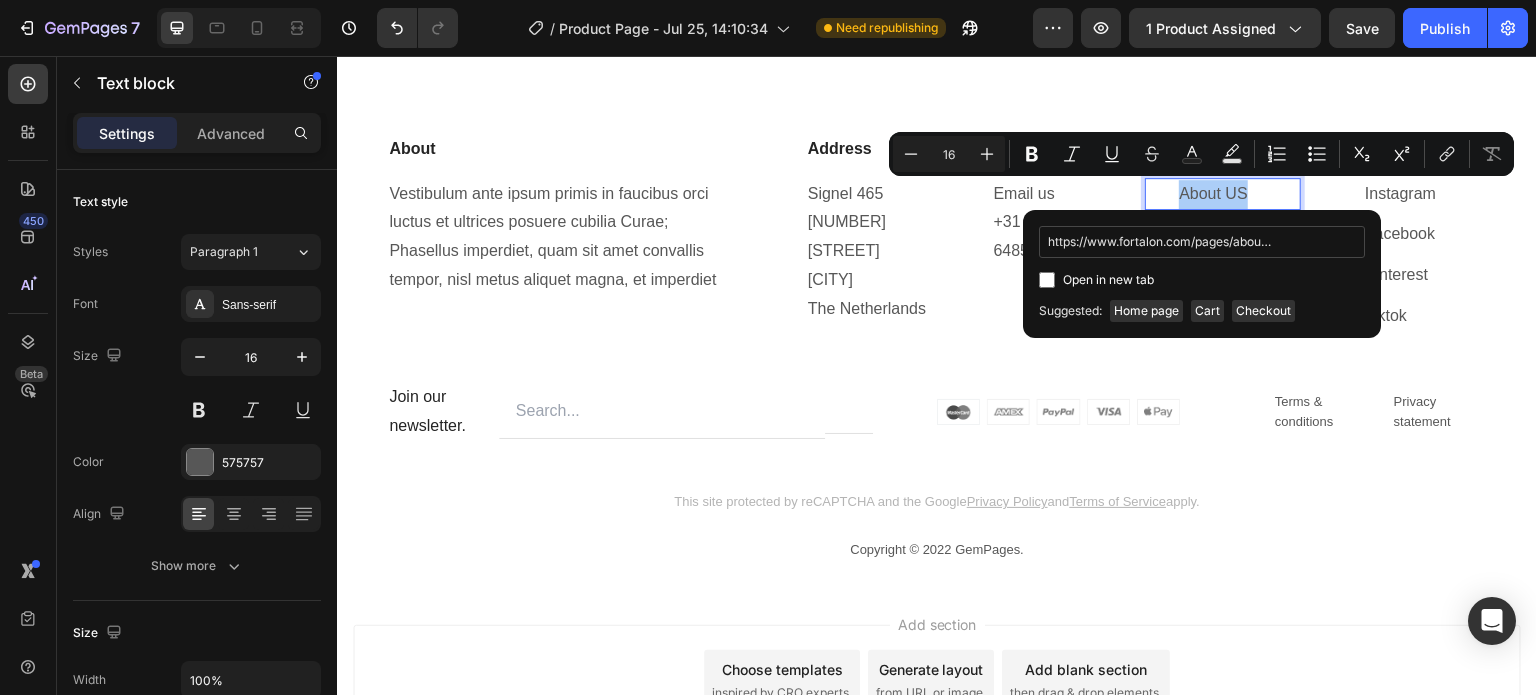 scroll, scrollTop: 0, scrollLeft: 14, axis: horizontal 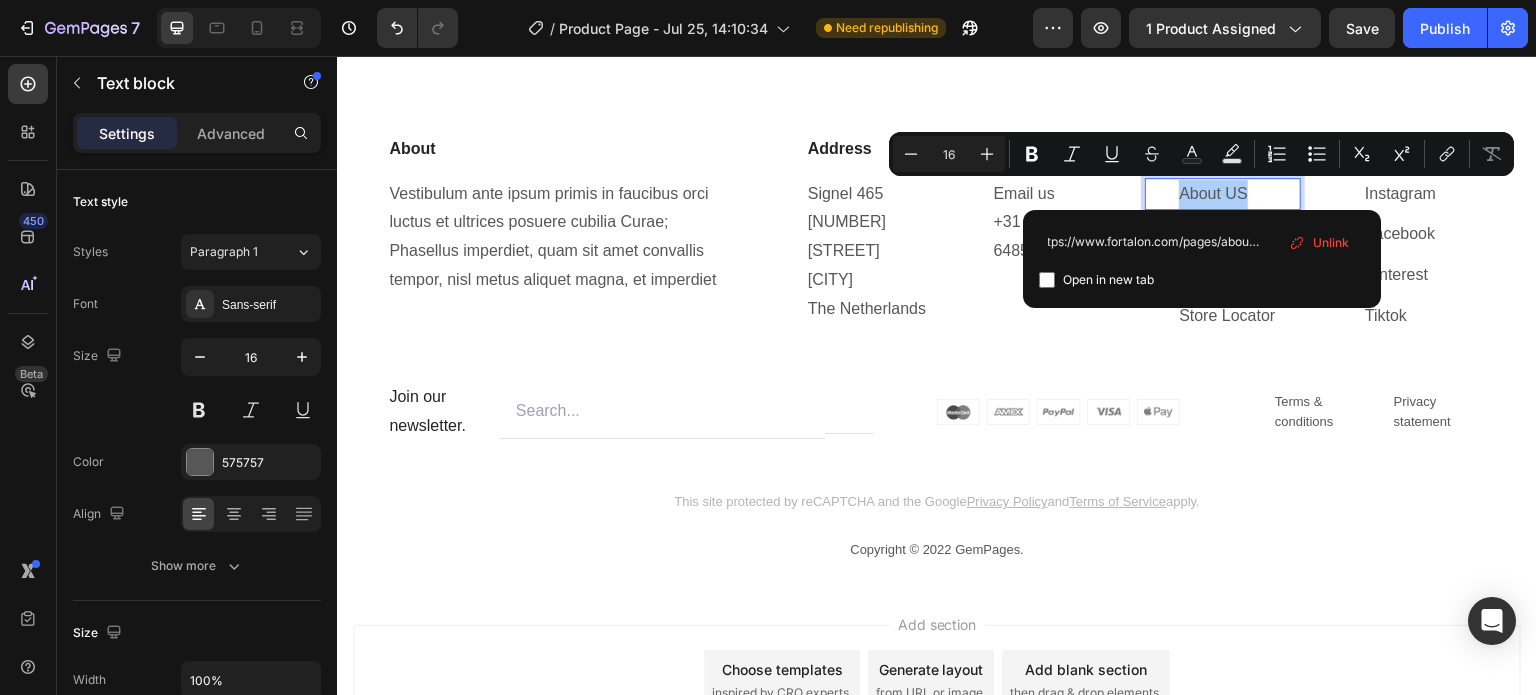 type on "https://www.fortalon.com/pages/about-us" 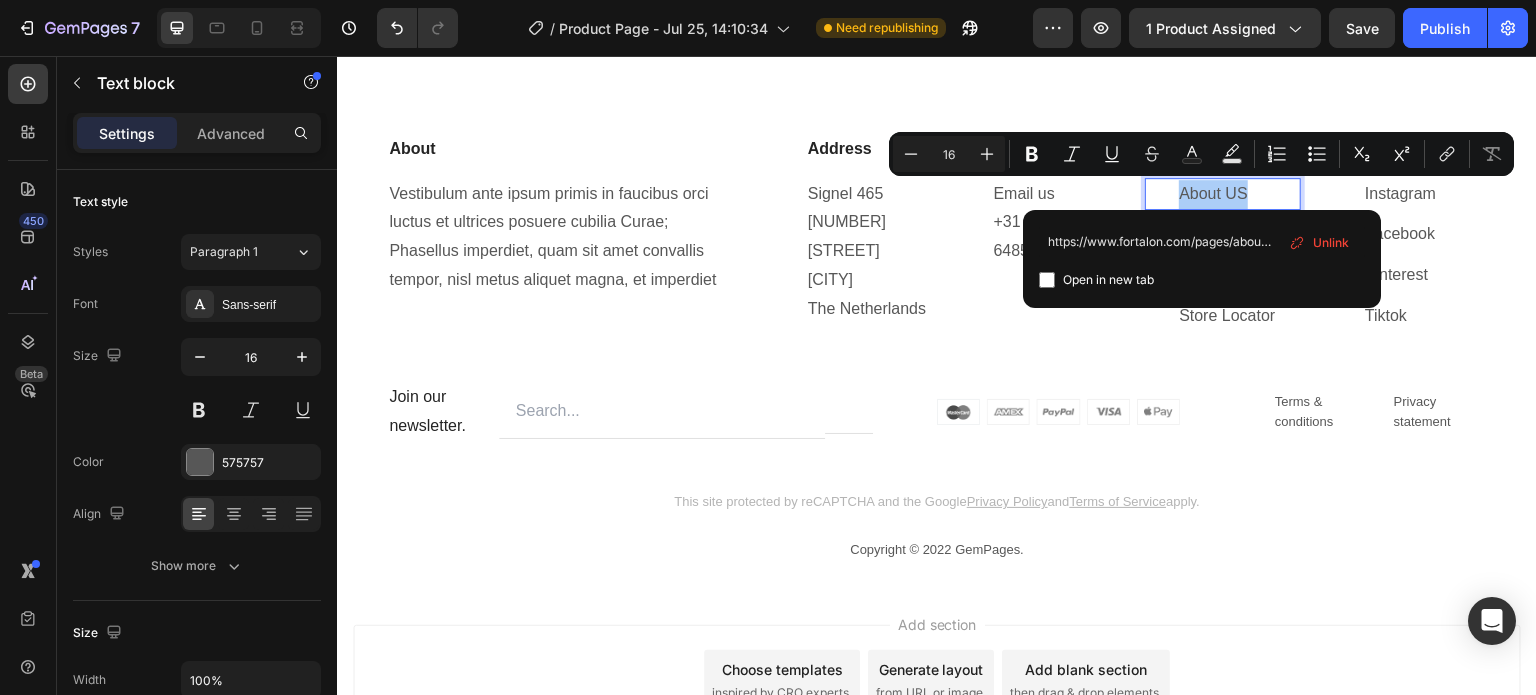 click at bounding box center (1047, 280) 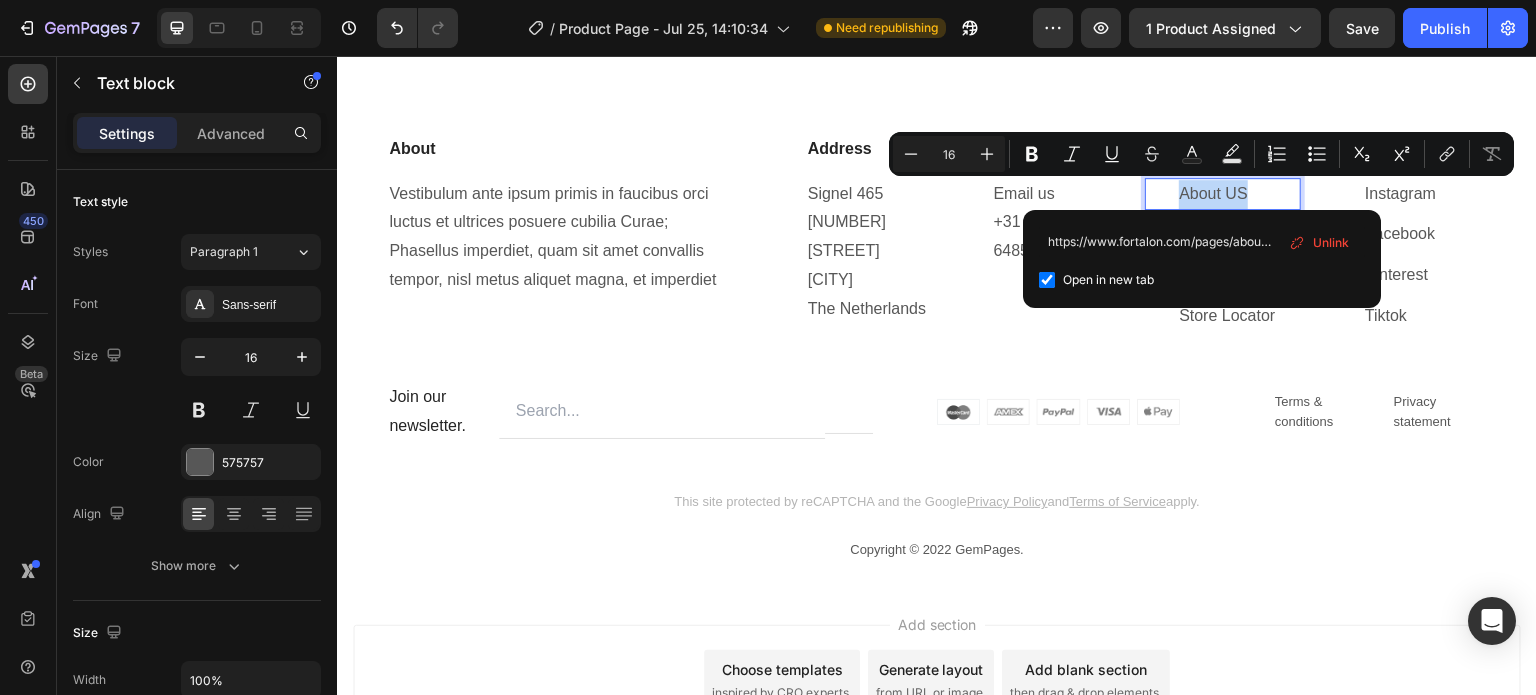 checkbox on "true" 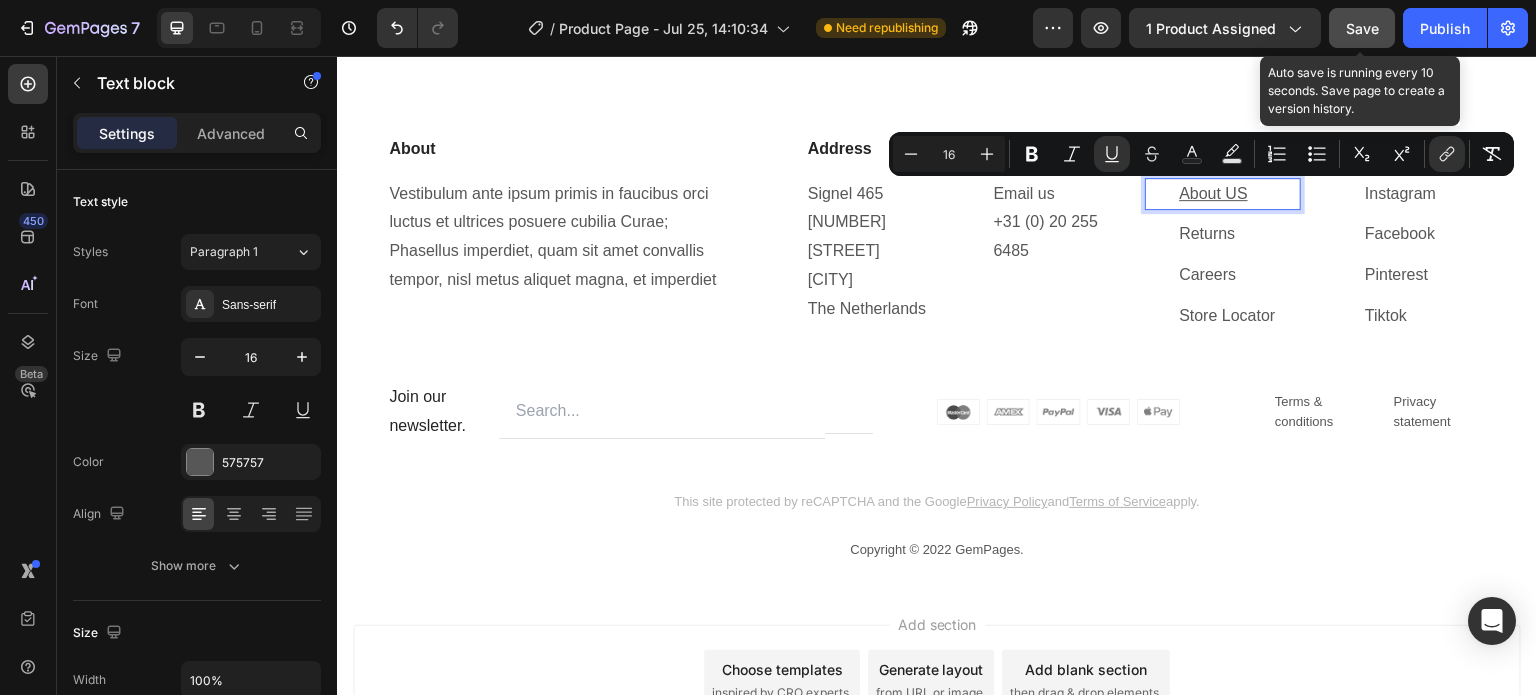 click on "Save" at bounding box center [1362, 28] 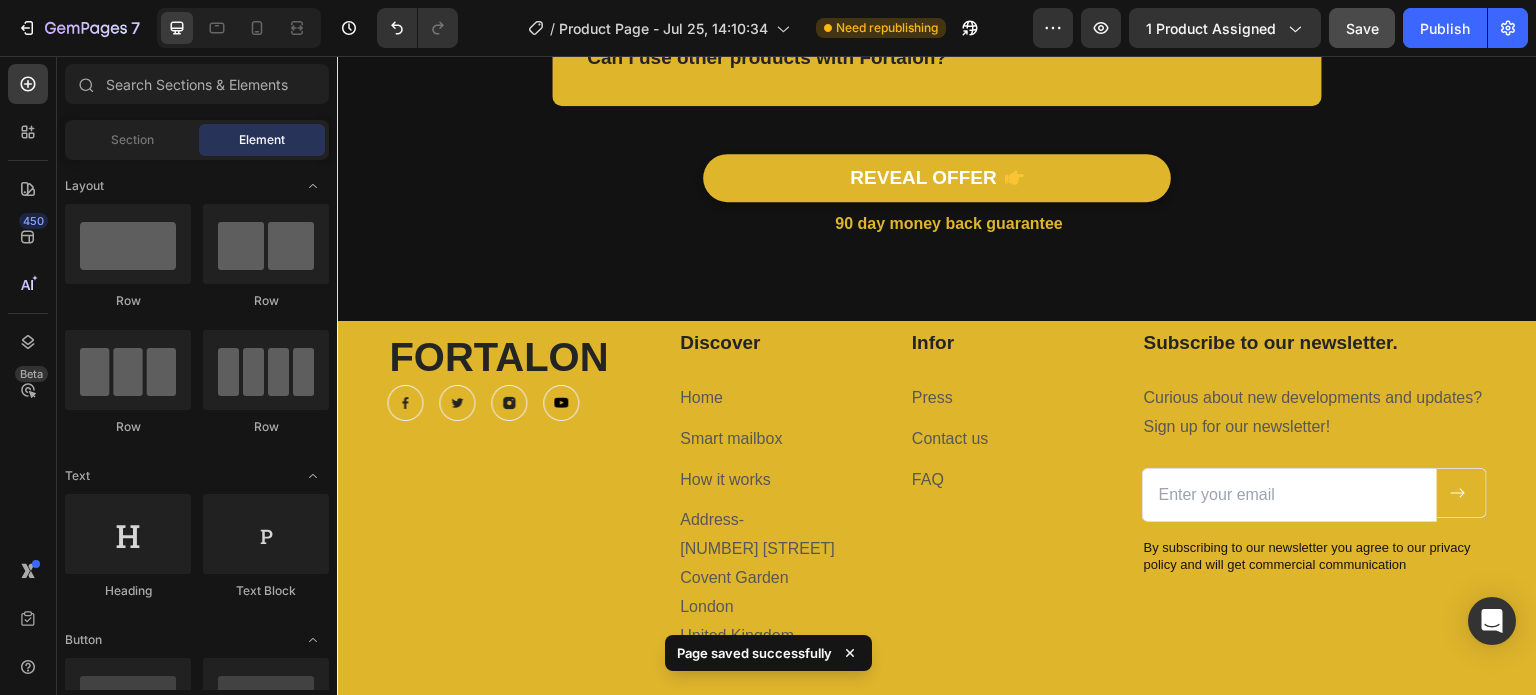 scroll, scrollTop: 5235, scrollLeft: 0, axis: vertical 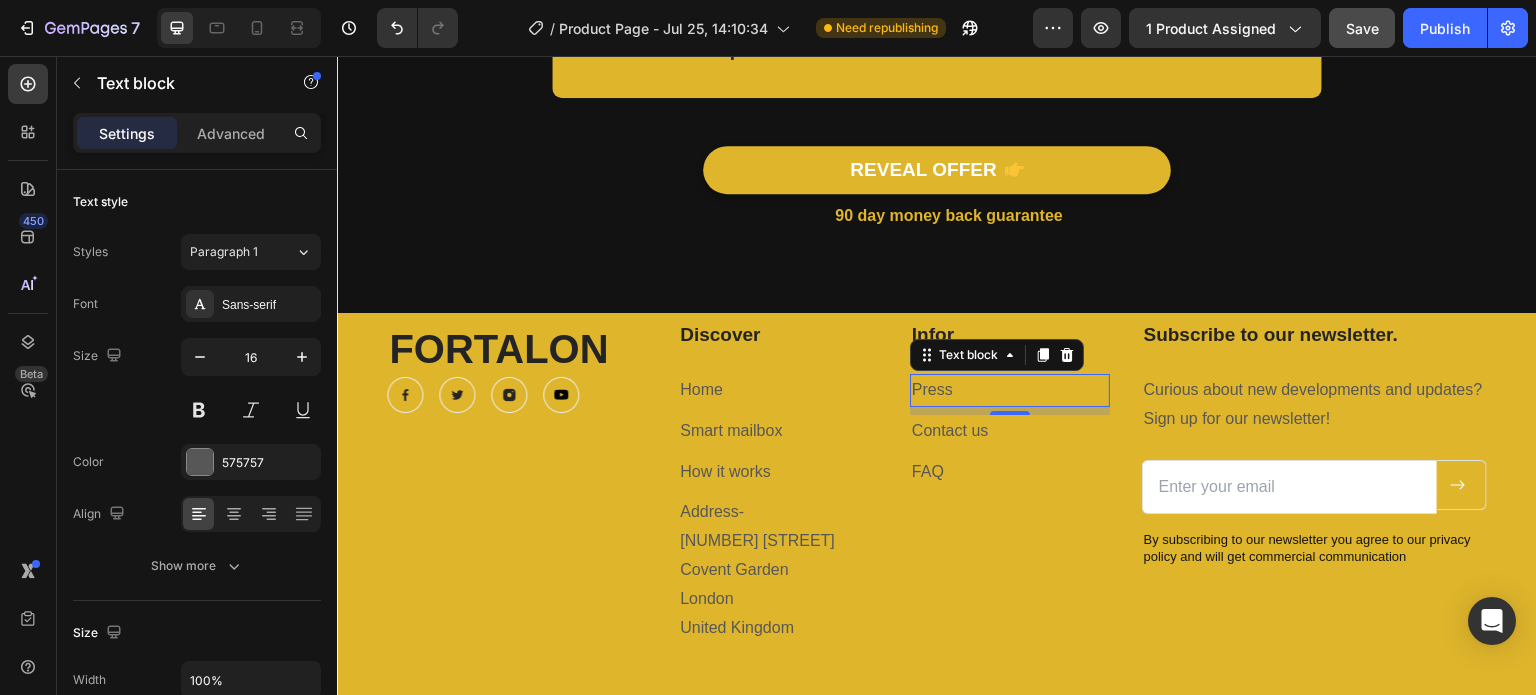 click on "Press" at bounding box center [1010, 390] 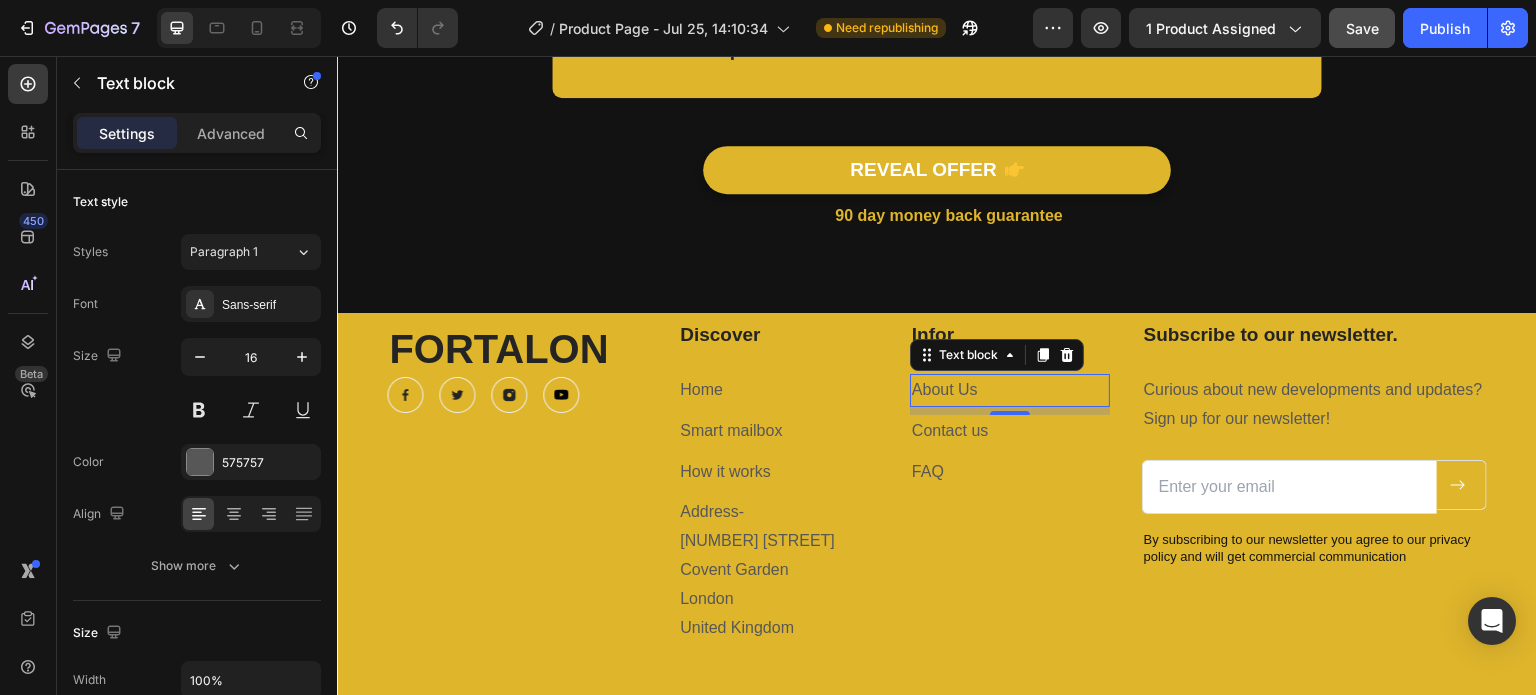 click on "About Us" at bounding box center (1010, 390) 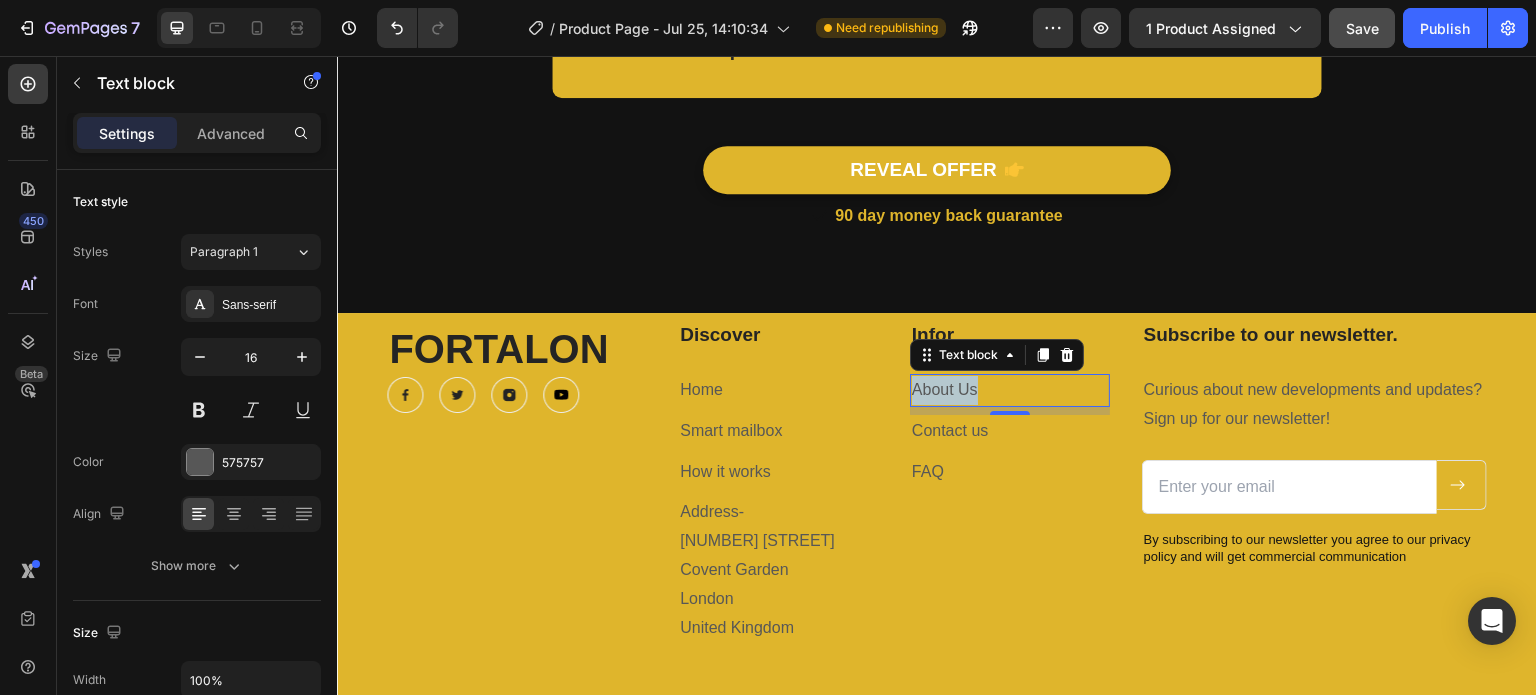 click on "About Us" at bounding box center [1010, 390] 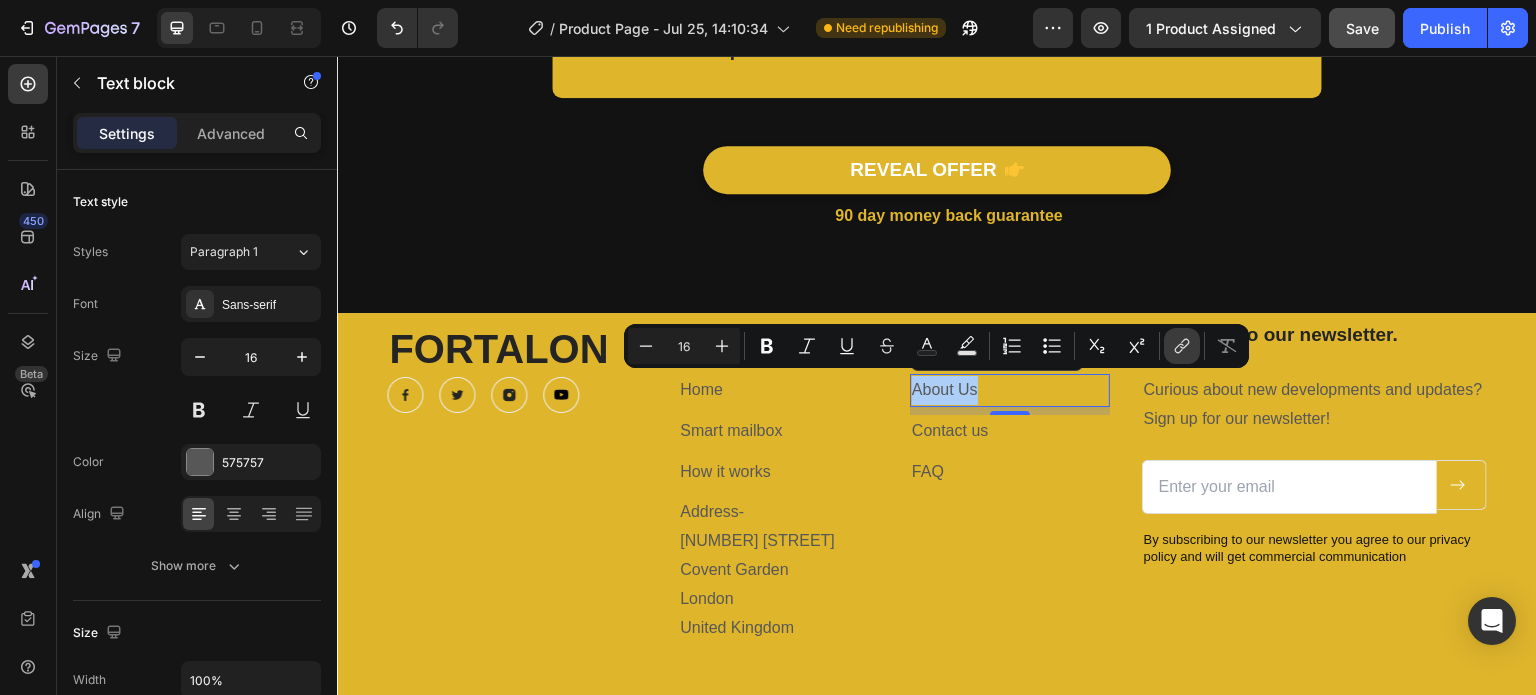 click 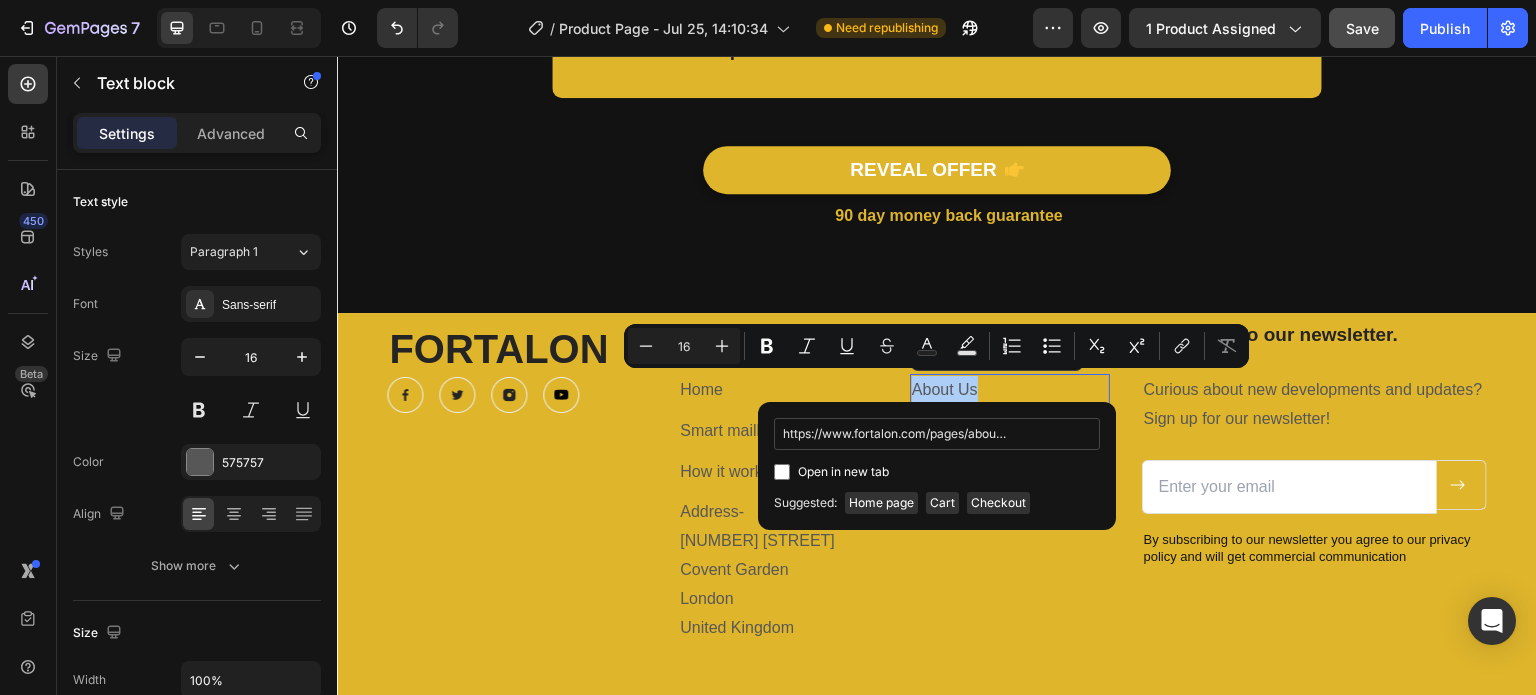 scroll, scrollTop: 0, scrollLeft: 14, axis: horizontal 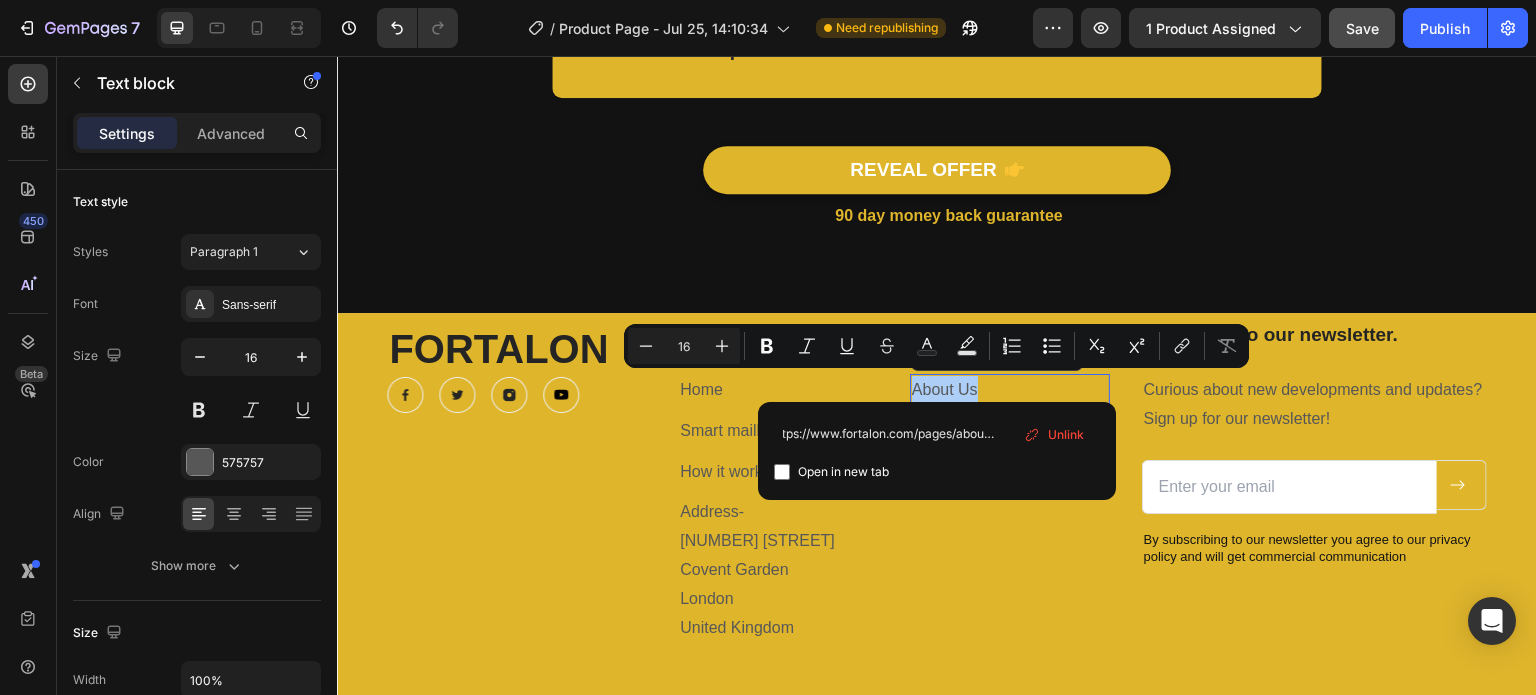 type on "https://www.fortalon.com/pages/about-us" 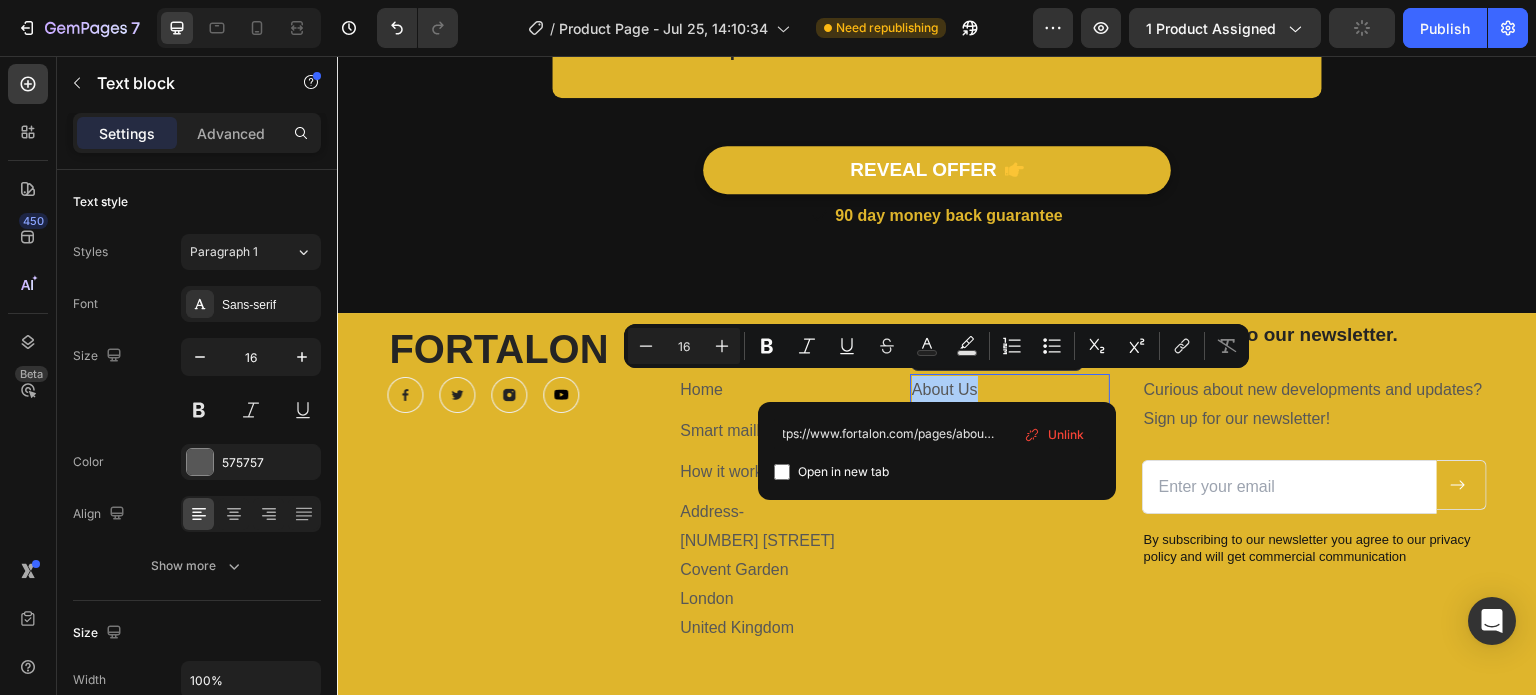 scroll, scrollTop: 0, scrollLeft: 0, axis: both 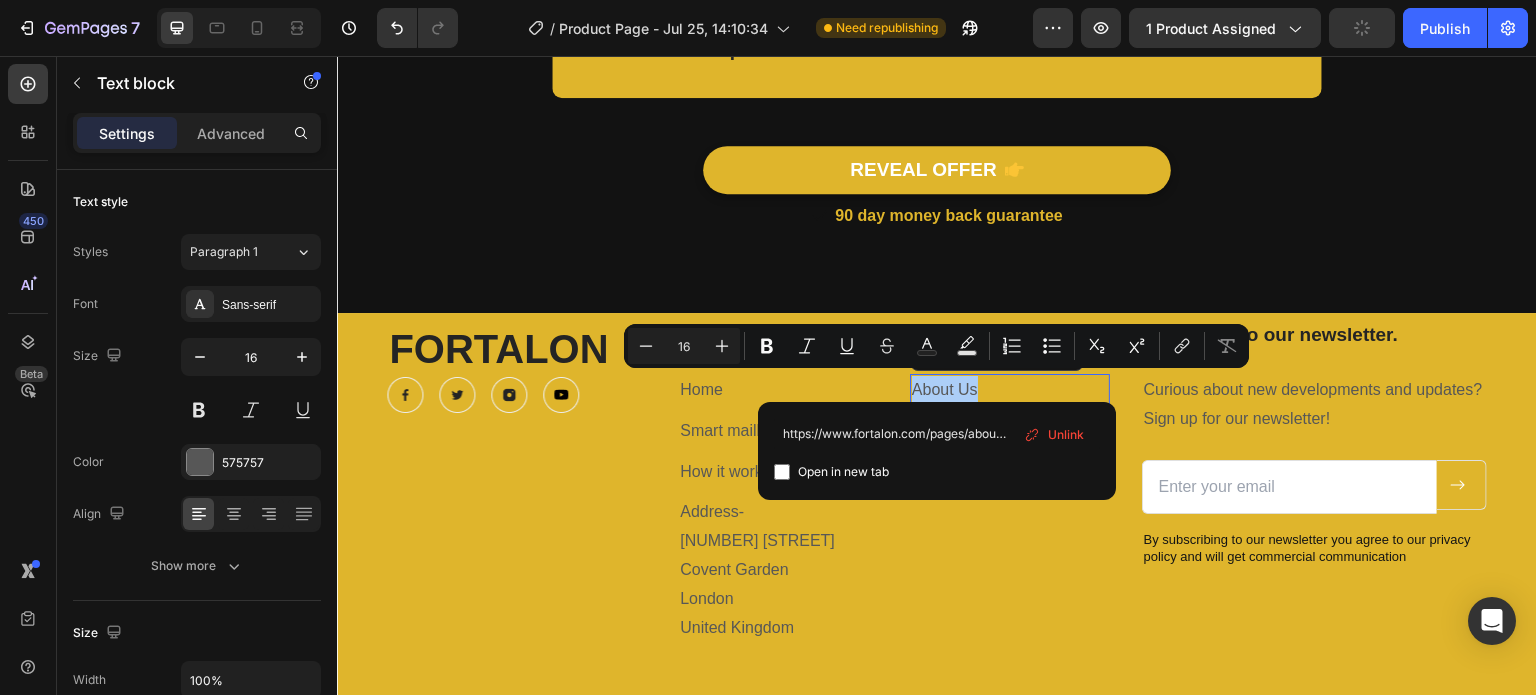 click at bounding box center (782, 472) 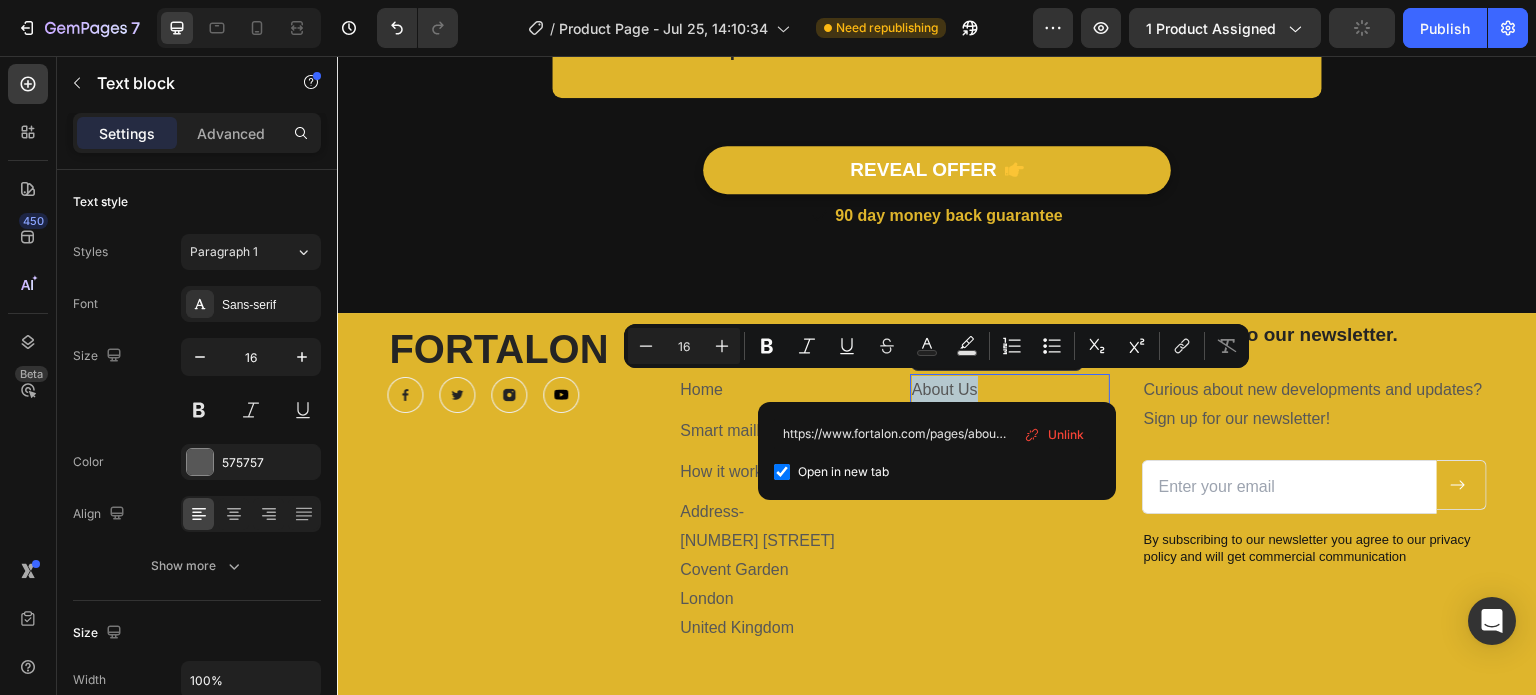 checkbox on "true" 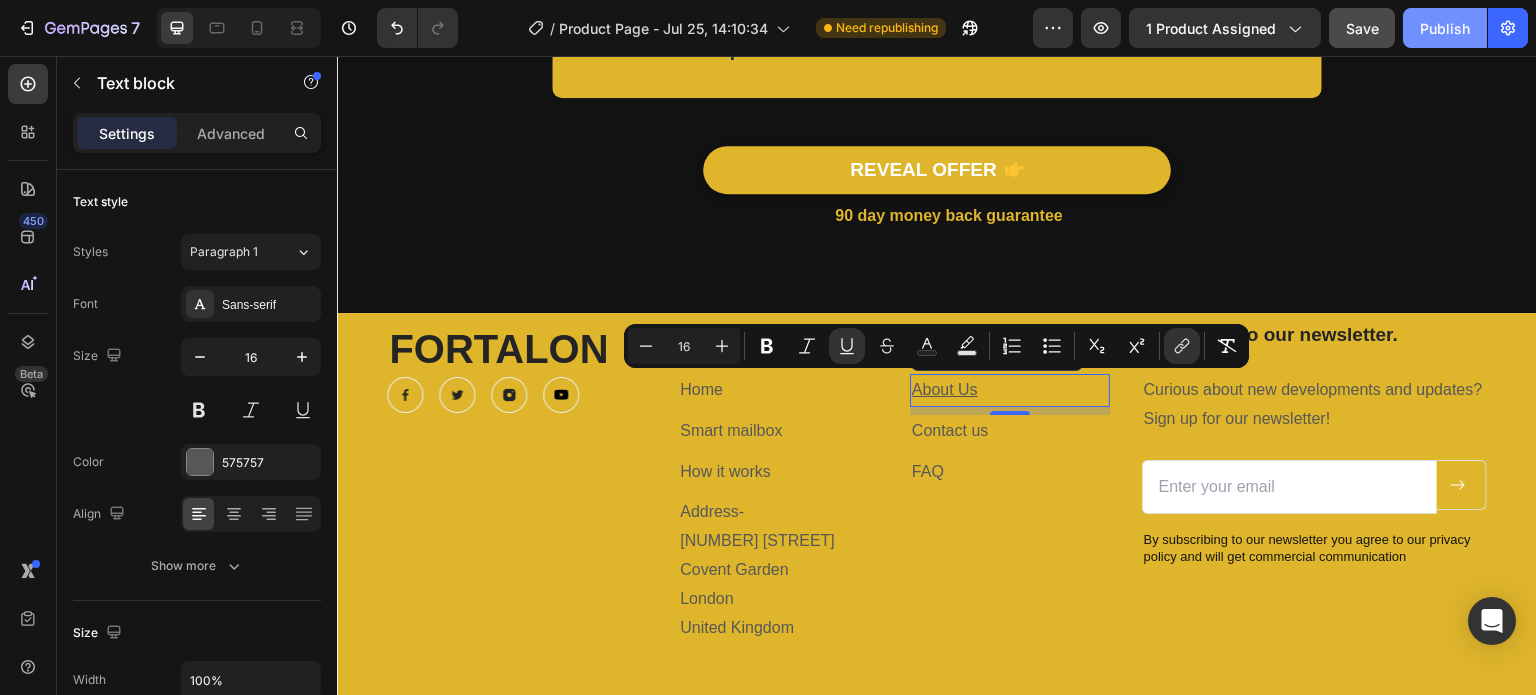 click on "Publish" at bounding box center (1445, 28) 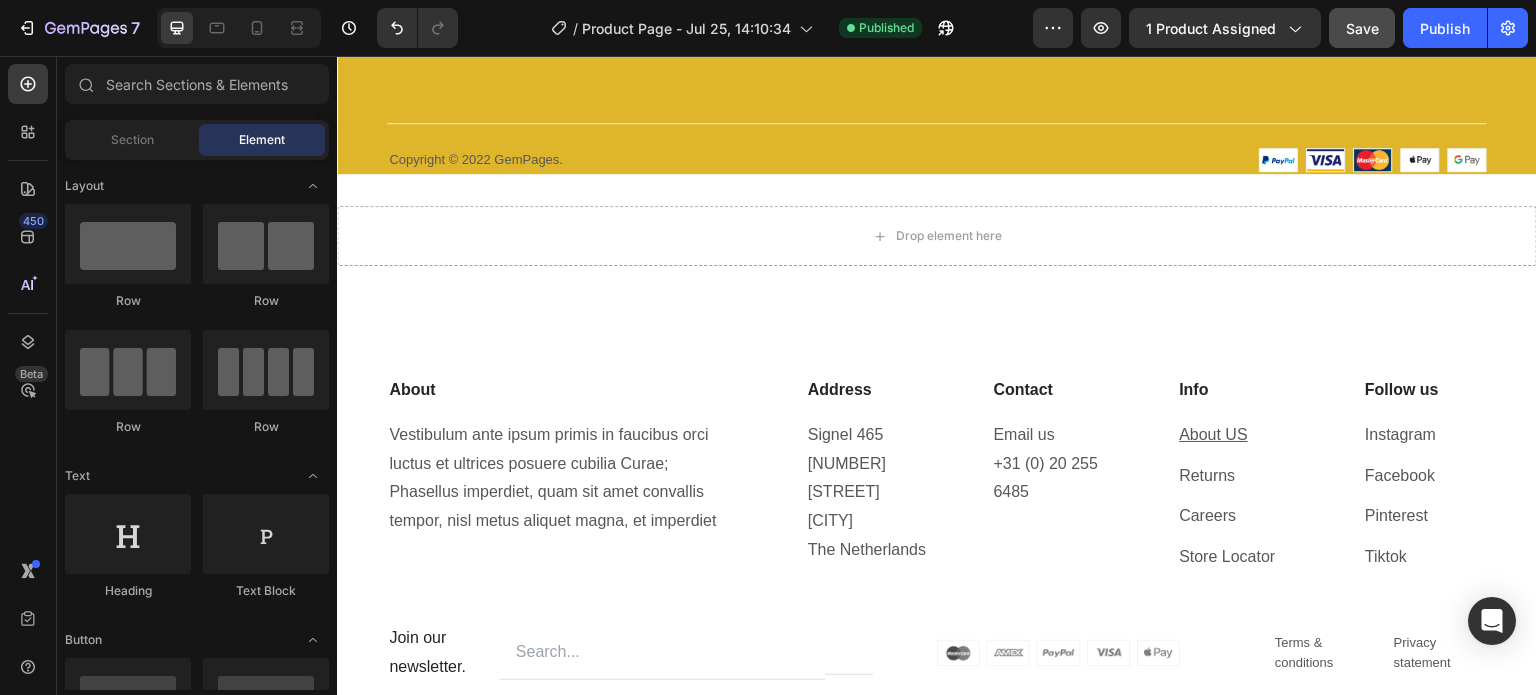 scroll, scrollTop: 5913, scrollLeft: 0, axis: vertical 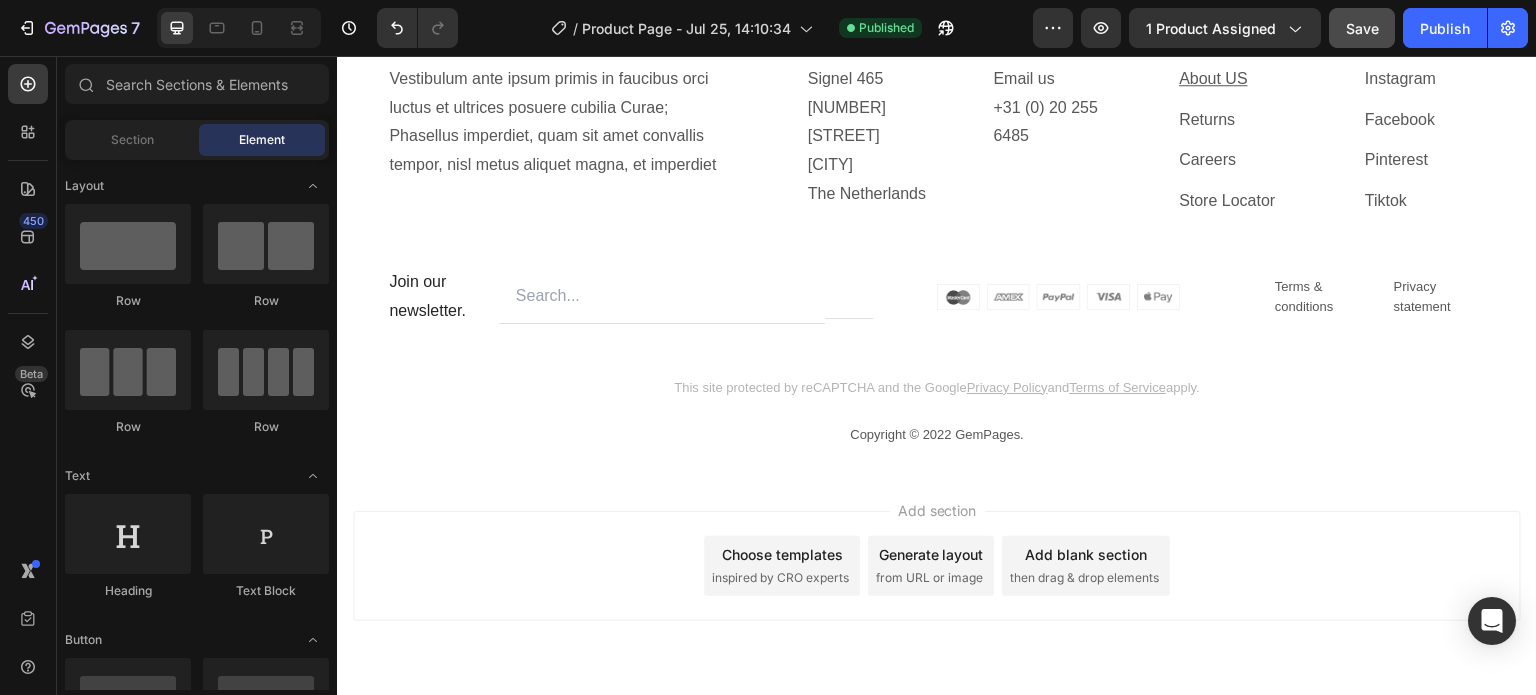 click on "Add section Choose templates inspired by CRO experts Generate layout from URL or image Add blank section then drag & drop elements" at bounding box center (937, 594) 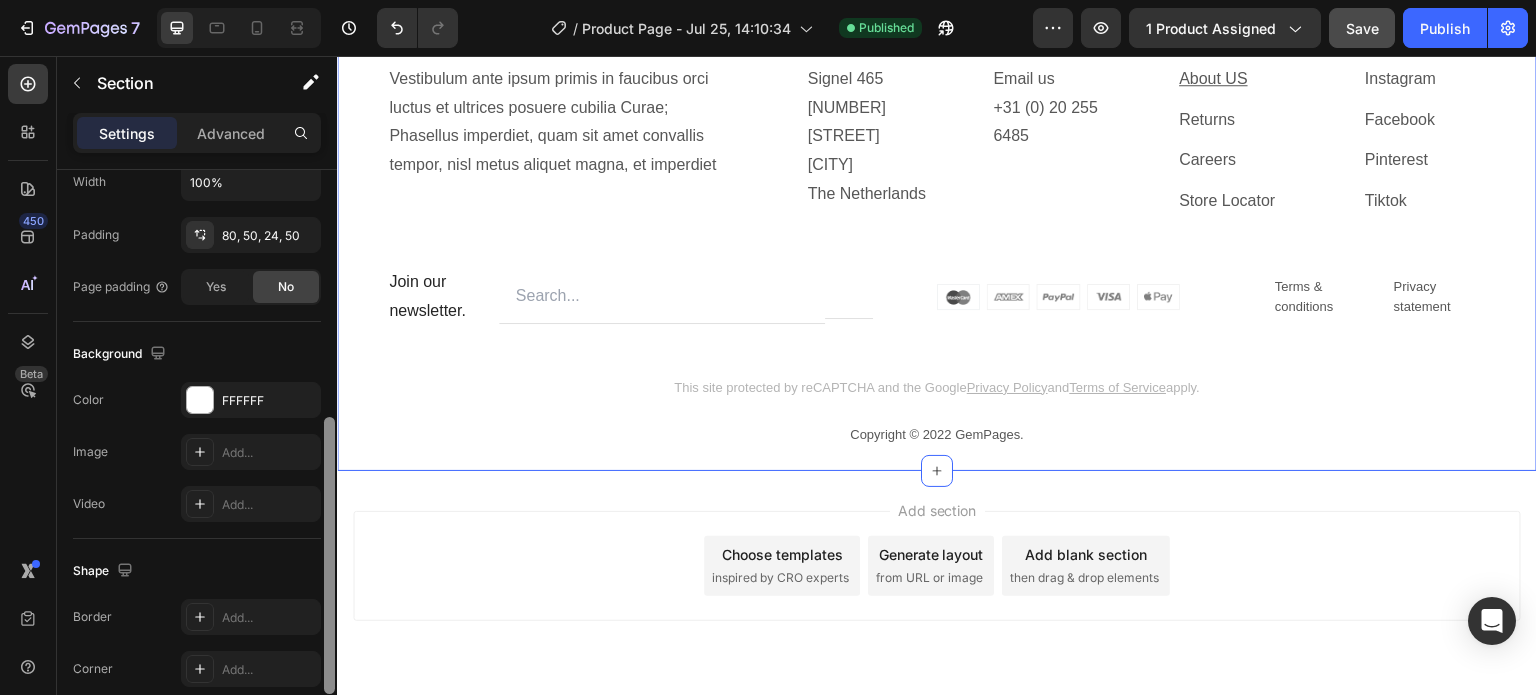 scroll, scrollTop: 513, scrollLeft: 0, axis: vertical 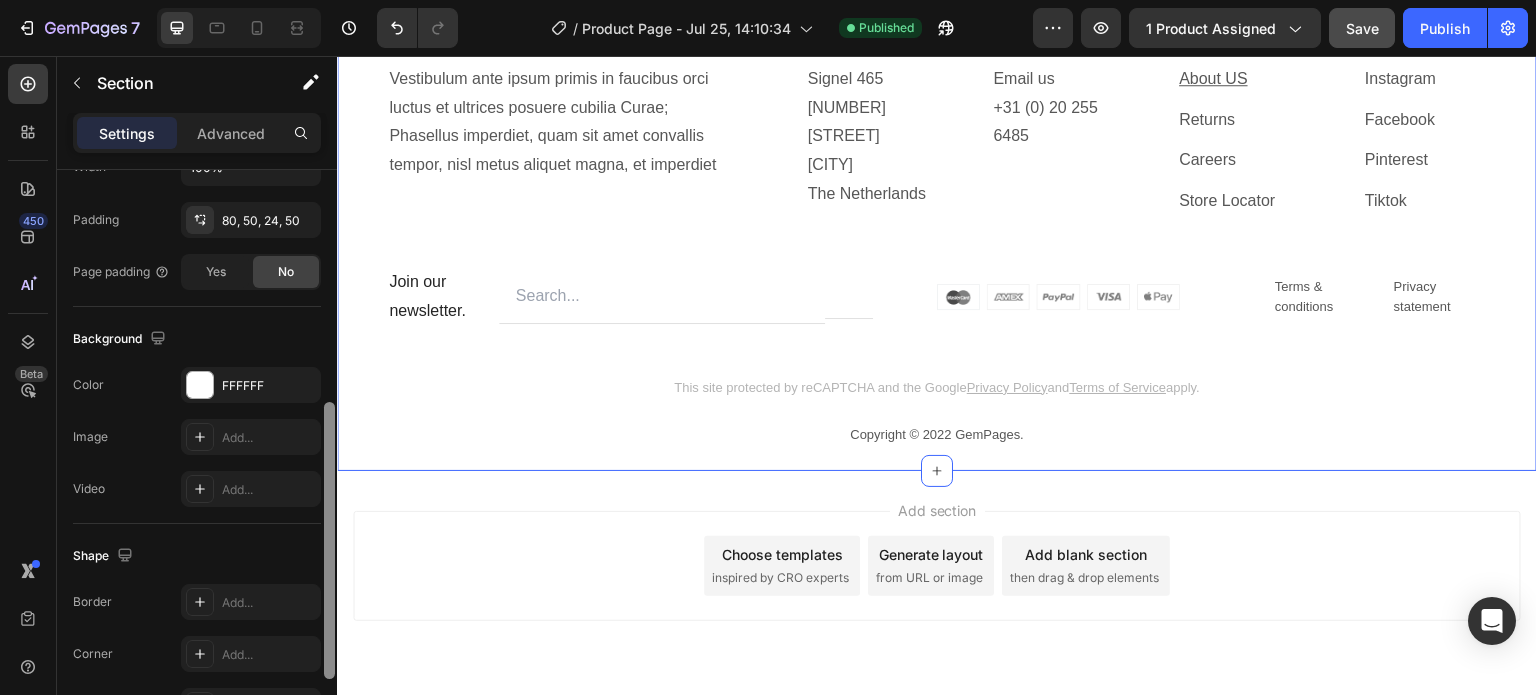 drag, startPoint x: 332, startPoint y: 379, endPoint x: 331, endPoint y: 625, distance: 246.00203 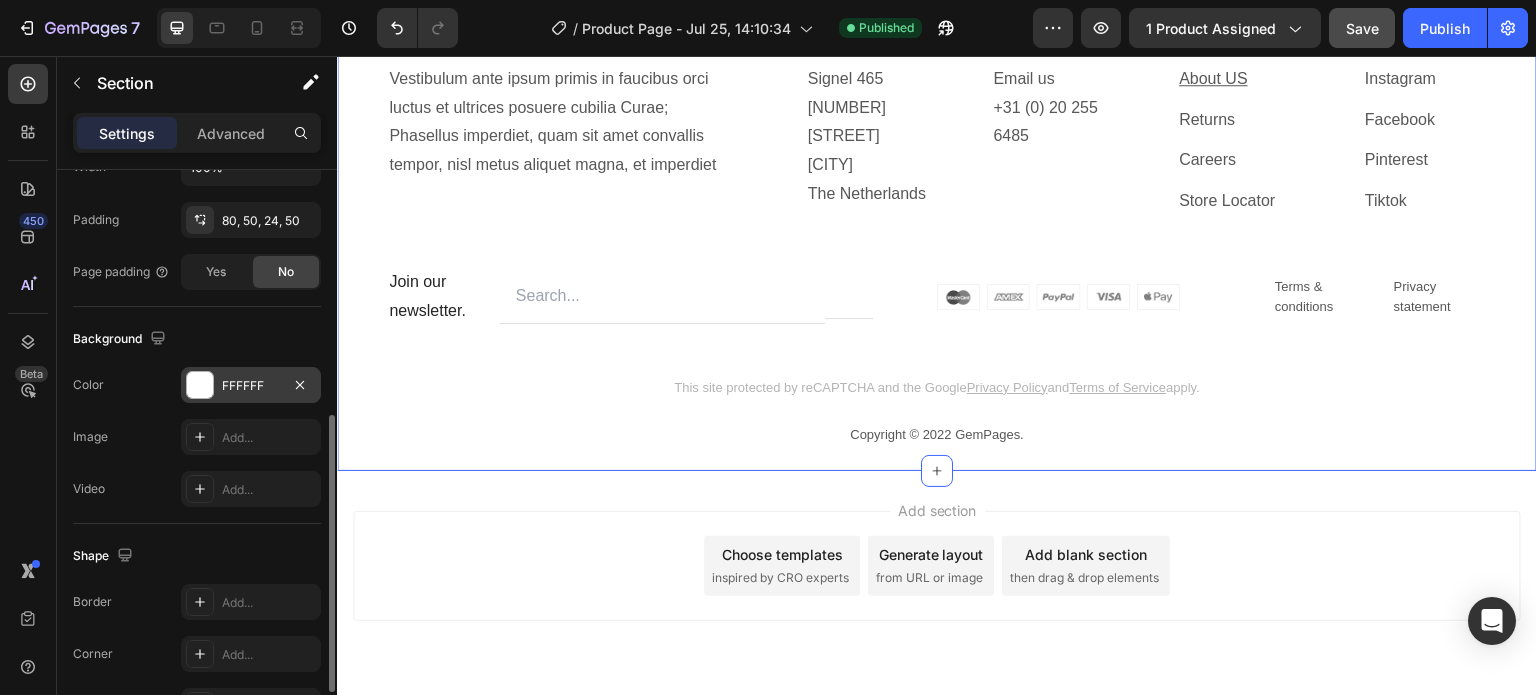 click at bounding box center [200, 385] 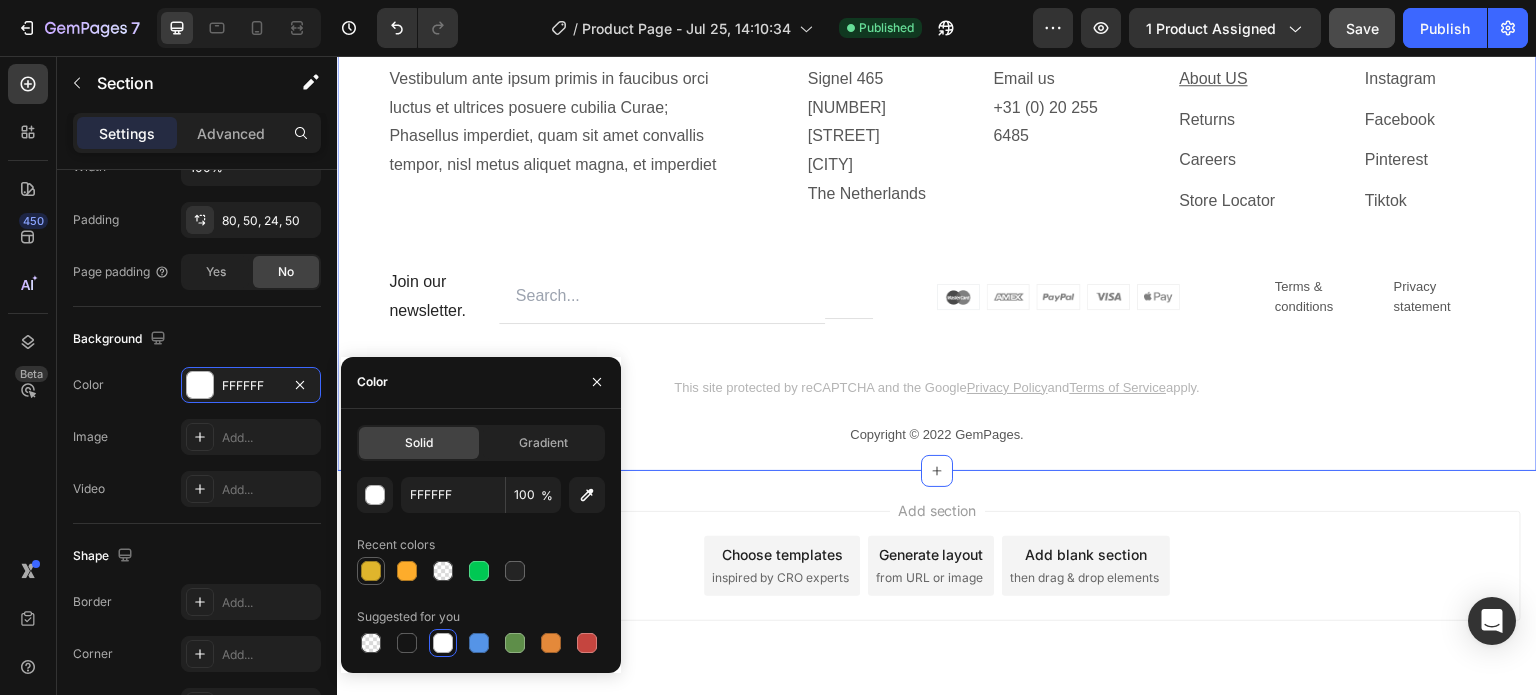 click at bounding box center [371, 571] 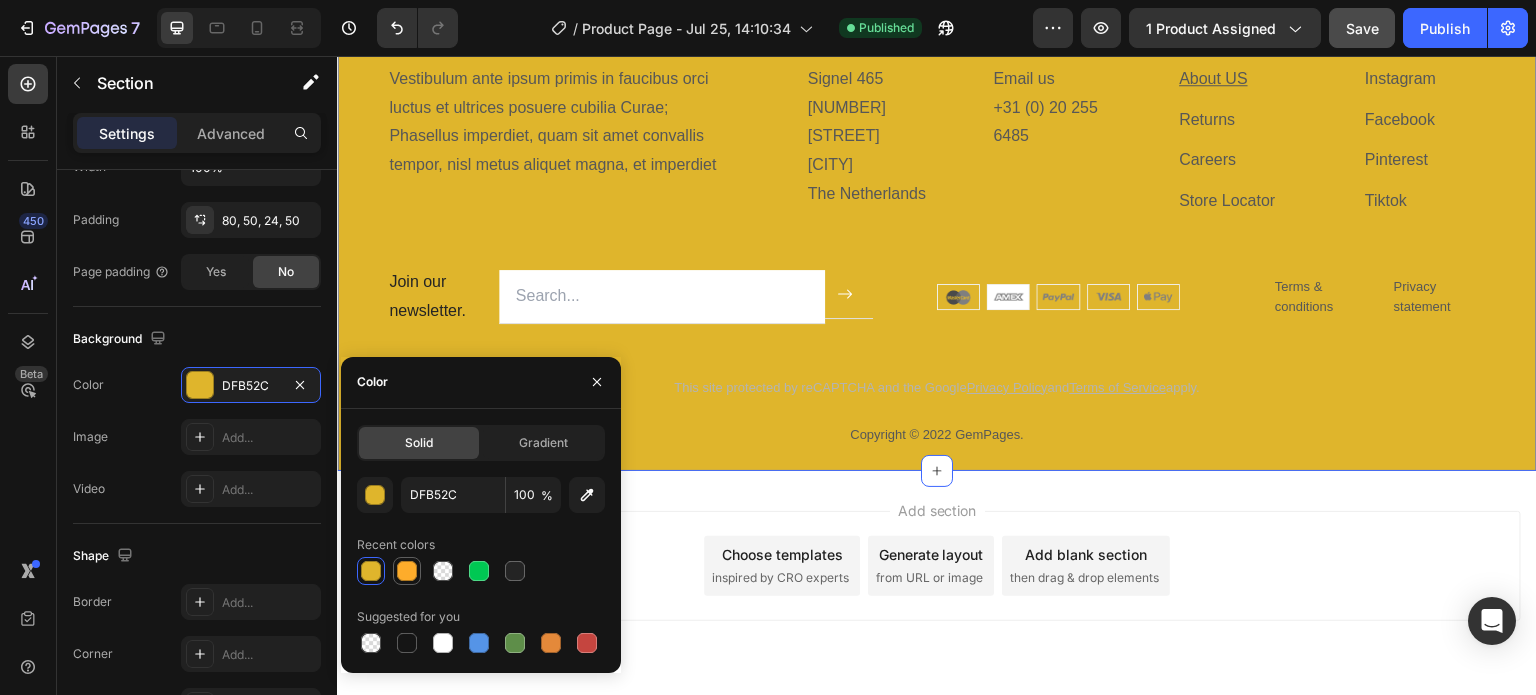 click at bounding box center (407, 571) 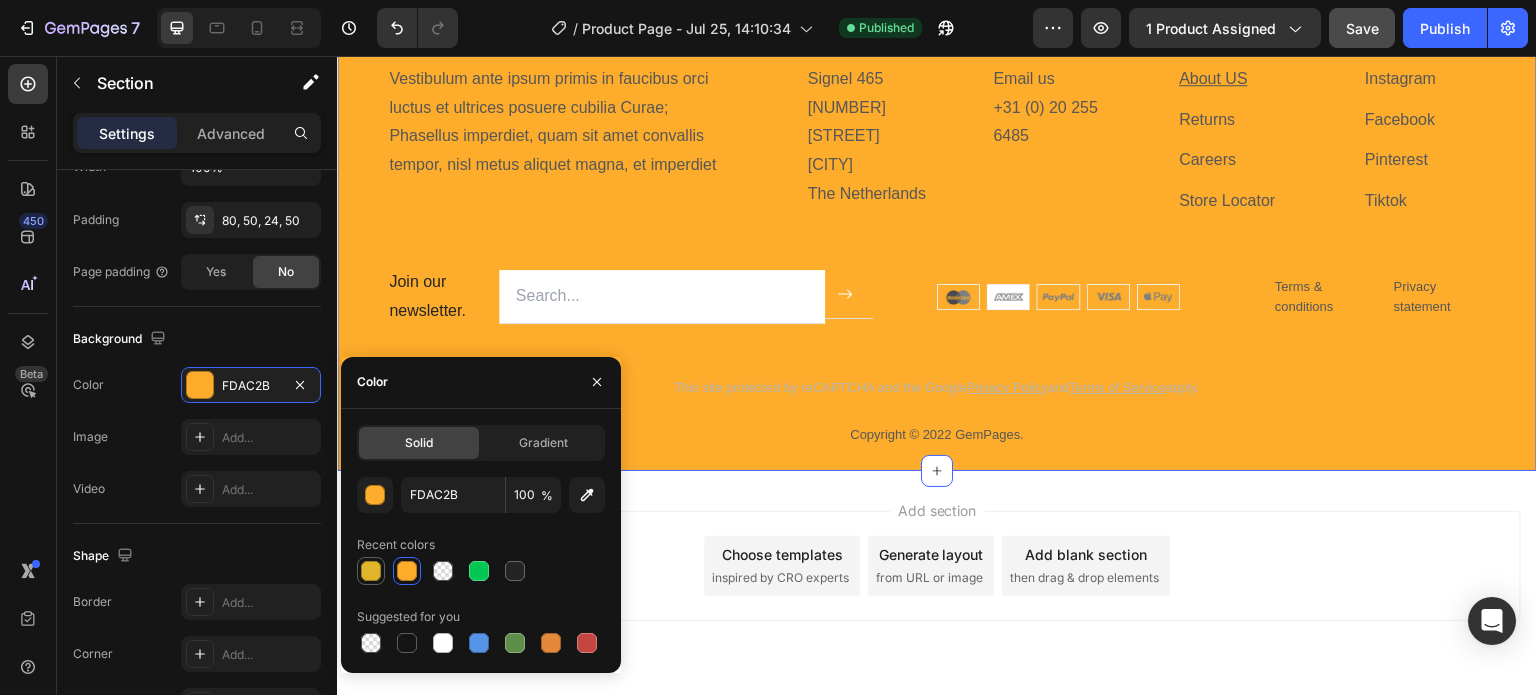 click at bounding box center (371, 571) 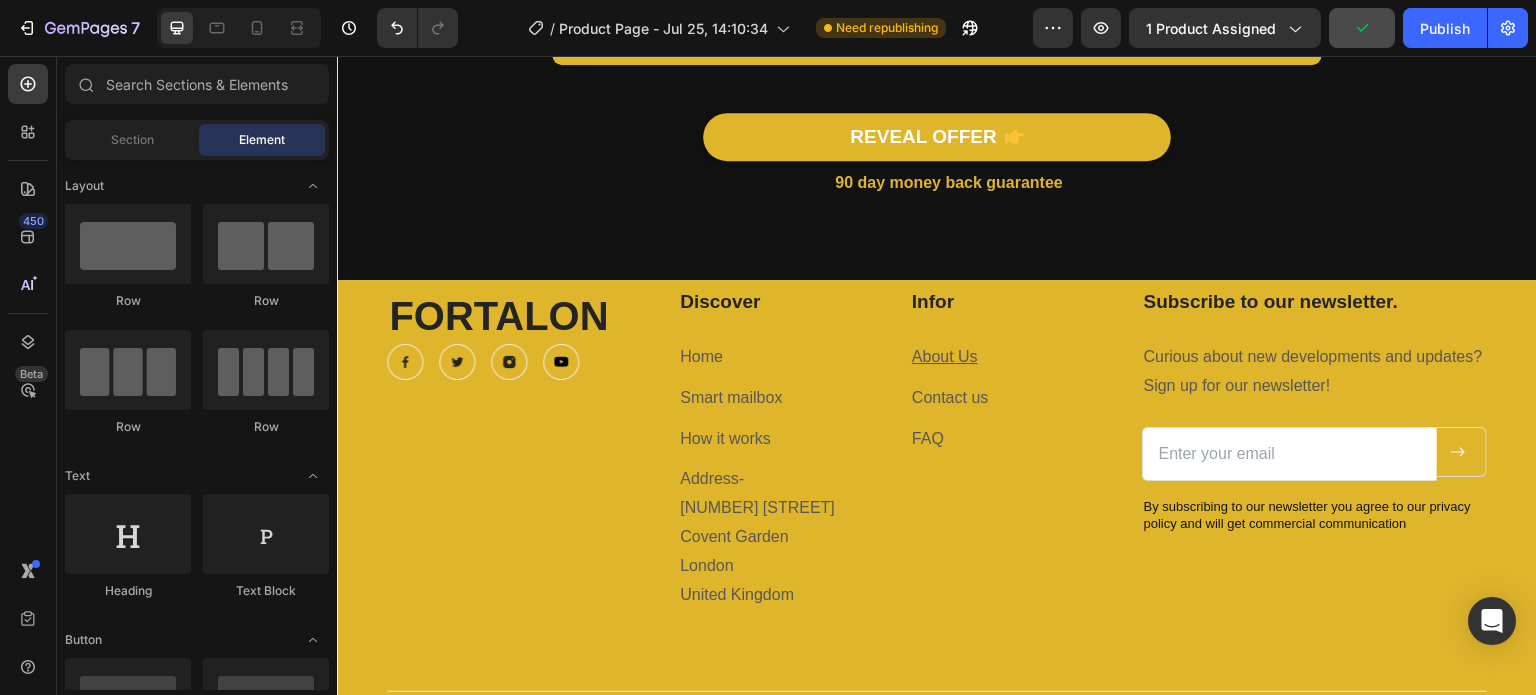 scroll, scrollTop: 5286, scrollLeft: 0, axis: vertical 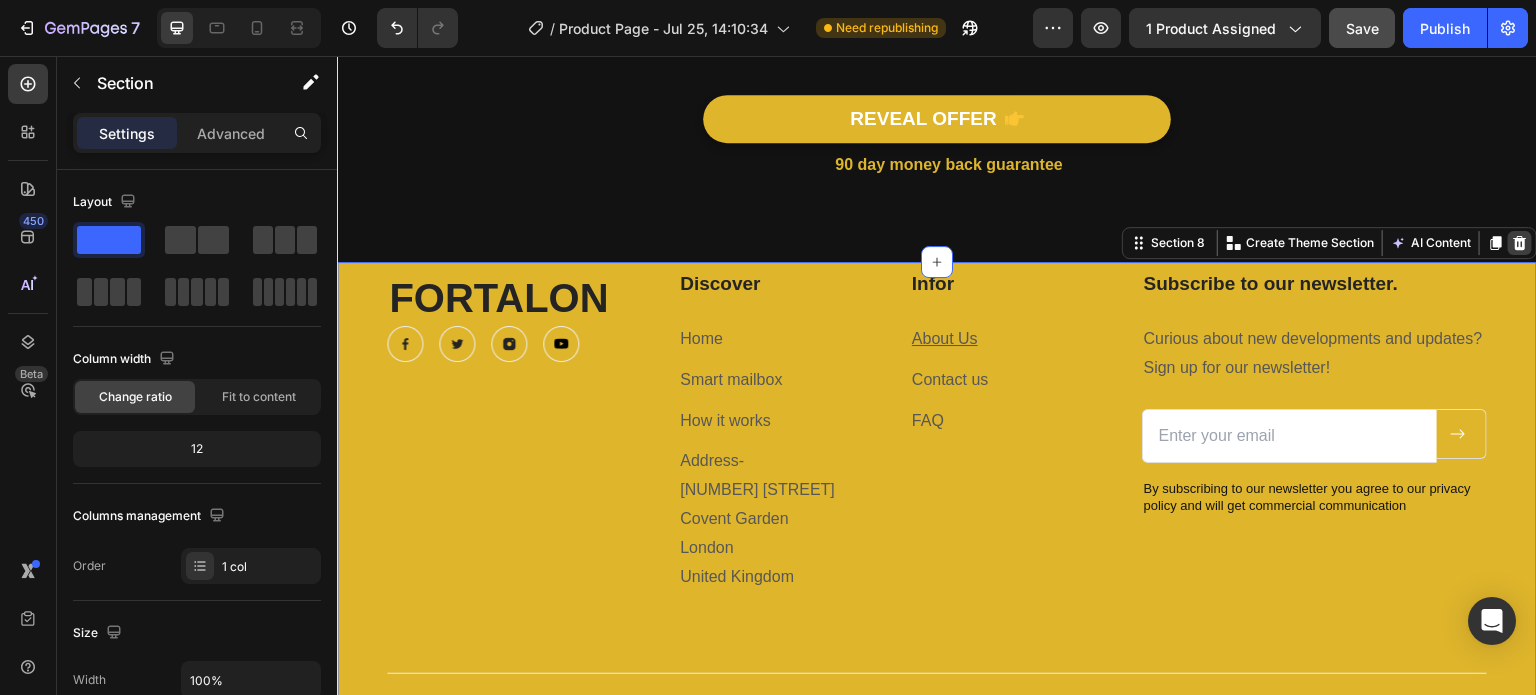 click 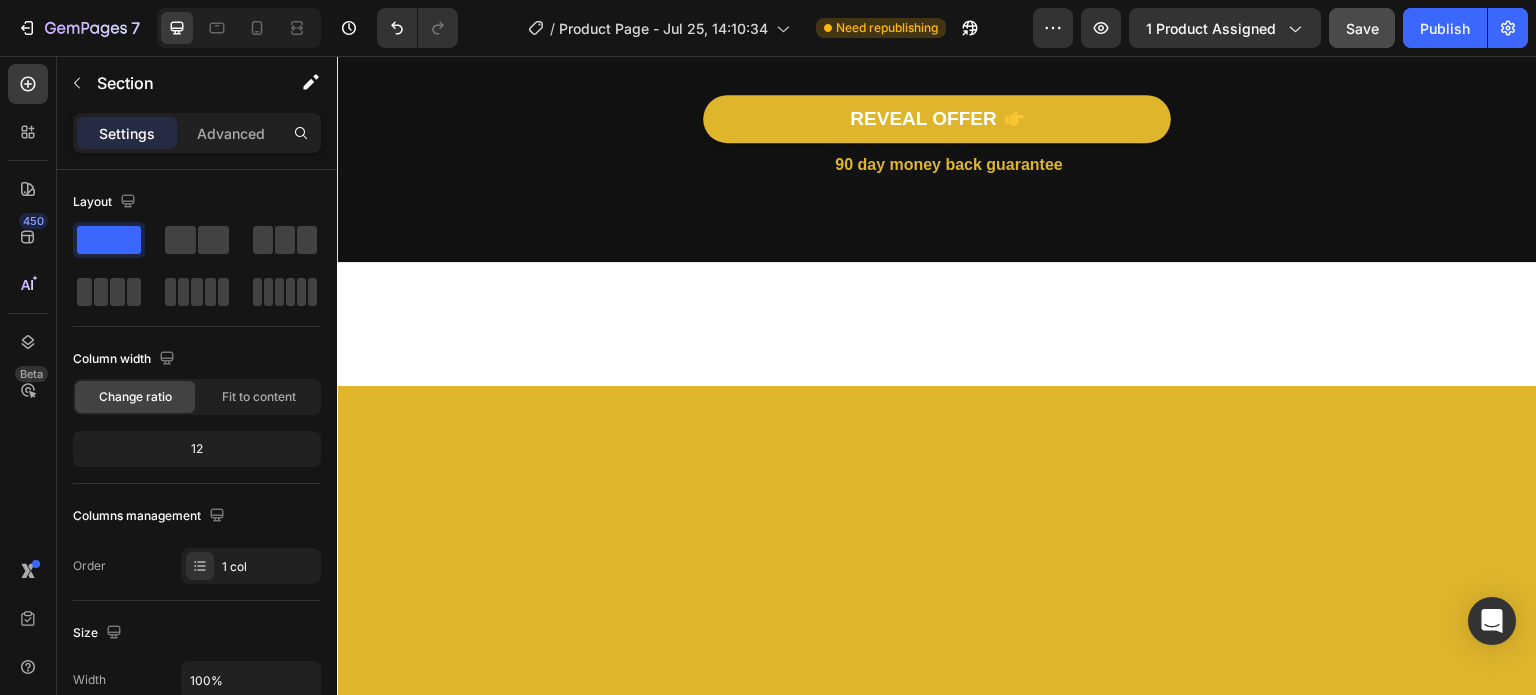 scroll, scrollTop: 512, scrollLeft: 0, axis: vertical 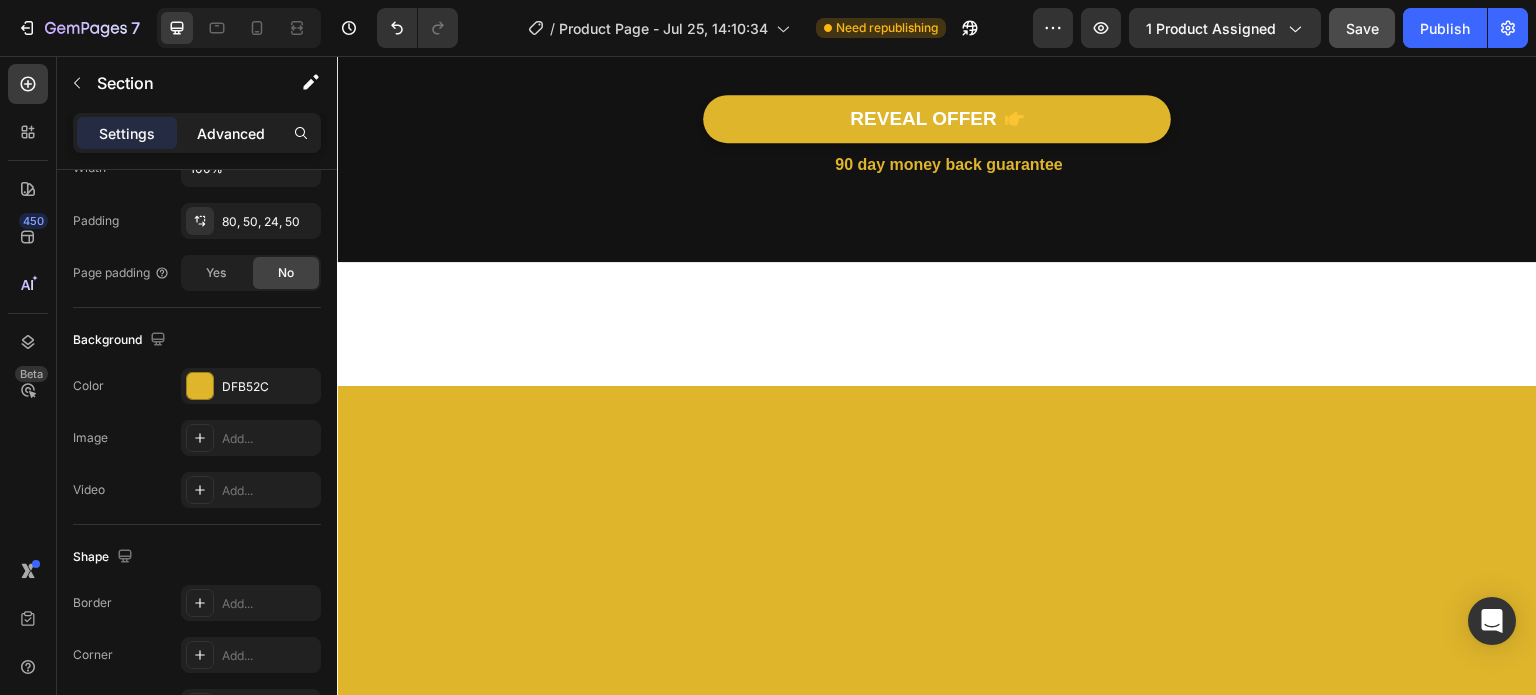 click on "Advanced" at bounding box center (231, 133) 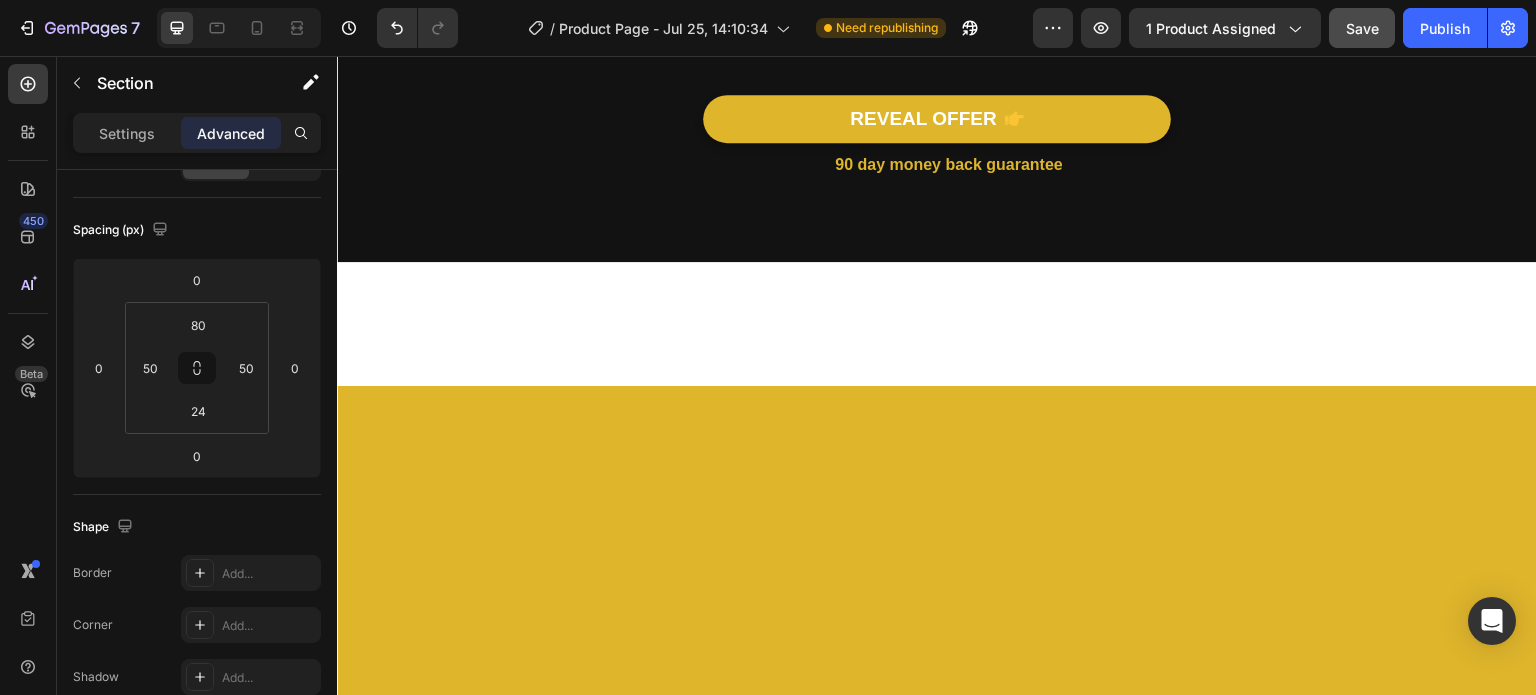 scroll, scrollTop: 0, scrollLeft: 0, axis: both 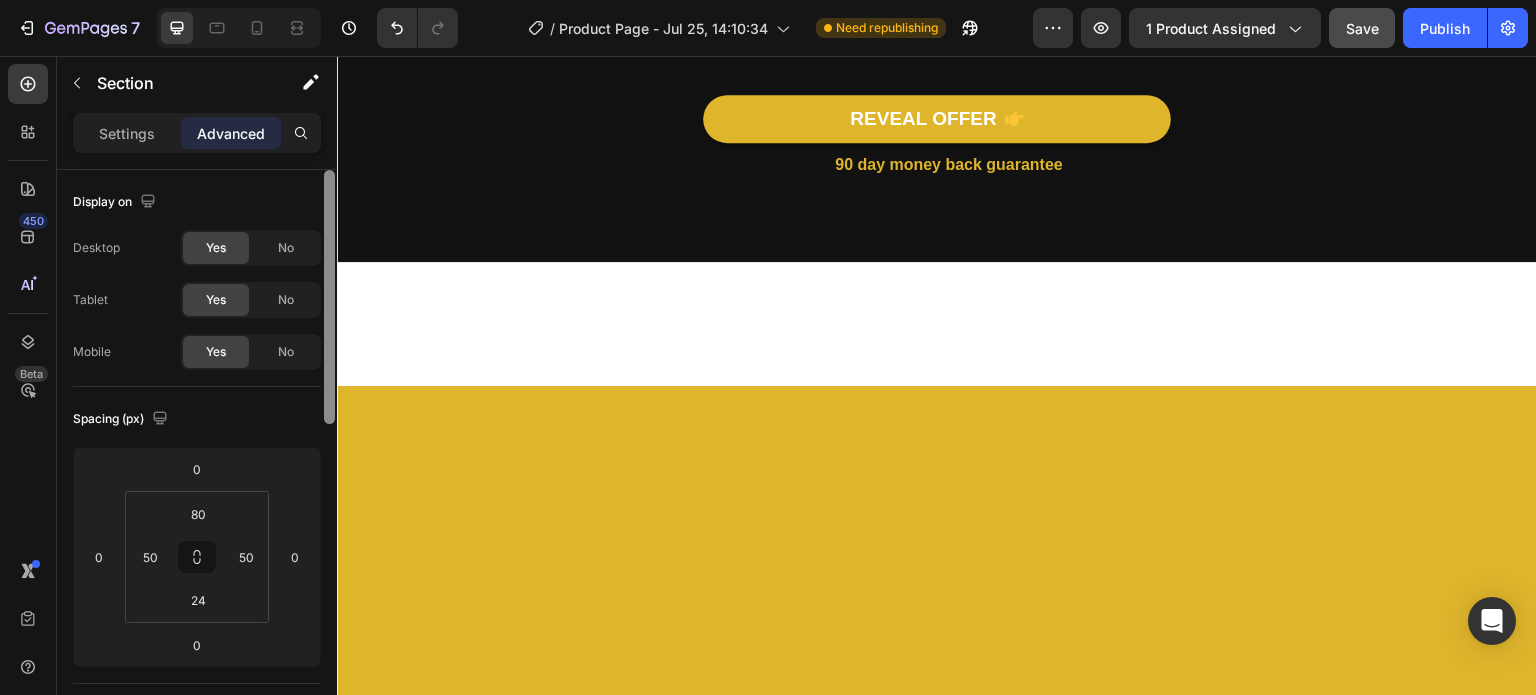 drag, startPoint x: 332, startPoint y: 449, endPoint x: 333, endPoint y: 145, distance: 304.00165 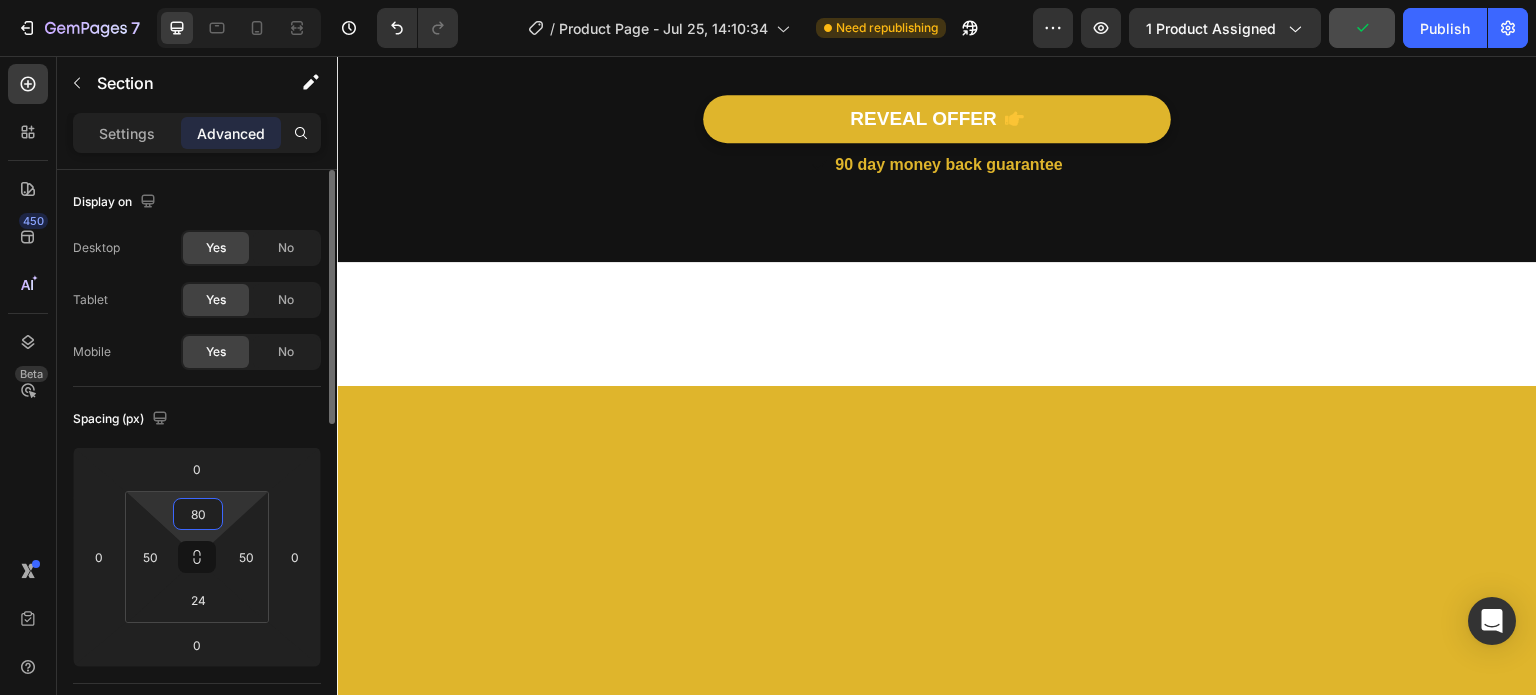 click on "80" at bounding box center [198, 514] 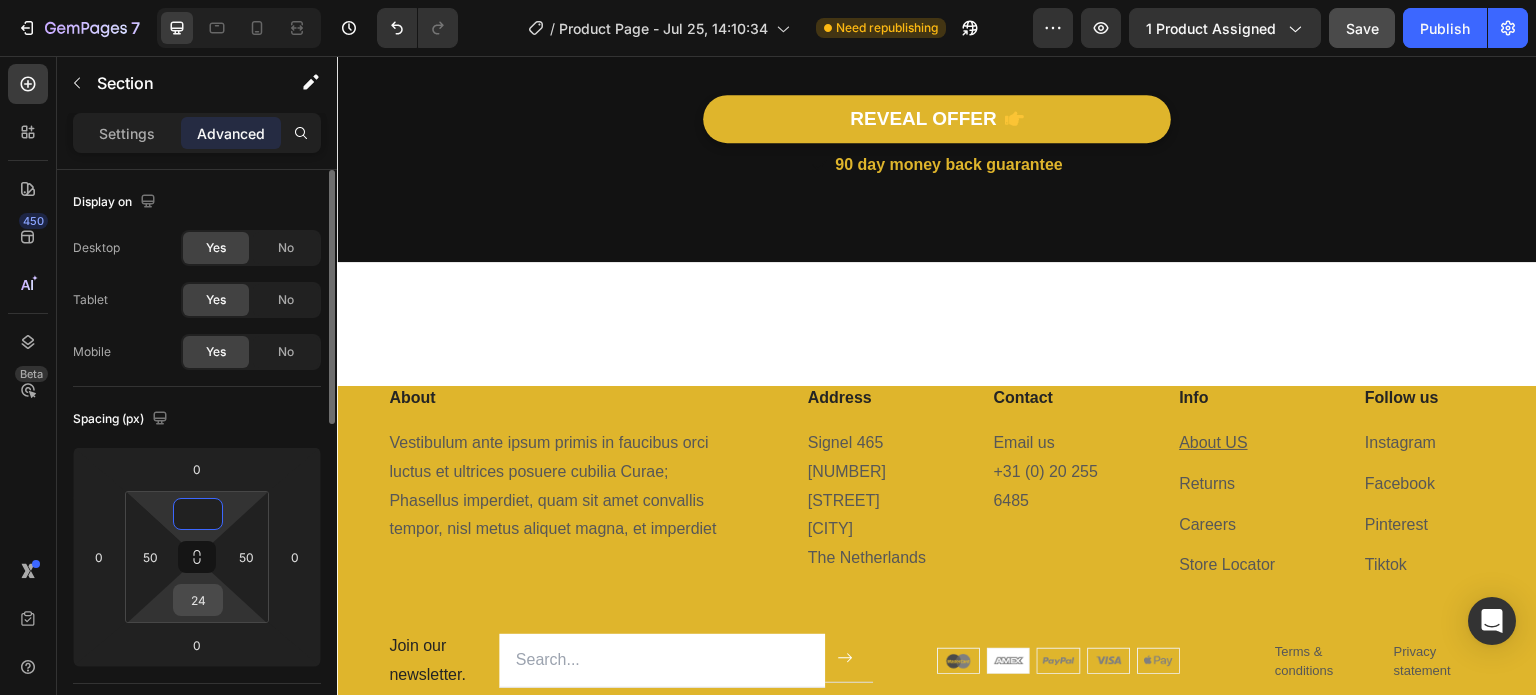 type on "0" 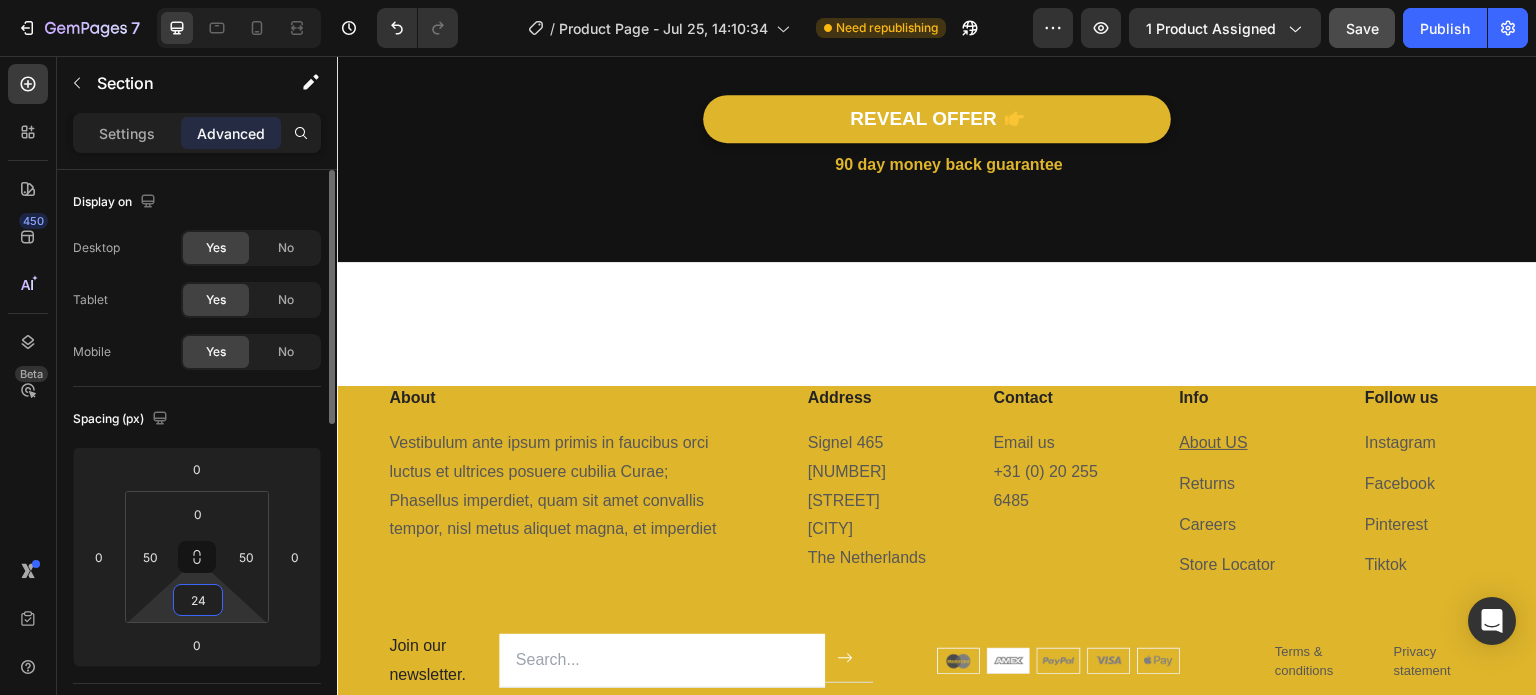 click on "24" at bounding box center [198, 600] 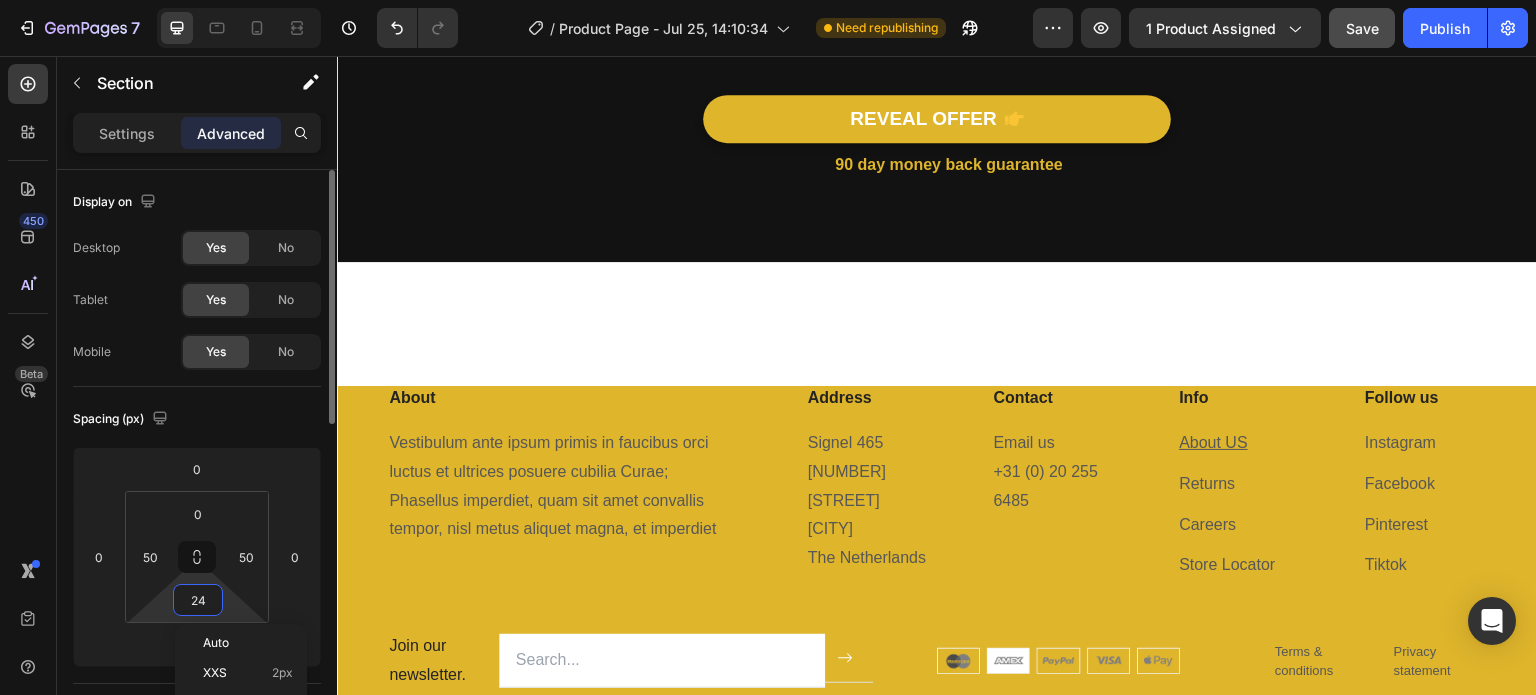 type 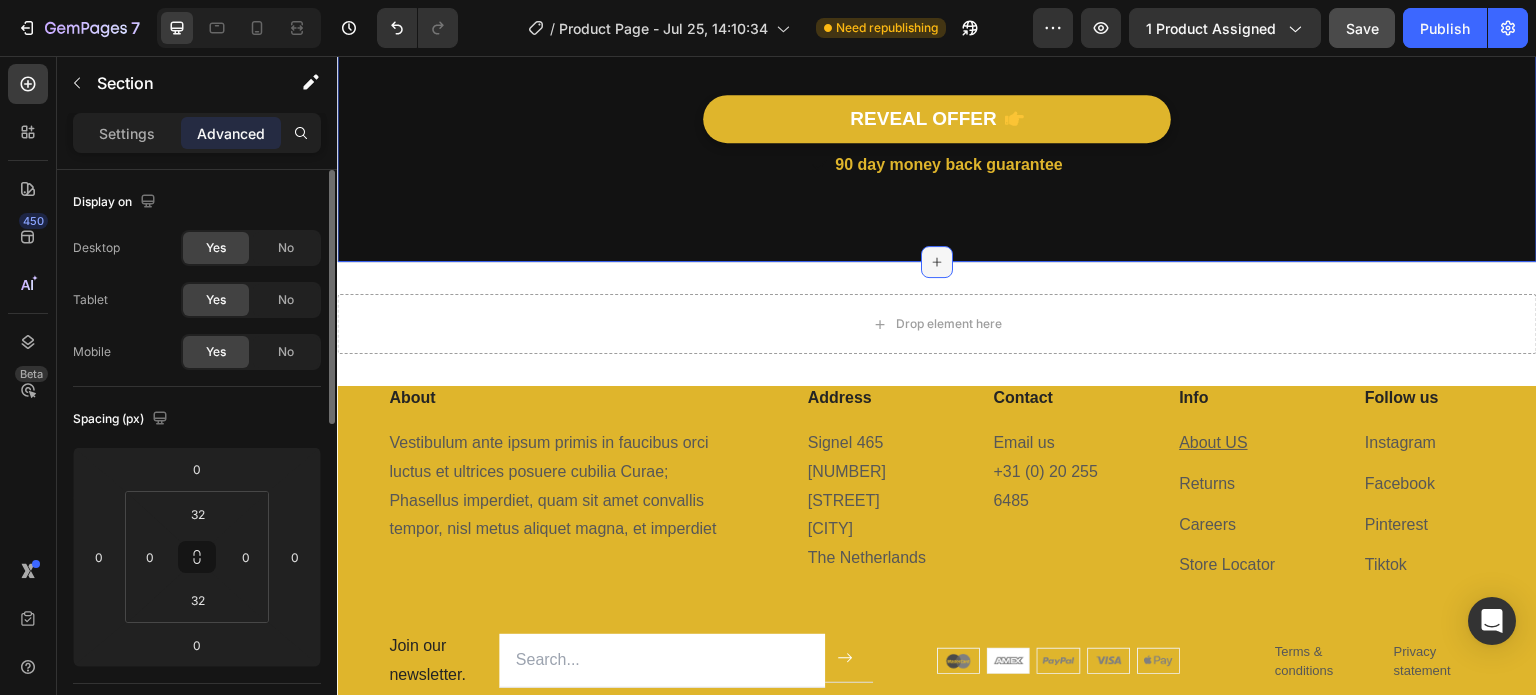 click 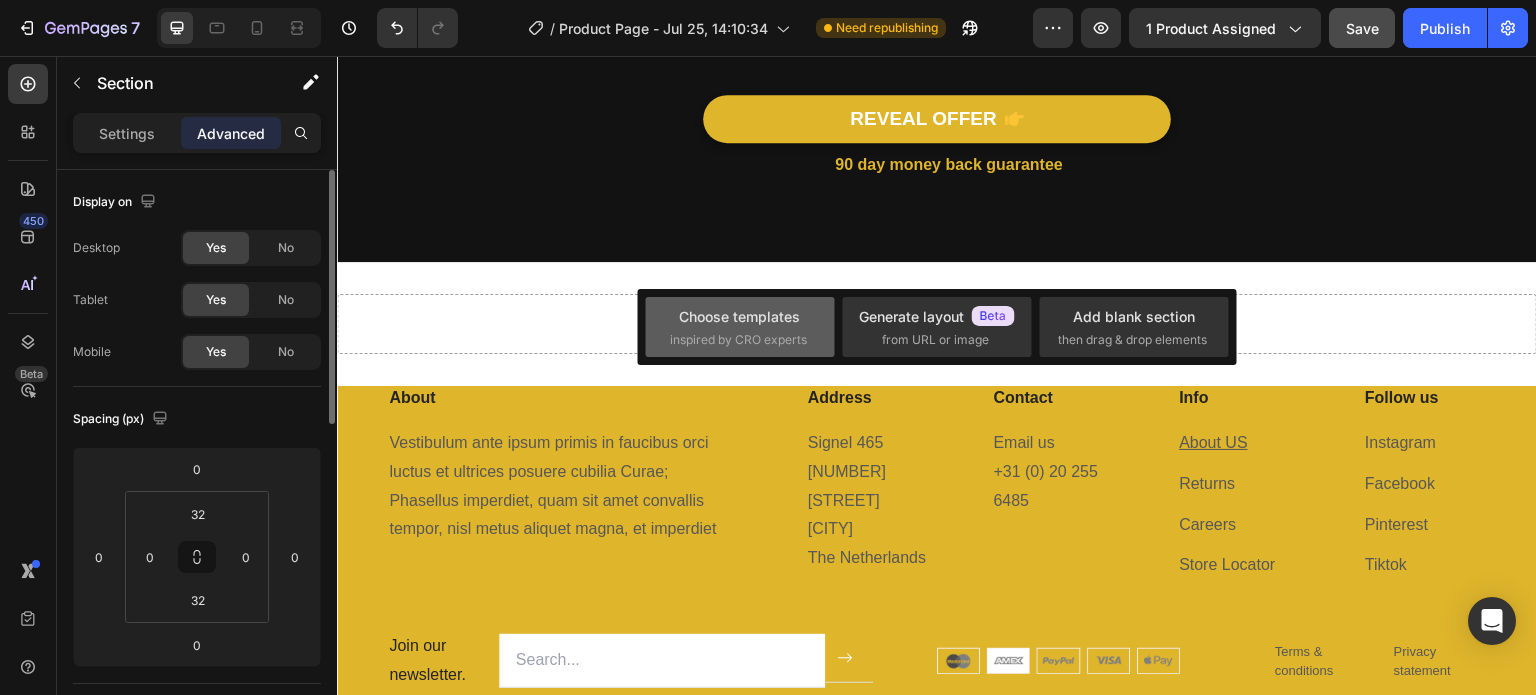 click on "Choose templates" at bounding box center [739, 316] 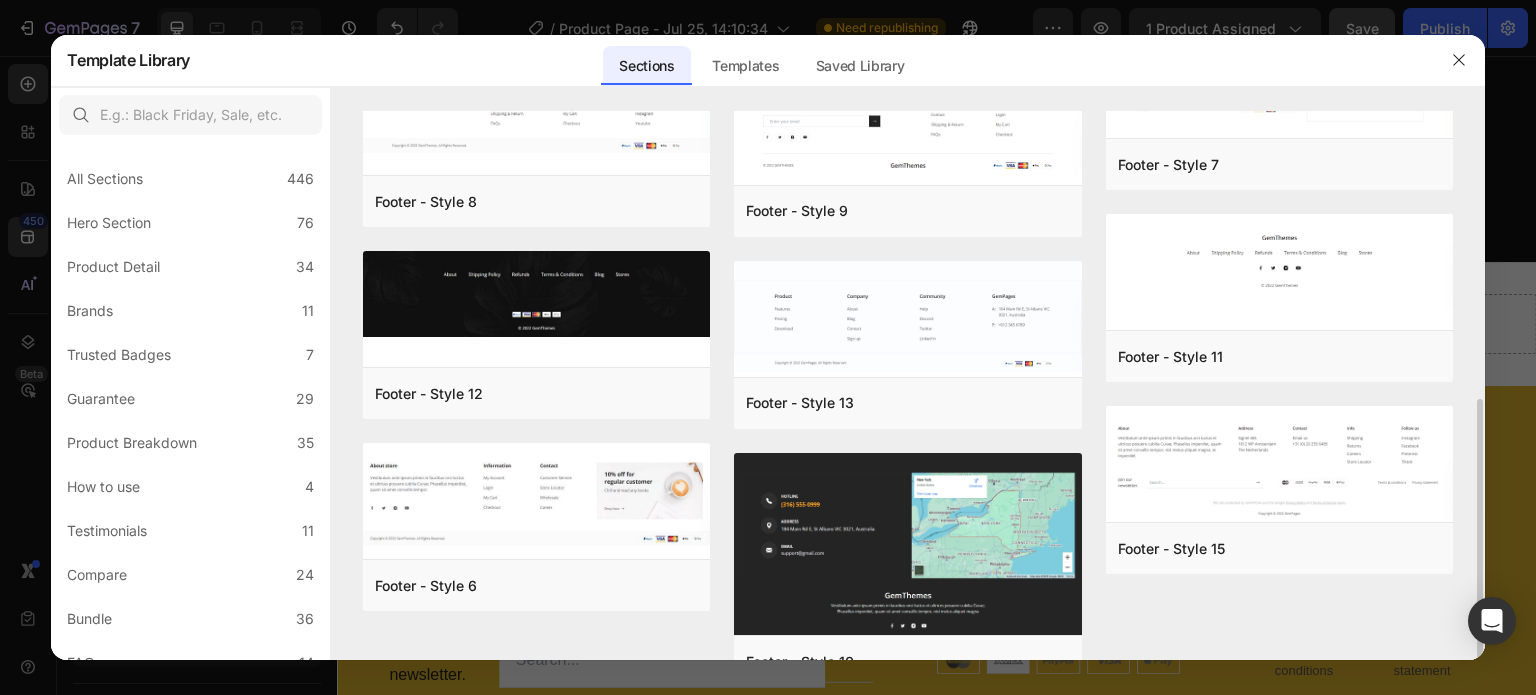 scroll, scrollTop: 524, scrollLeft: 0, axis: vertical 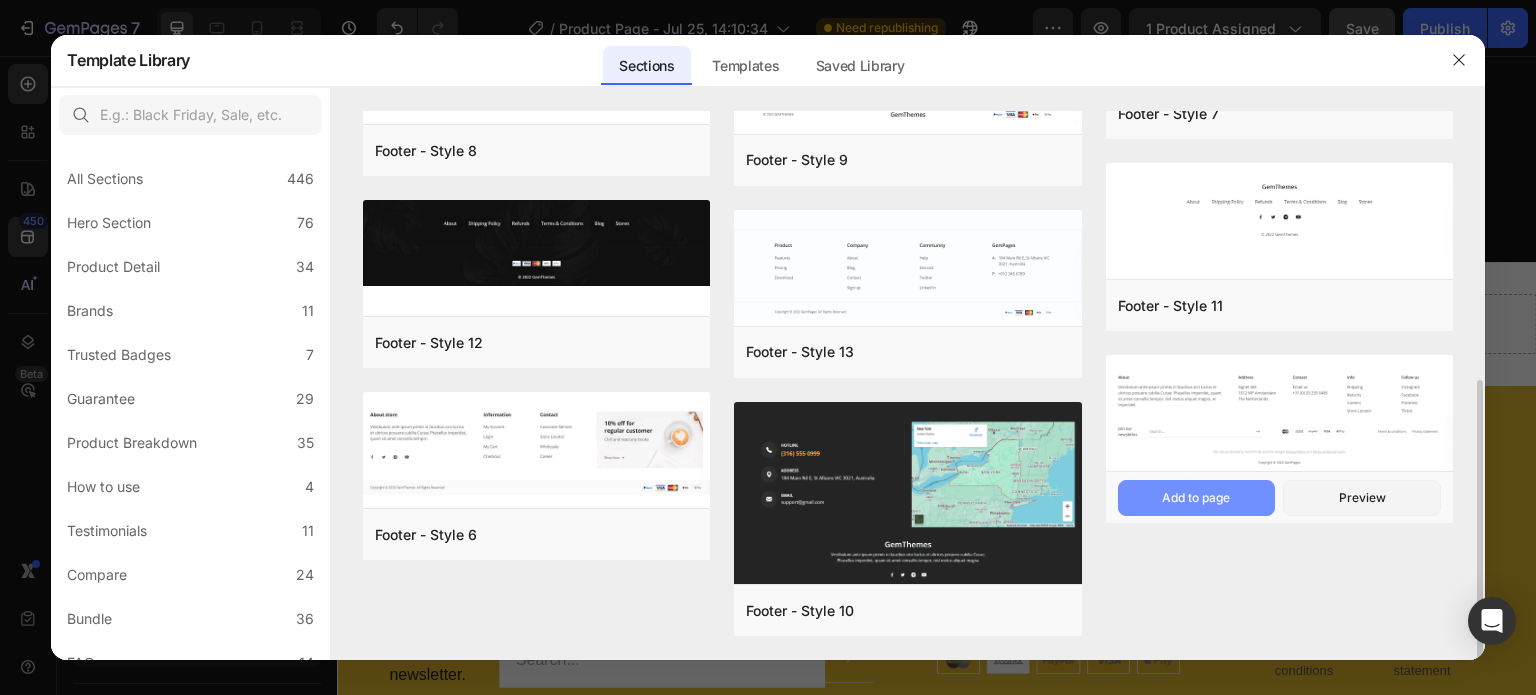 click on "Add to page" at bounding box center (1197, 498) 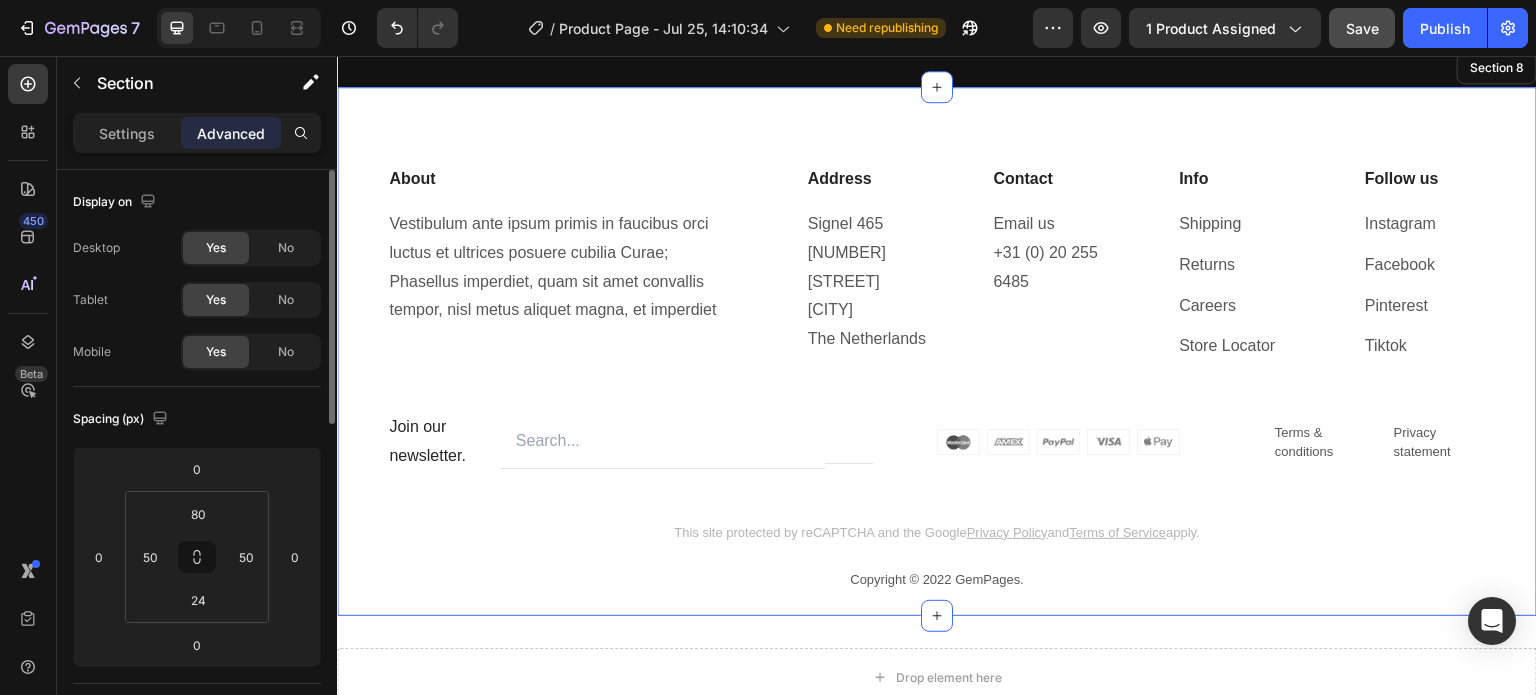 scroll, scrollTop: 5488, scrollLeft: 0, axis: vertical 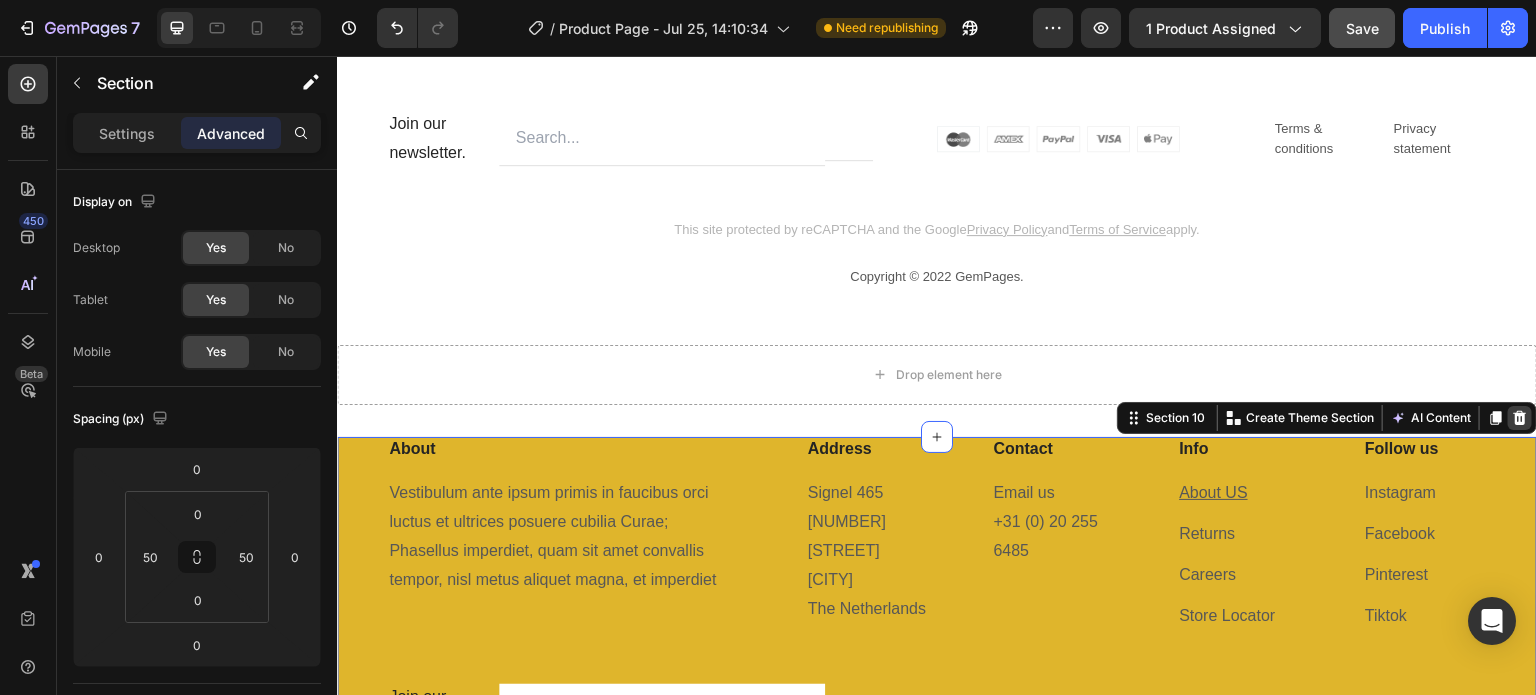 click 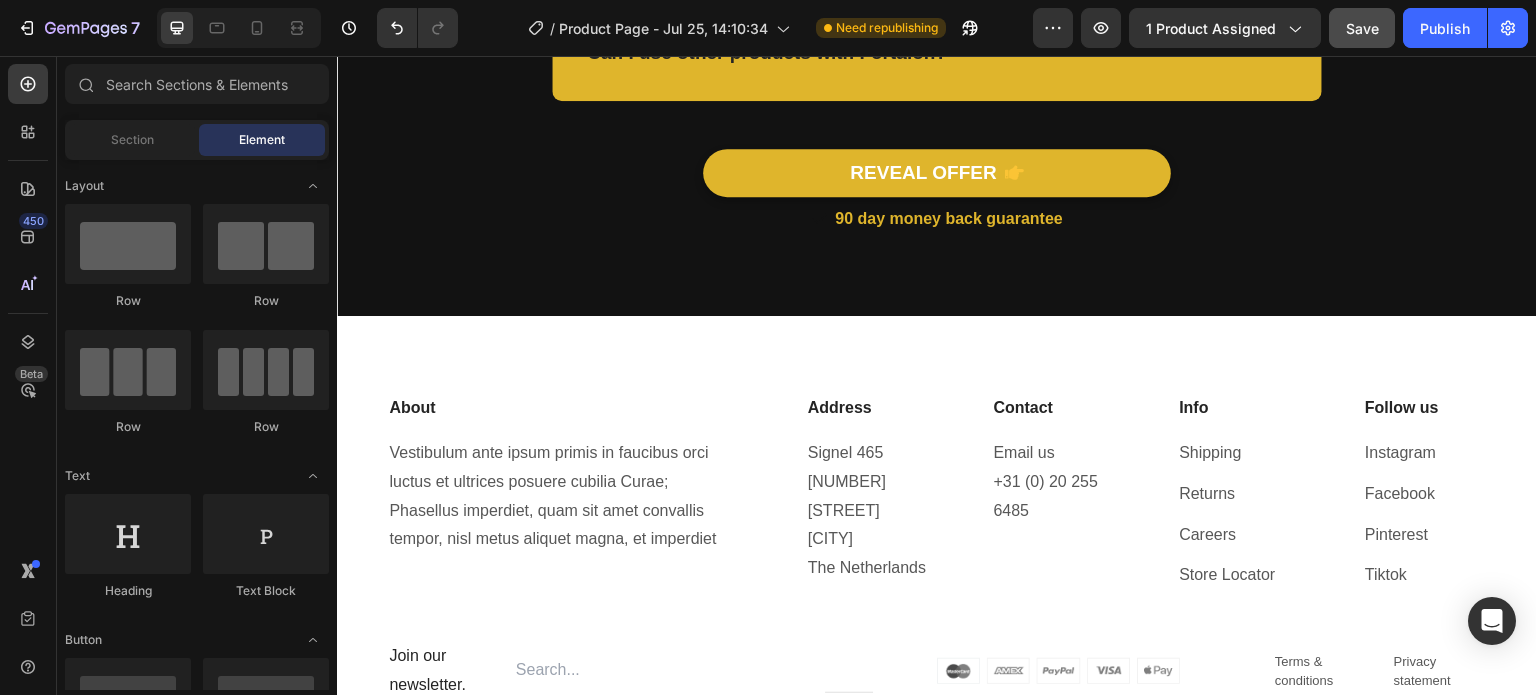 scroll, scrollTop: 5235, scrollLeft: 0, axis: vertical 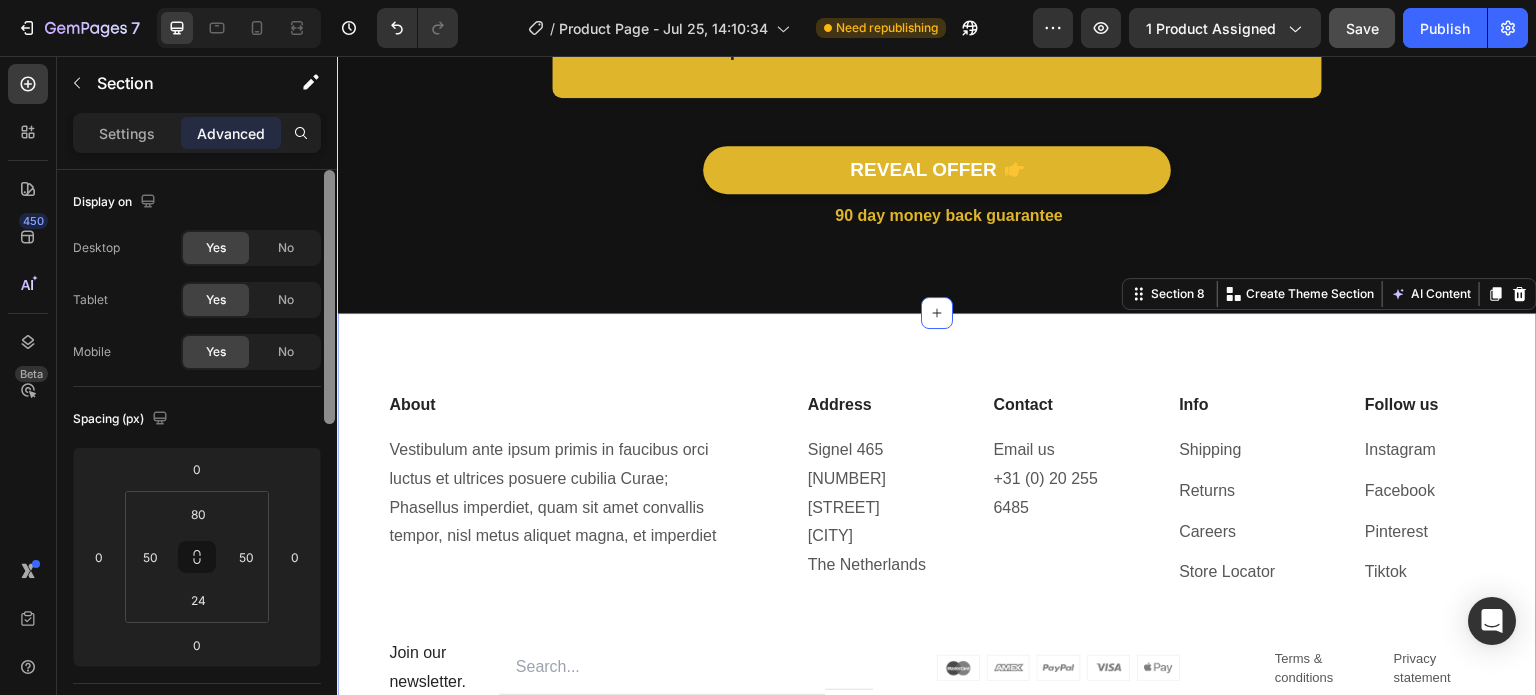drag, startPoint x: 330, startPoint y: 411, endPoint x: 333, endPoint y: 216, distance: 195.02307 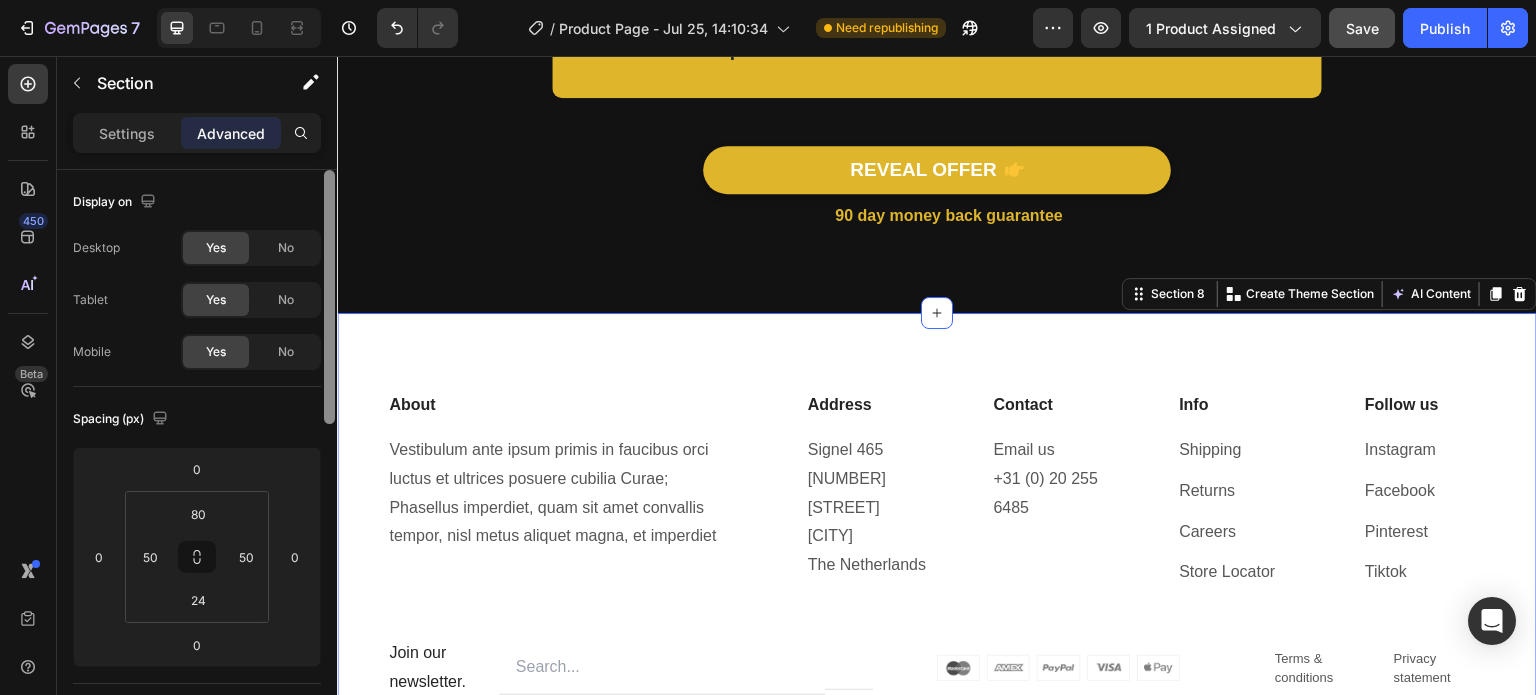 click at bounding box center [329, 297] 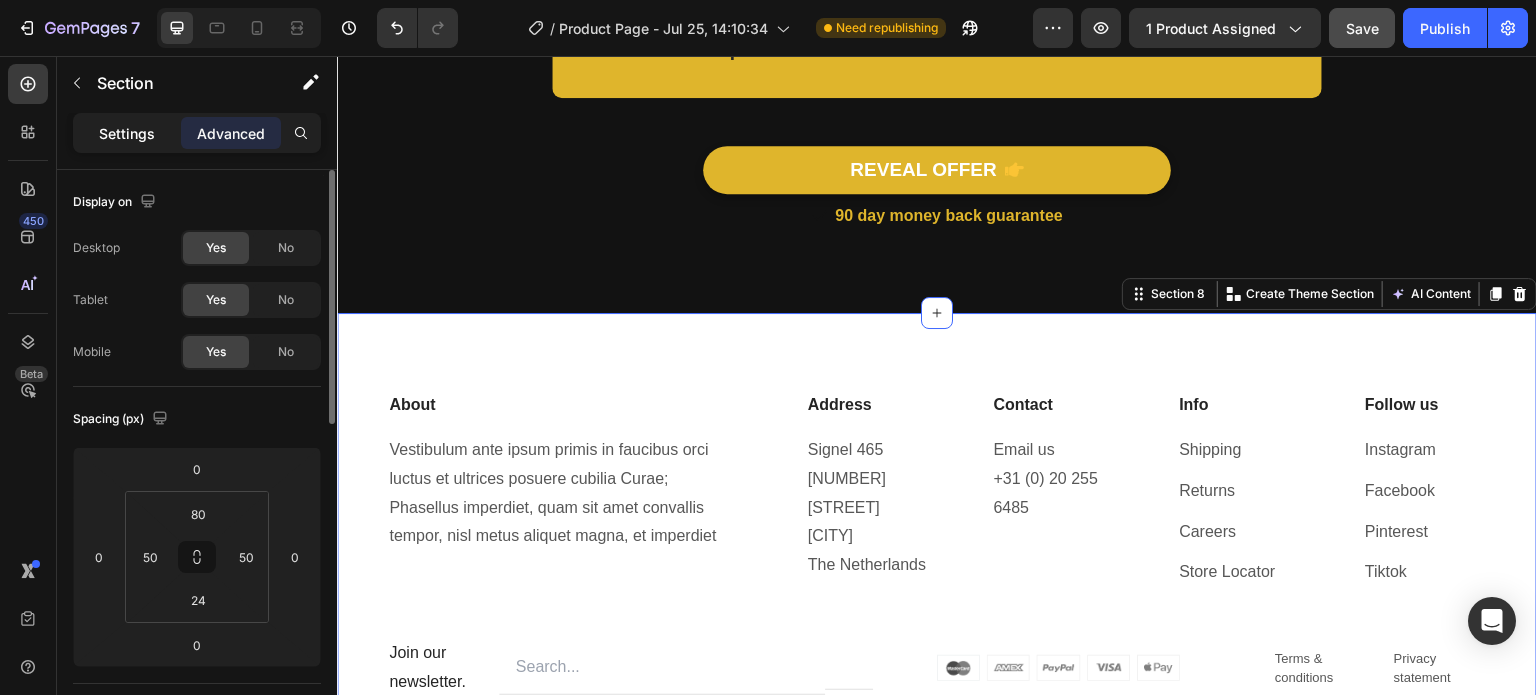 click on "Settings" at bounding box center (127, 133) 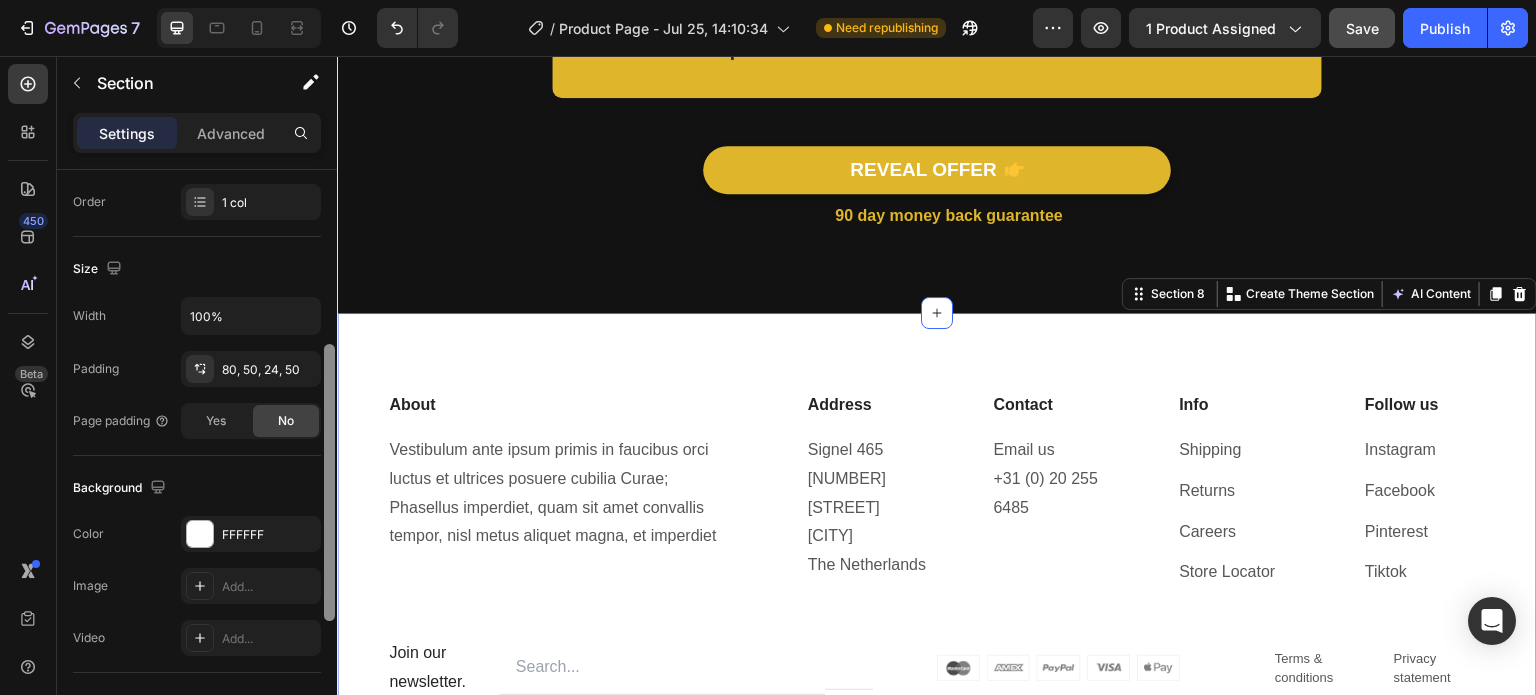 drag, startPoint x: 330, startPoint y: 329, endPoint x: 335, endPoint y: 625, distance: 296.04224 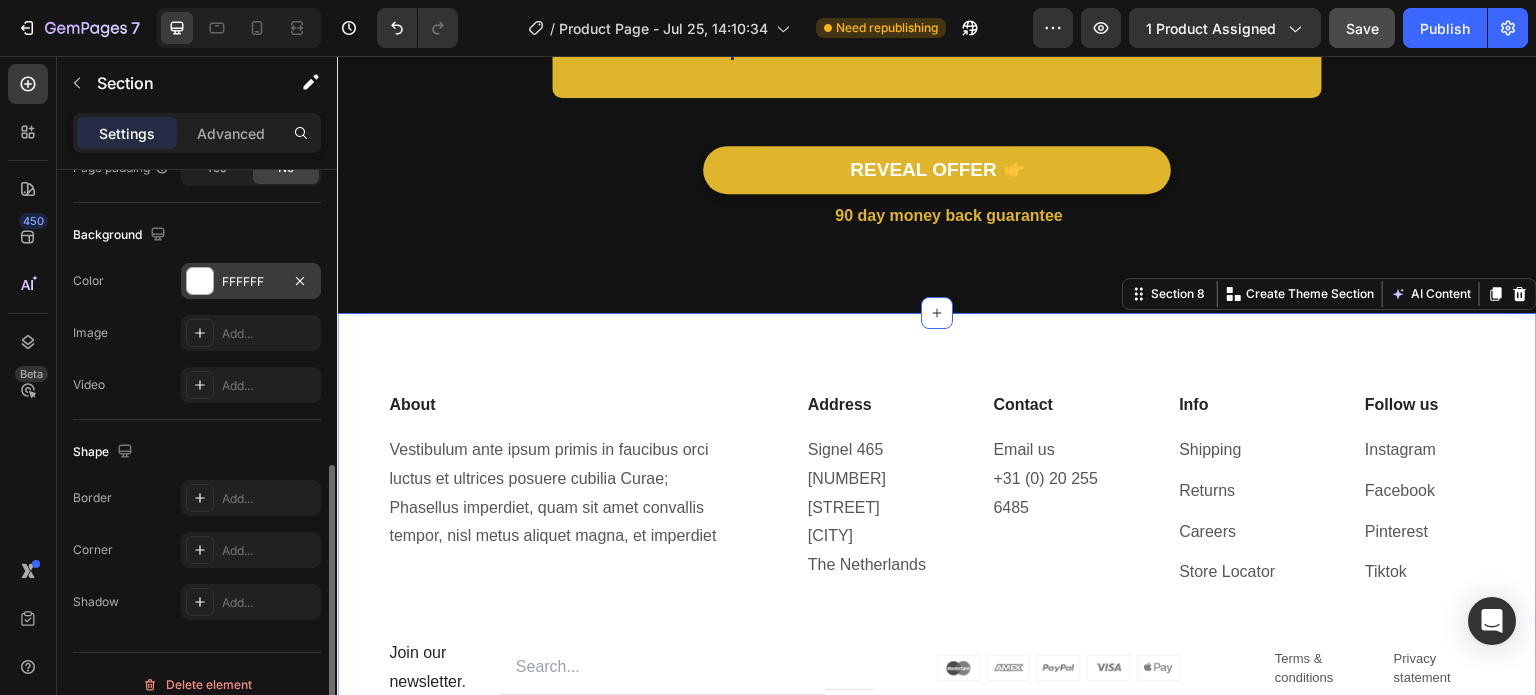 click at bounding box center (200, 281) 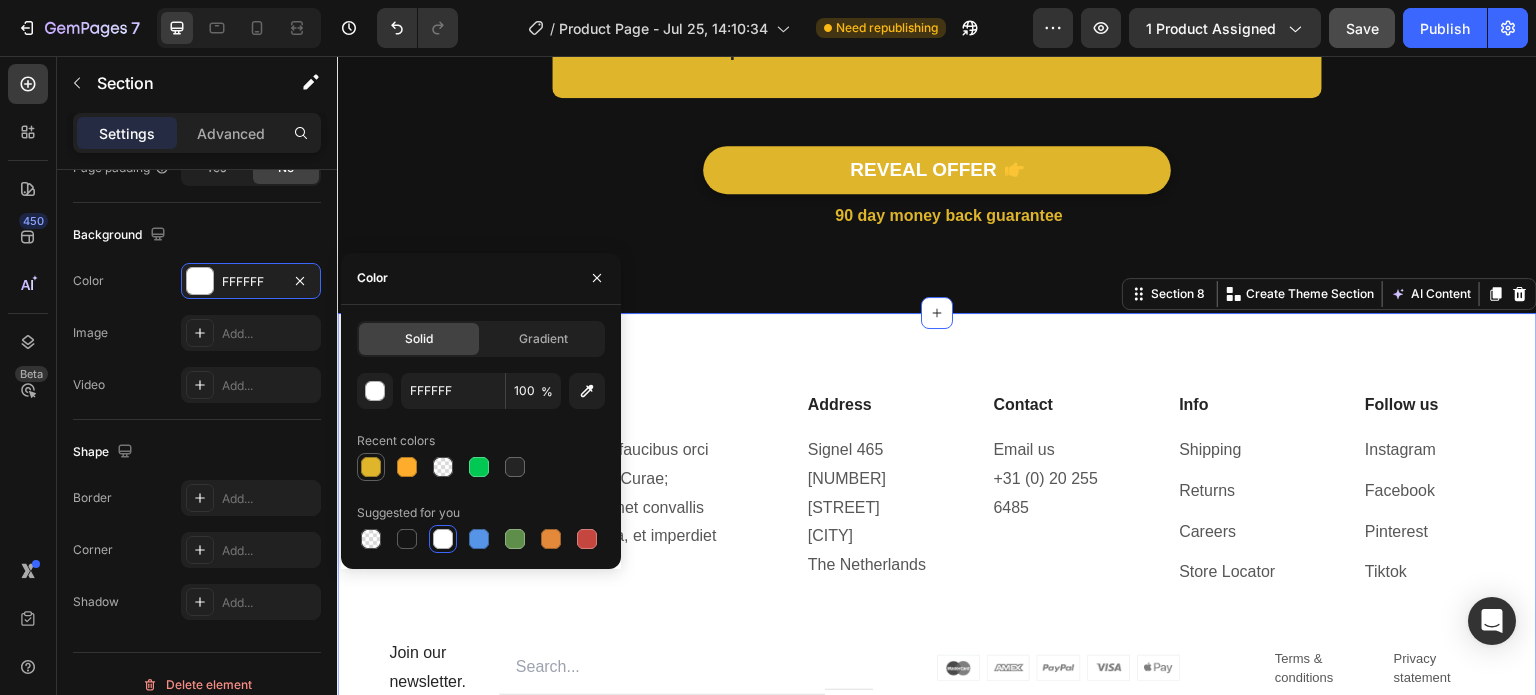 click at bounding box center (371, 467) 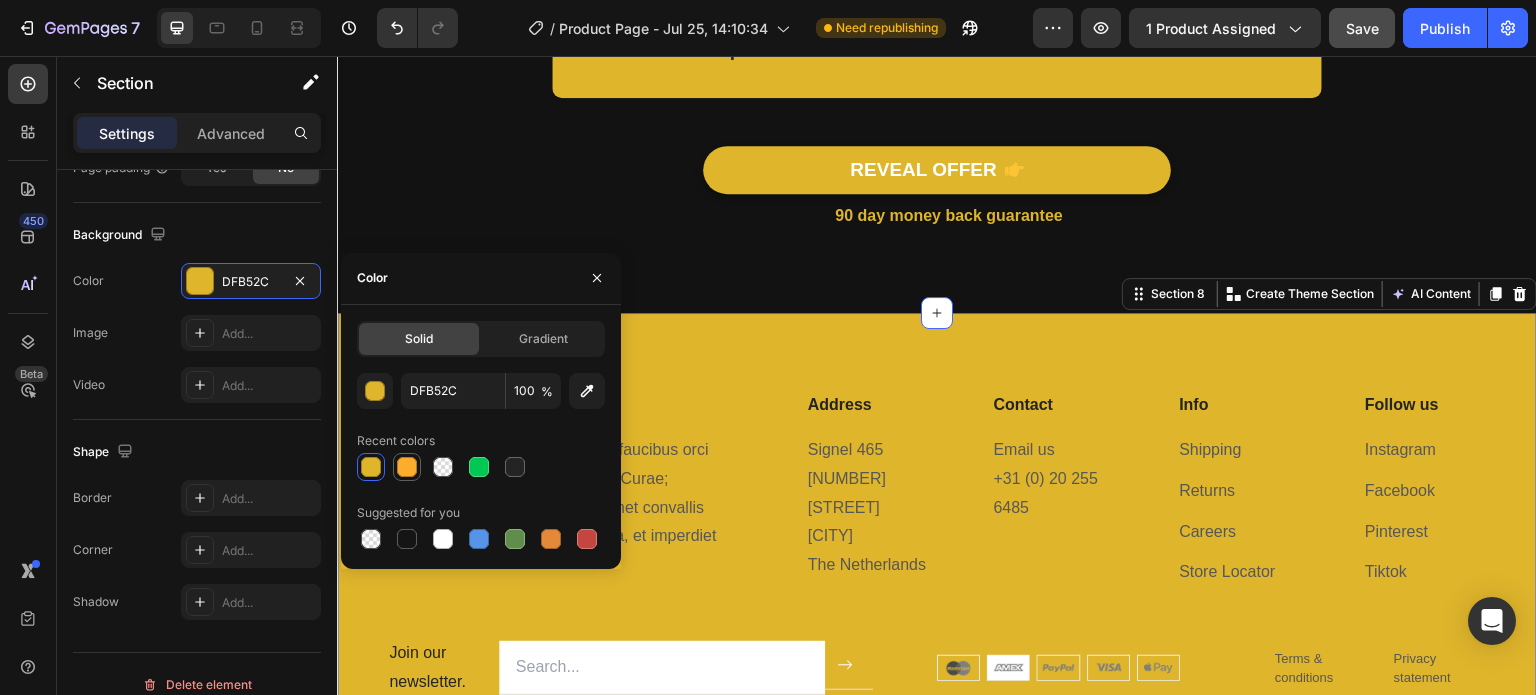 click at bounding box center (407, 467) 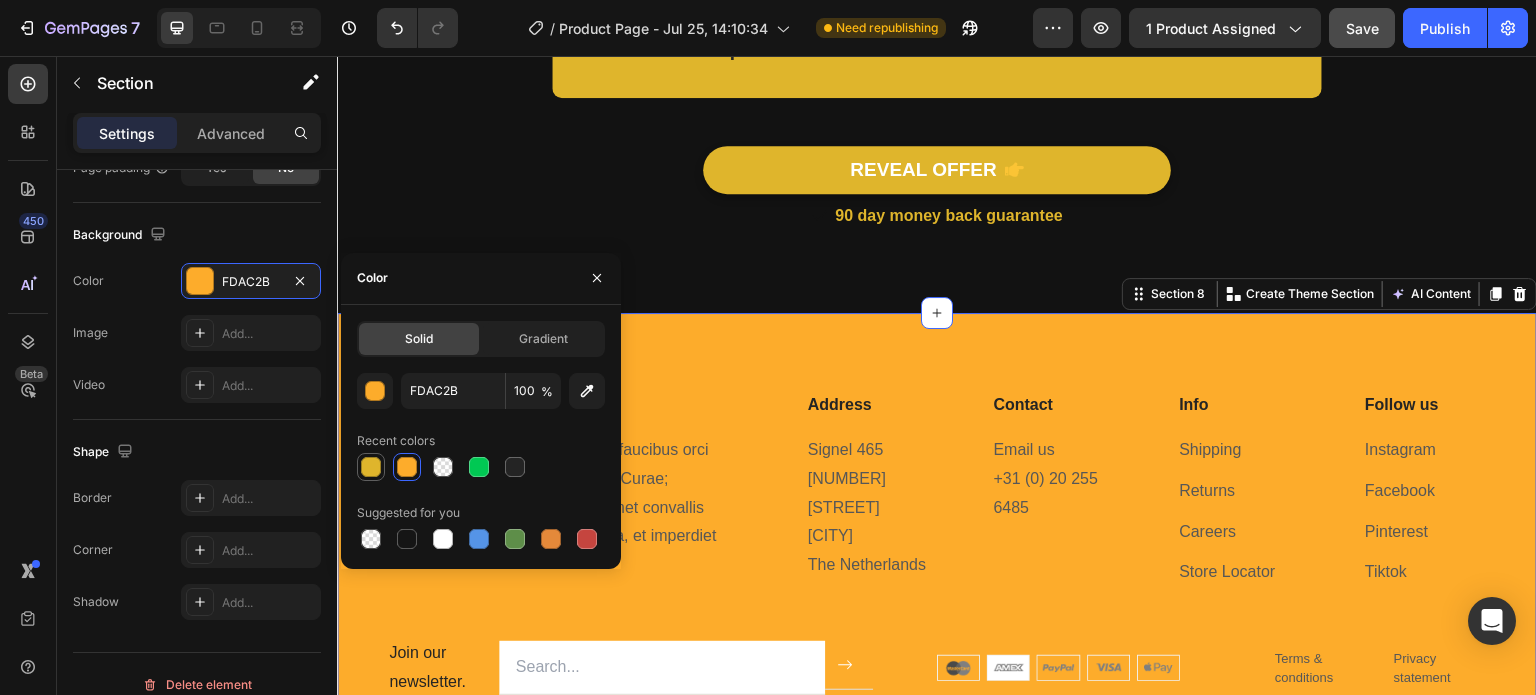 click at bounding box center [371, 467] 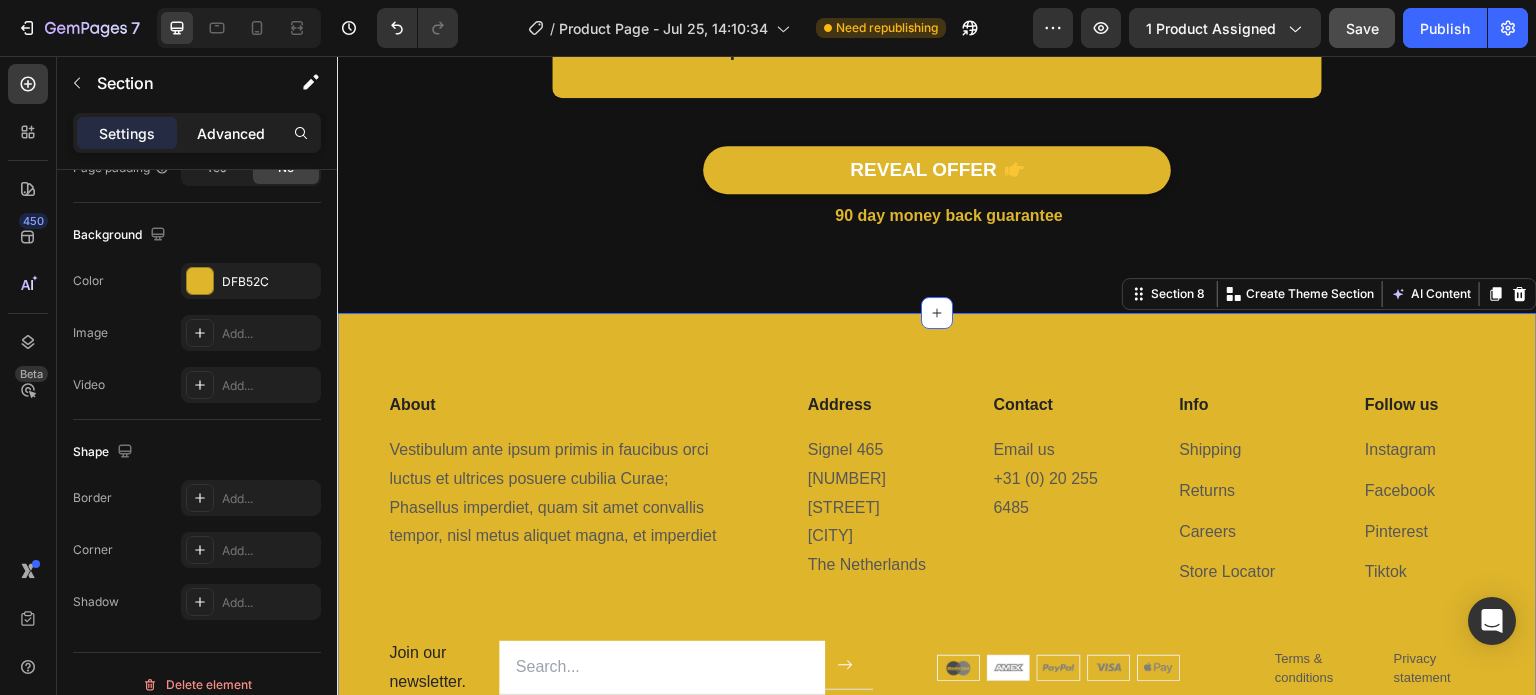 click on "Advanced" at bounding box center [231, 133] 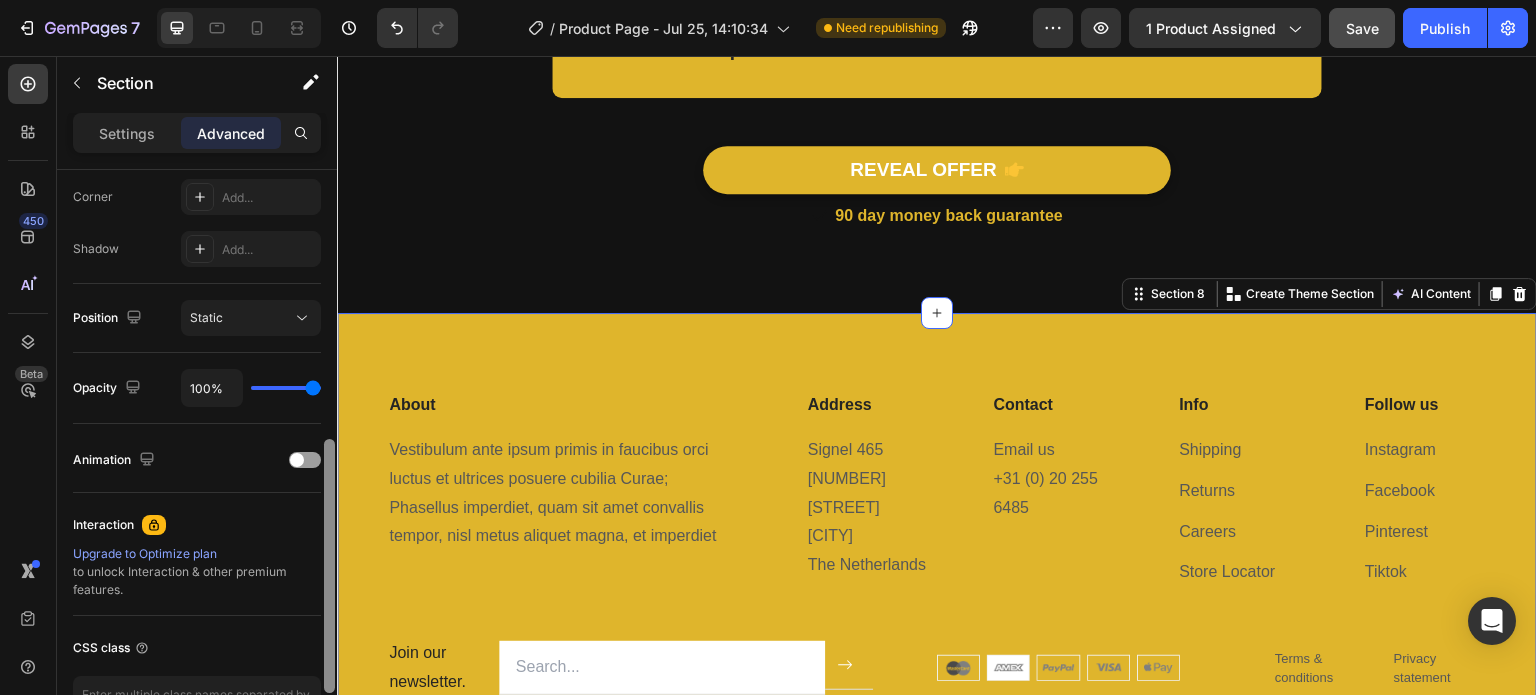 scroll, scrollTop: 292, scrollLeft: 0, axis: vertical 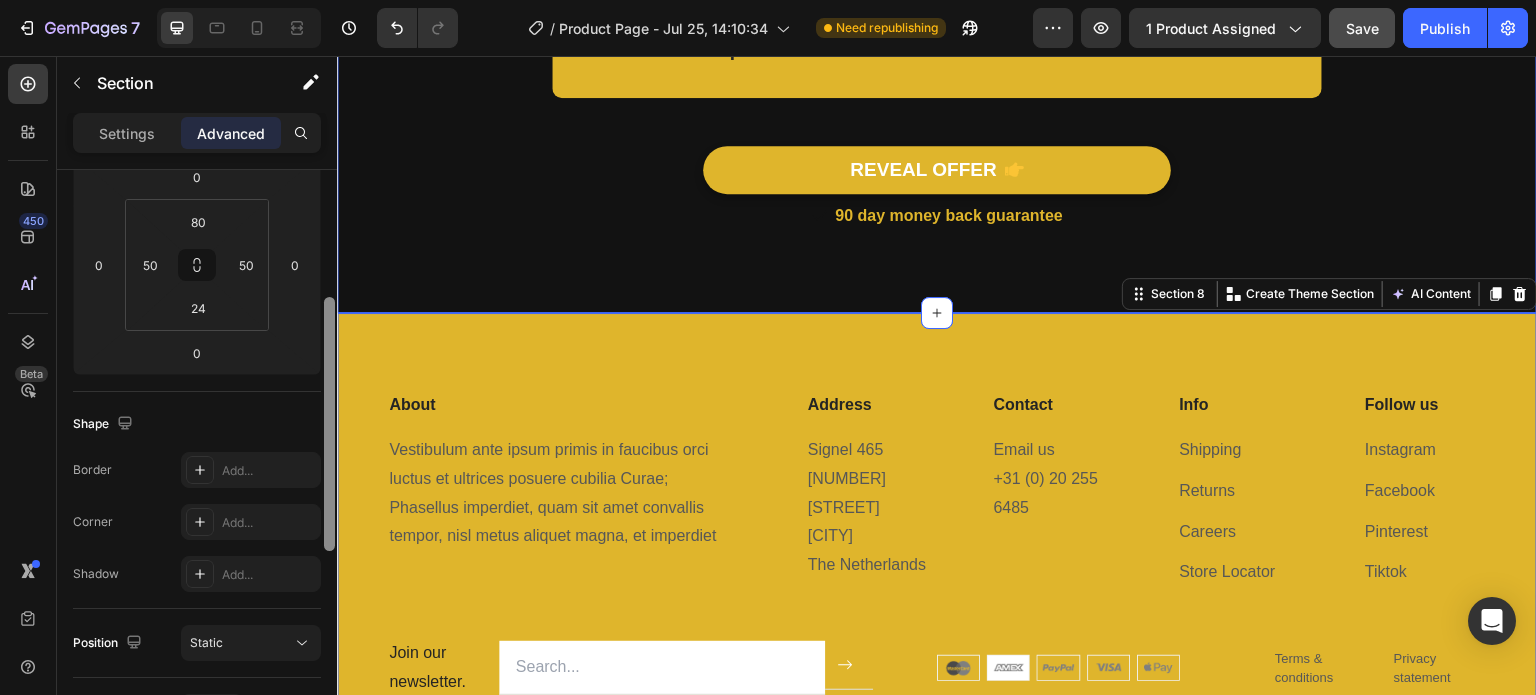 drag, startPoint x: 671, startPoint y: 580, endPoint x: 337, endPoint y: 233, distance: 481.62744 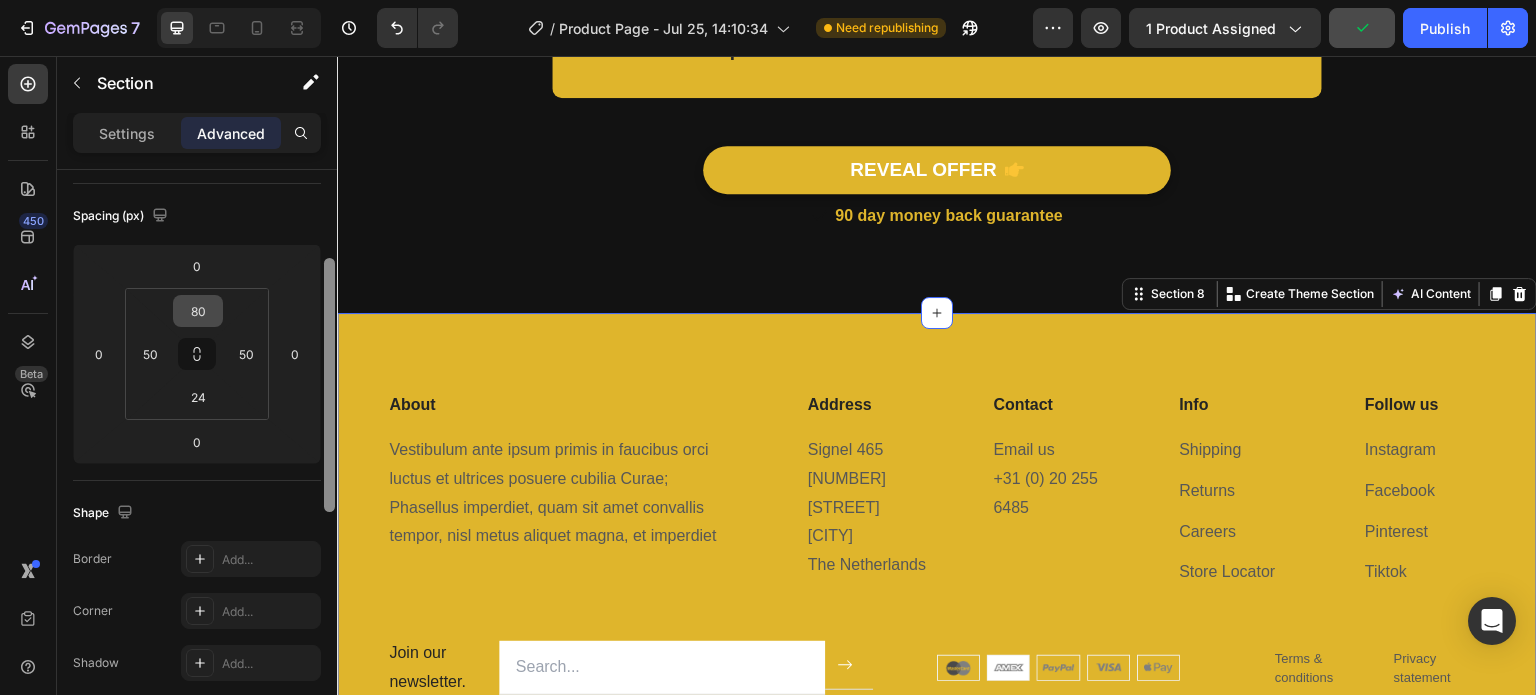 scroll, scrollTop: 187, scrollLeft: 0, axis: vertical 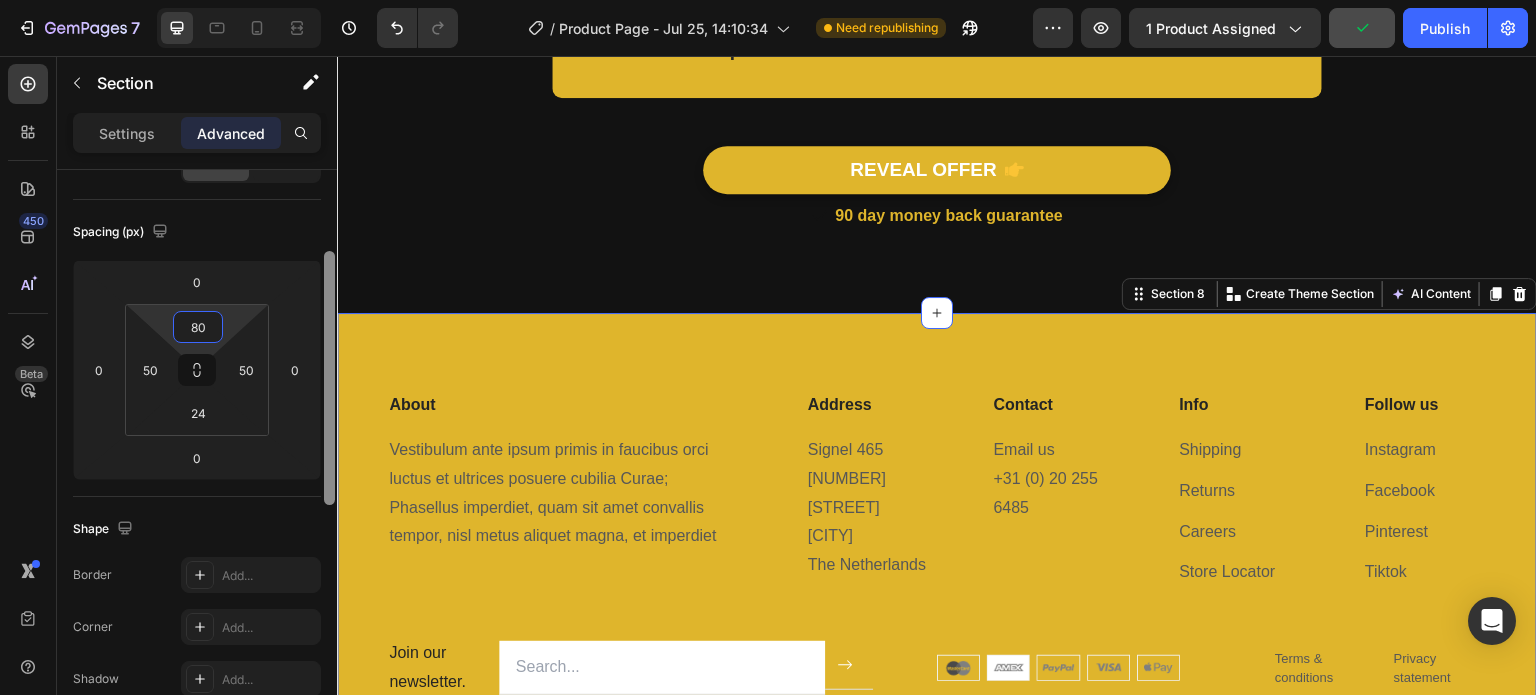 click on "80" at bounding box center (198, 327) 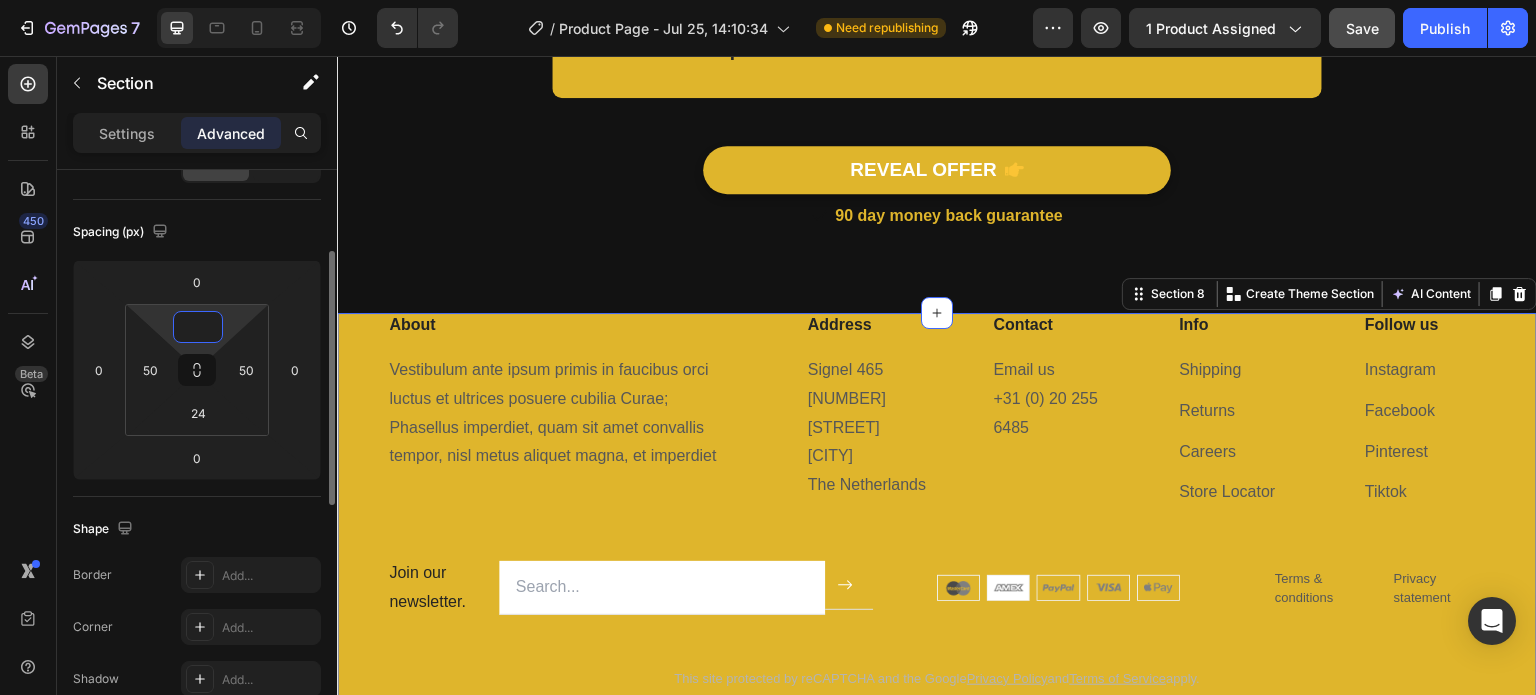 type on "4" 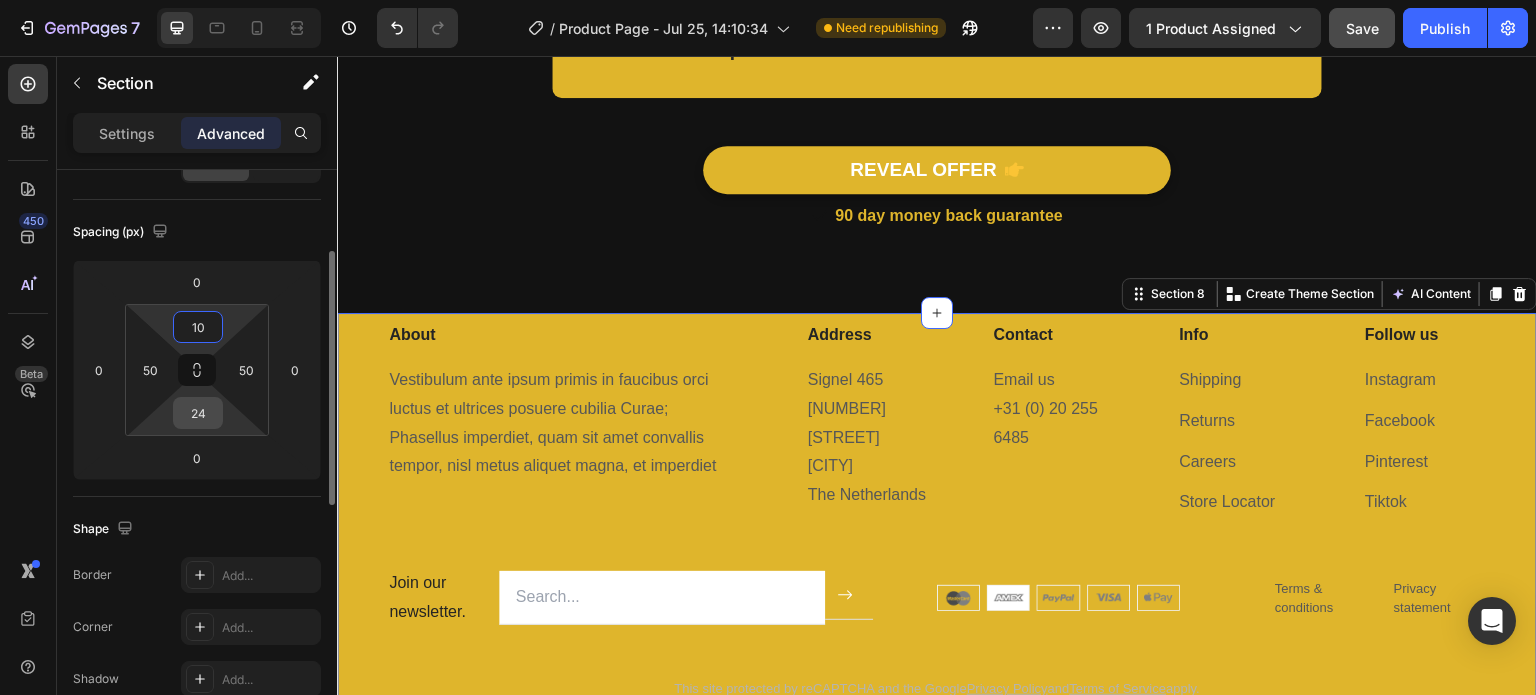 type on "10" 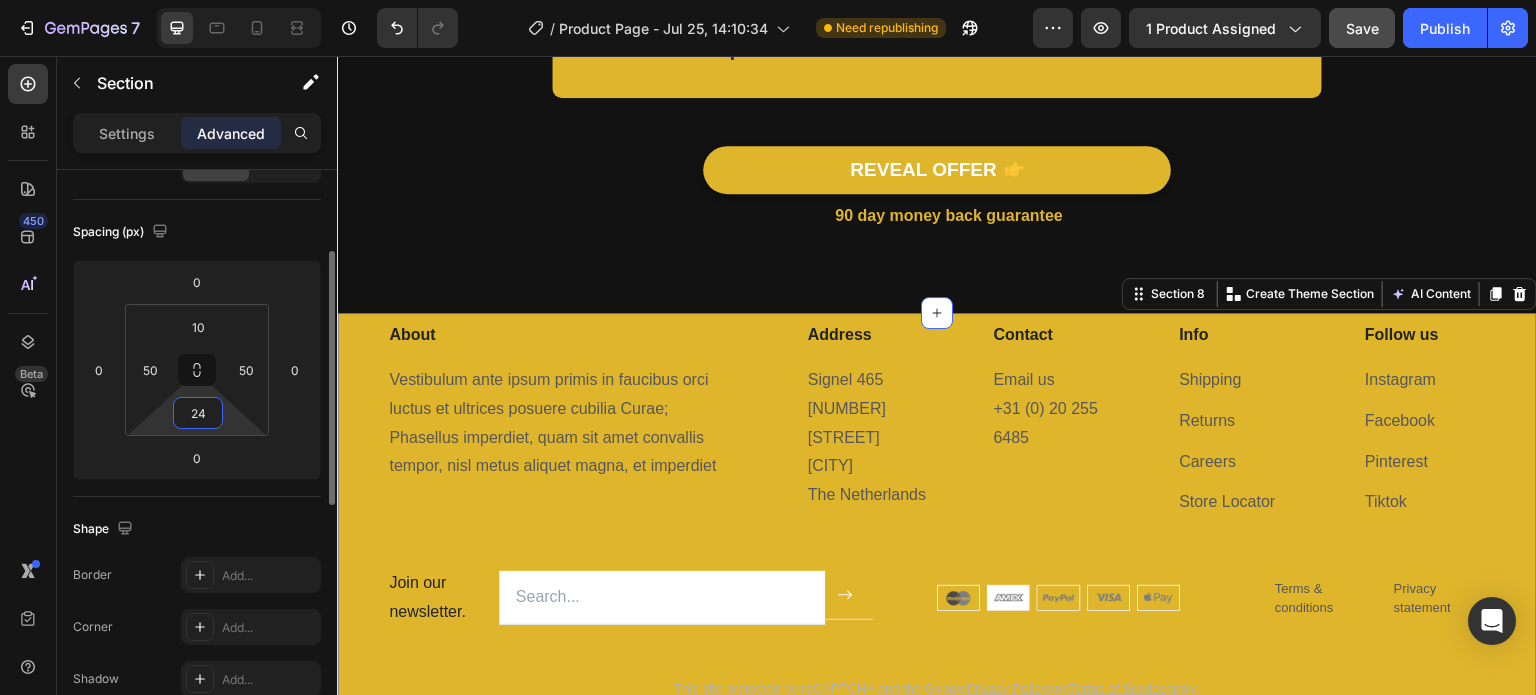 click on "24" at bounding box center (198, 413) 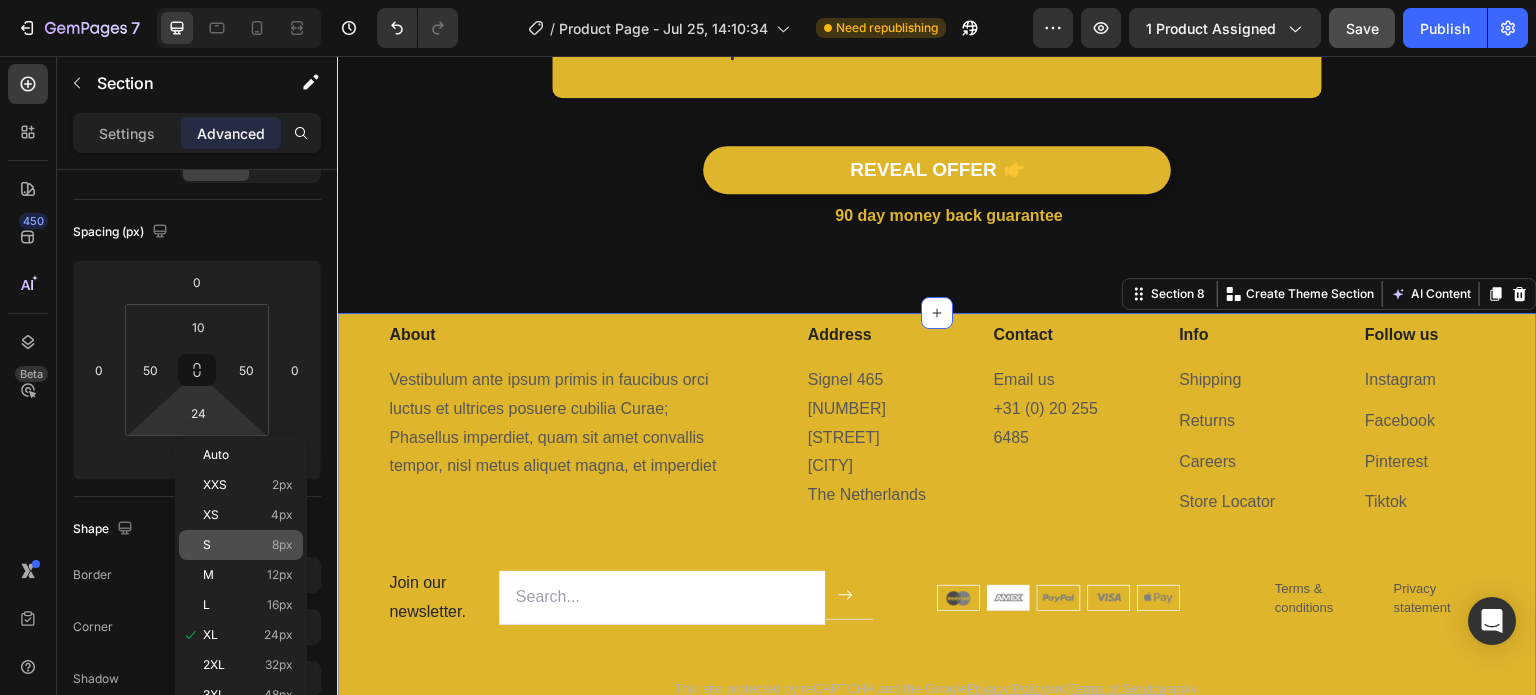 click on "S 8px" at bounding box center (248, 545) 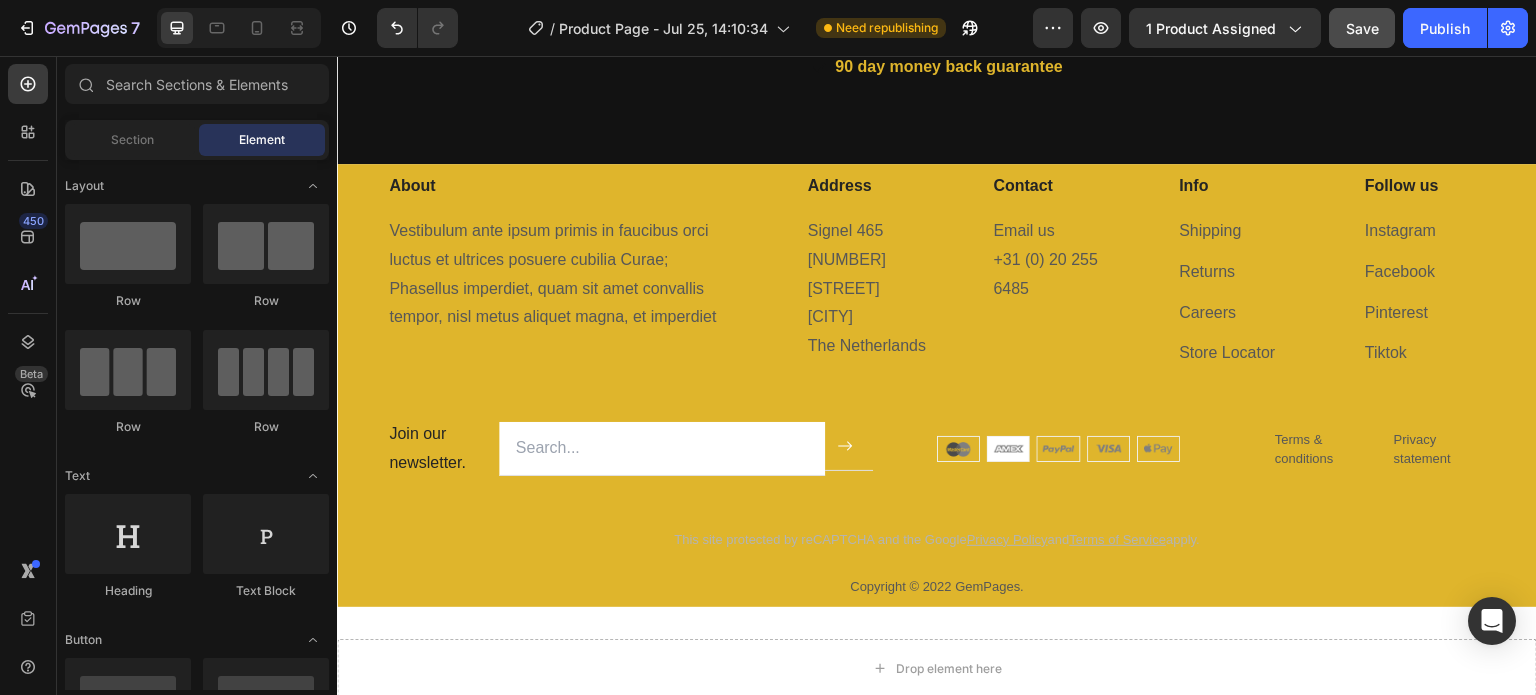 scroll, scrollTop: 5392, scrollLeft: 0, axis: vertical 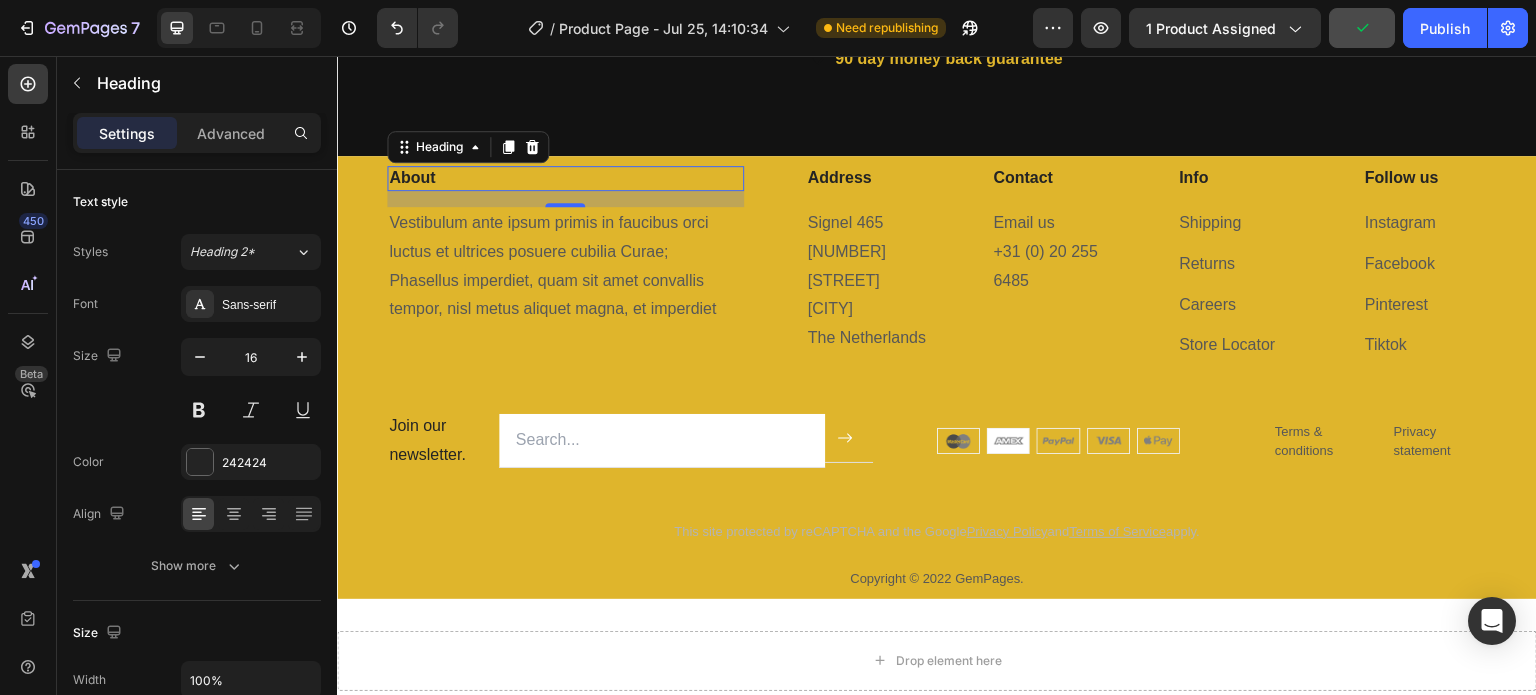 click on "About" at bounding box center [565, 178] 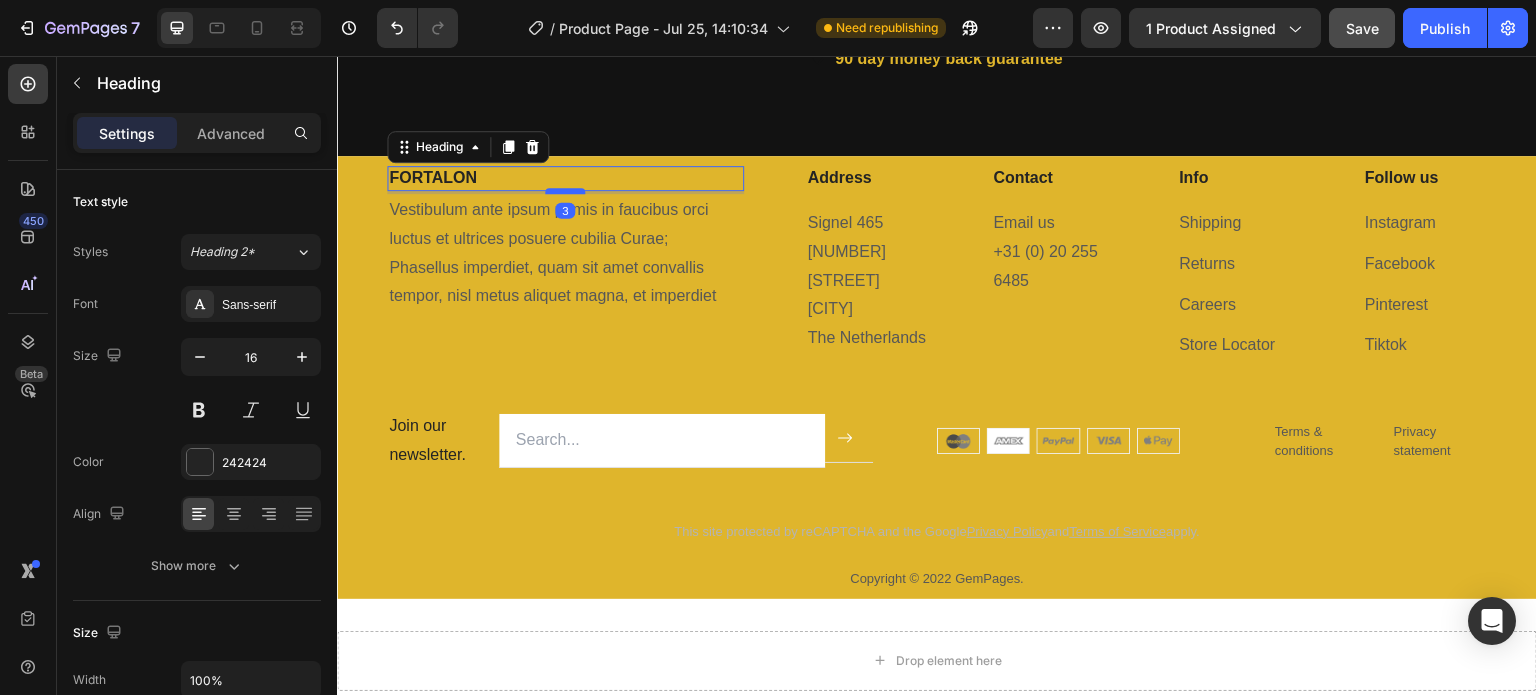 drag, startPoint x: 564, startPoint y: 202, endPoint x: 560, endPoint y: 183, distance: 19.416489 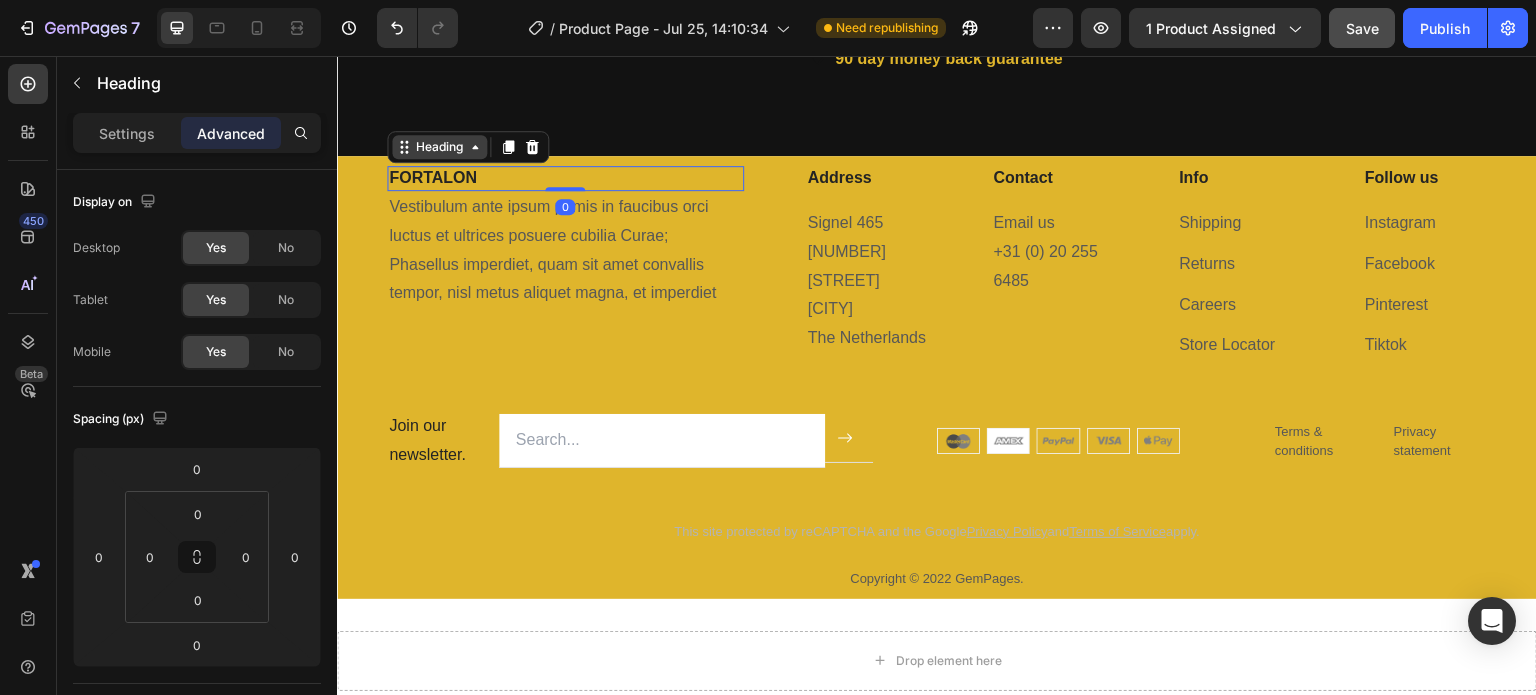 click 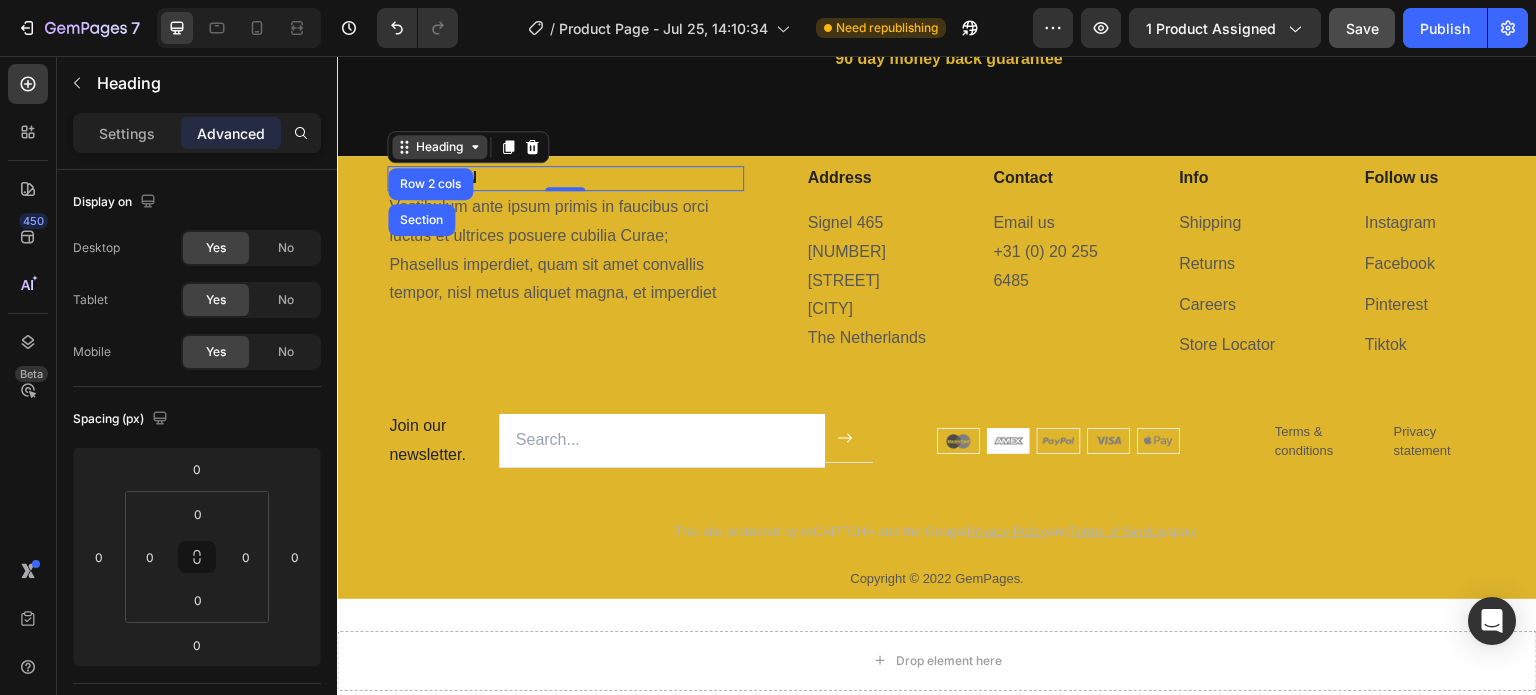 click 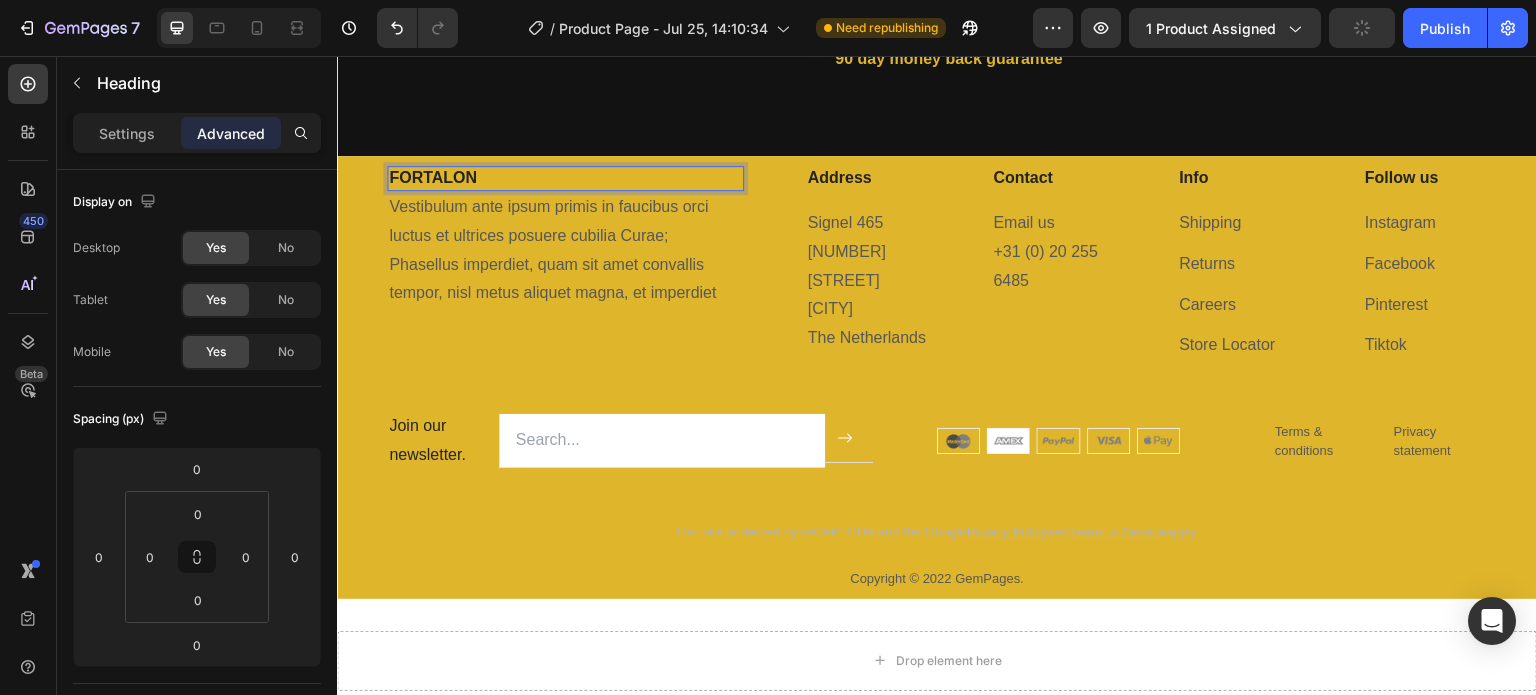 click on "FORTALON" at bounding box center (565, 178) 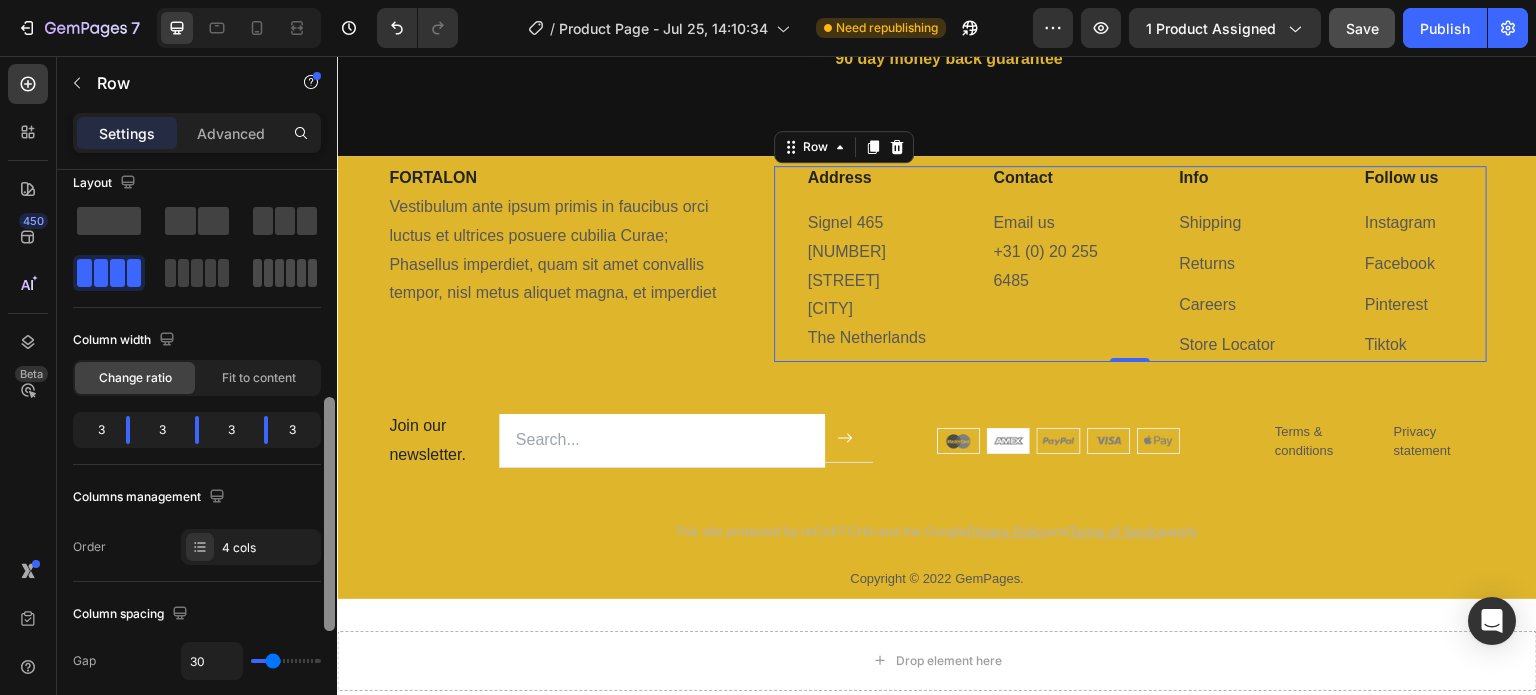 scroll, scrollTop: 0, scrollLeft: 0, axis: both 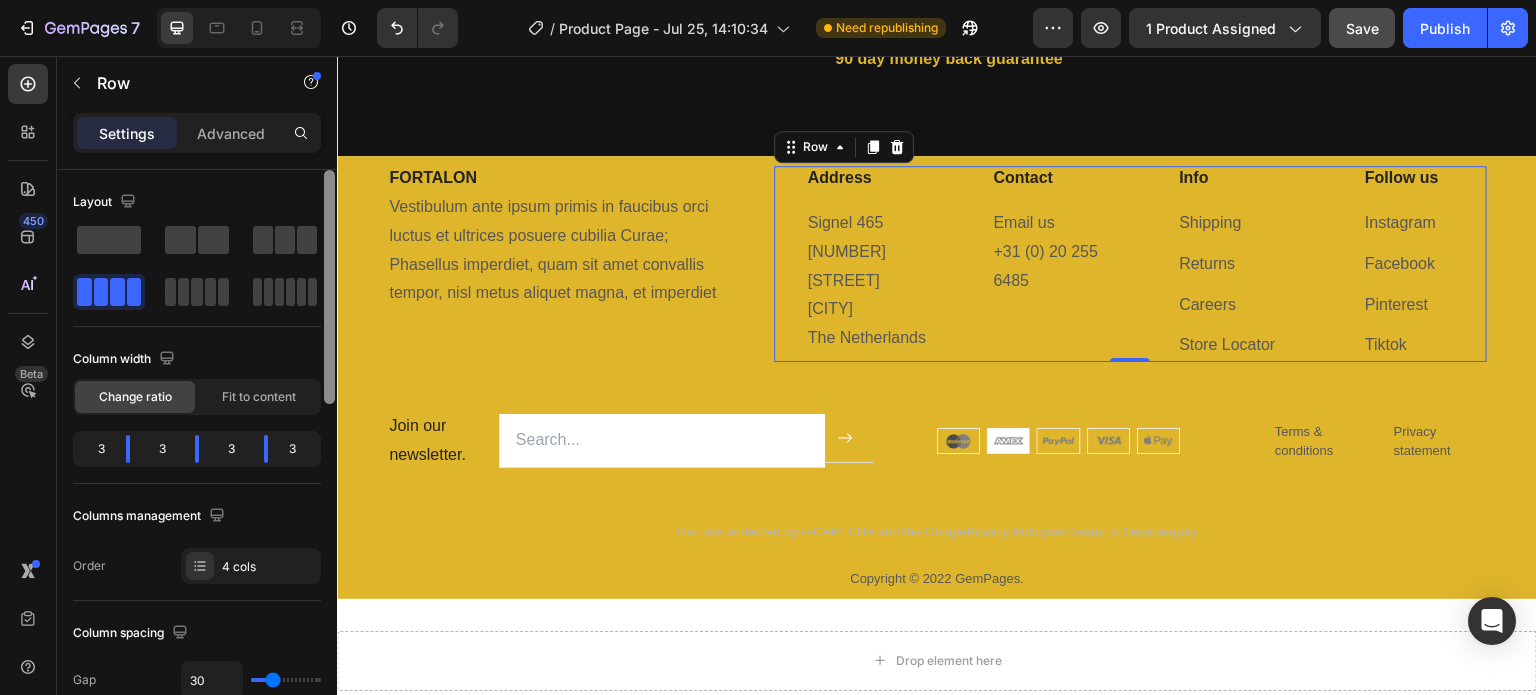 drag, startPoint x: 329, startPoint y: 324, endPoint x: 316, endPoint y: 264, distance: 61.39218 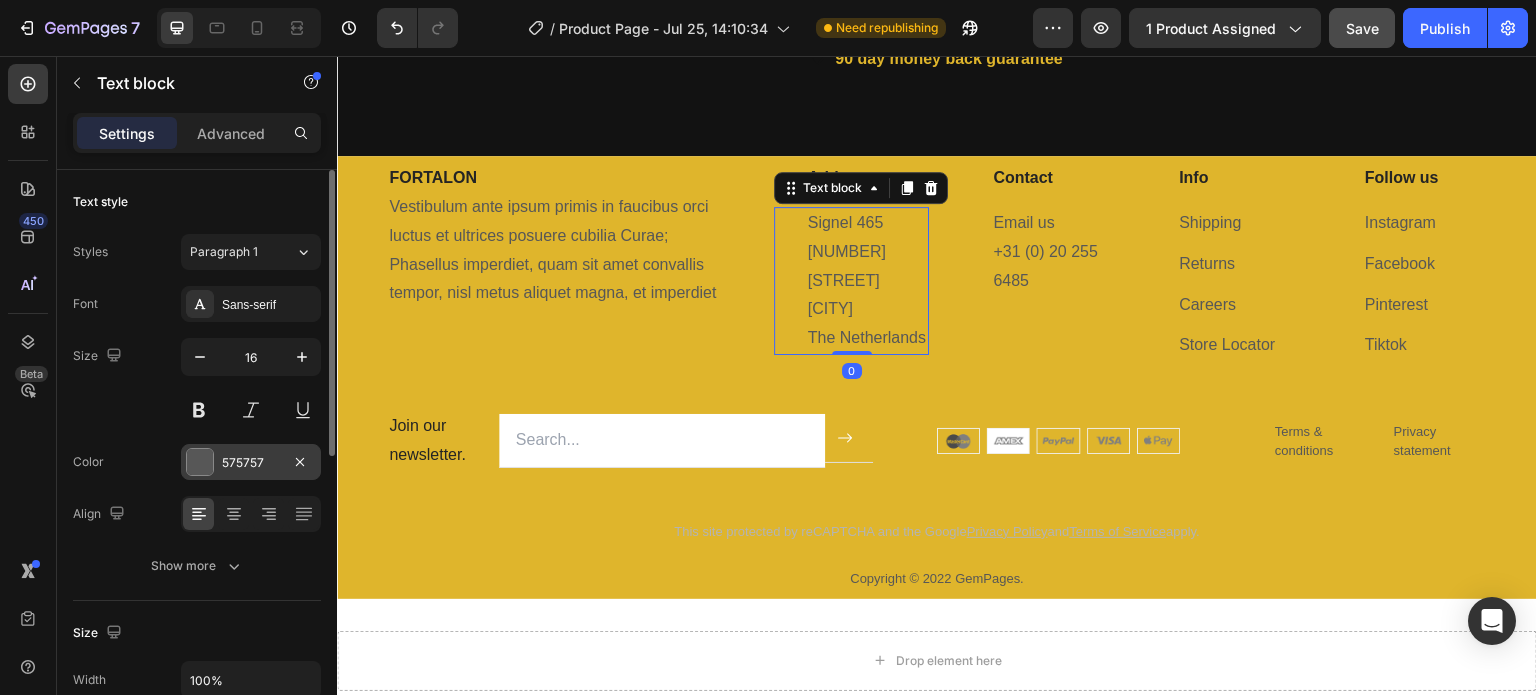 click at bounding box center [200, 462] 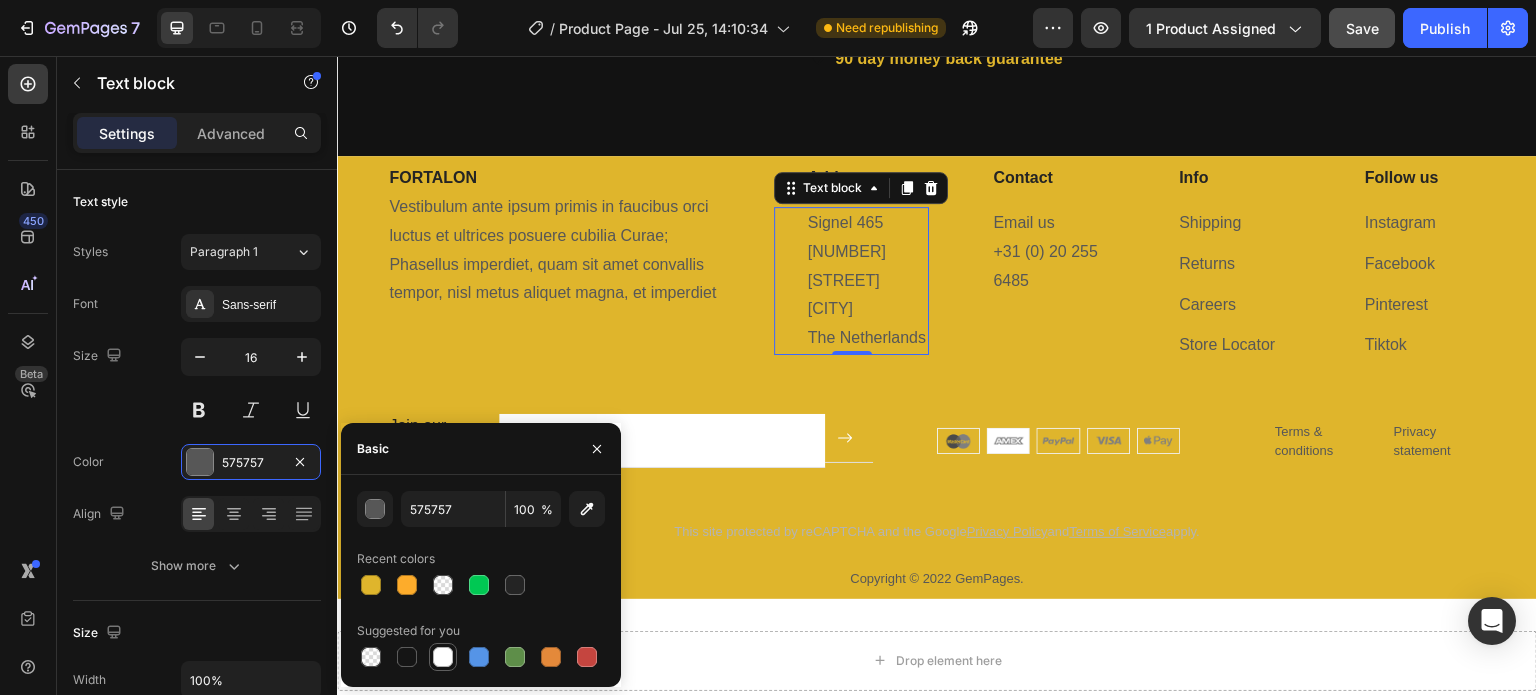 click at bounding box center (443, 657) 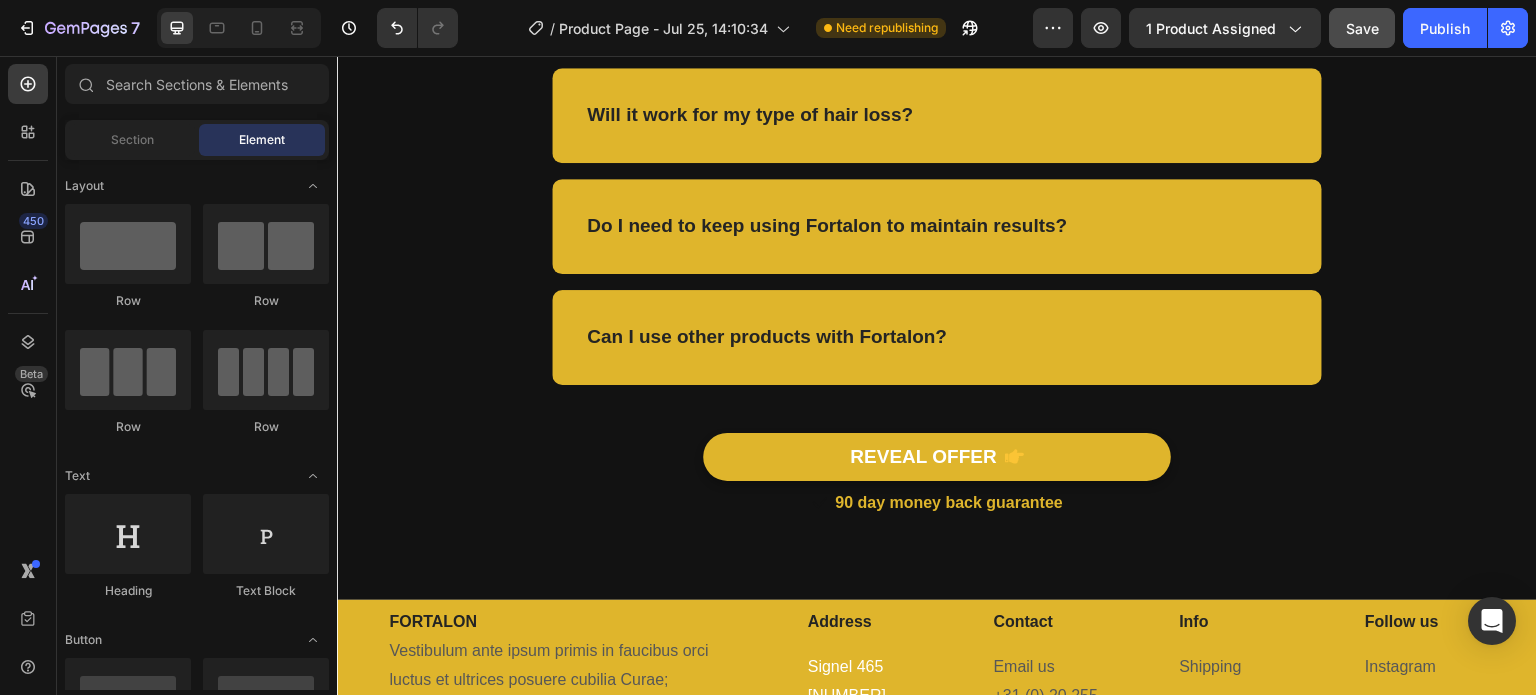 scroll, scrollTop: 5292, scrollLeft: 0, axis: vertical 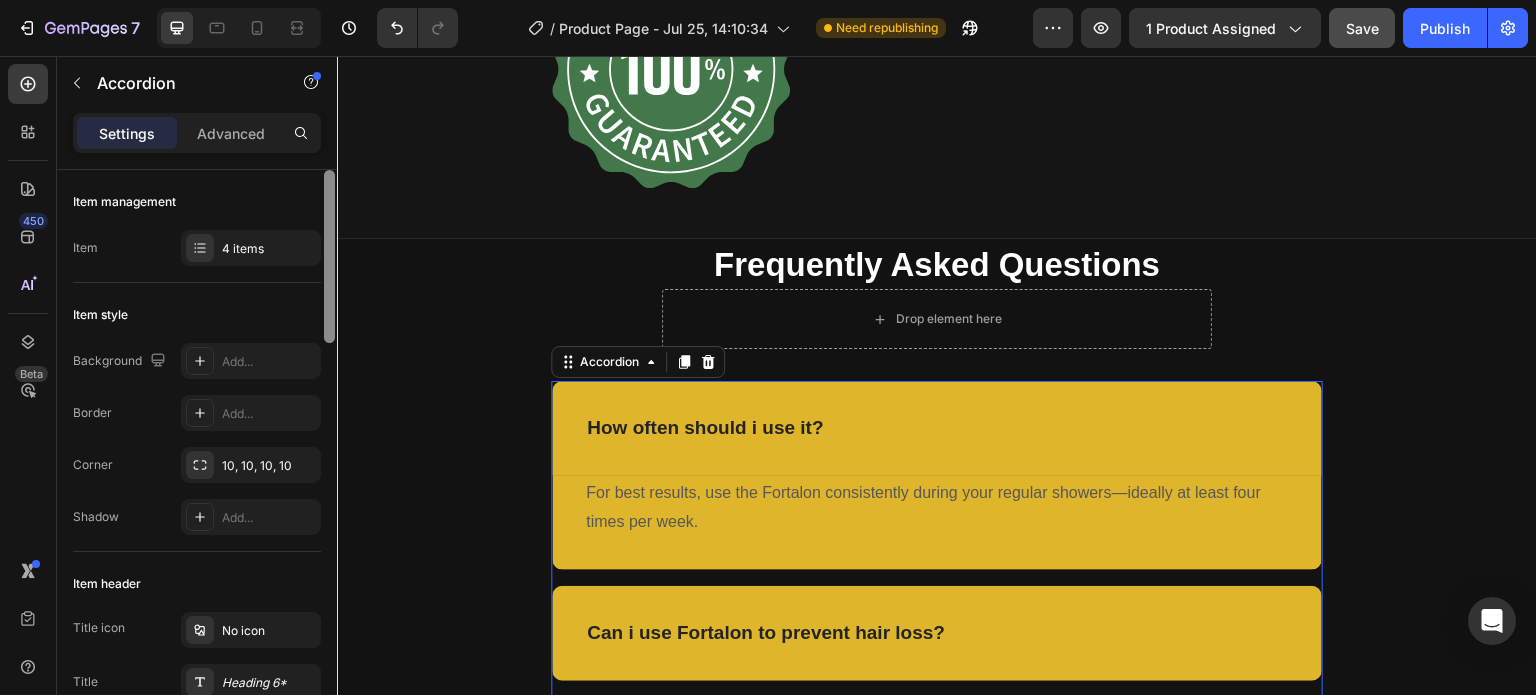 drag, startPoint x: 331, startPoint y: 296, endPoint x: 329, endPoint y: 230, distance: 66.0303 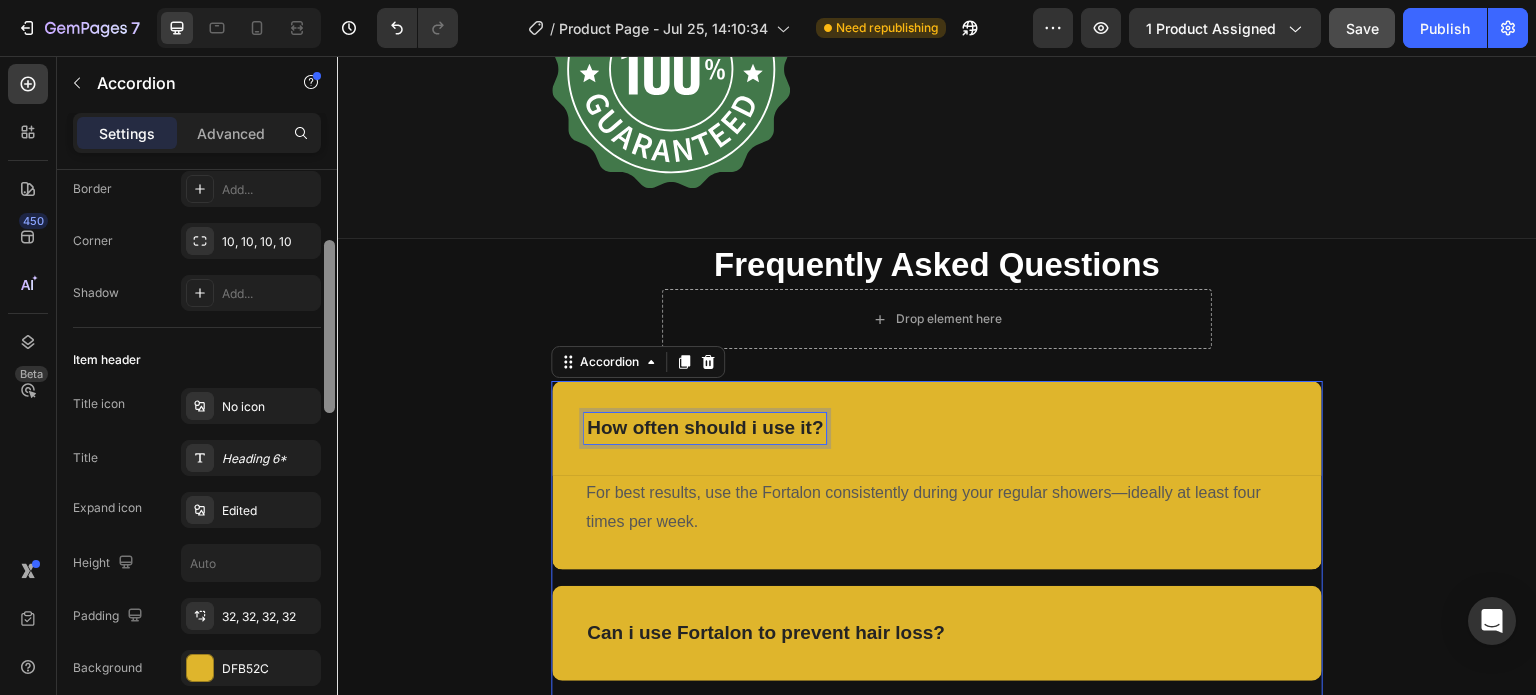 scroll, scrollTop: 227, scrollLeft: 0, axis: vertical 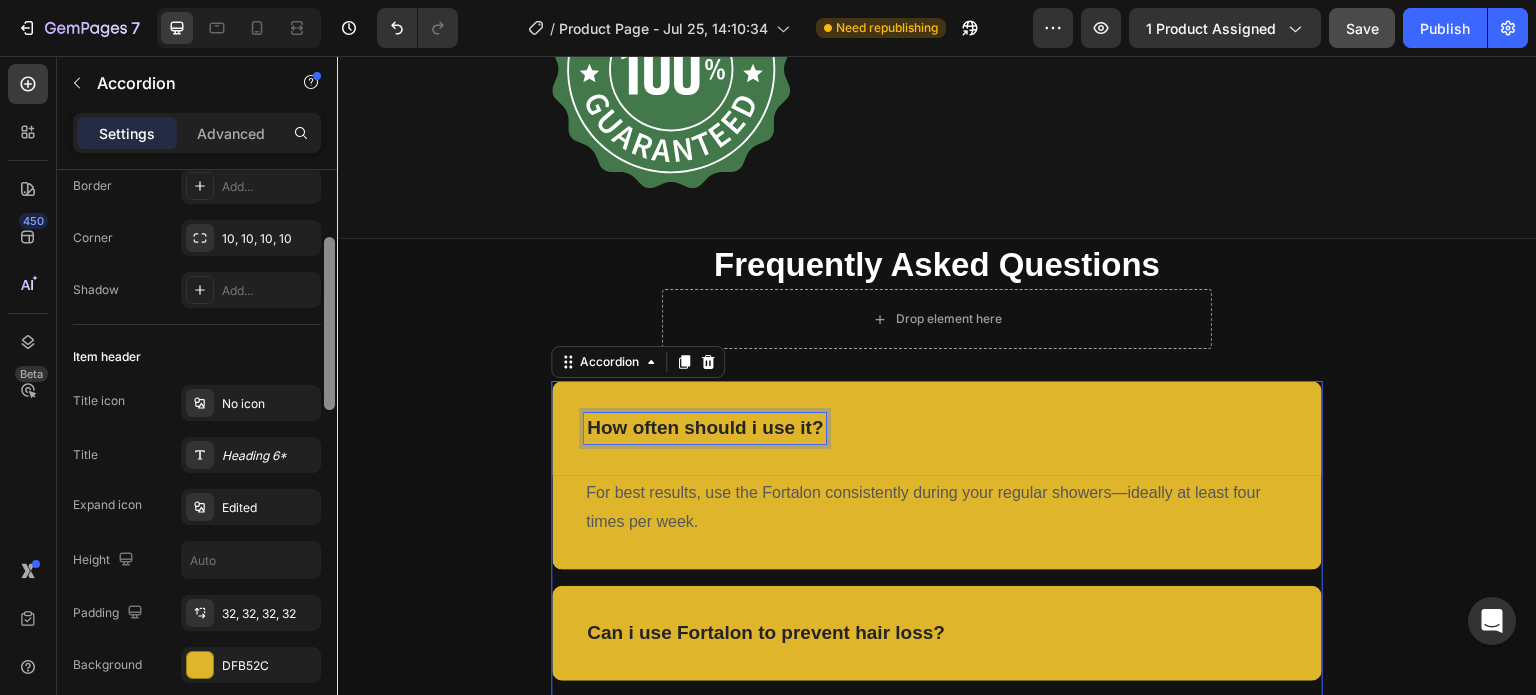 drag, startPoint x: 326, startPoint y: 314, endPoint x: 311, endPoint y: 382, distance: 69.63476 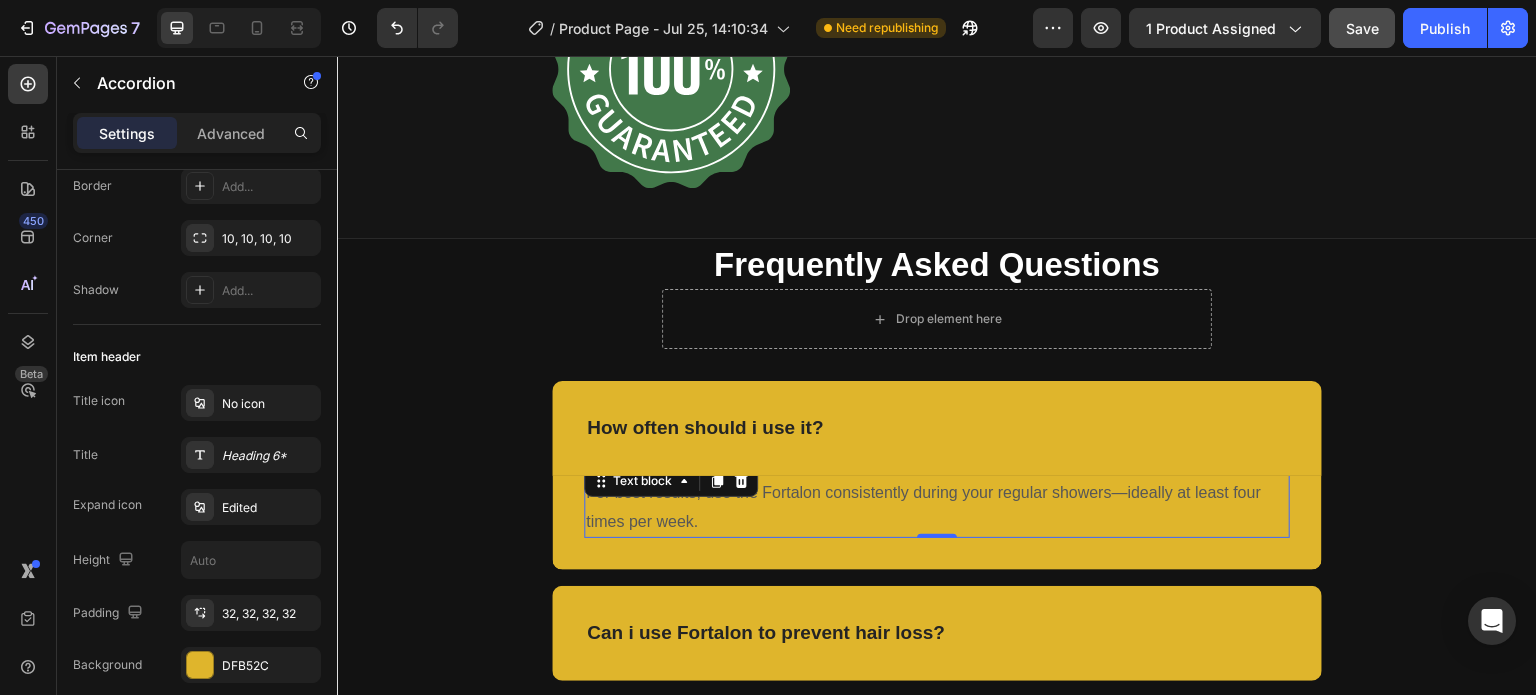 click on "For best results, use the Fortalon consistently during your regular showers—ideally at least four times per week." at bounding box center (937, 508) 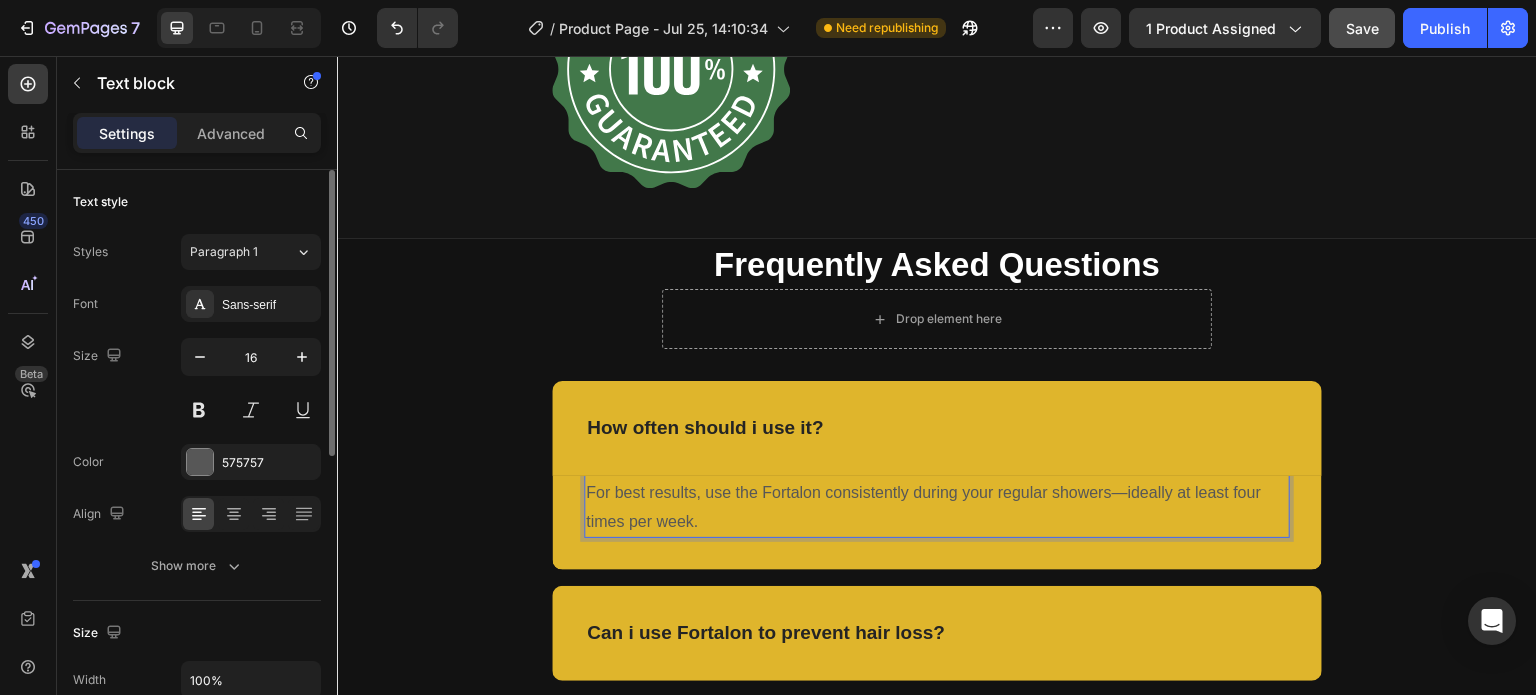 click on "For best results, use the Fortalon consistently during your regular showers—ideally at least four times per week." at bounding box center [937, 508] 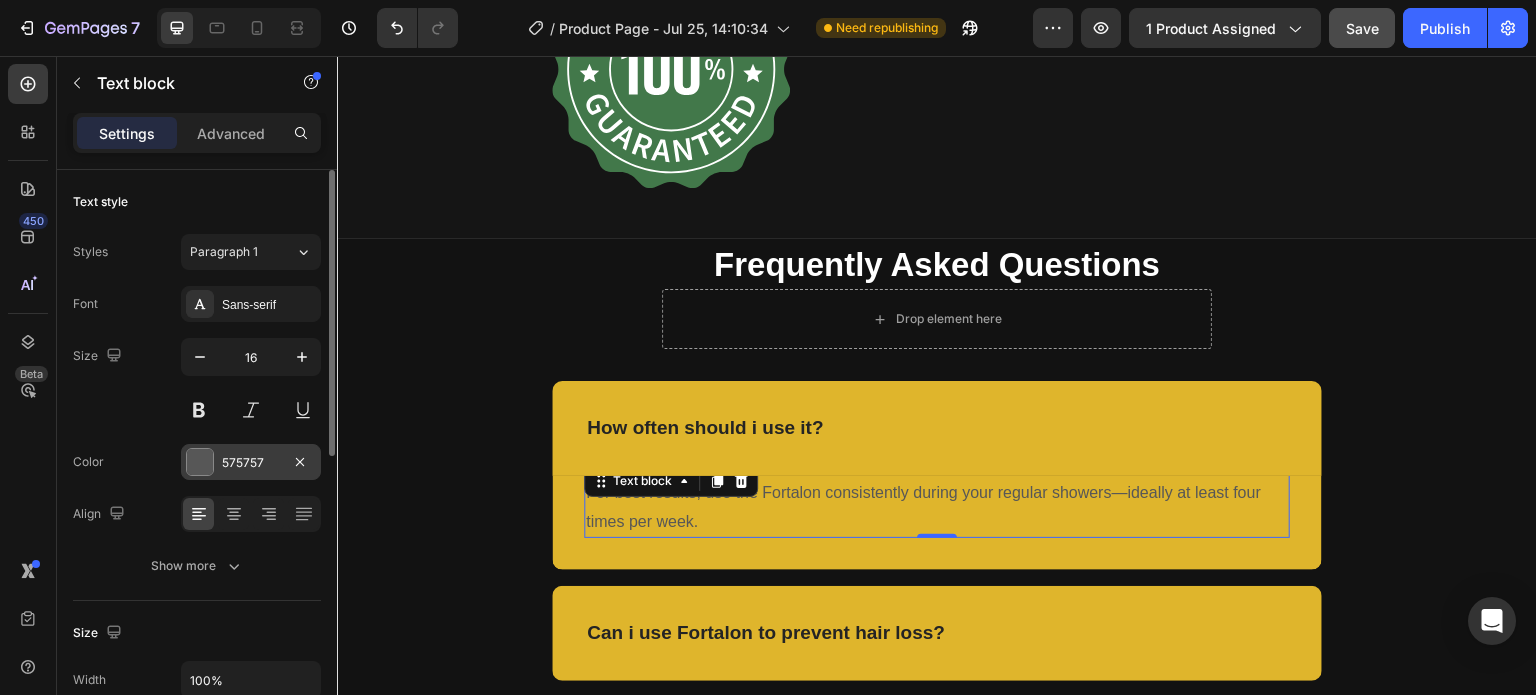 click at bounding box center (200, 462) 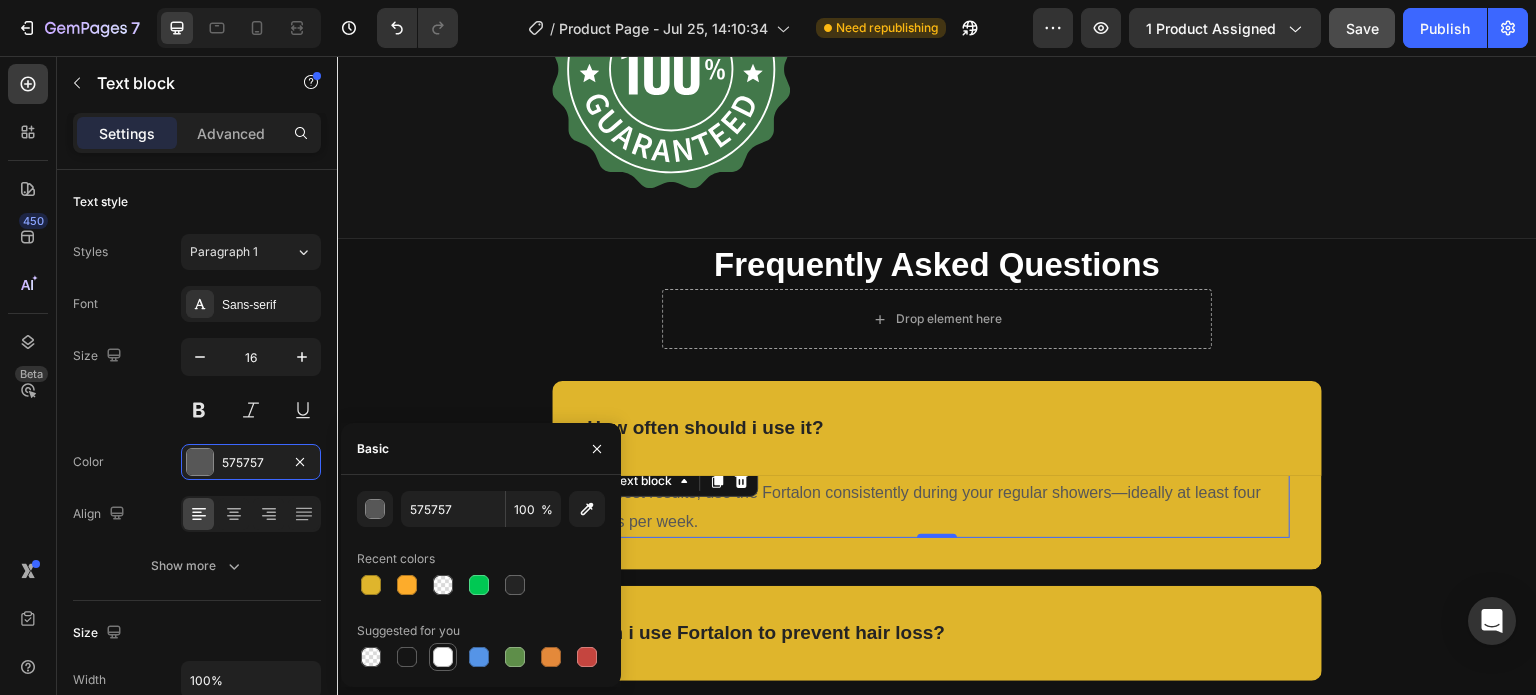 click at bounding box center (443, 657) 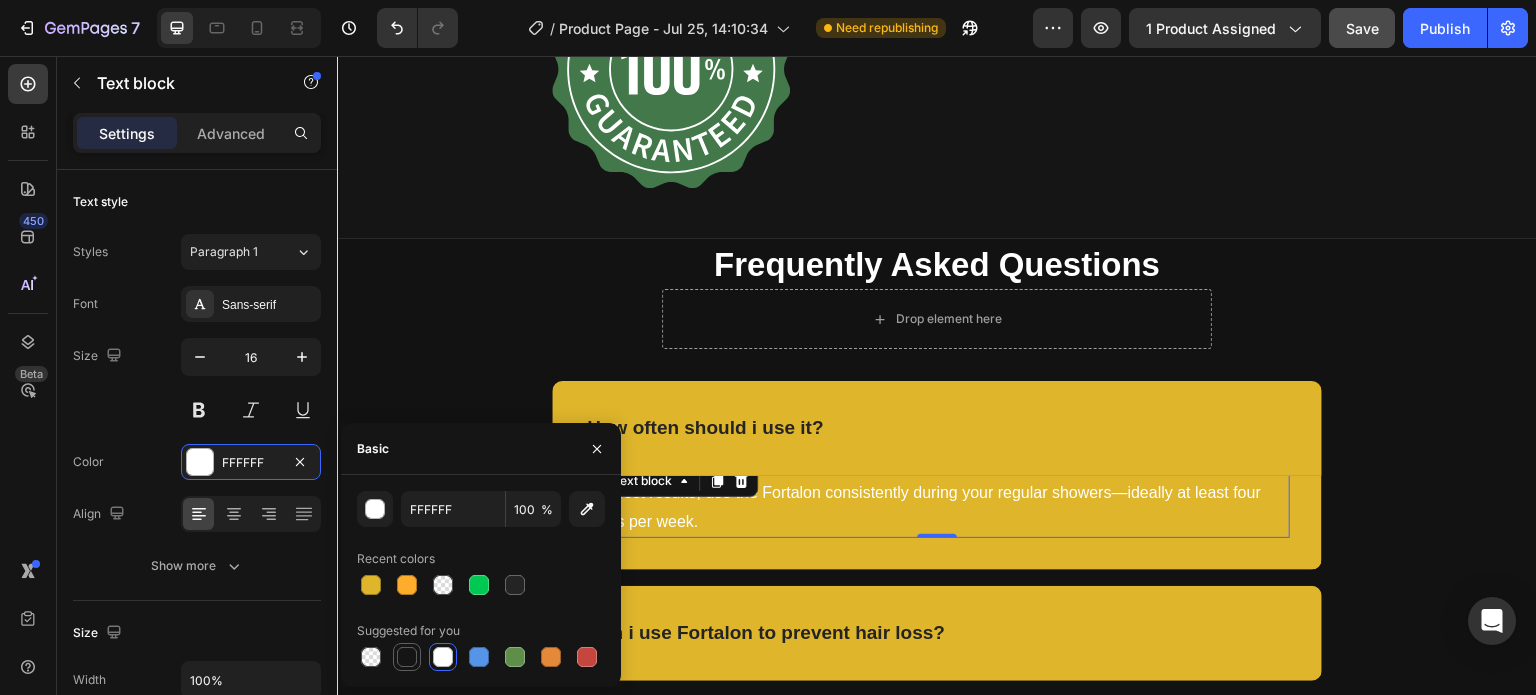 click at bounding box center (407, 657) 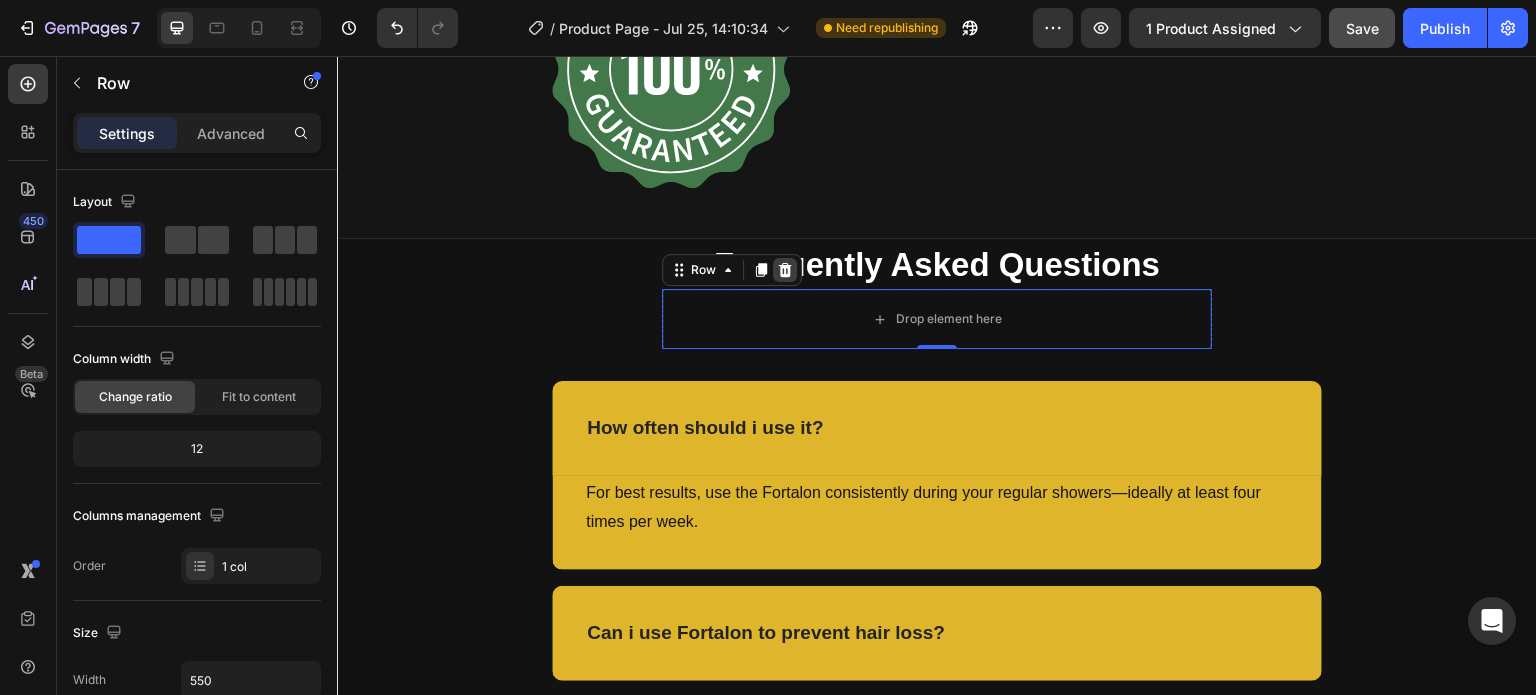 click 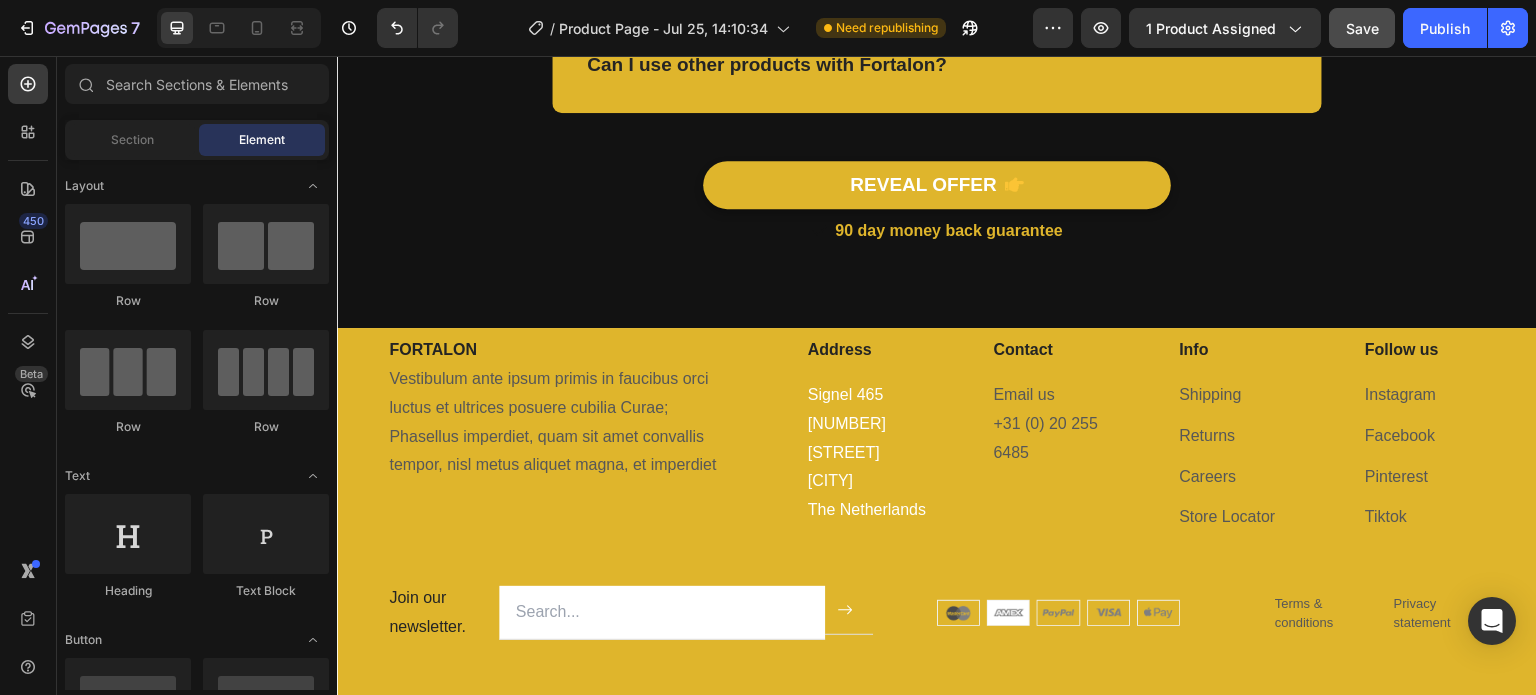scroll, scrollTop: 5186, scrollLeft: 0, axis: vertical 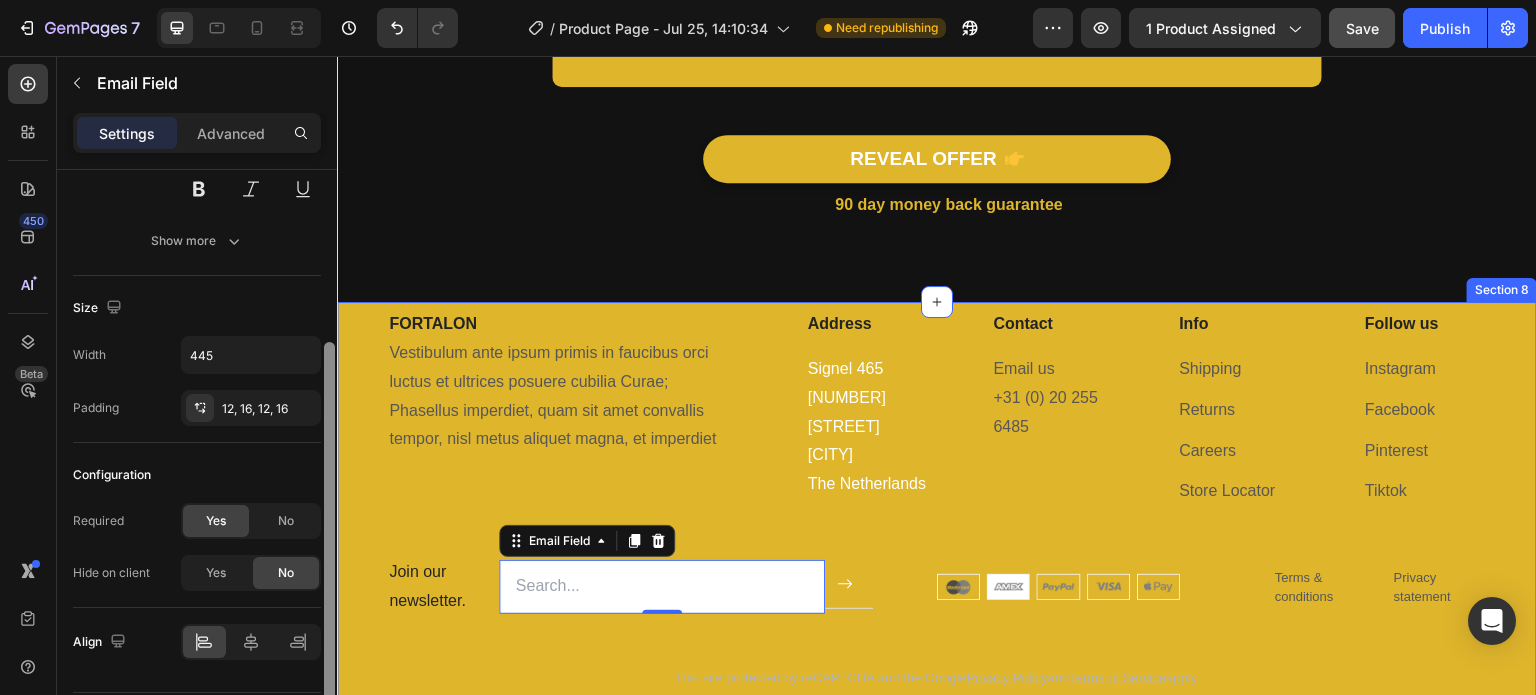 drag, startPoint x: 663, startPoint y: 379, endPoint x: 337, endPoint y: 549, distance: 367.6629 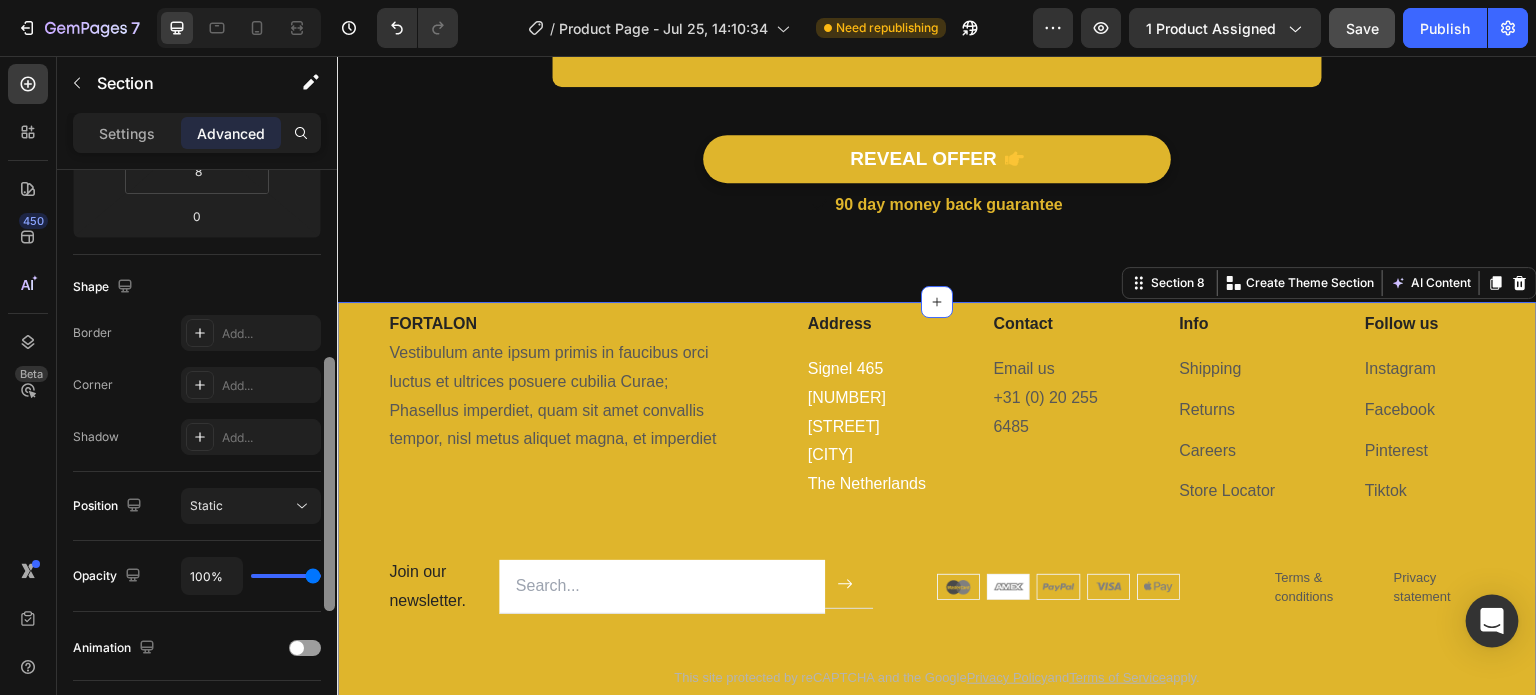 scroll, scrollTop: 442, scrollLeft: 0, axis: vertical 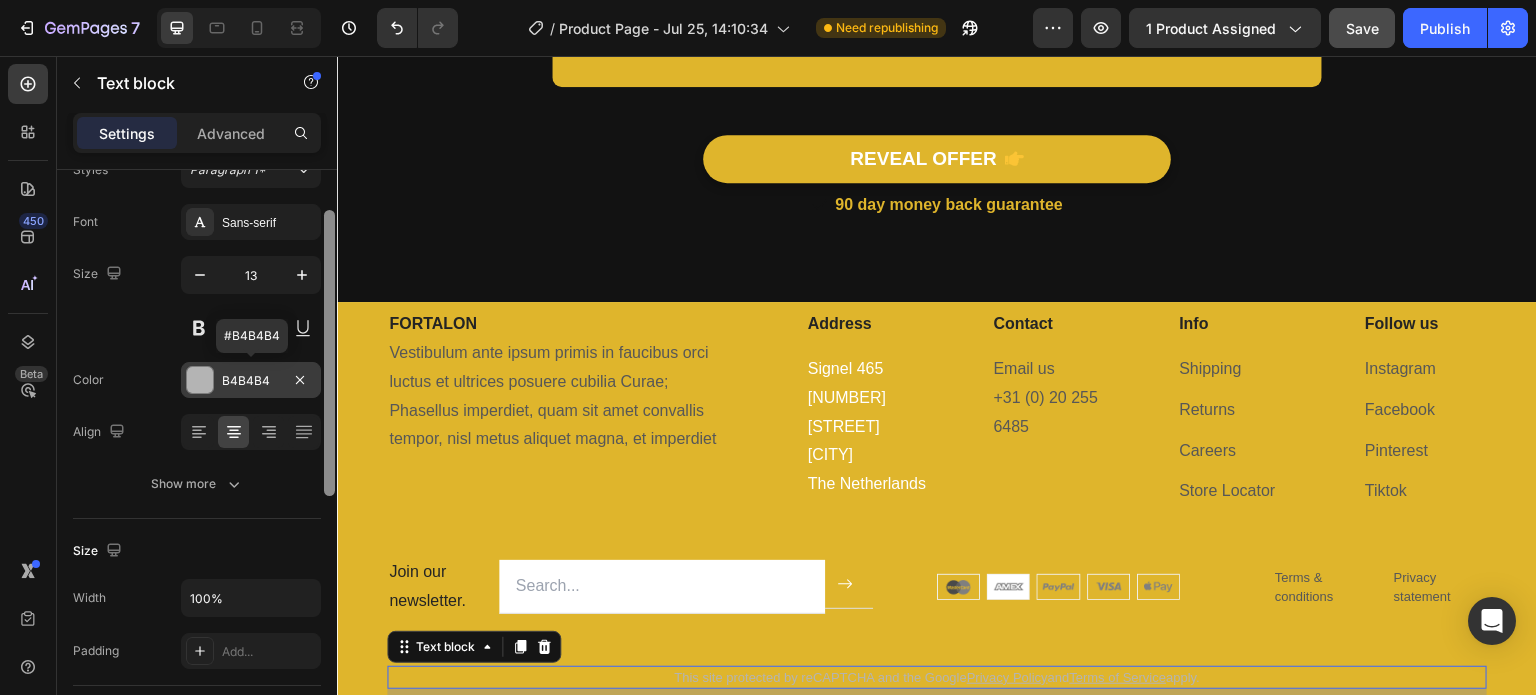 click at bounding box center (200, 380) 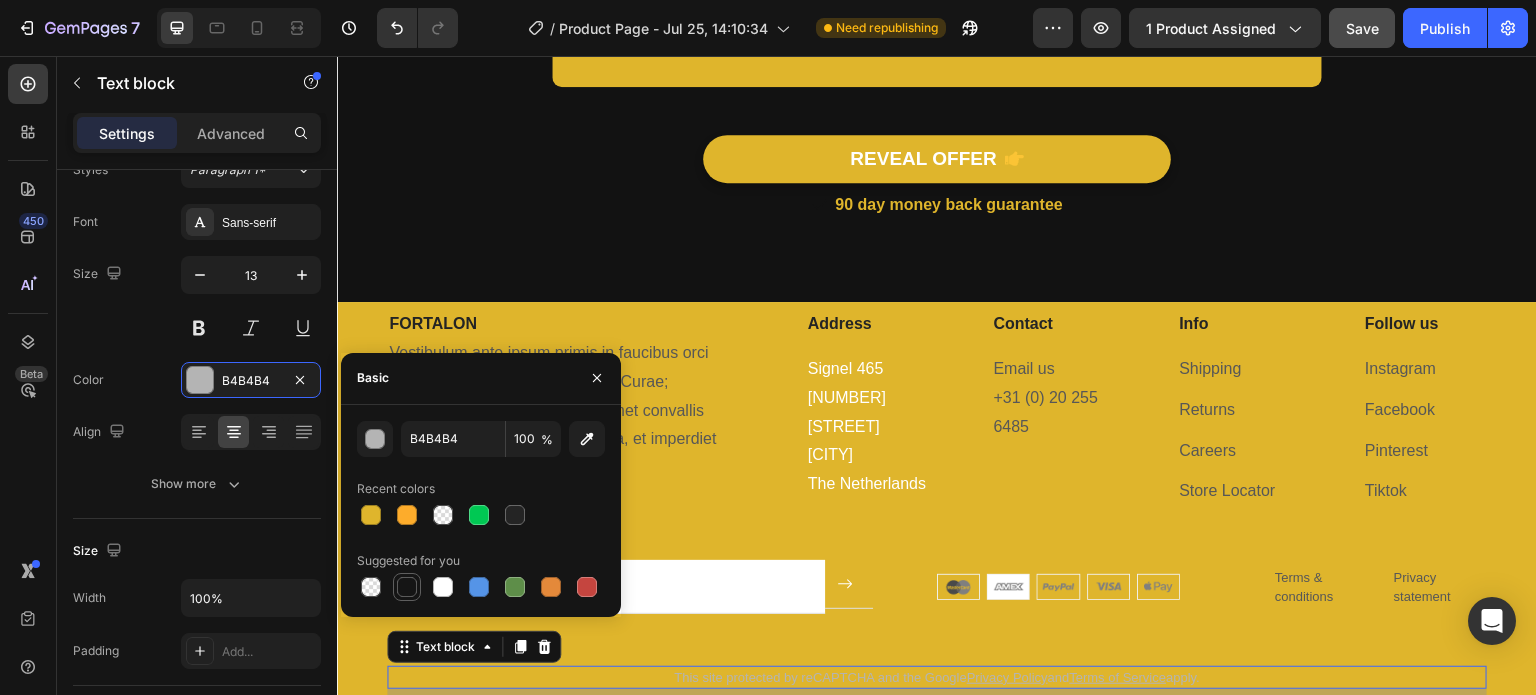 click at bounding box center [407, 587] 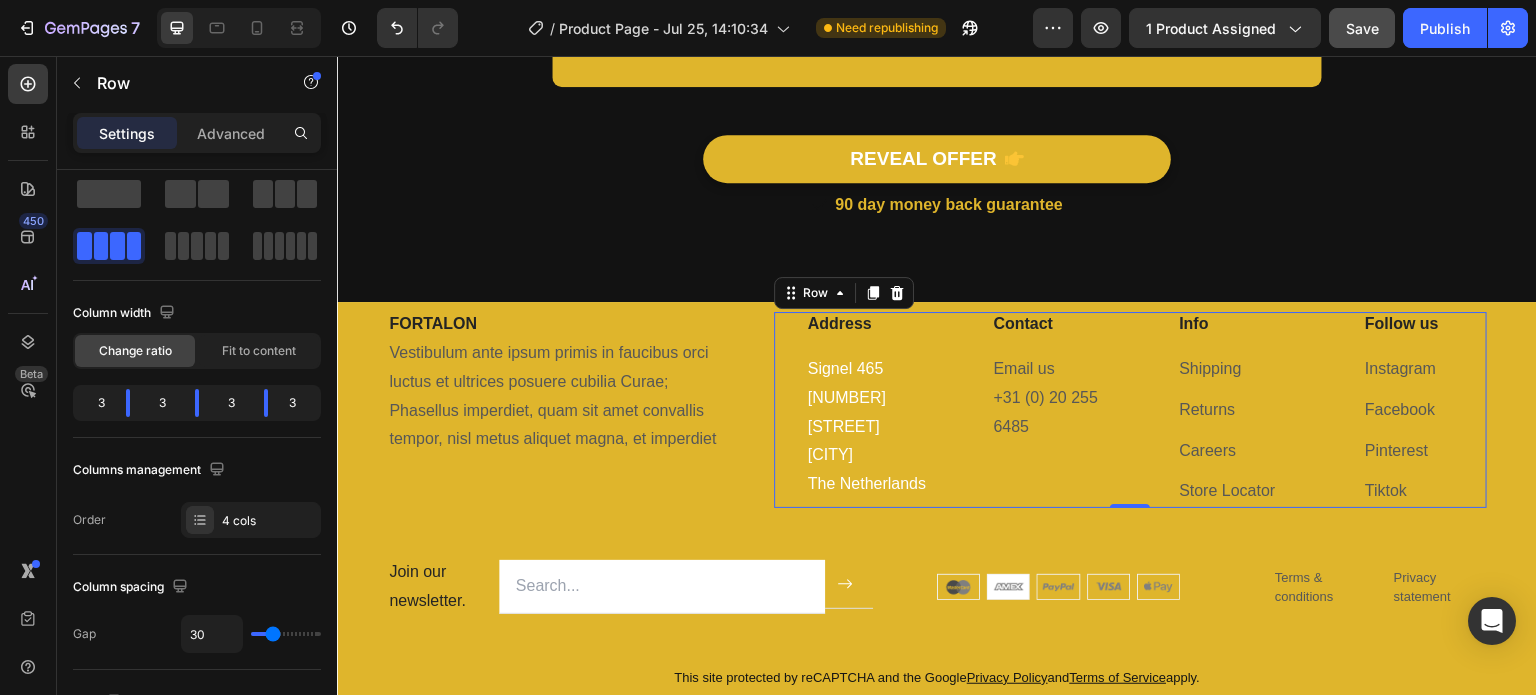 scroll, scrollTop: 0, scrollLeft: 0, axis: both 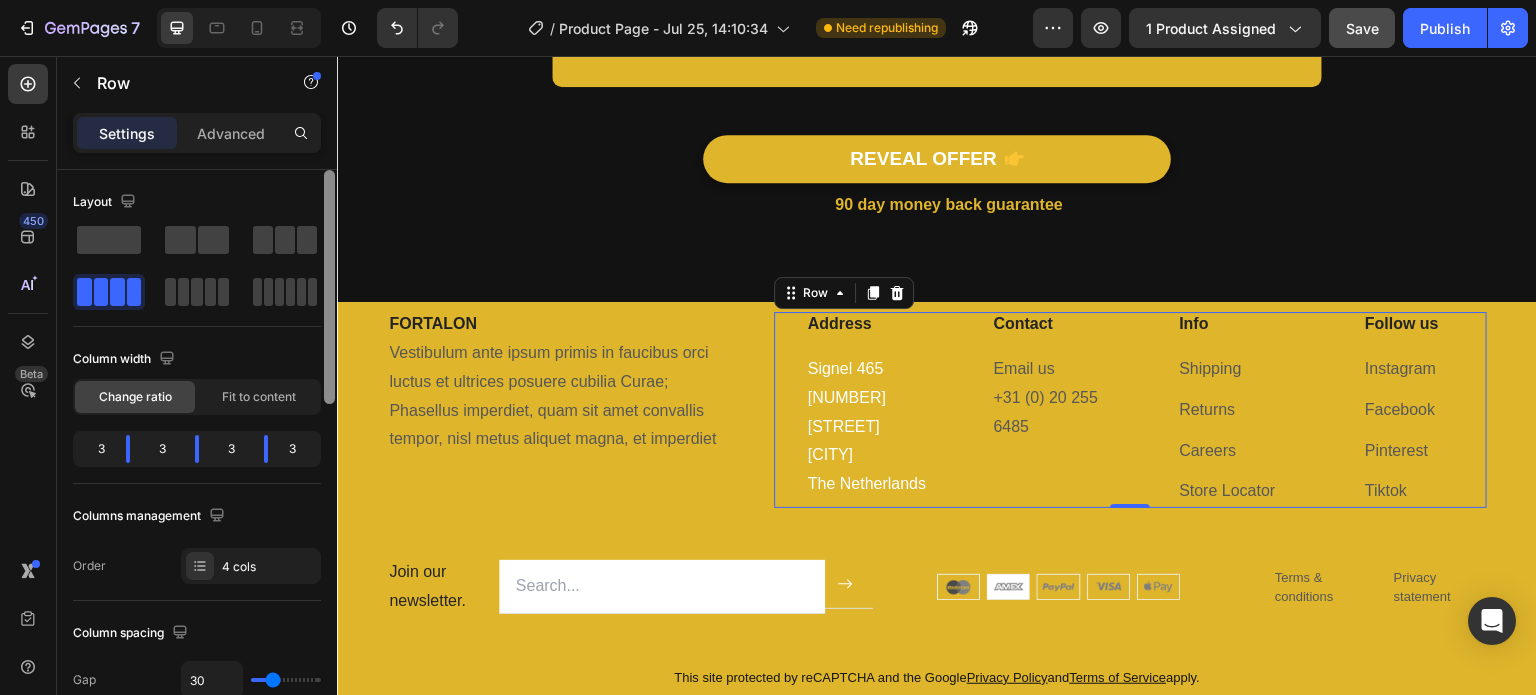 drag, startPoint x: 328, startPoint y: 339, endPoint x: 324, endPoint y: 227, distance: 112.0714 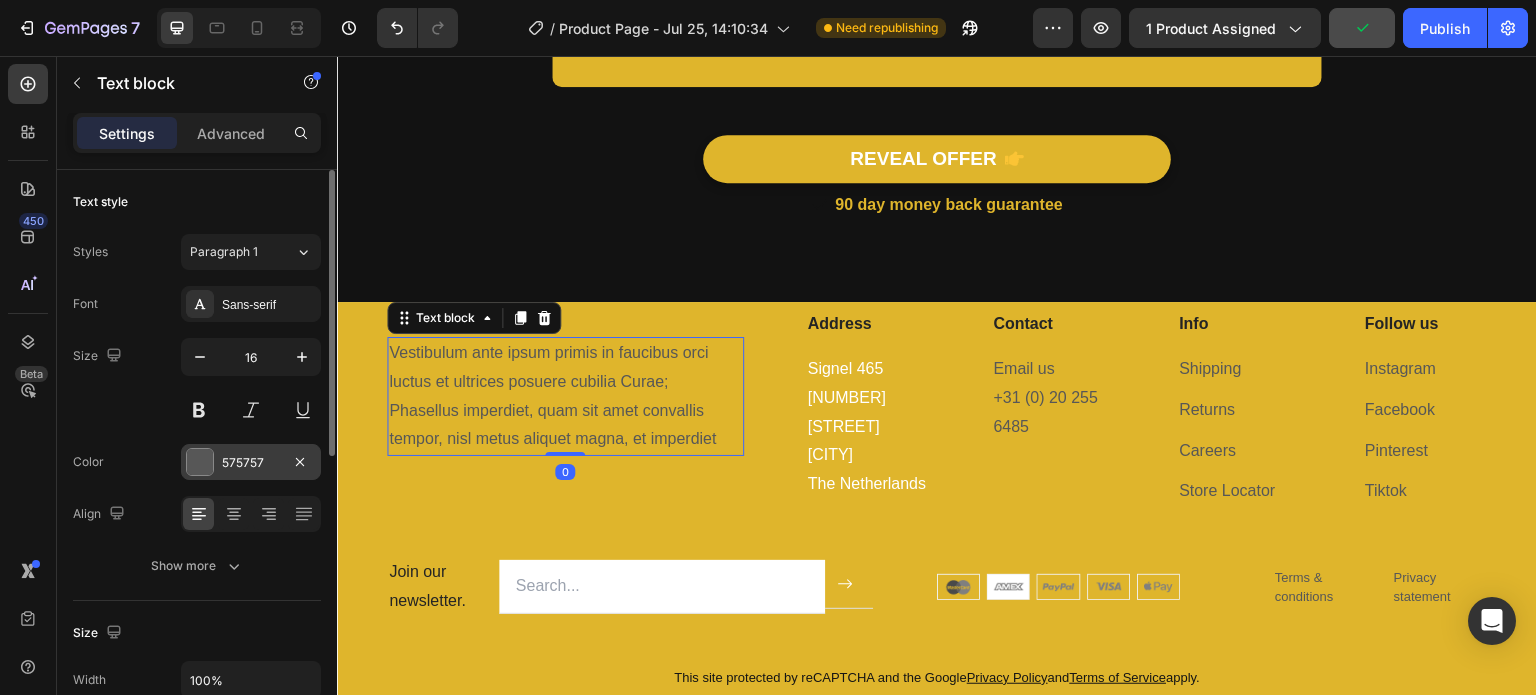 click at bounding box center (200, 462) 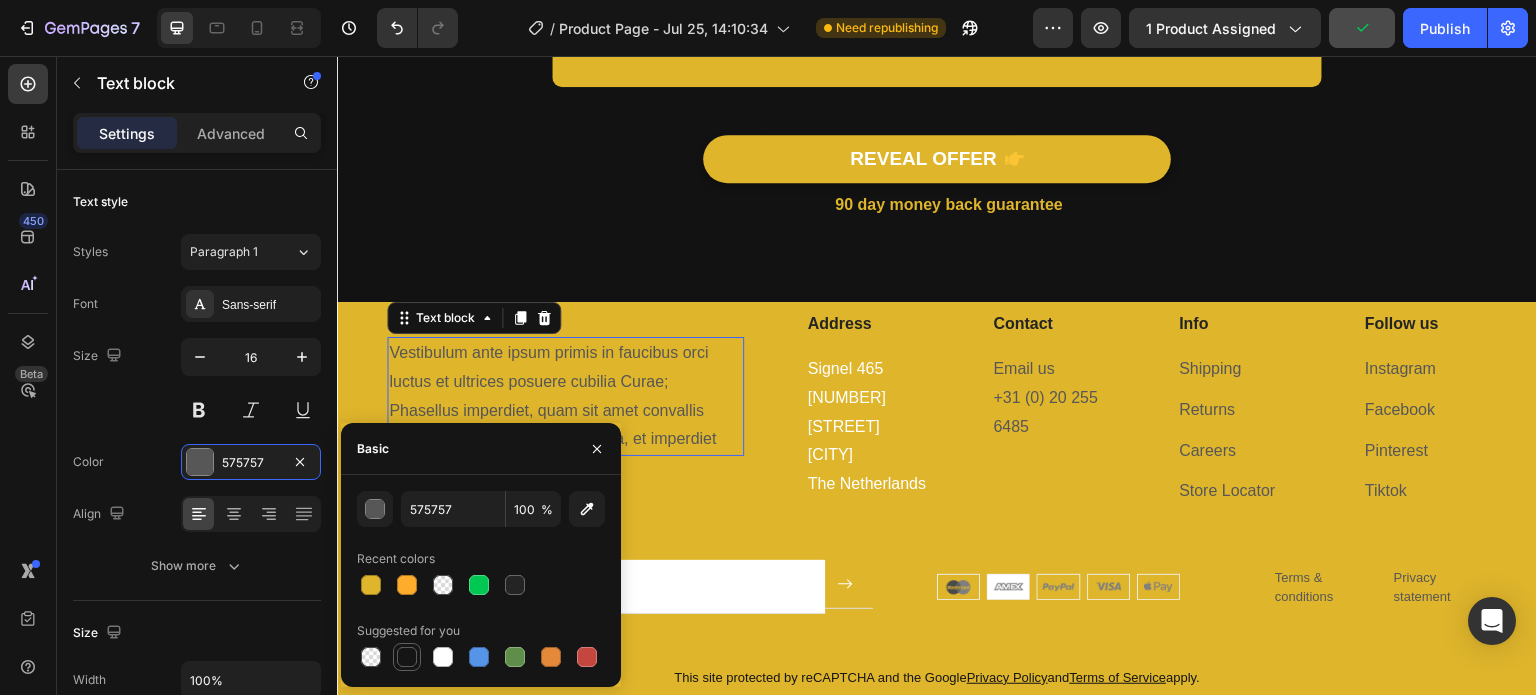click at bounding box center (407, 657) 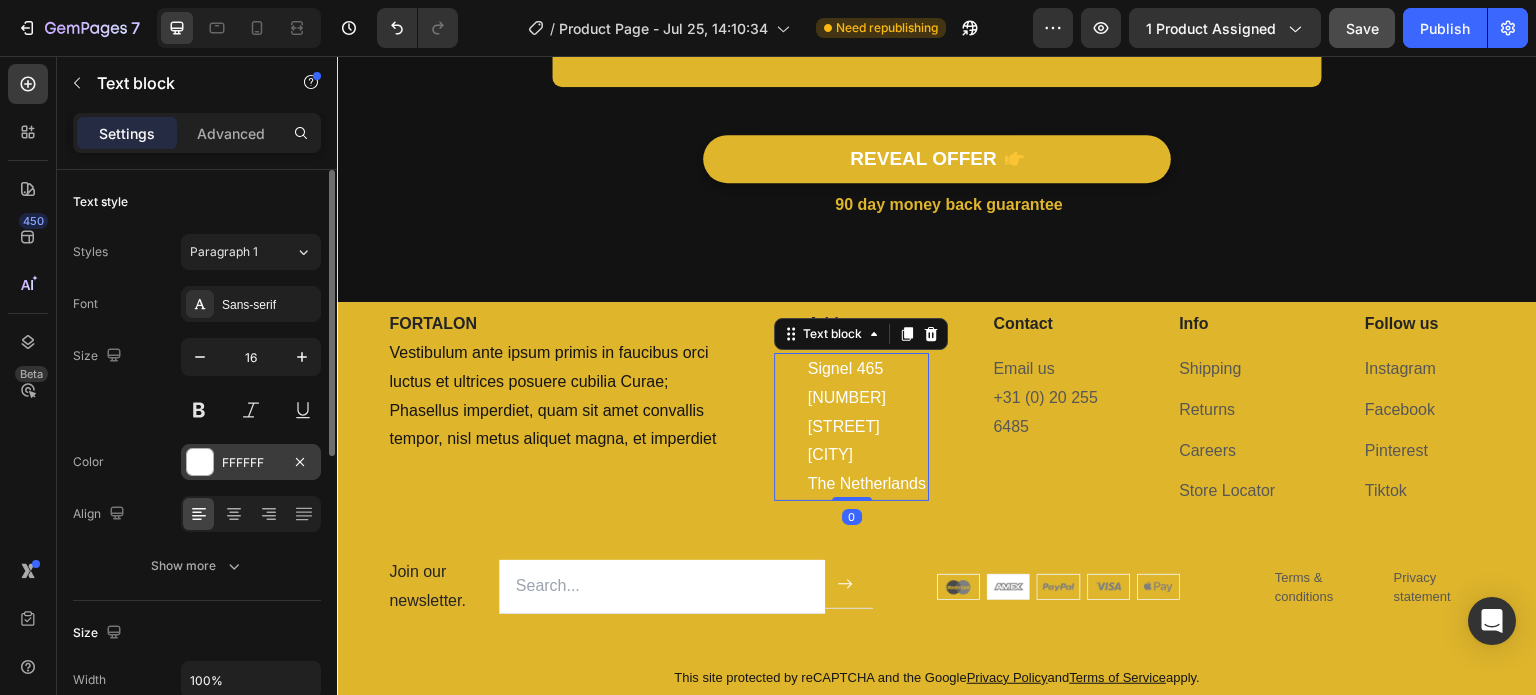 click at bounding box center (200, 462) 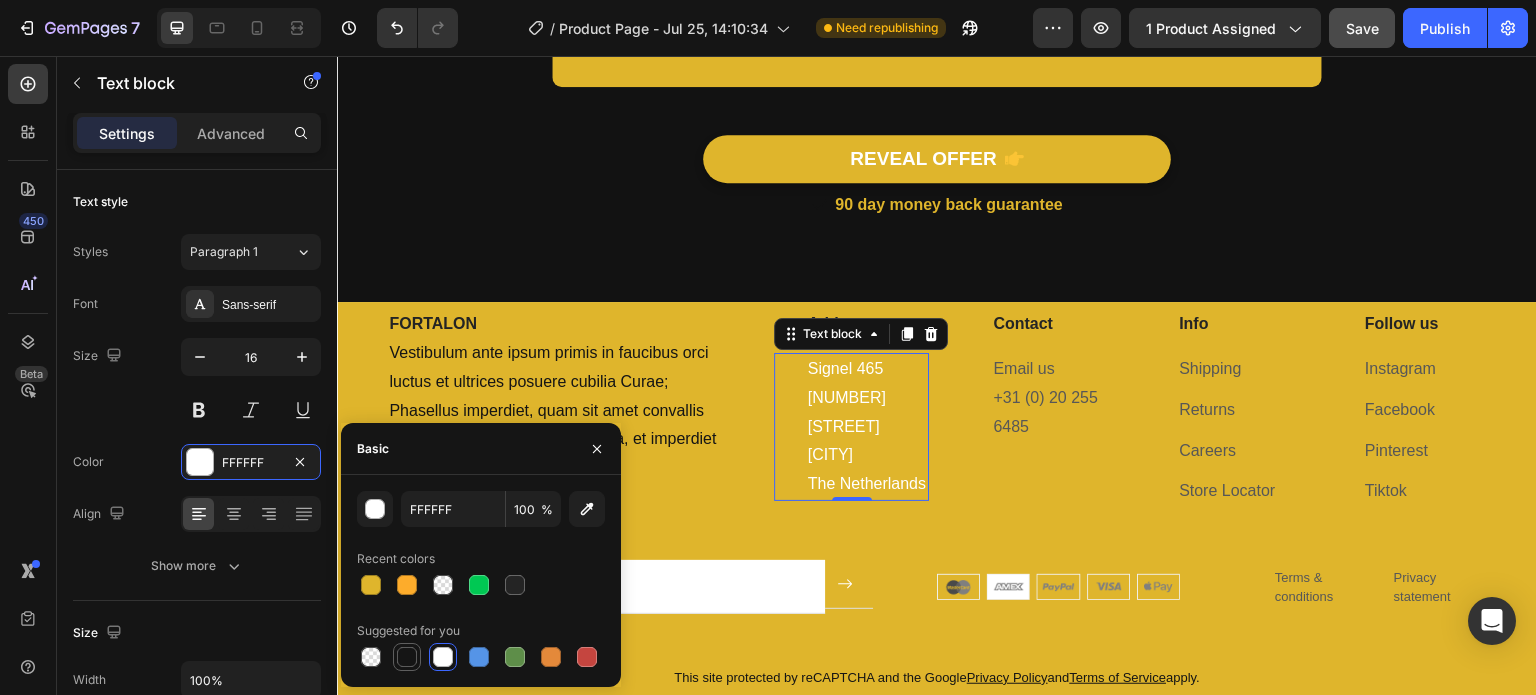 click at bounding box center [407, 657] 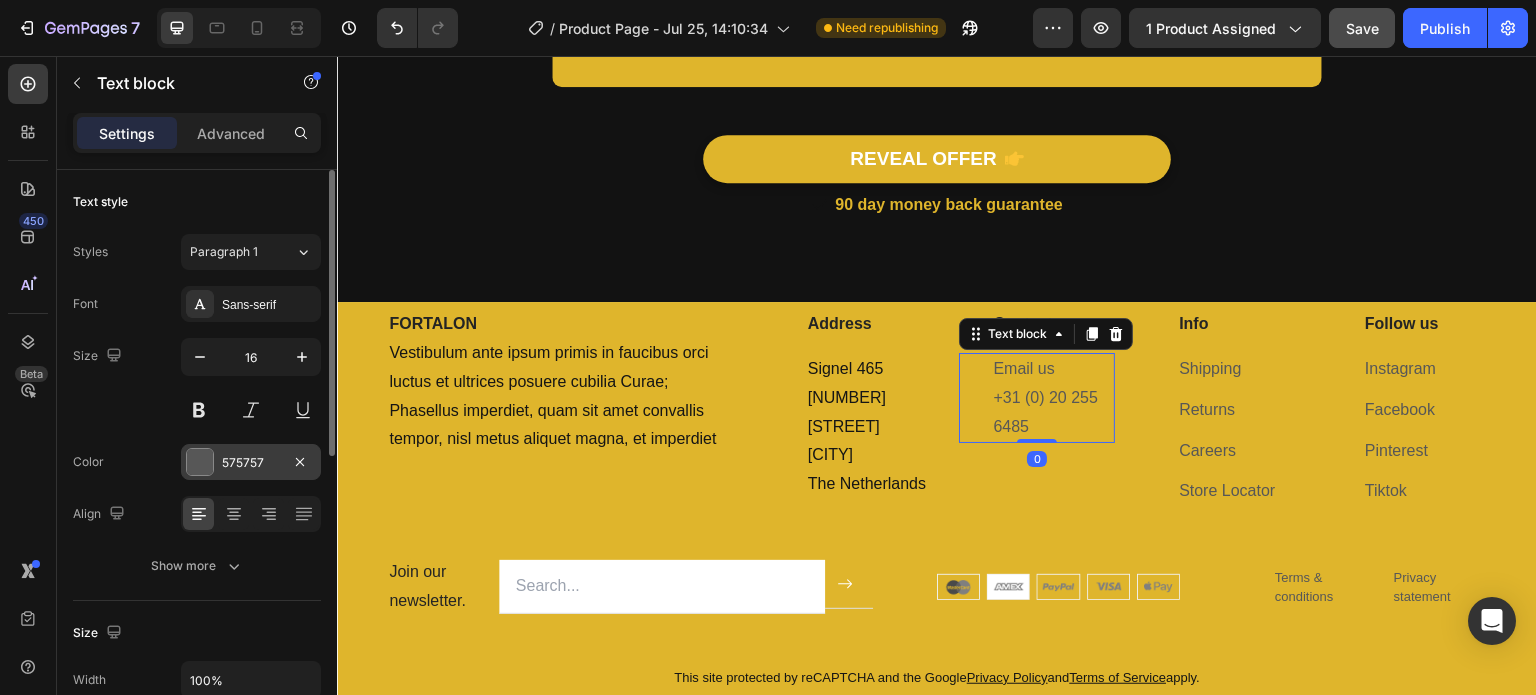 click at bounding box center [200, 462] 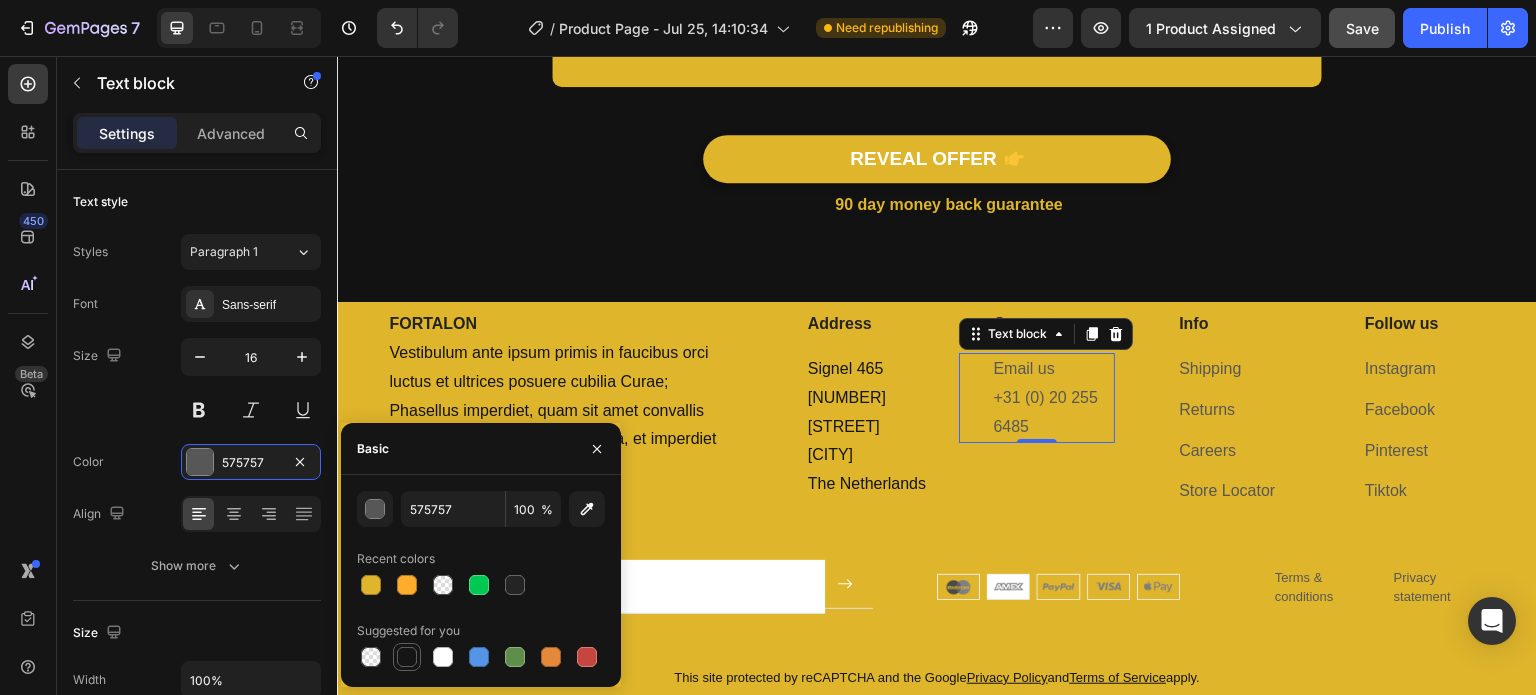 click at bounding box center (407, 657) 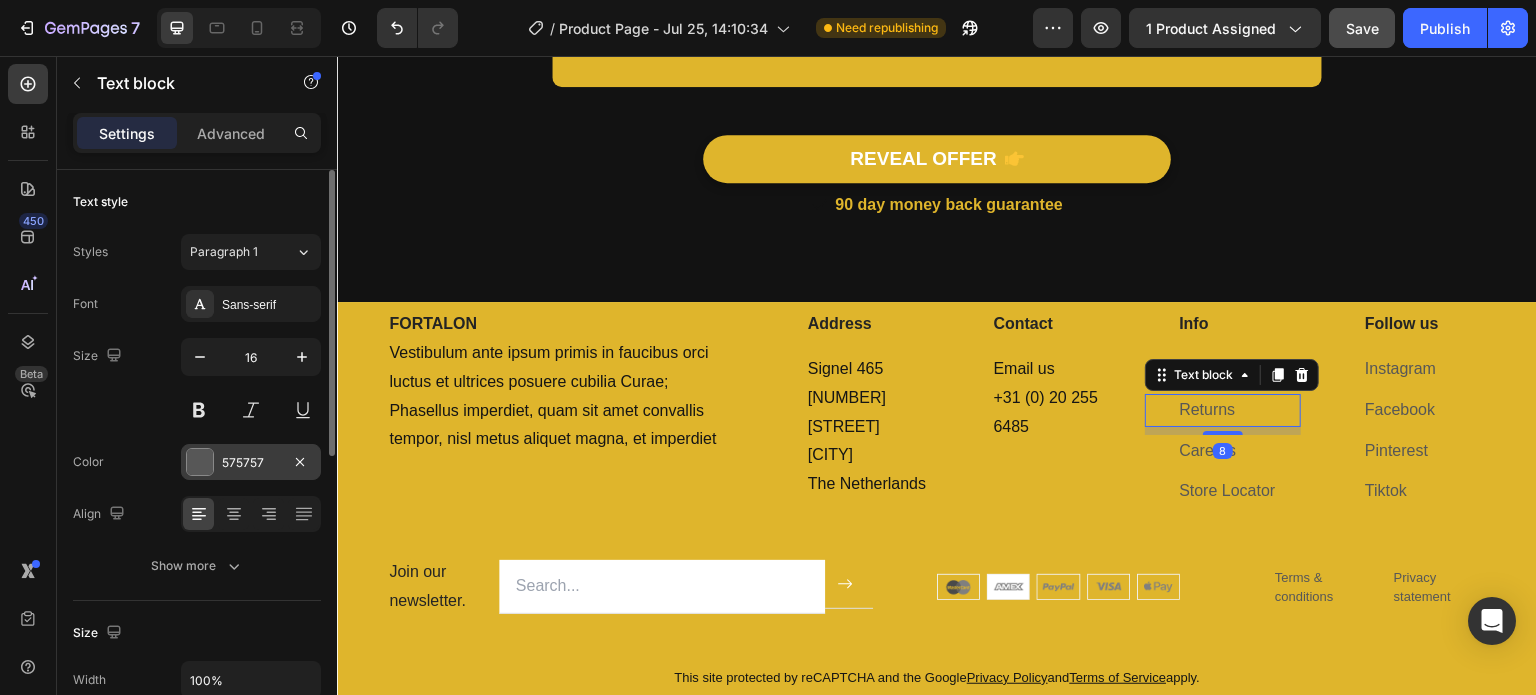 click at bounding box center [200, 462] 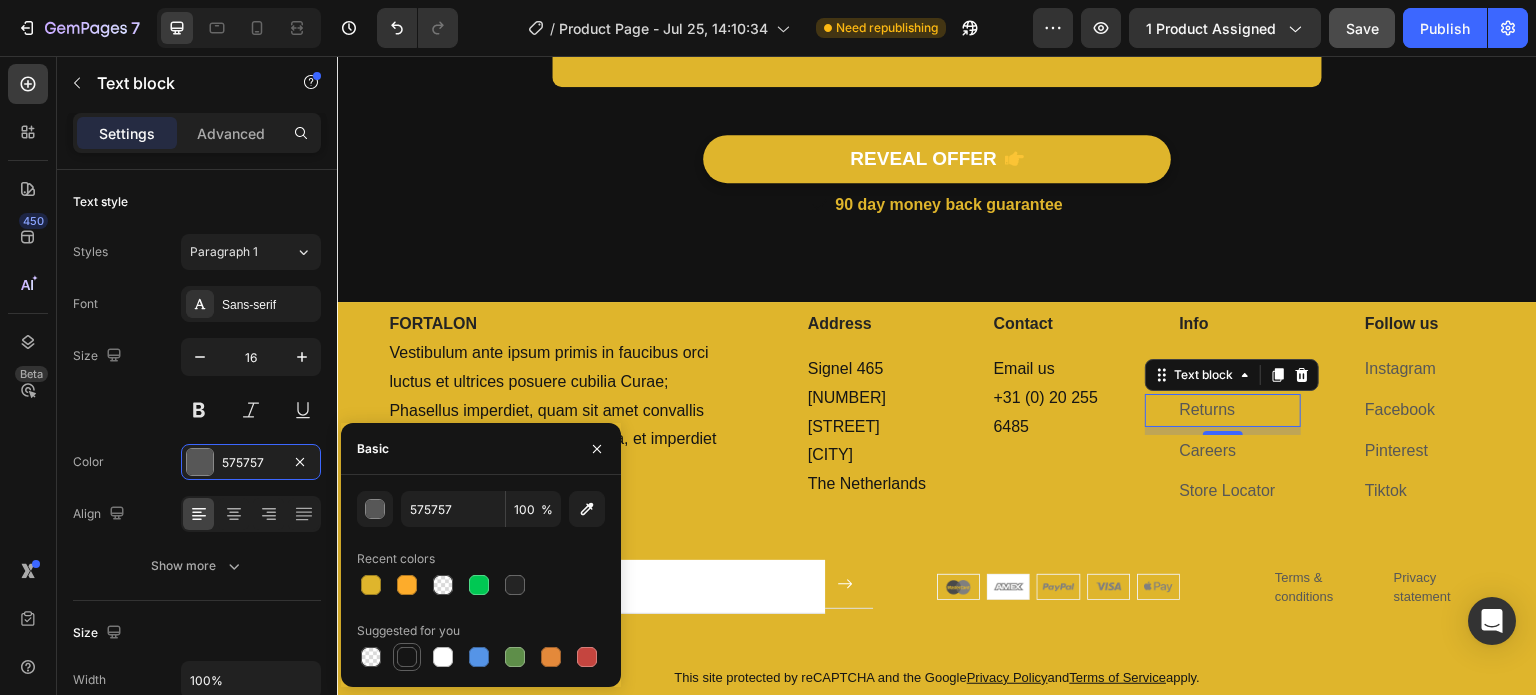 click at bounding box center [407, 657] 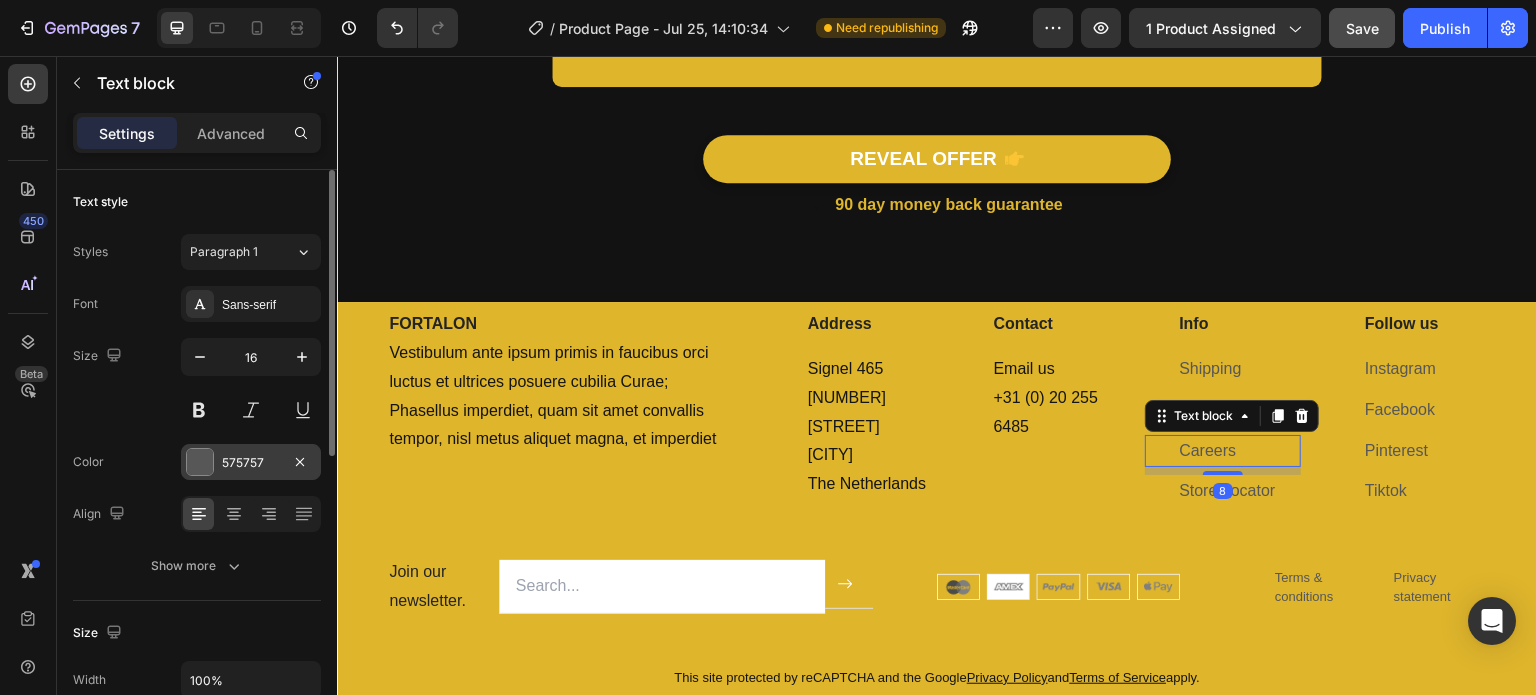 click at bounding box center (200, 462) 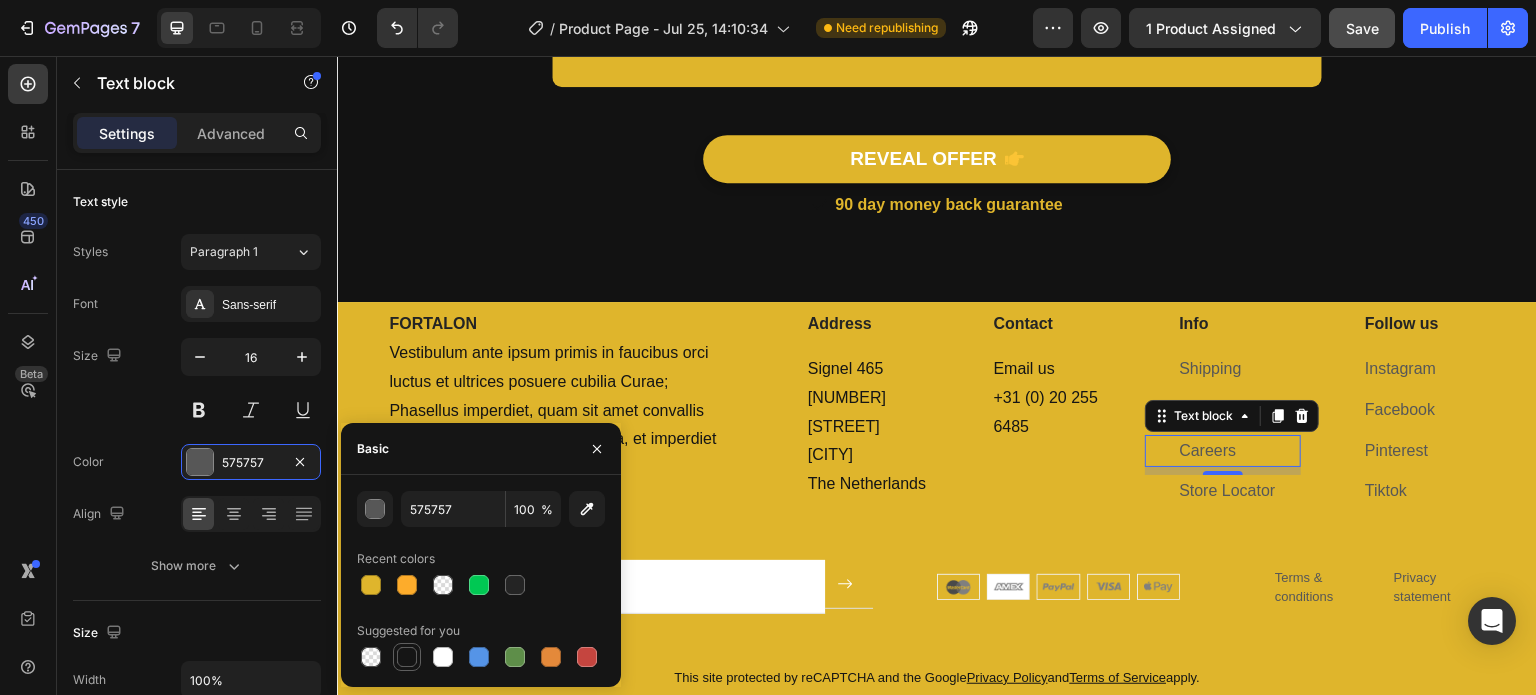 click at bounding box center [407, 657] 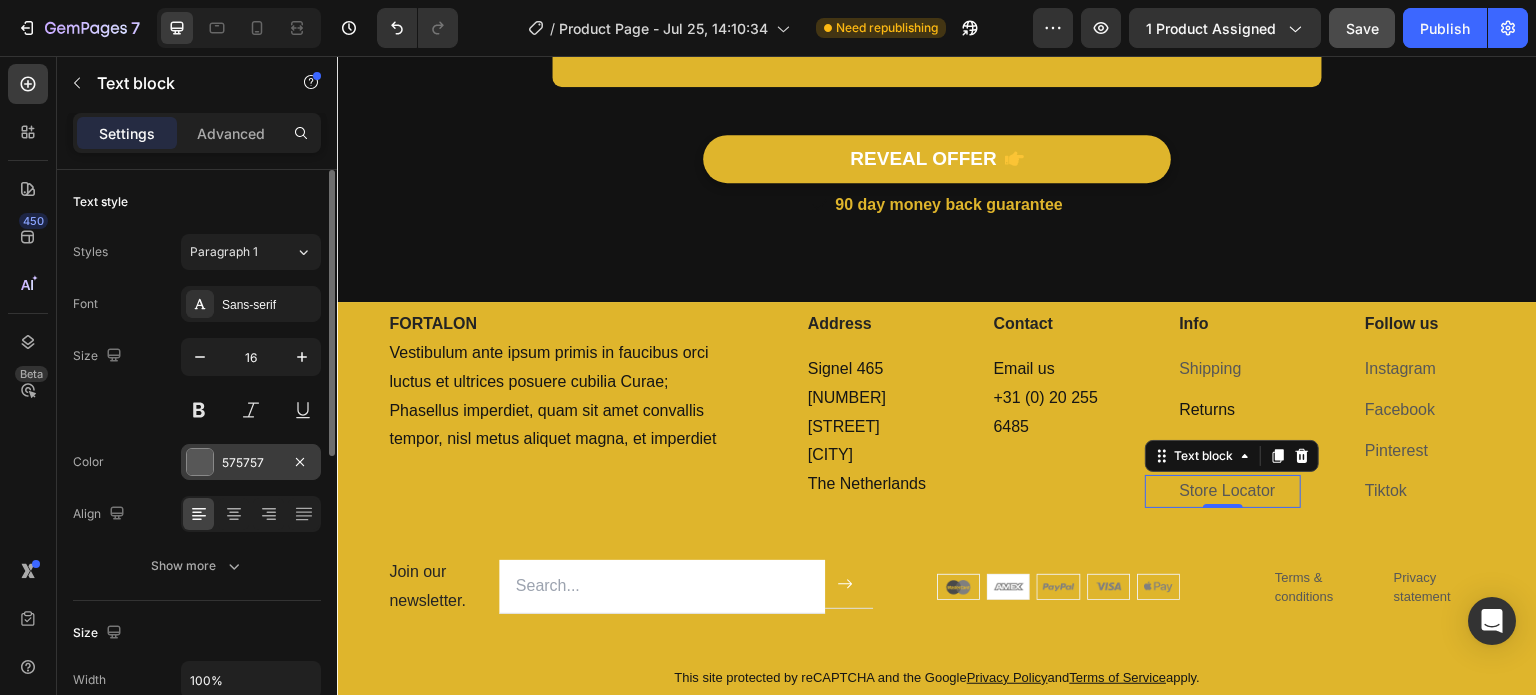 click at bounding box center (200, 462) 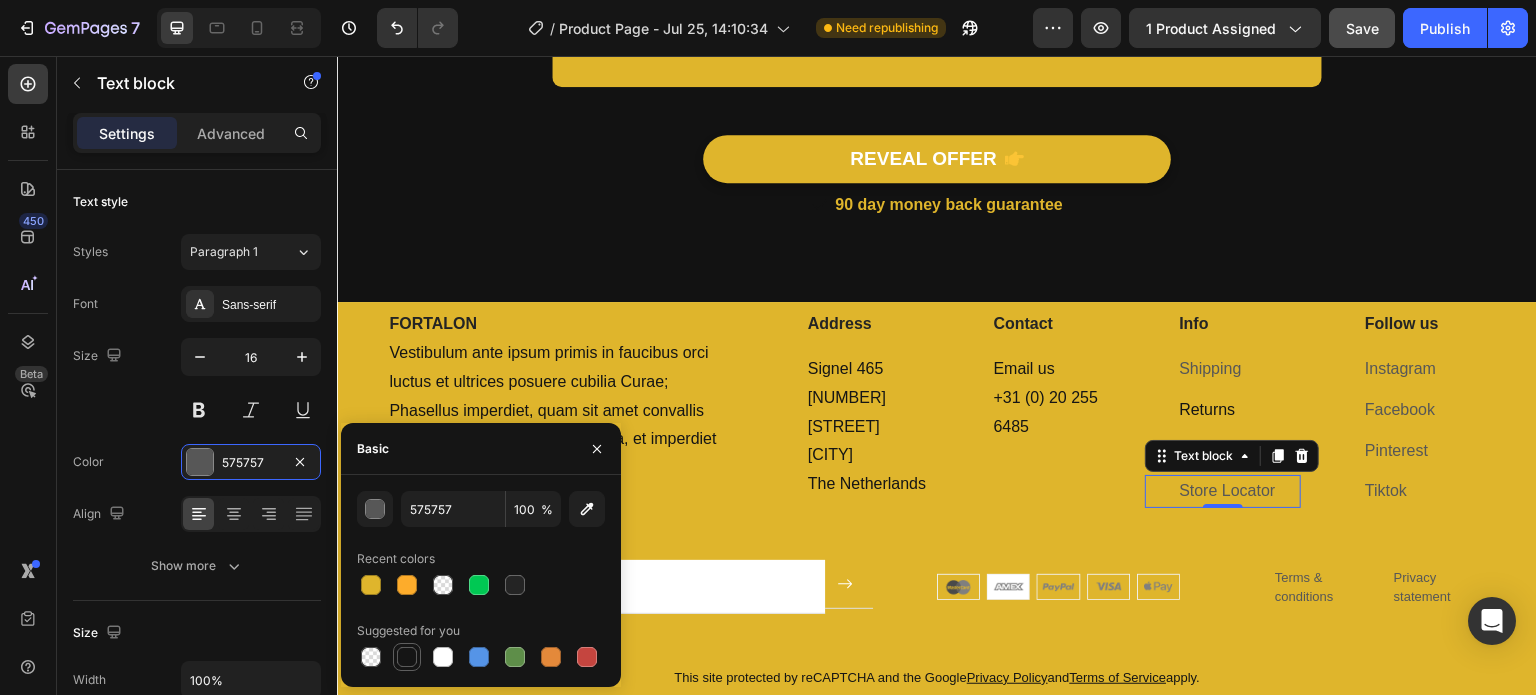 click at bounding box center (407, 657) 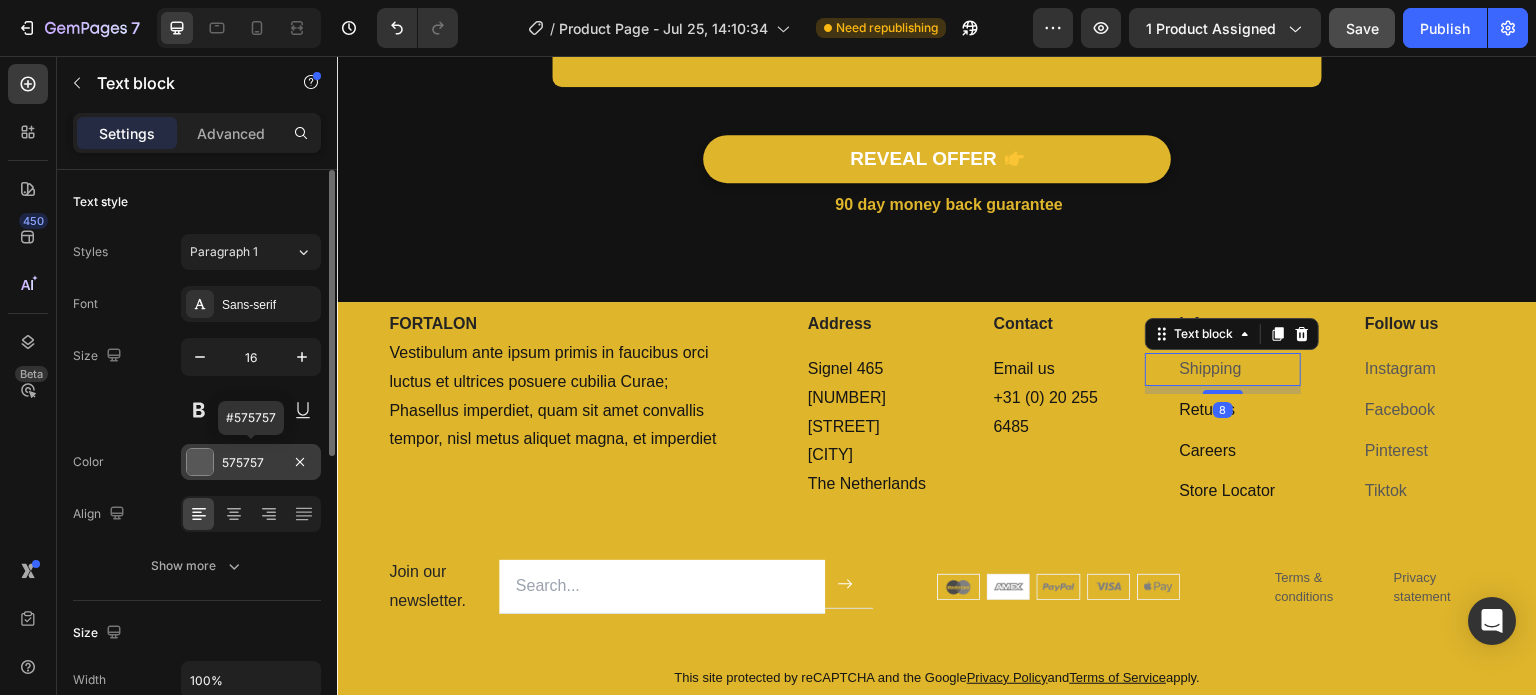 click at bounding box center (200, 462) 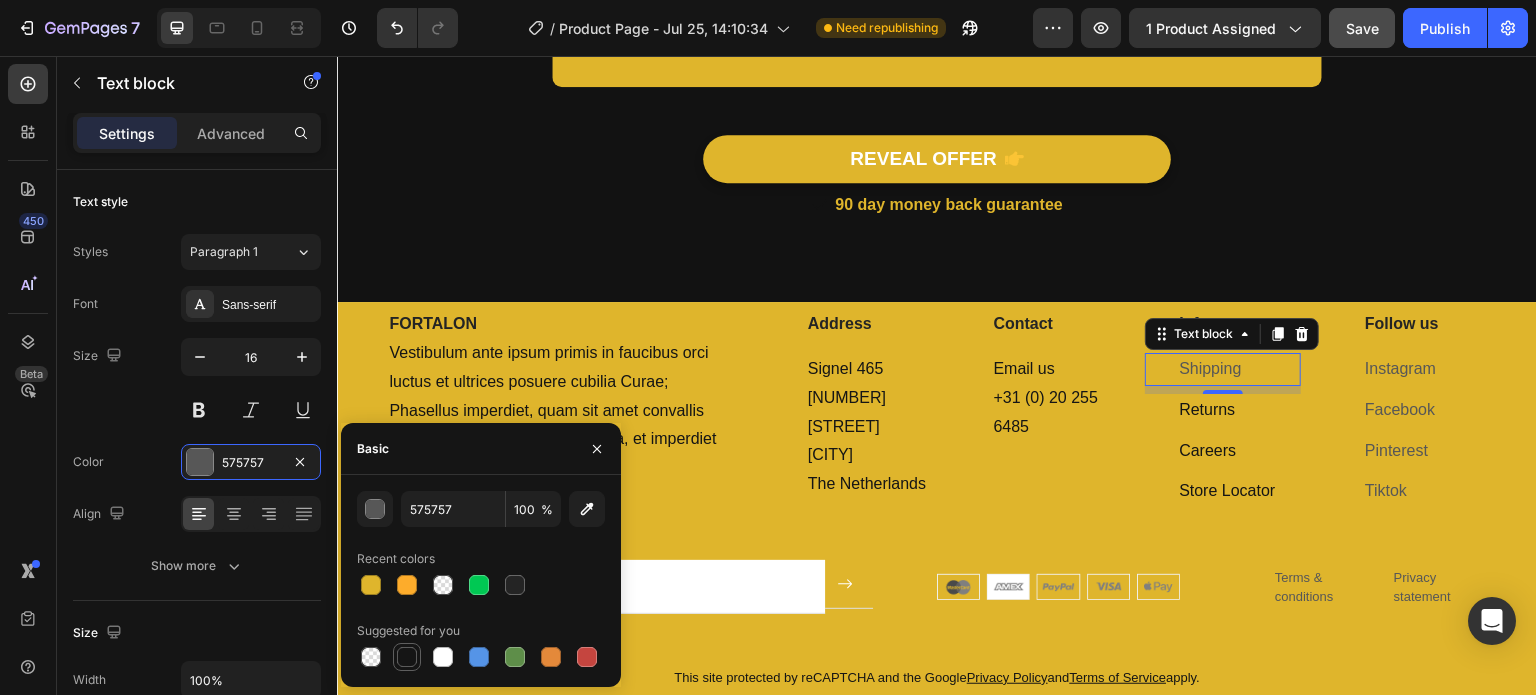 click at bounding box center [407, 657] 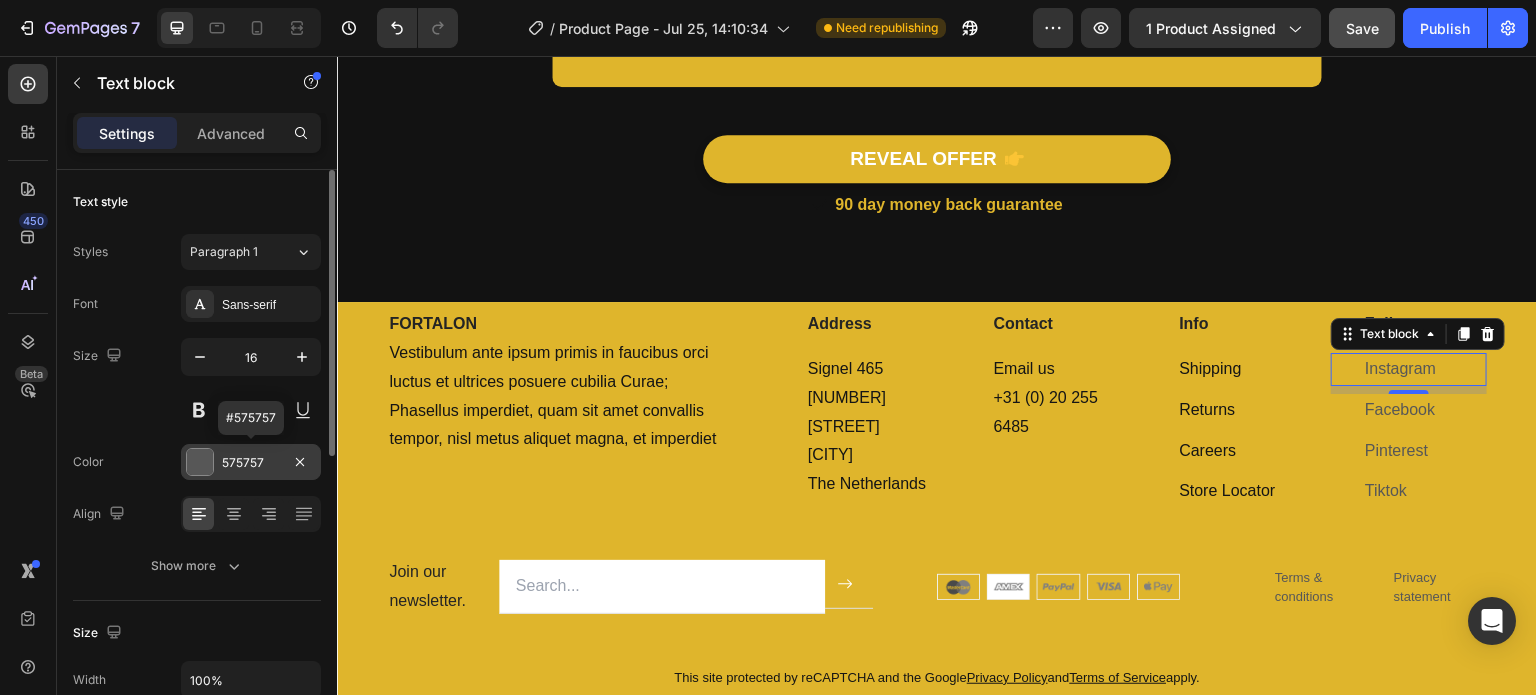 click at bounding box center [200, 462] 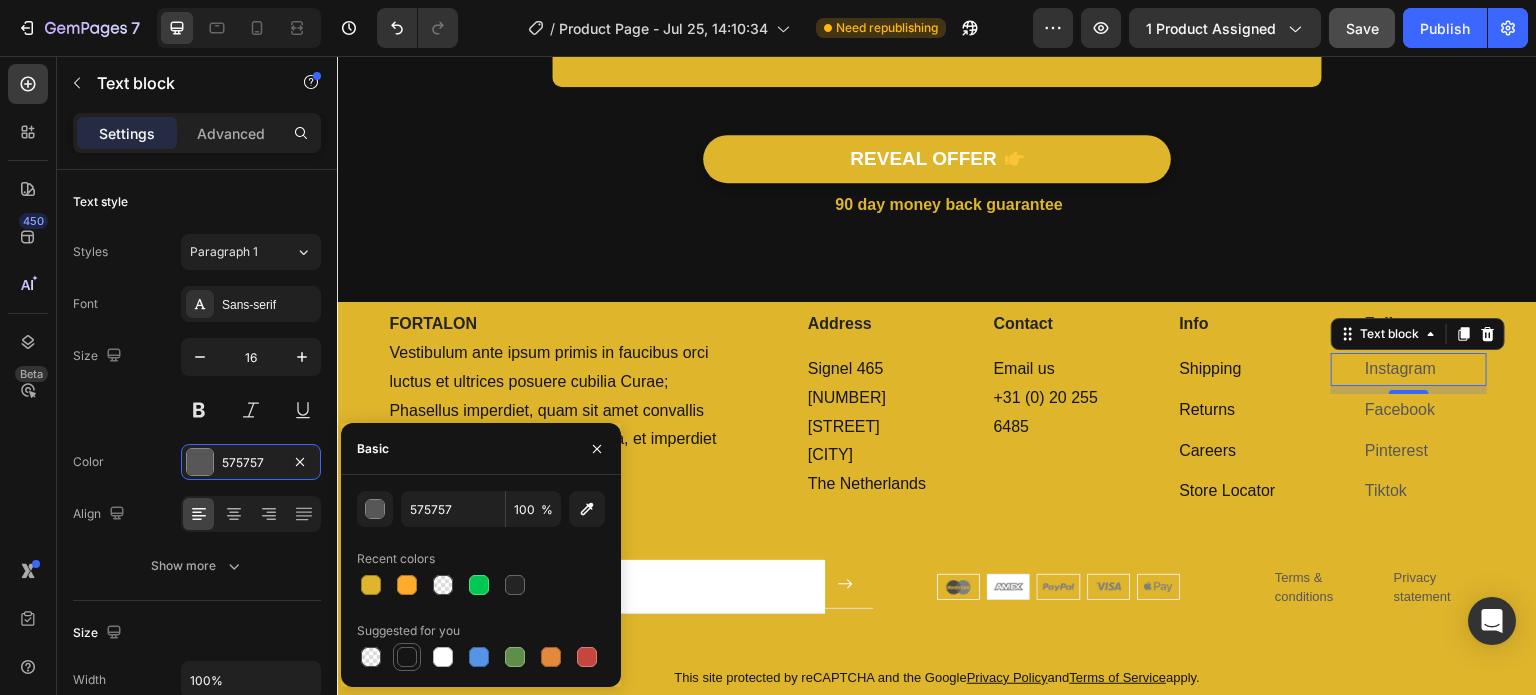 click at bounding box center (407, 657) 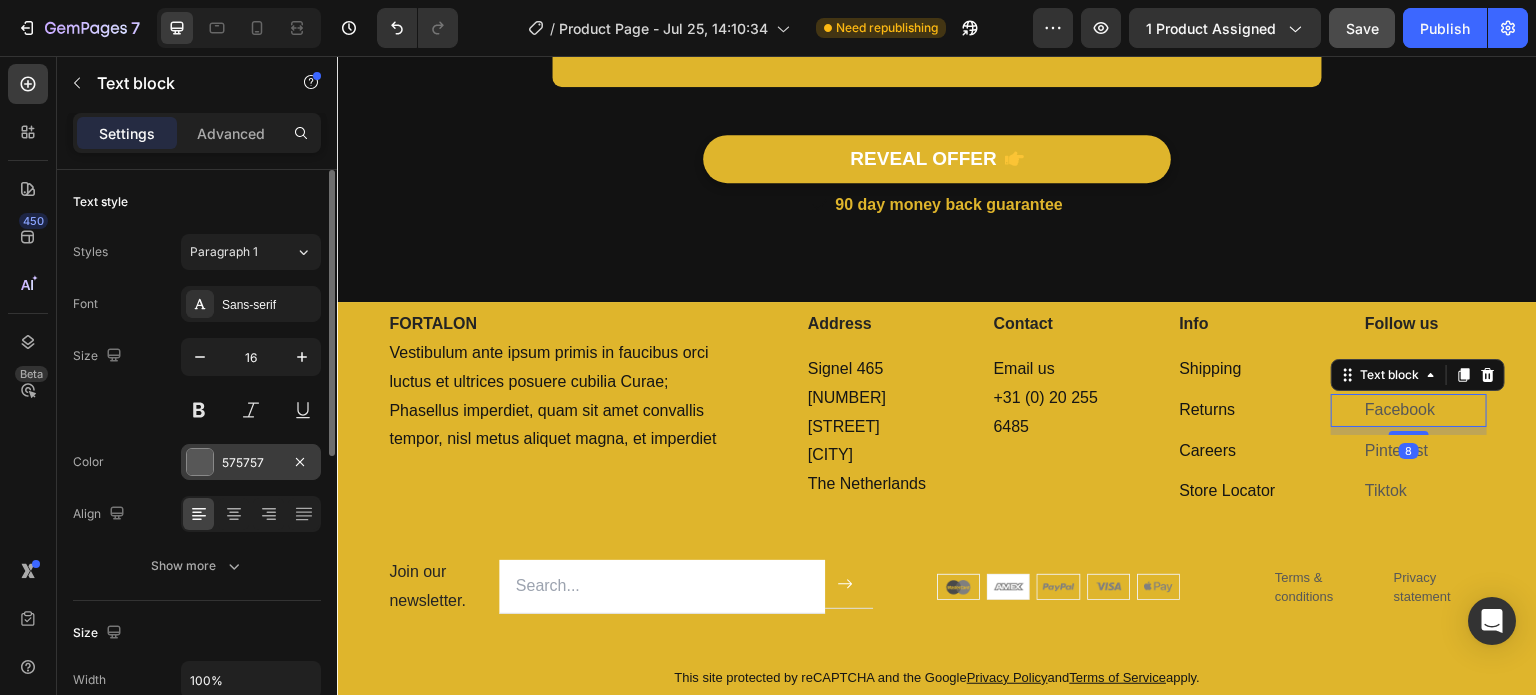 click at bounding box center (200, 462) 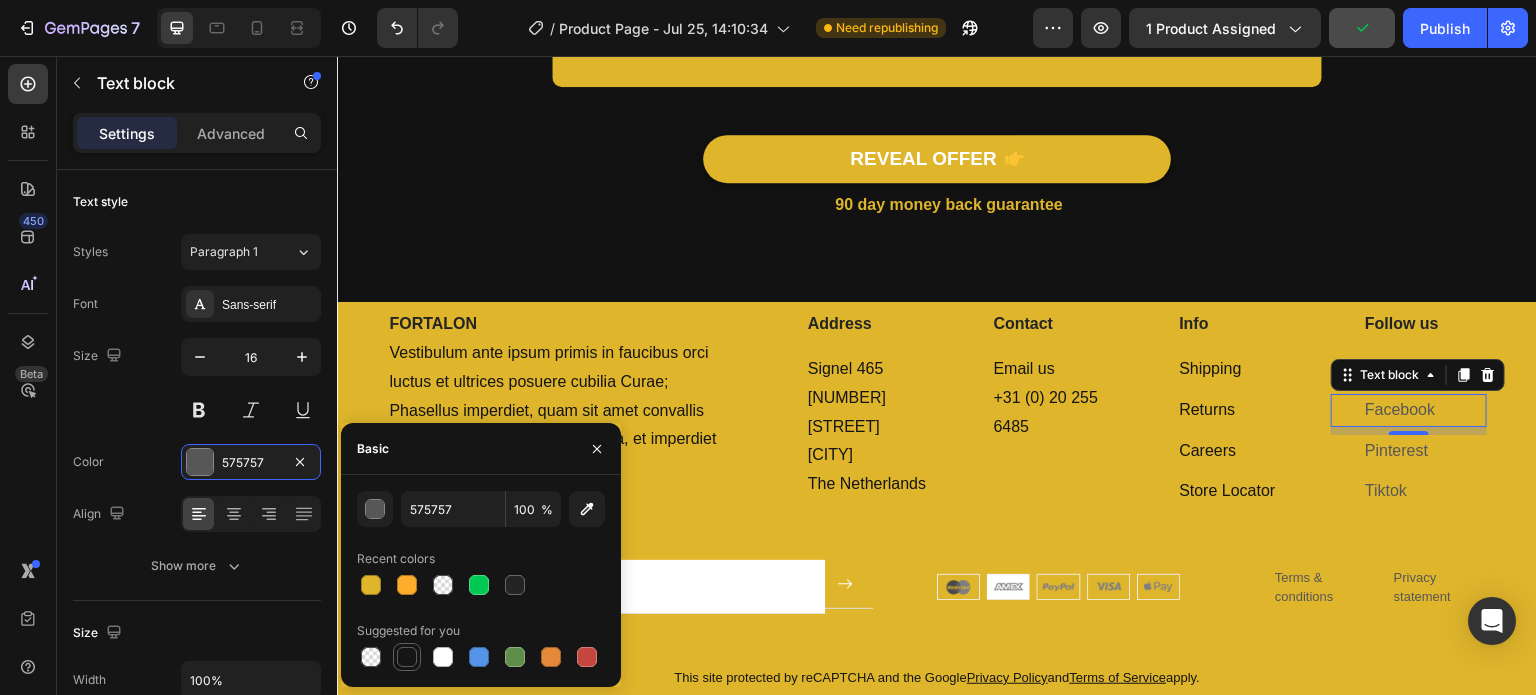 click at bounding box center [407, 657] 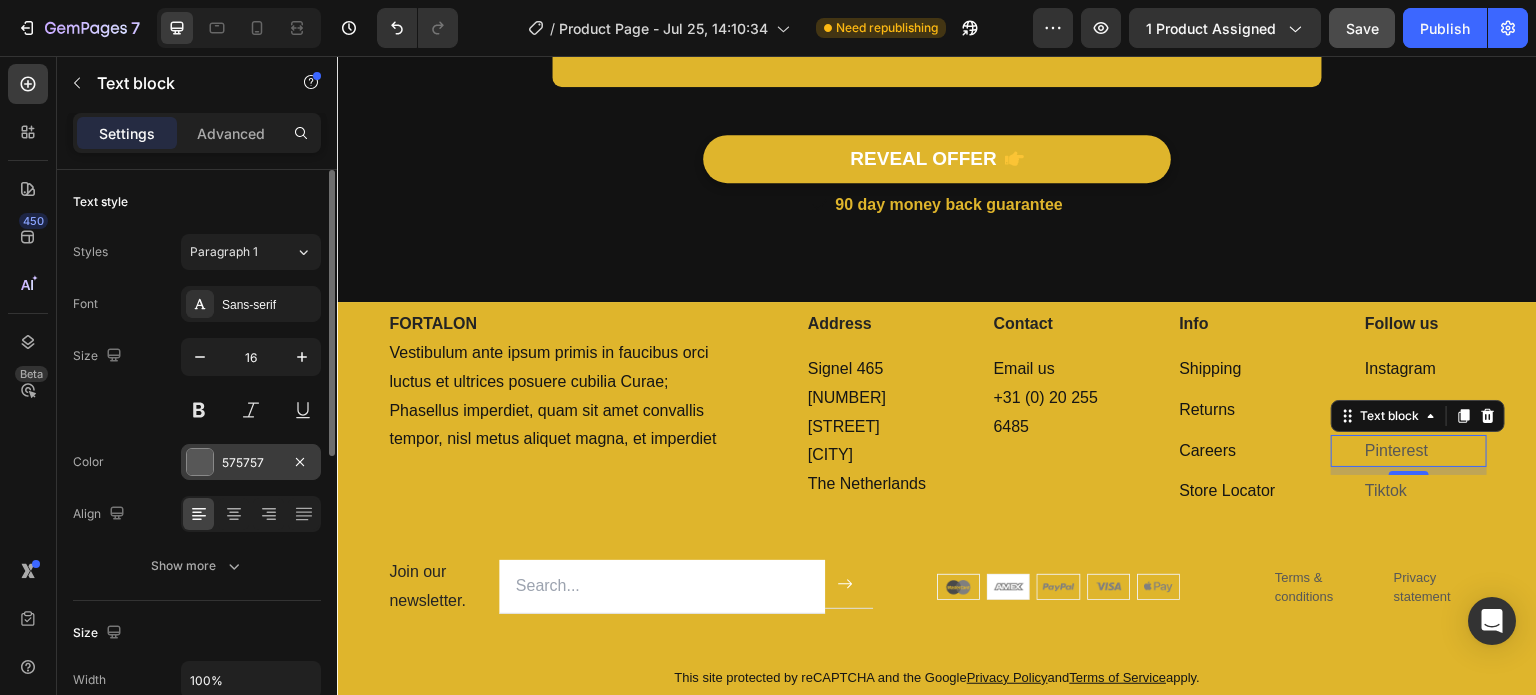 click at bounding box center [200, 462] 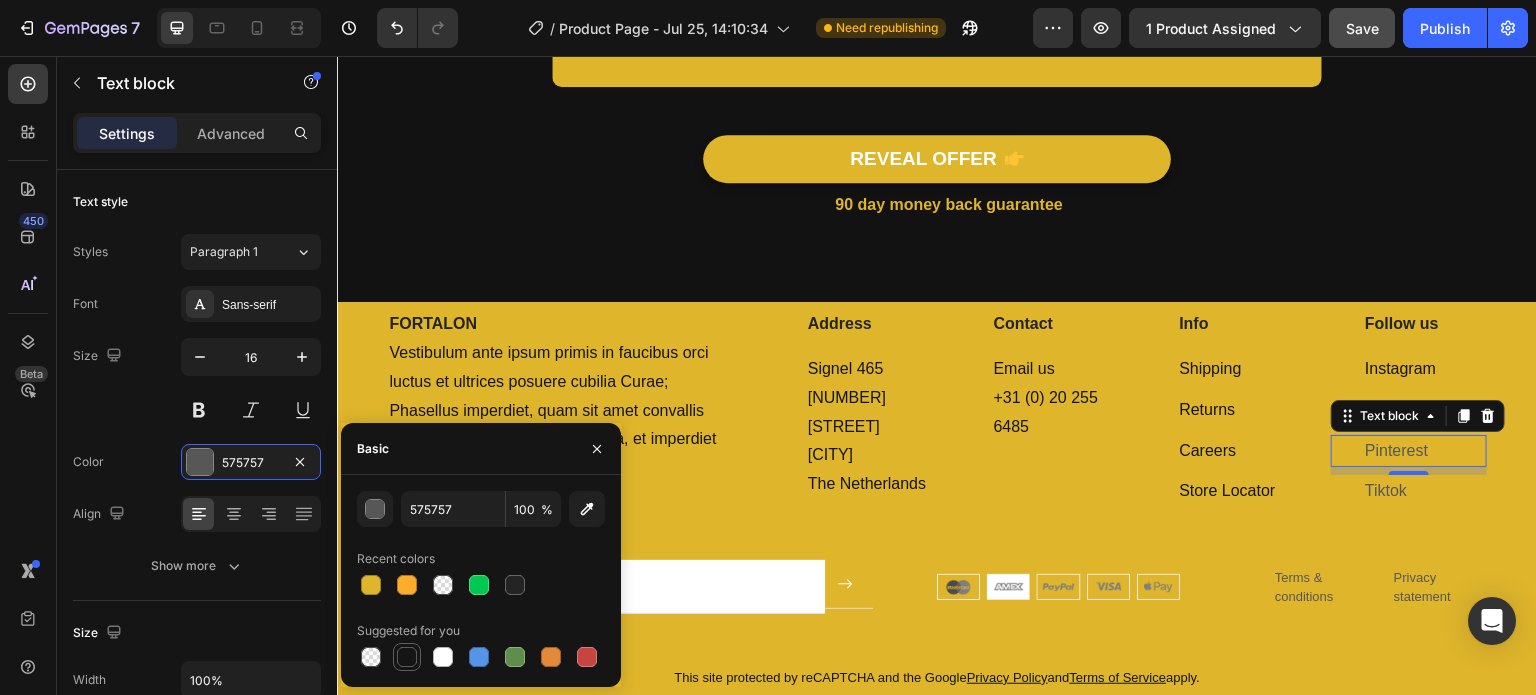 click at bounding box center (407, 657) 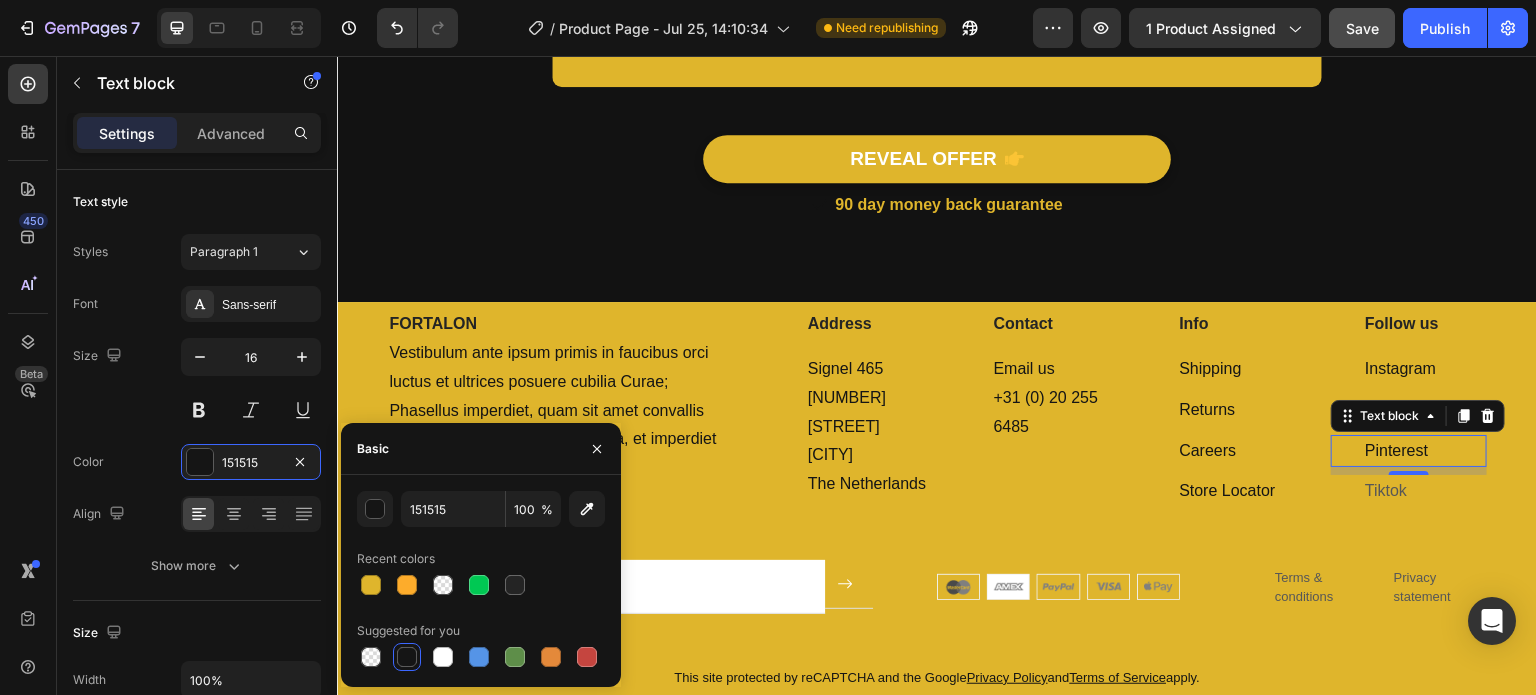 click on "8" at bounding box center [1409, 491] 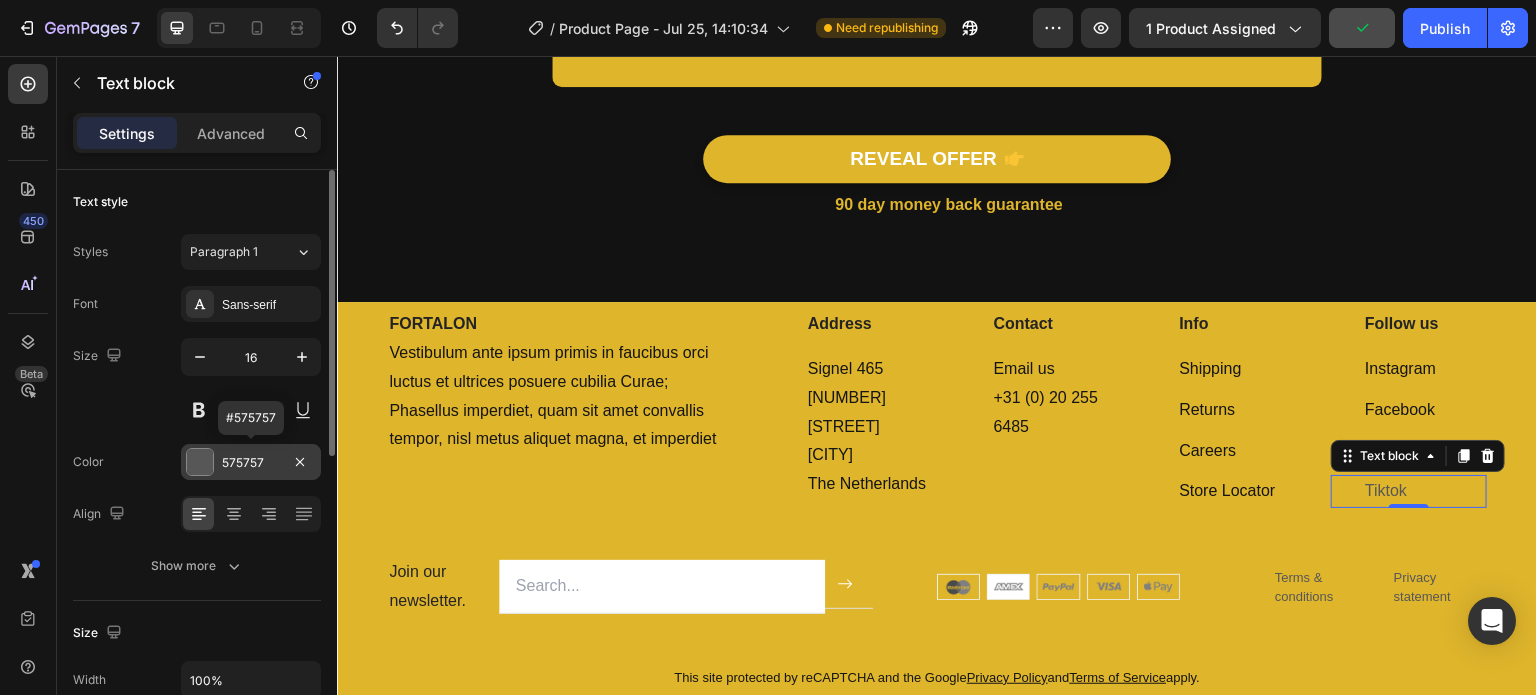 click at bounding box center (200, 462) 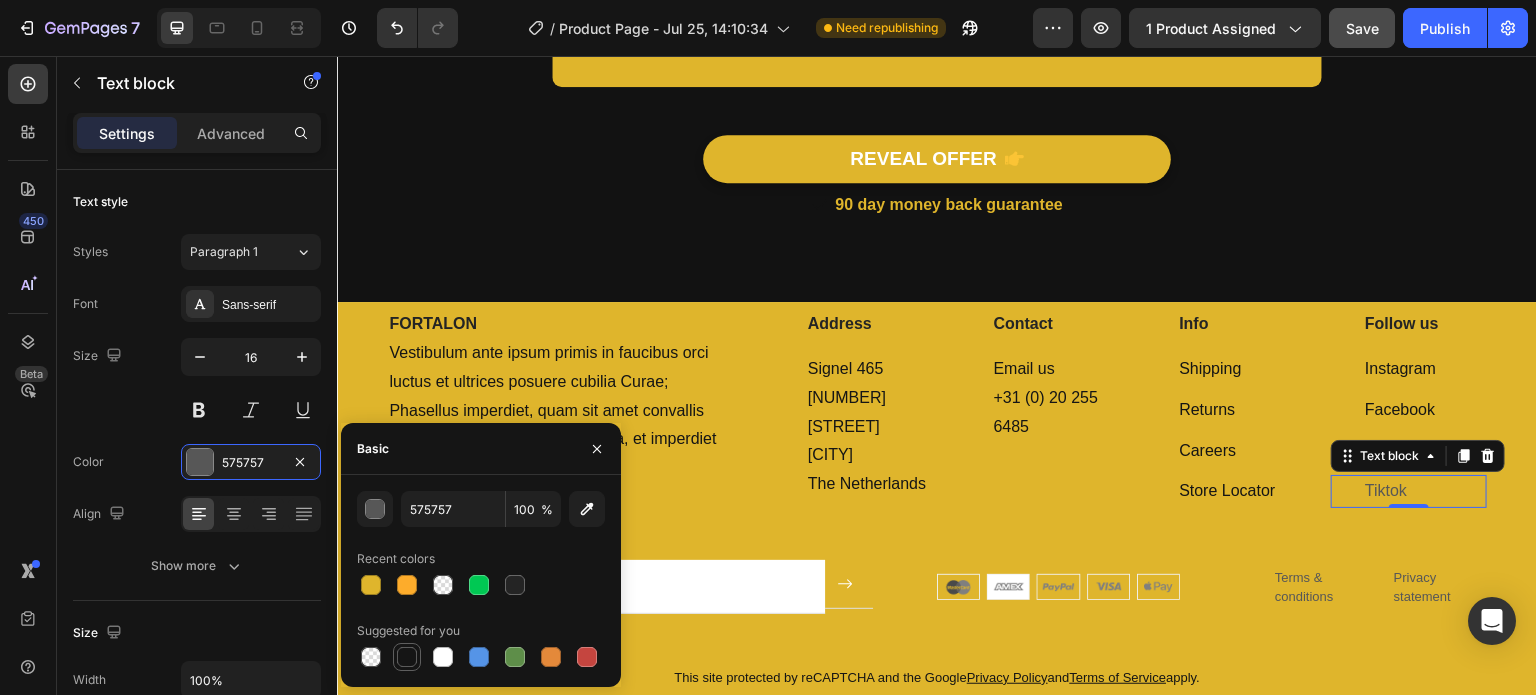 click at bounding box center [407, 657] 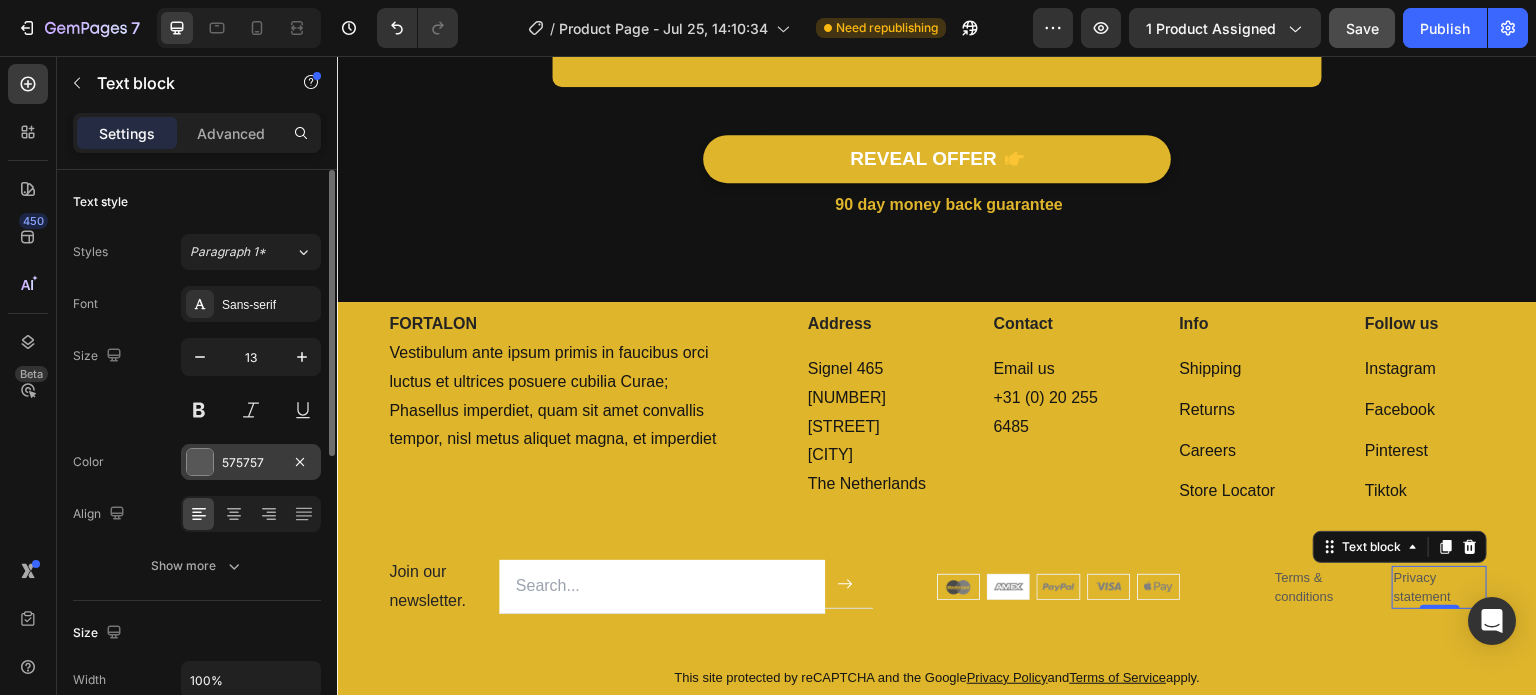 click at bounding box center [200, 462] 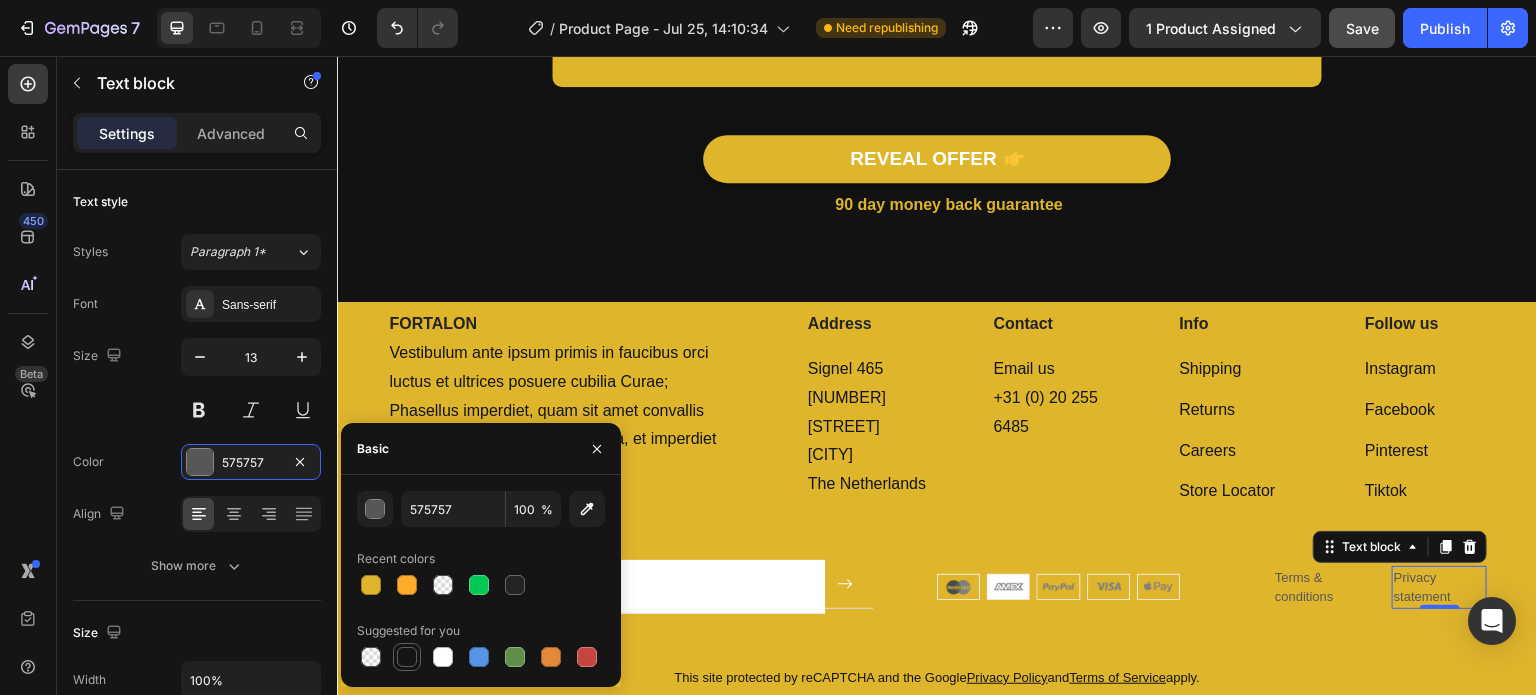 click at bounding box center [407, 657] 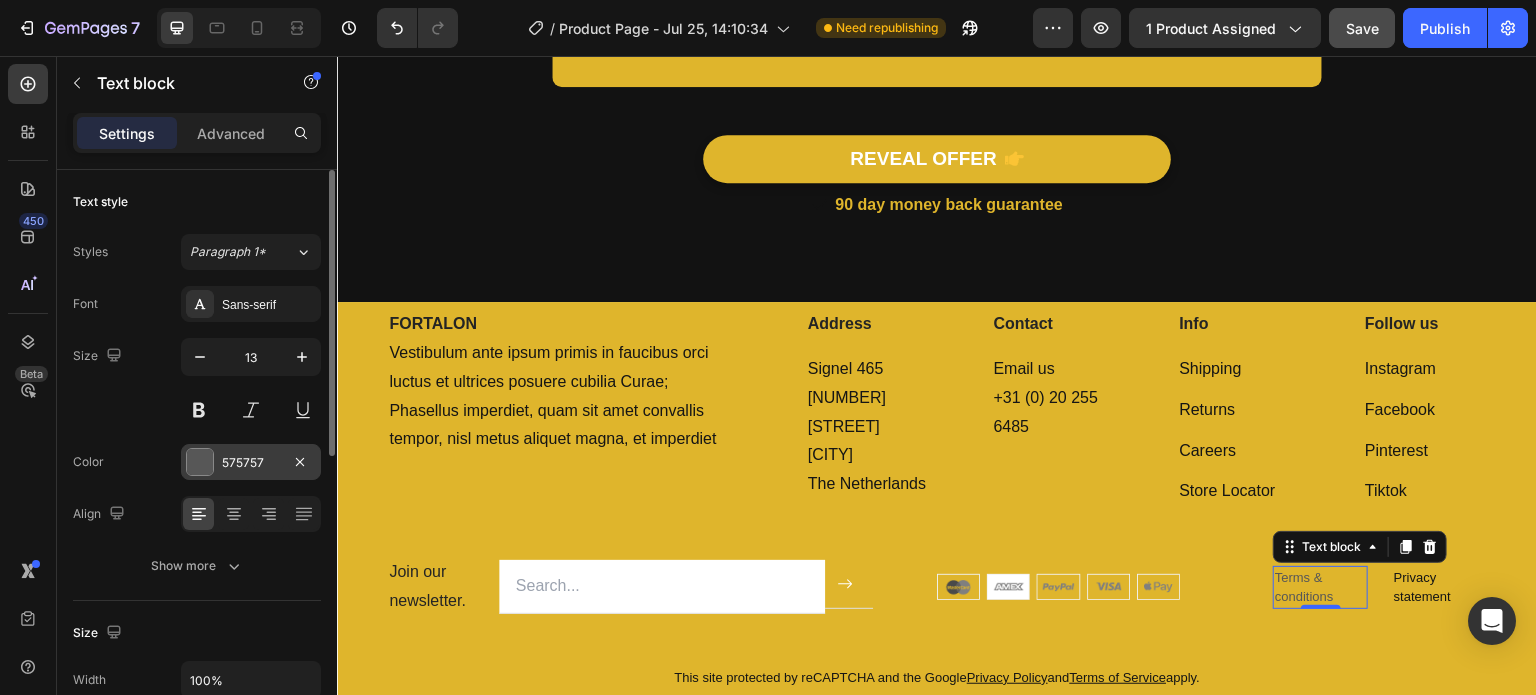 click at bounding box center (200, 462) 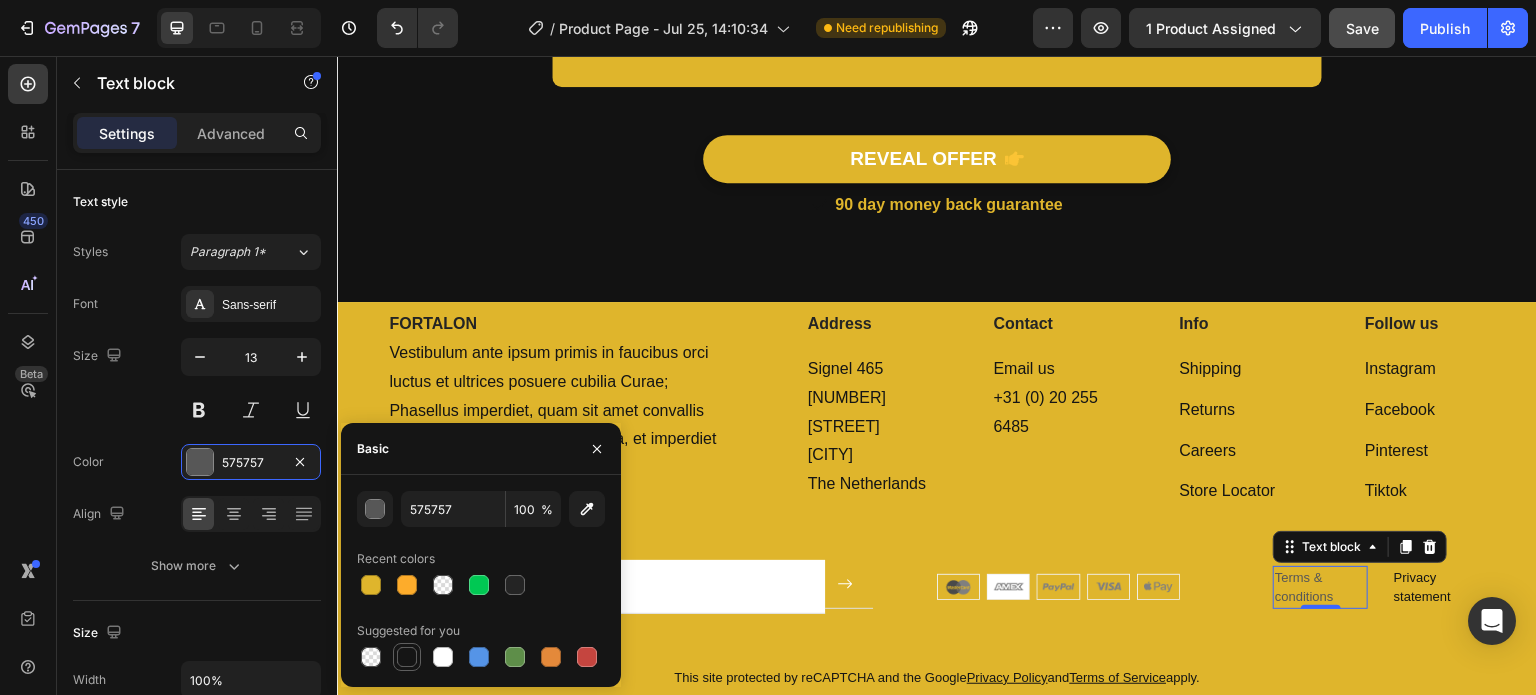 click at bounding box center [407, 657] 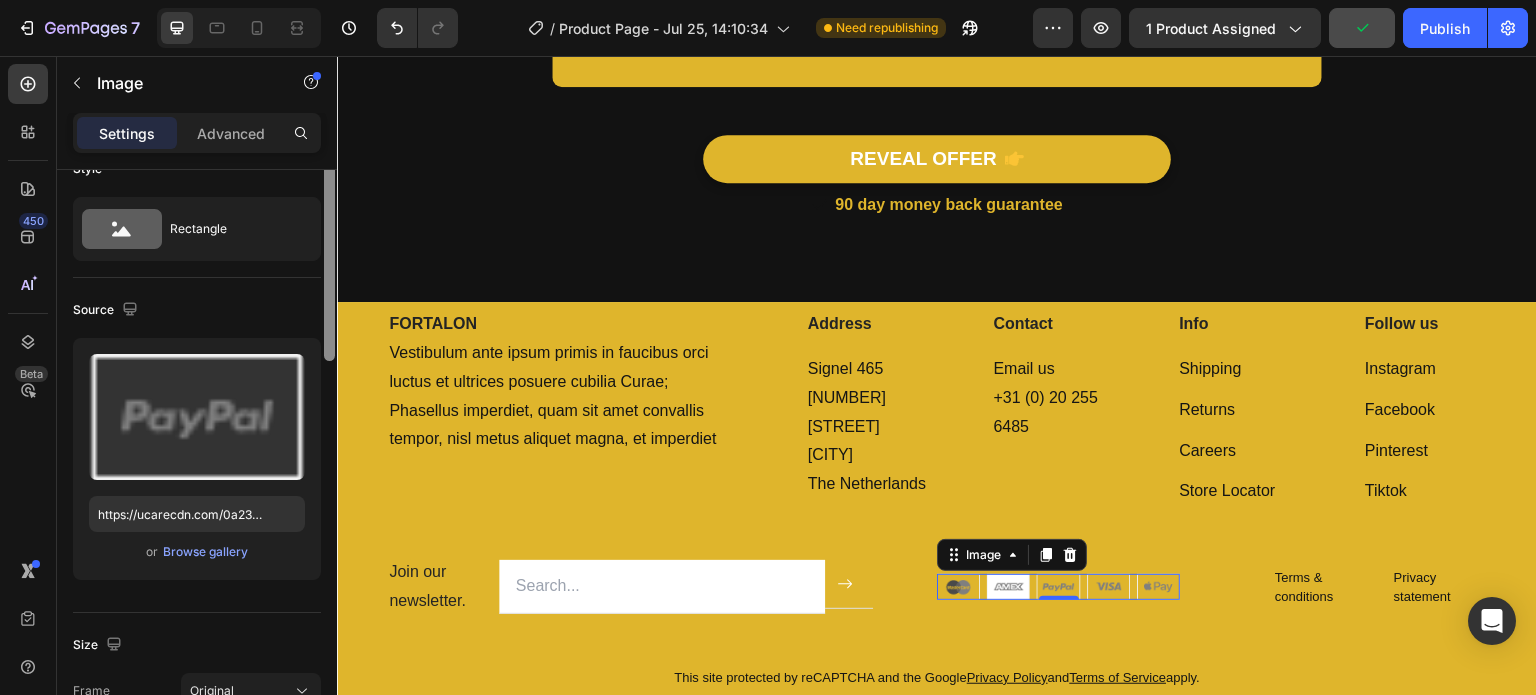 scroll, scrollTop: 0, scrollLeft: 0, axis: both 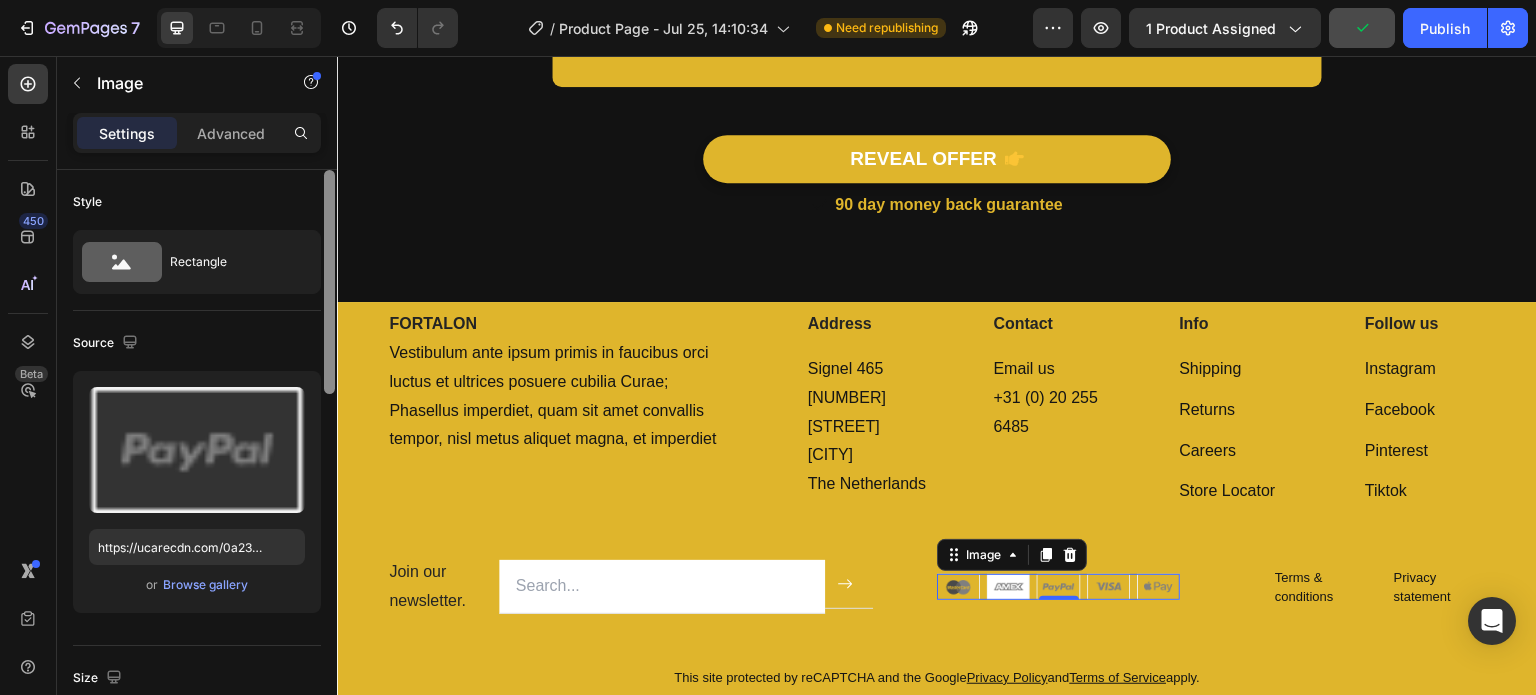 drag, startPoint x: 332, startPoint y: 354, endPoint x: 328, endPoint y: 223, distance: 131.06105 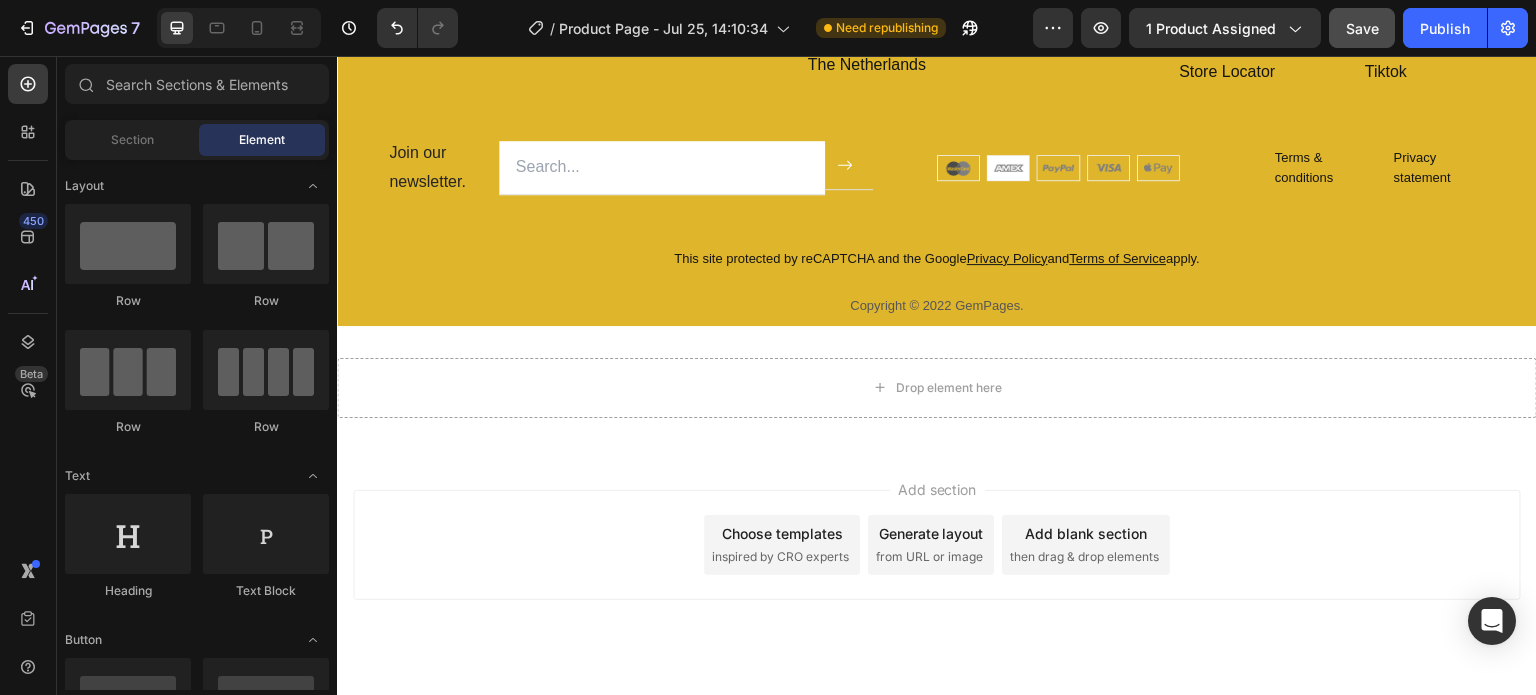 scroll, scrollTop: 5608, scrollLeft: 0, axis: vertical 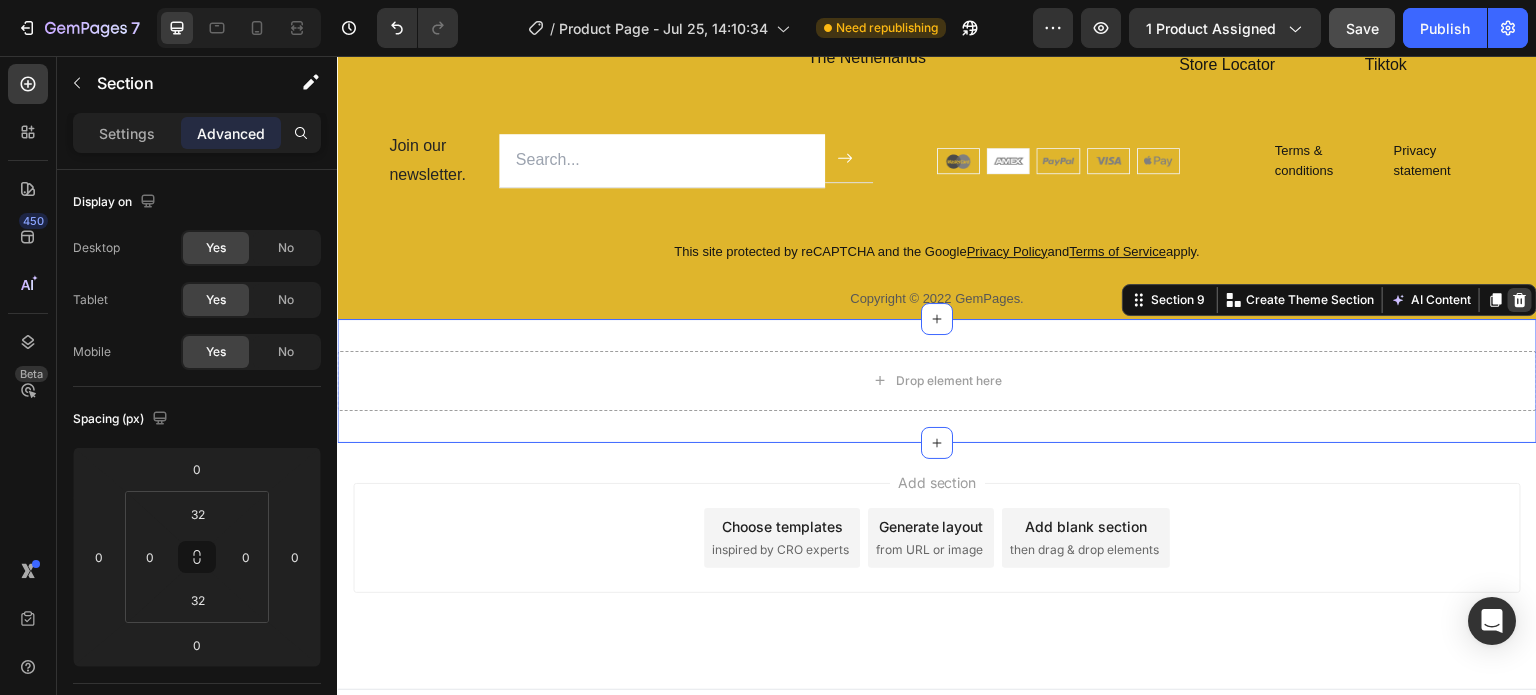 click 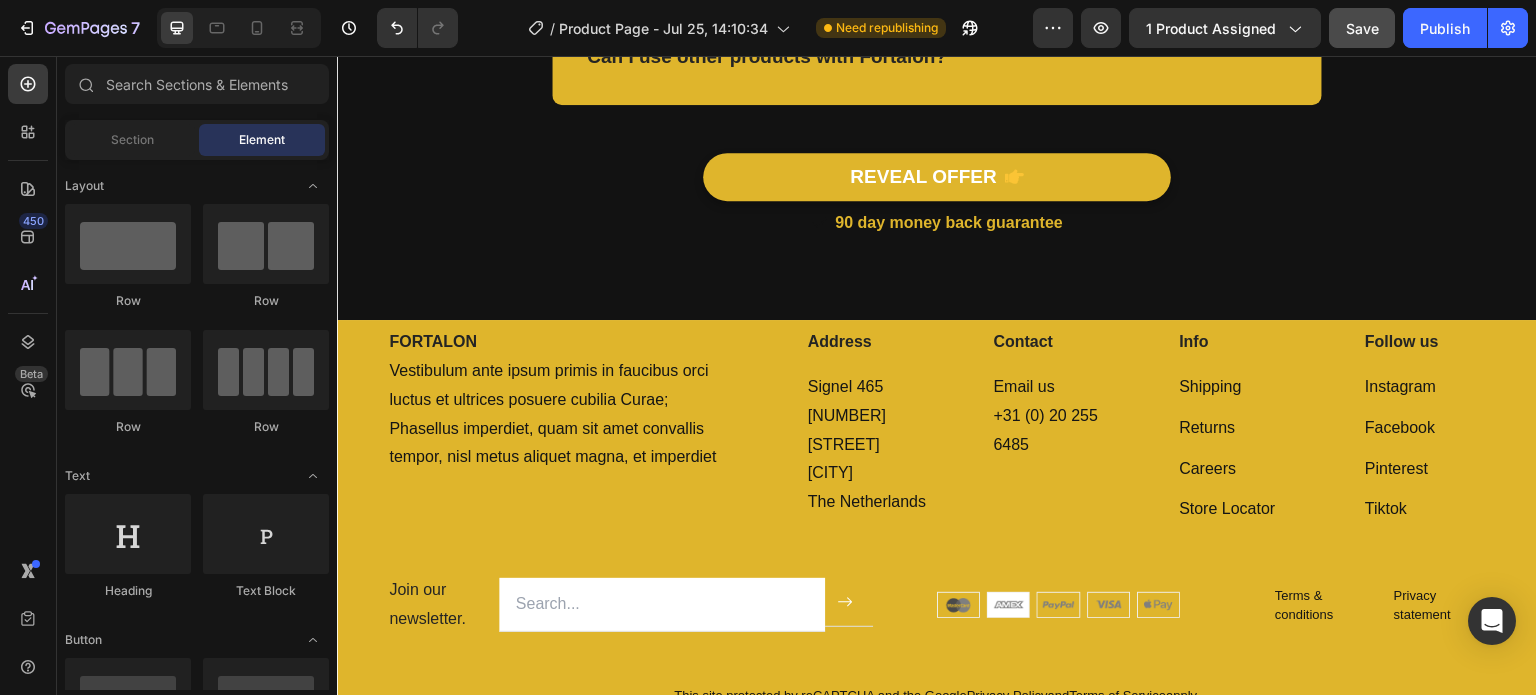 scroll, scrollTop: 5176, scrollLeft: 0, axis: vertical 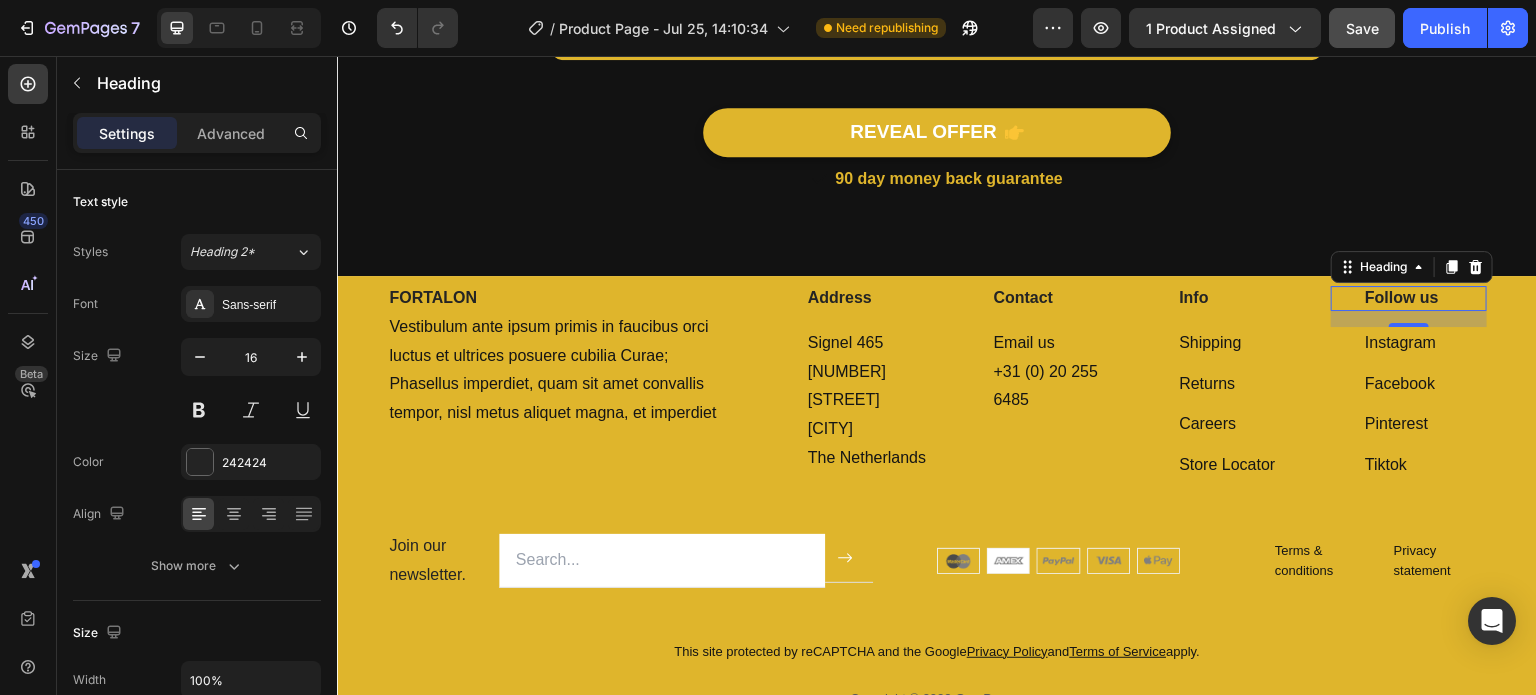 click on "Follow us" at bounding box center (1425, 298) 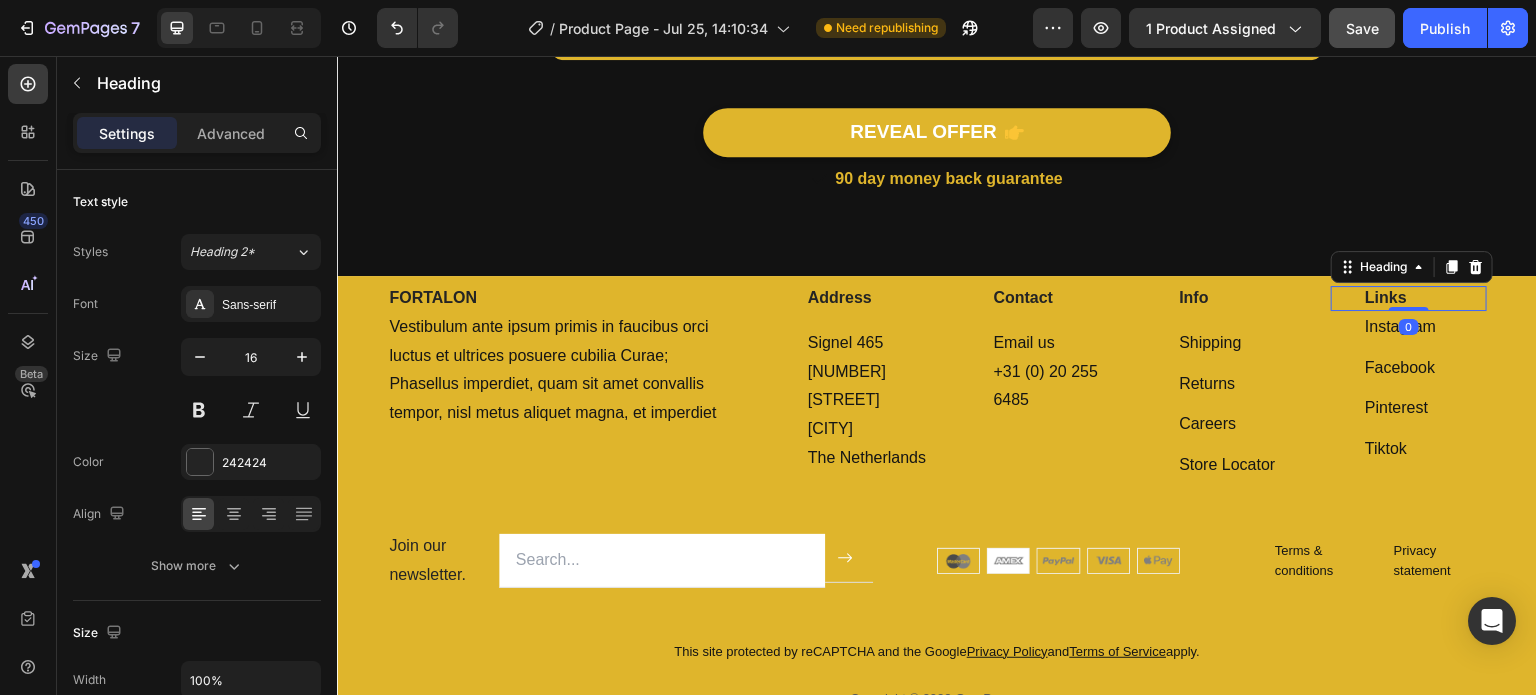 drag, startPoint x: 1406, startPoint y: 316, endPoint x: 1406, endPoint y: 295, distance: 21 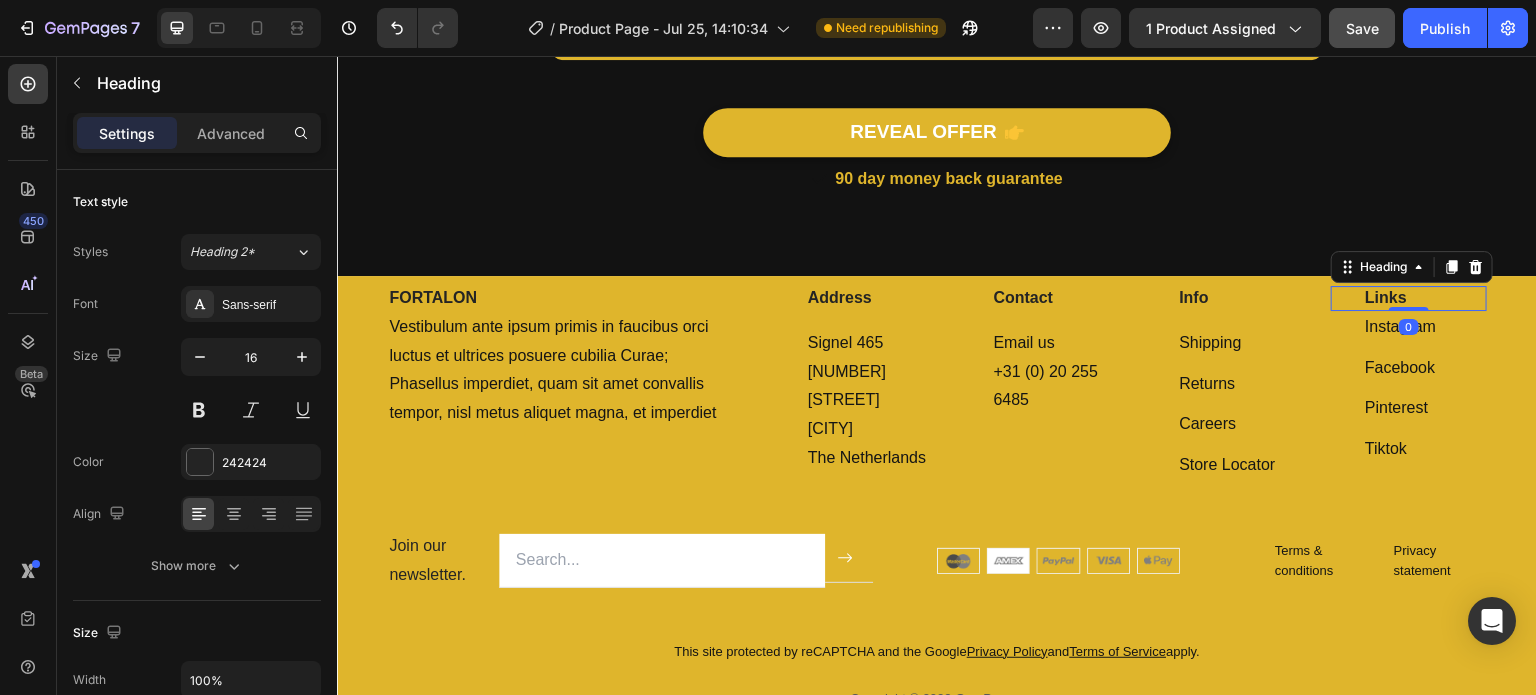 click on "Links Heading   0" at bounding box center [1409, 298] 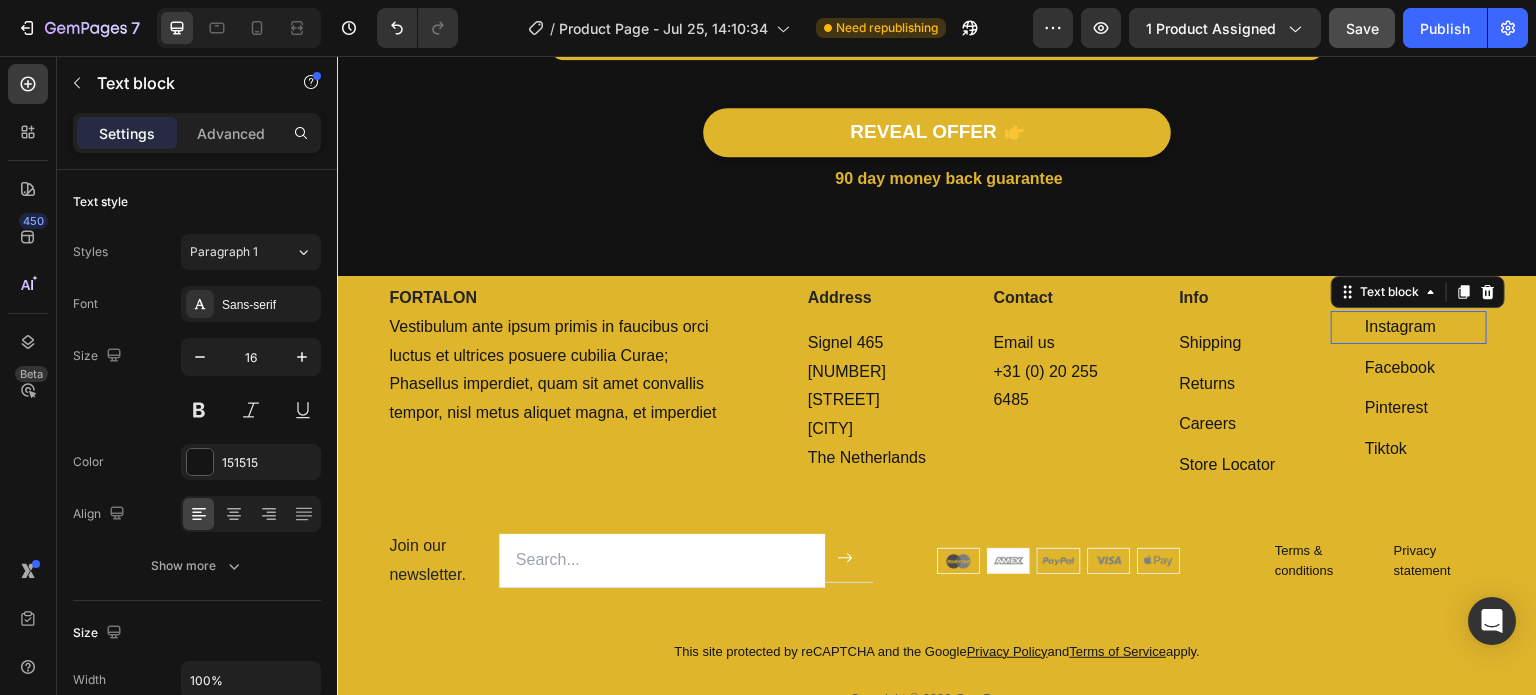 click on "Instagram" at bounding box center (1425, 327) 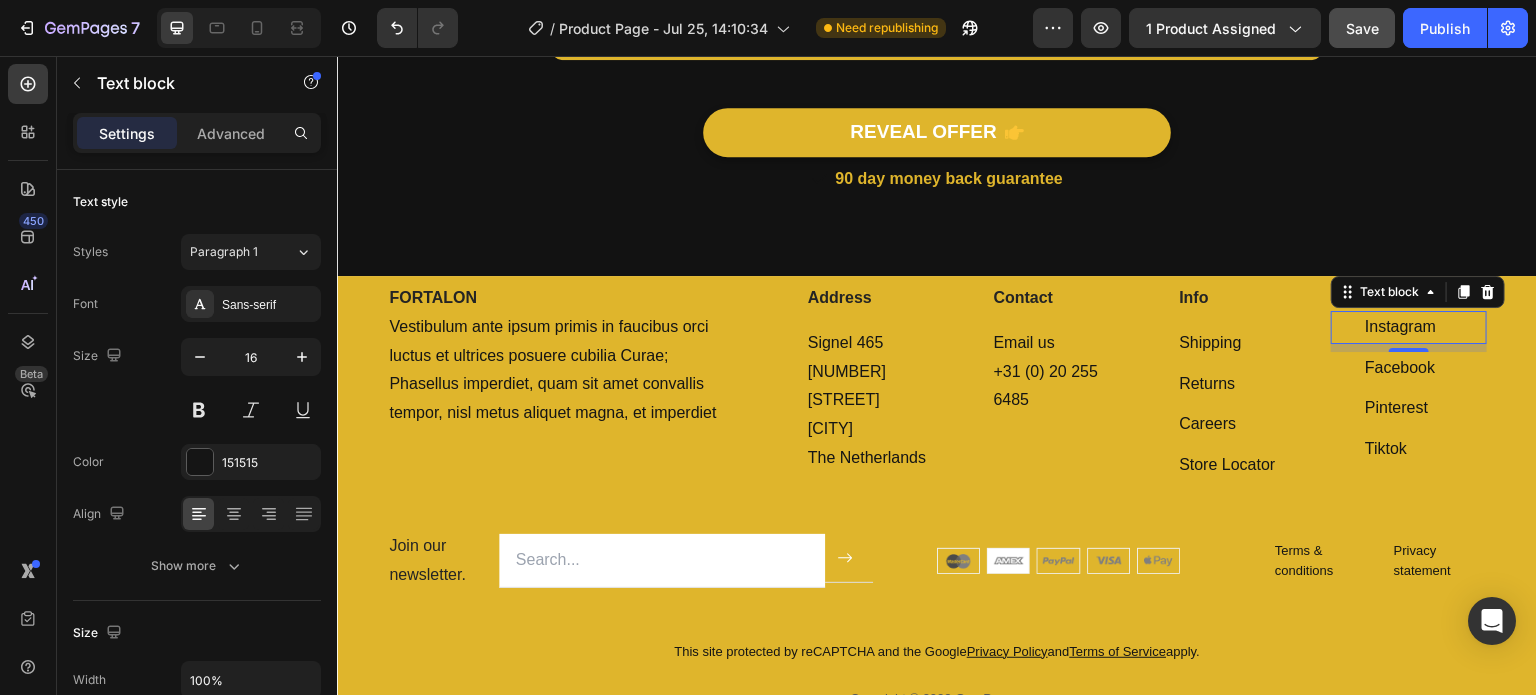 click on "Instagram ⁠⁠⁠⁠⁠⁠⁠" at bounding box center (1425, 327) 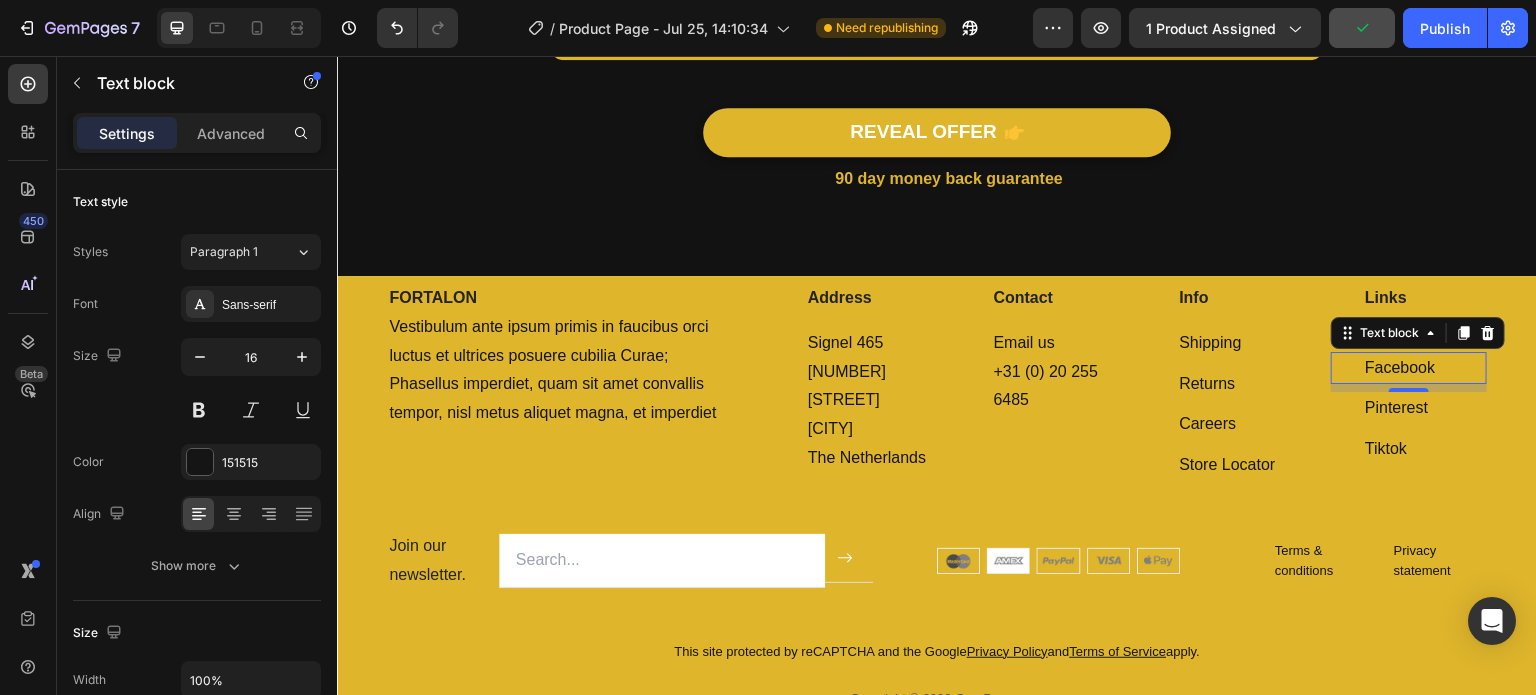 click on "Facebook ⁠⁠⁠⁠⁠⁠⁠" at bounding box center [1425, 368] 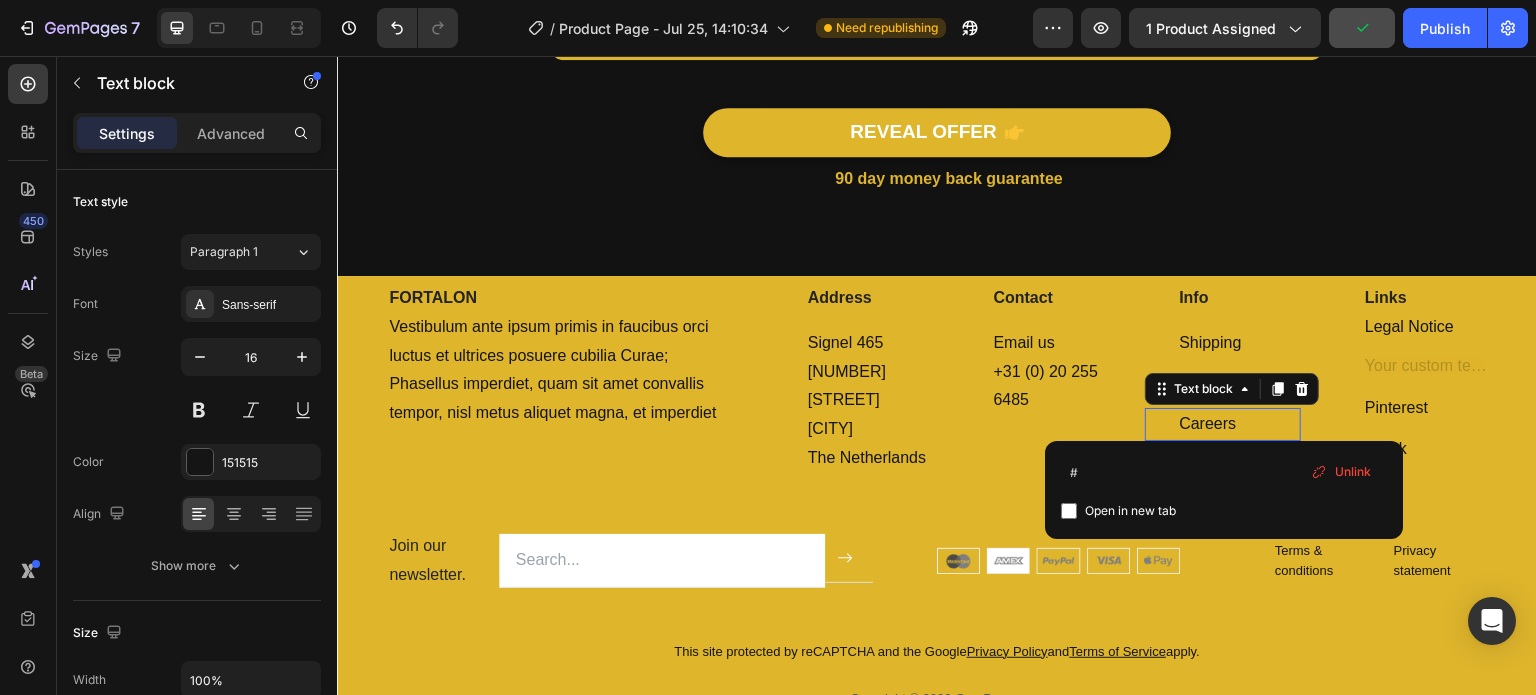 click on "Careers" at bounding box center [1239, 424] 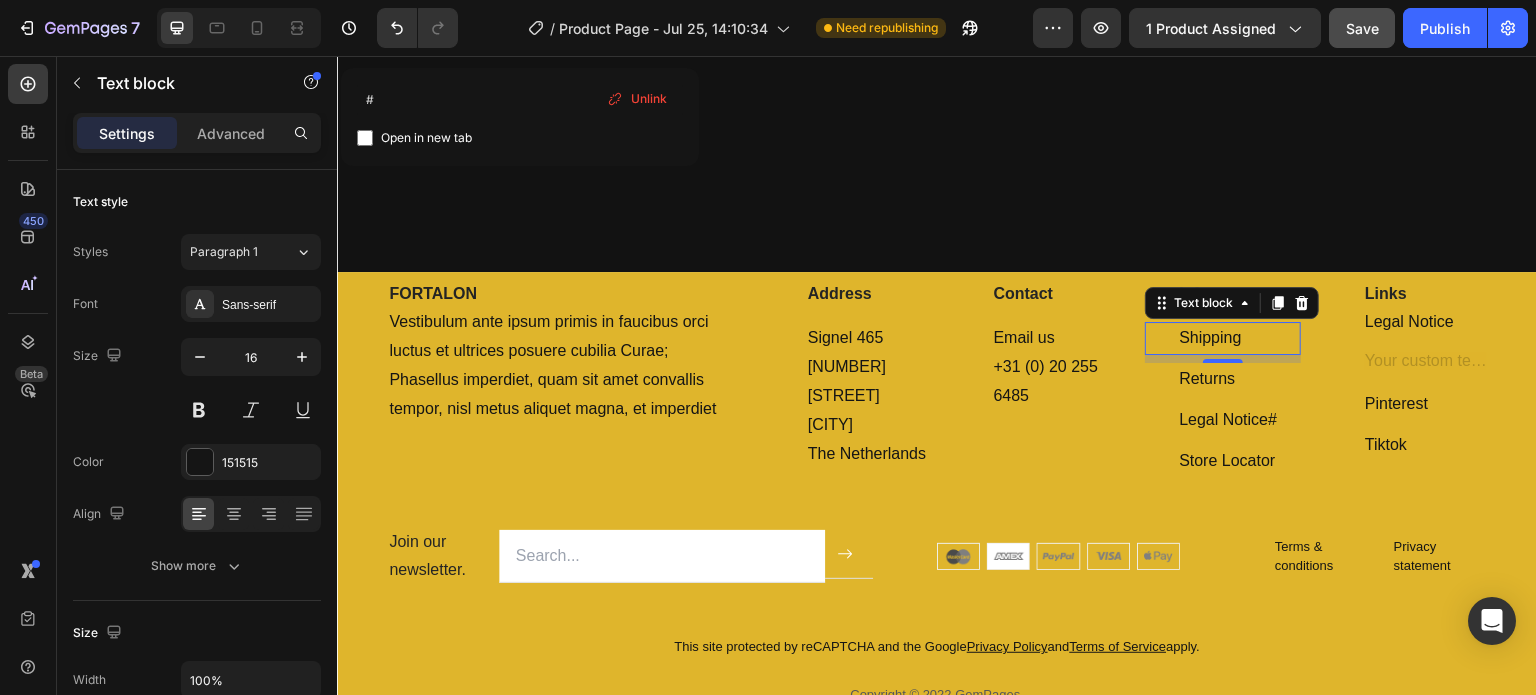 scroll, scrollTop: 5342, scrollLeft: 0, axis: vertical 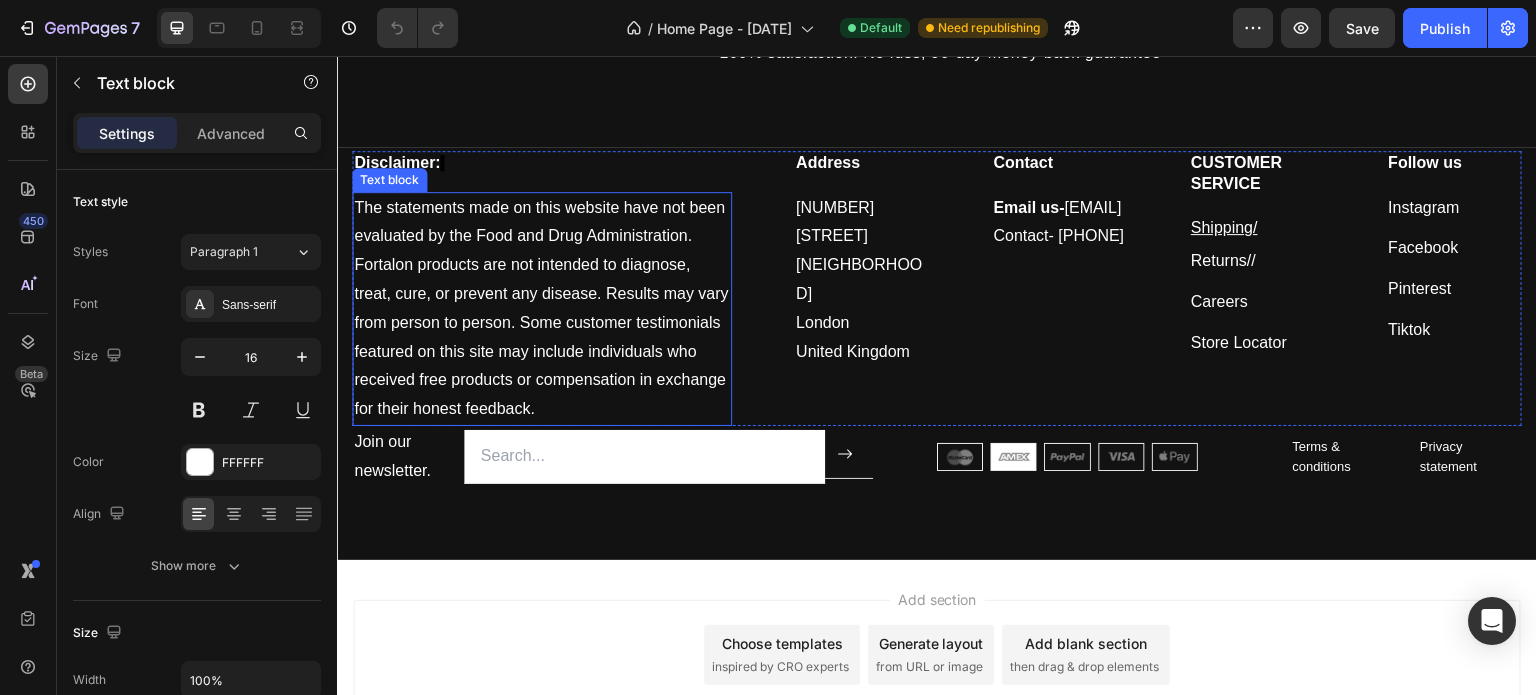 click on "The statements made on this website have not been evaluated by the Food and Drug Administration. Fortalon products are not intended to diagnose, treat, cure, or prevent any disease. Results may vary from person to person. Some customer testimonials featured on this site may include individuals who received free products or compensation in exchange for their honest feedback." at bounding box center [542, 309] 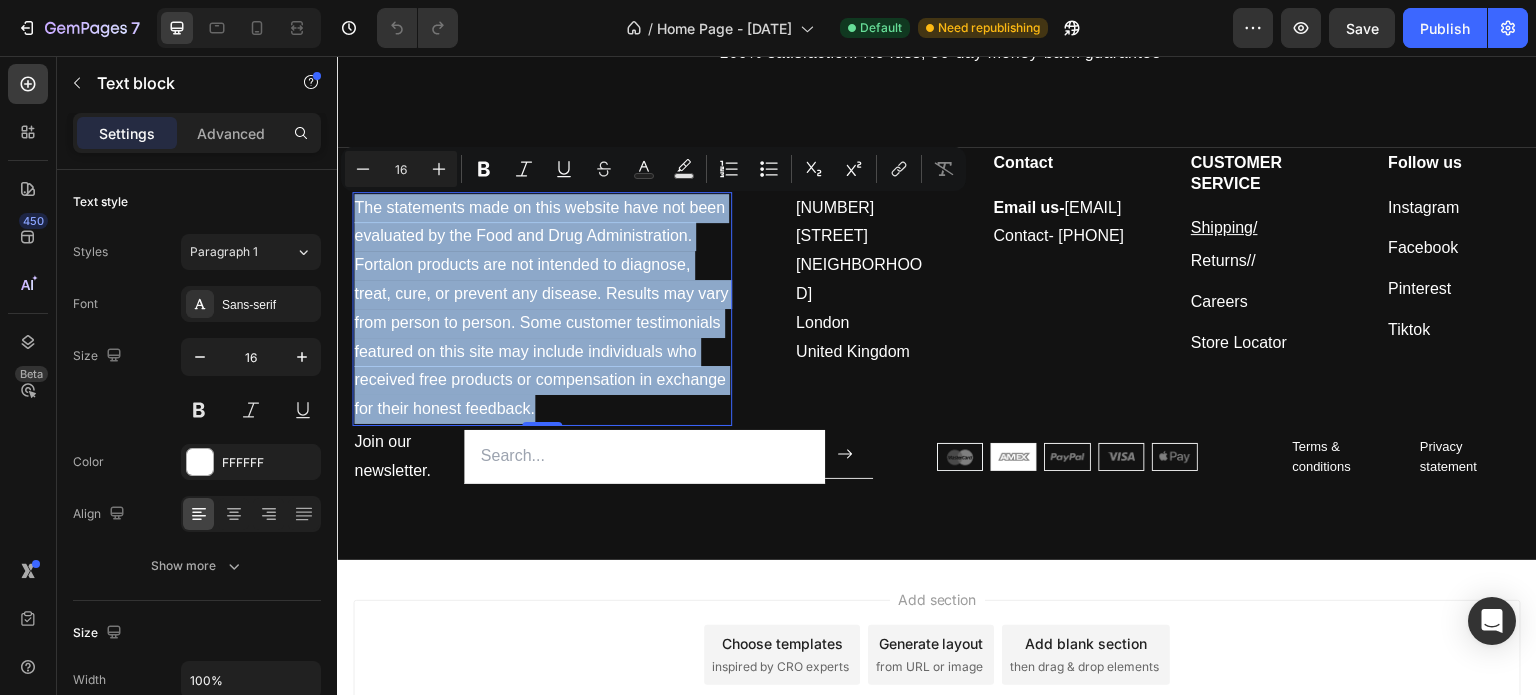 drag, startPoint x: 424, startPoint y: 442, endPoint x: 355, endPoint y: 159, distance: 291.29022 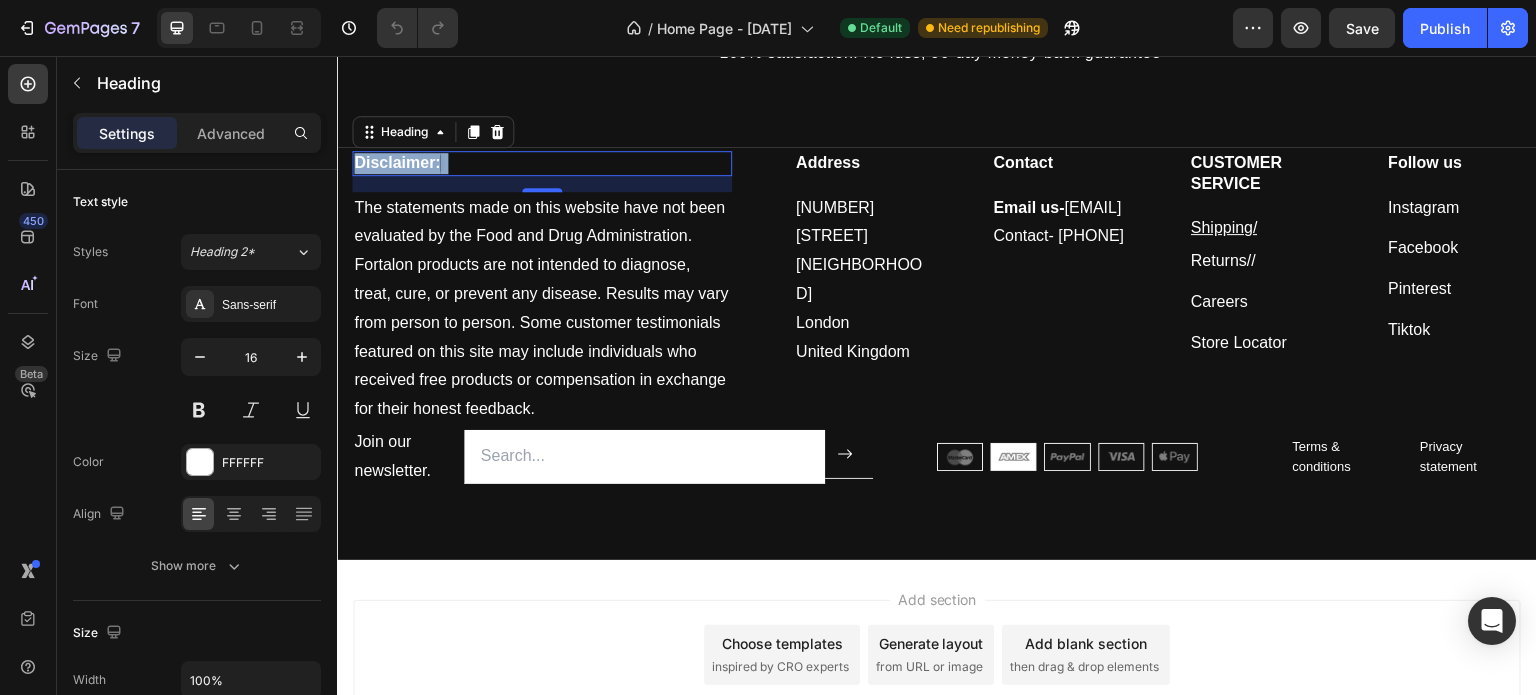 drag, startPoint x: 456, startPoint y: 164, endPoint x: 444, endPoint y: 155, distance: 15 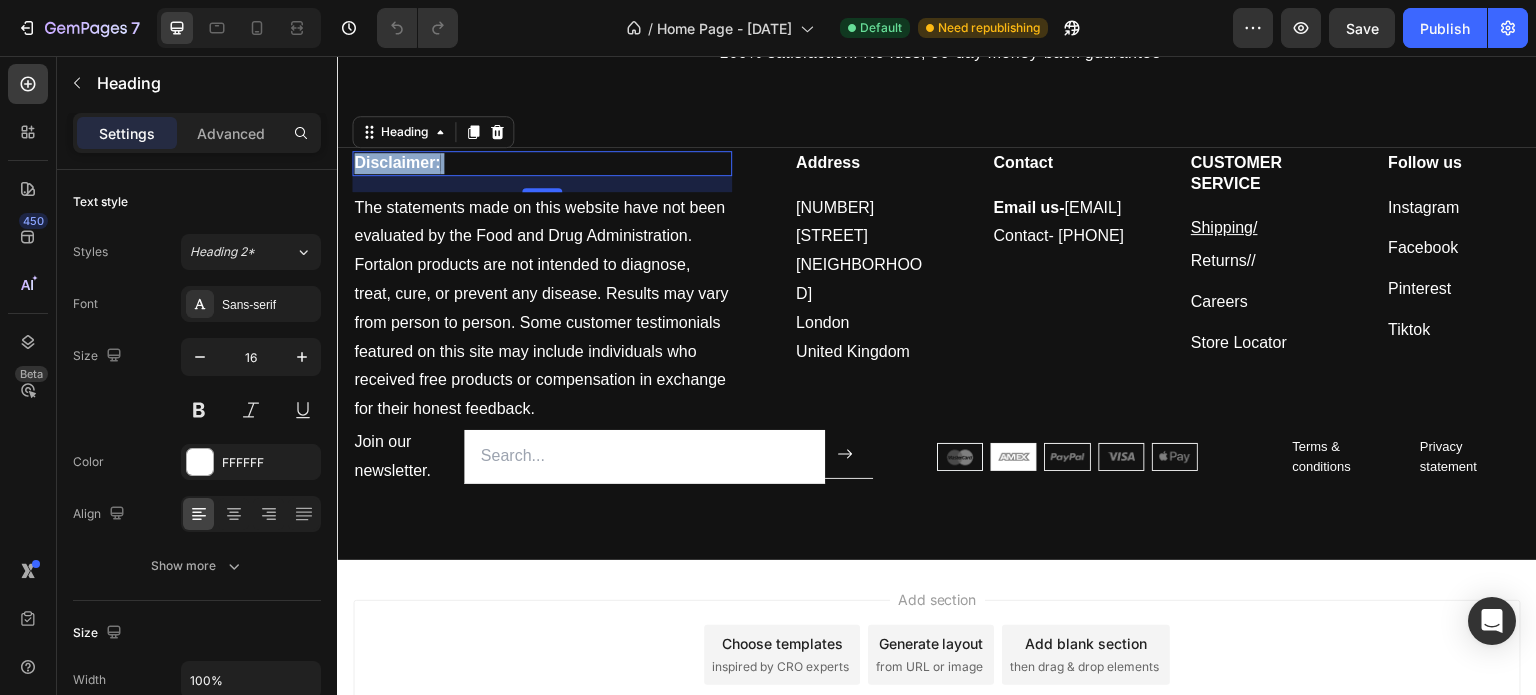 drag, startPoint x: 444, startPoint y: 155, endPoint x: 349, endPoint y: 157, distance: 95.02105 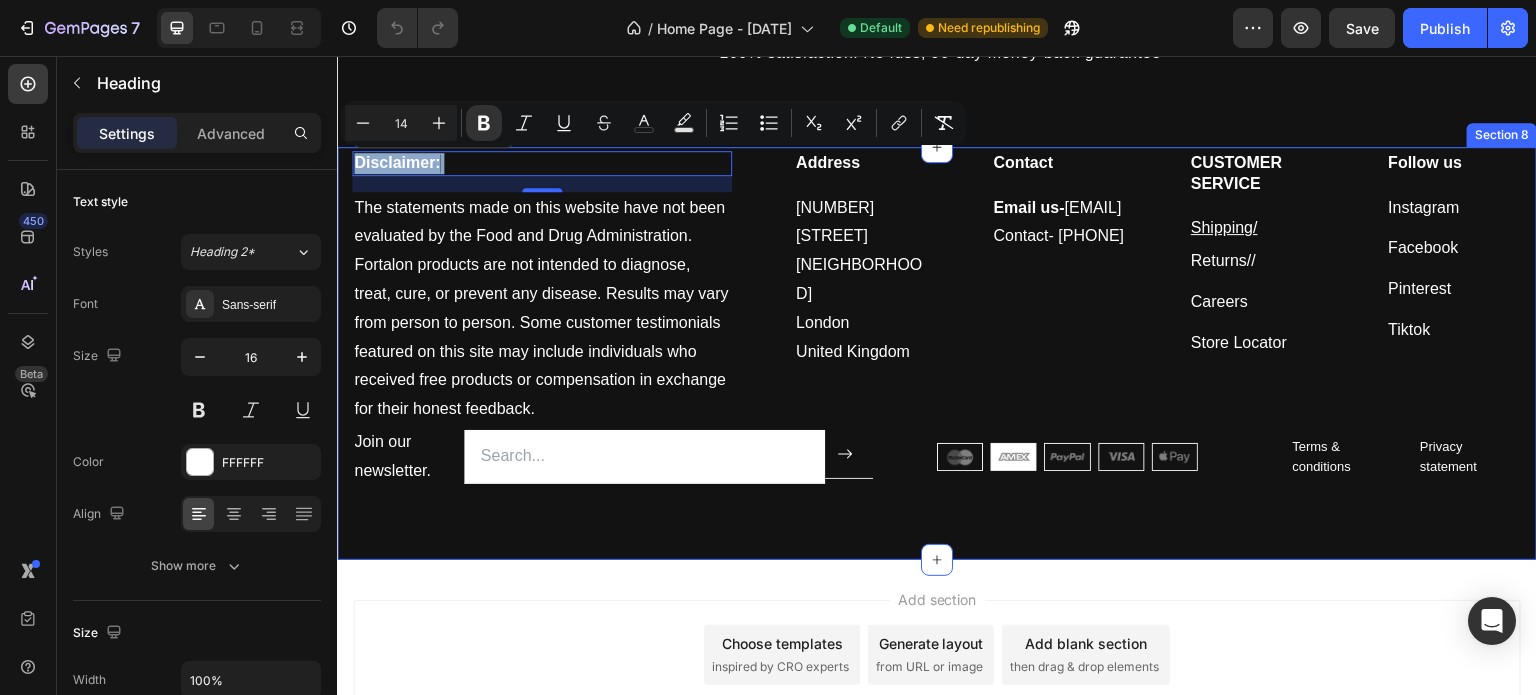 copy on "Disclaimer:" 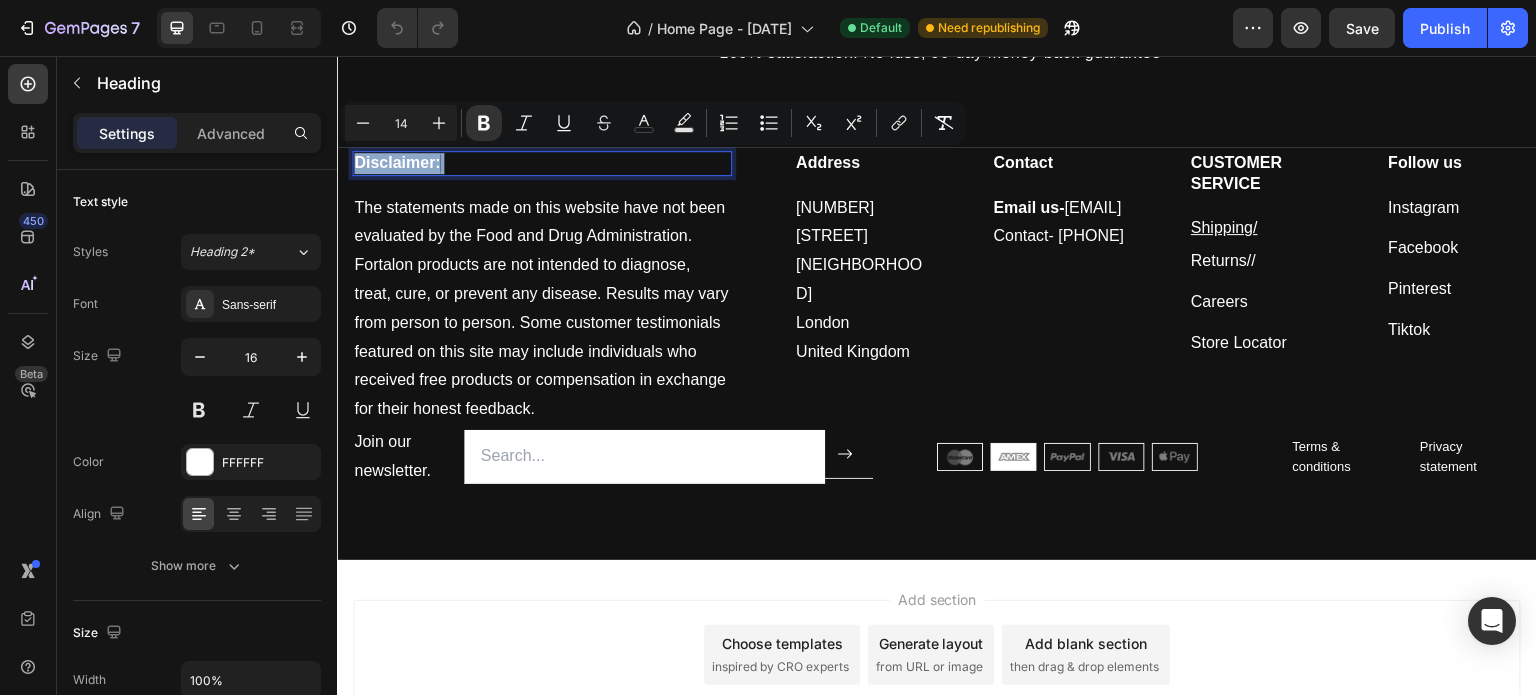 click on "Disclaimer:" at bounding box center (542, 163) 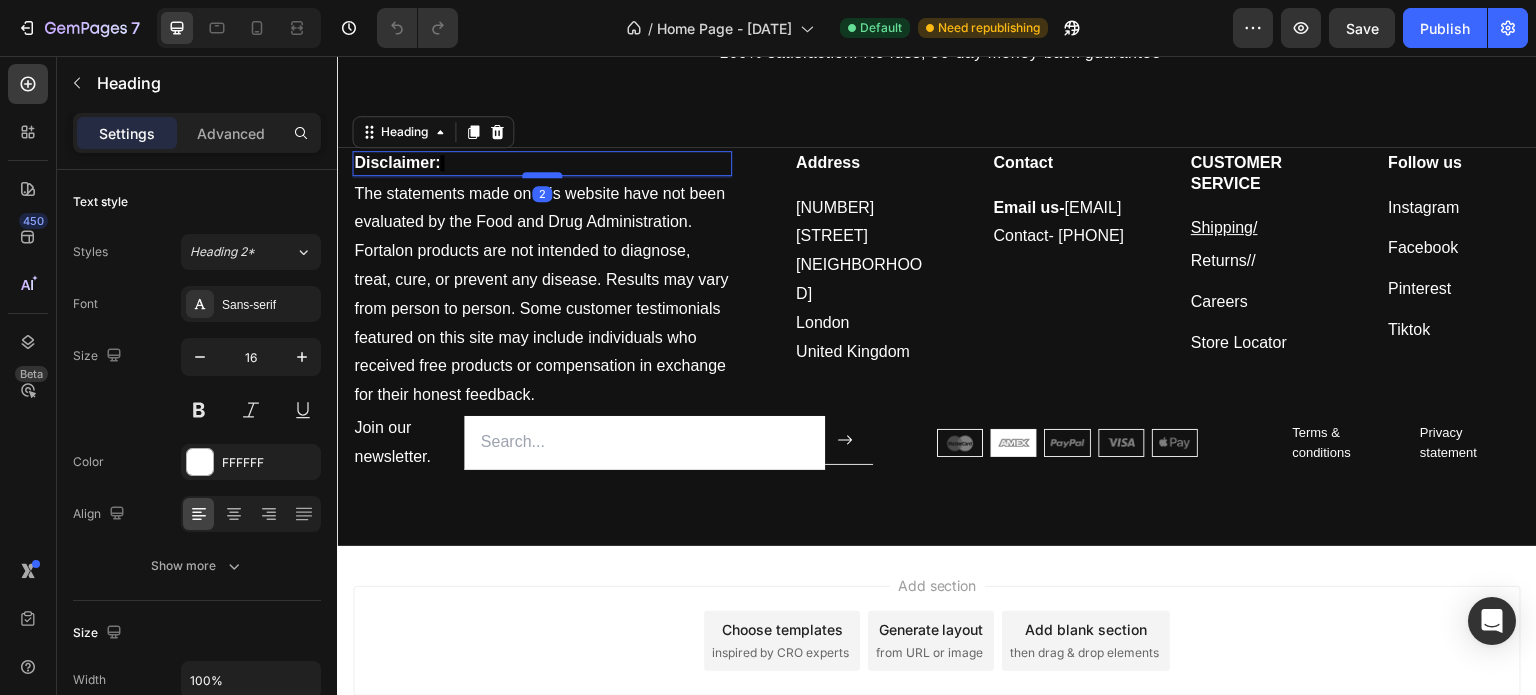 drag, startPoint x: 548, startPoint y: 188, endPoint x: 547, endPoint y: 175, distance: 13.038404 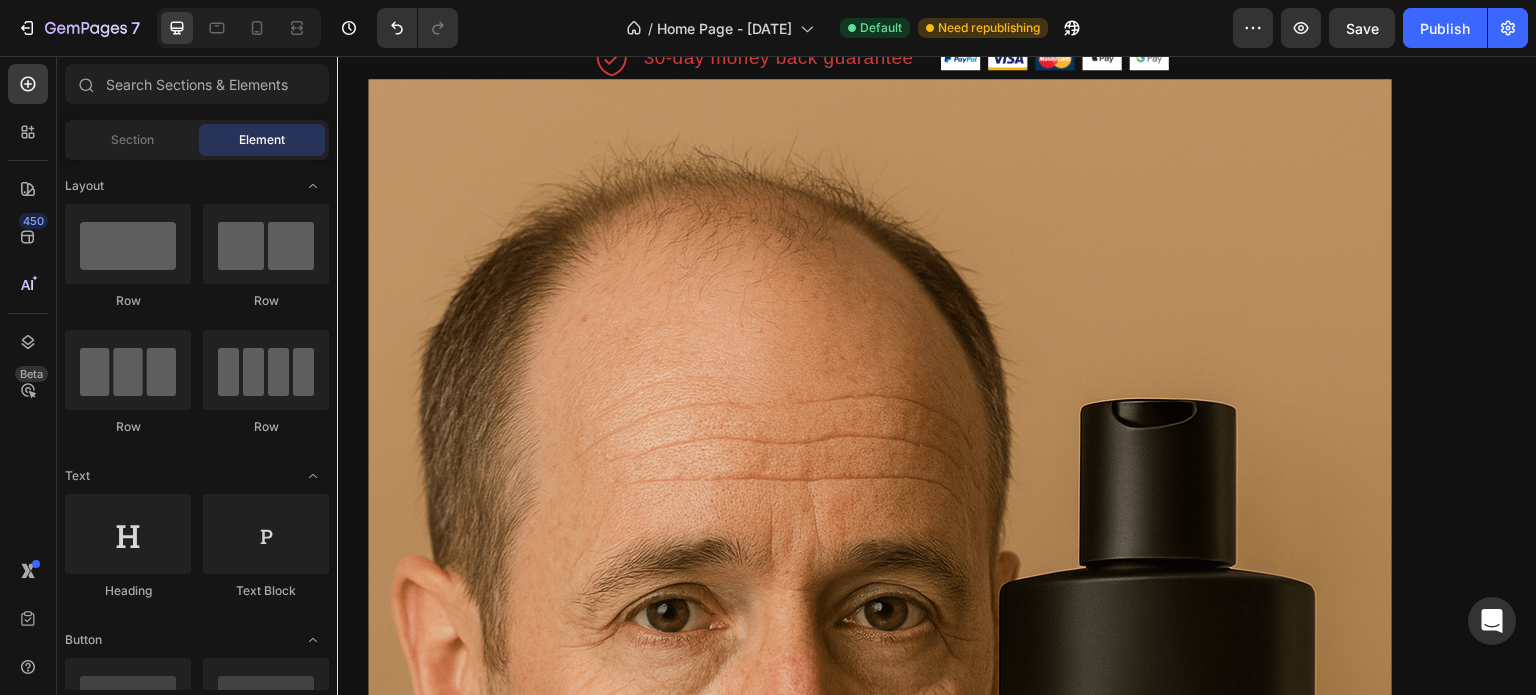 scroll, scrollTop: 0, scrollLeft: 0, axis: both 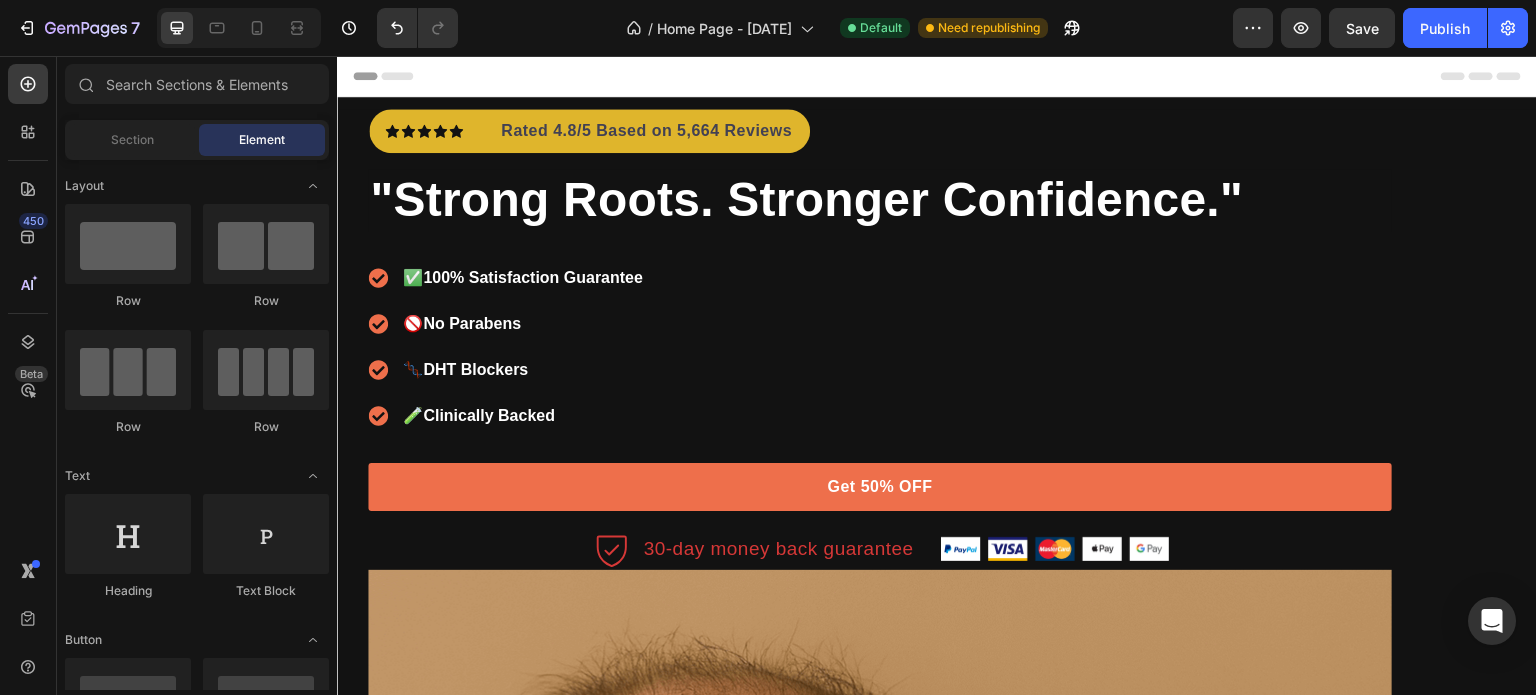 drag, startPoint x: 1524, startPoint y: 637, endPoint x: 1849, endPoint y: 57, distance: 664.8496 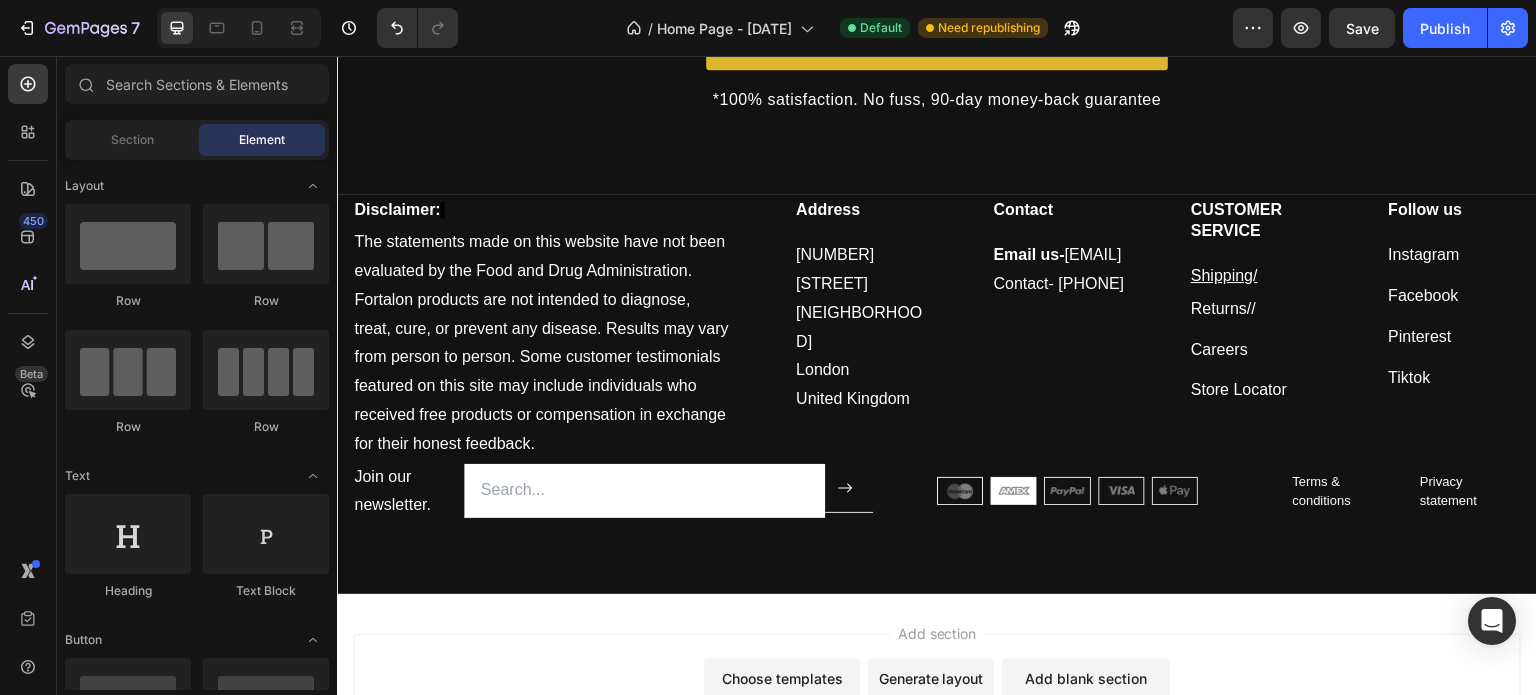 scroll, scrollTop: 5804, scrollLeft: 0, axis: vertical 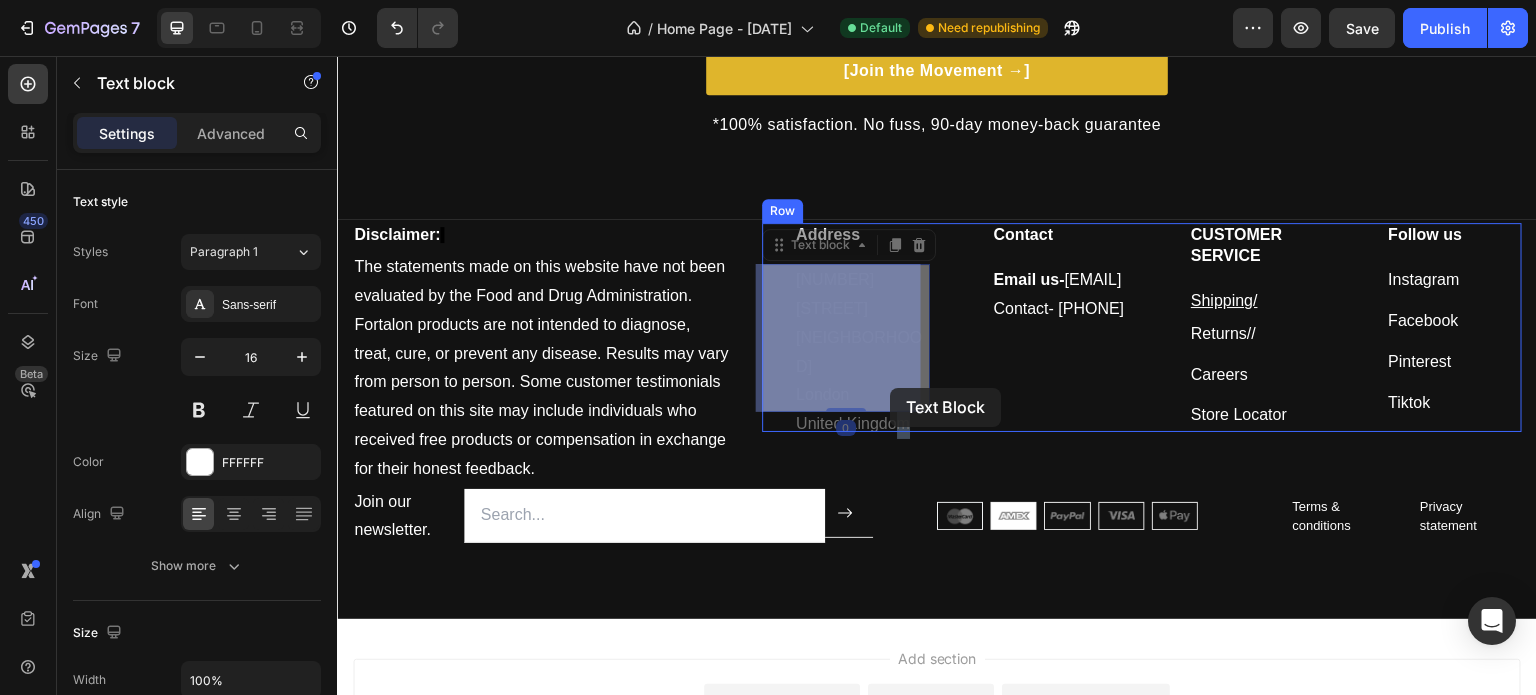 drag, startPoint x: 910, startPoint y: 393, endPoint x: 890, endPoint y: 389, distance: 20.396078 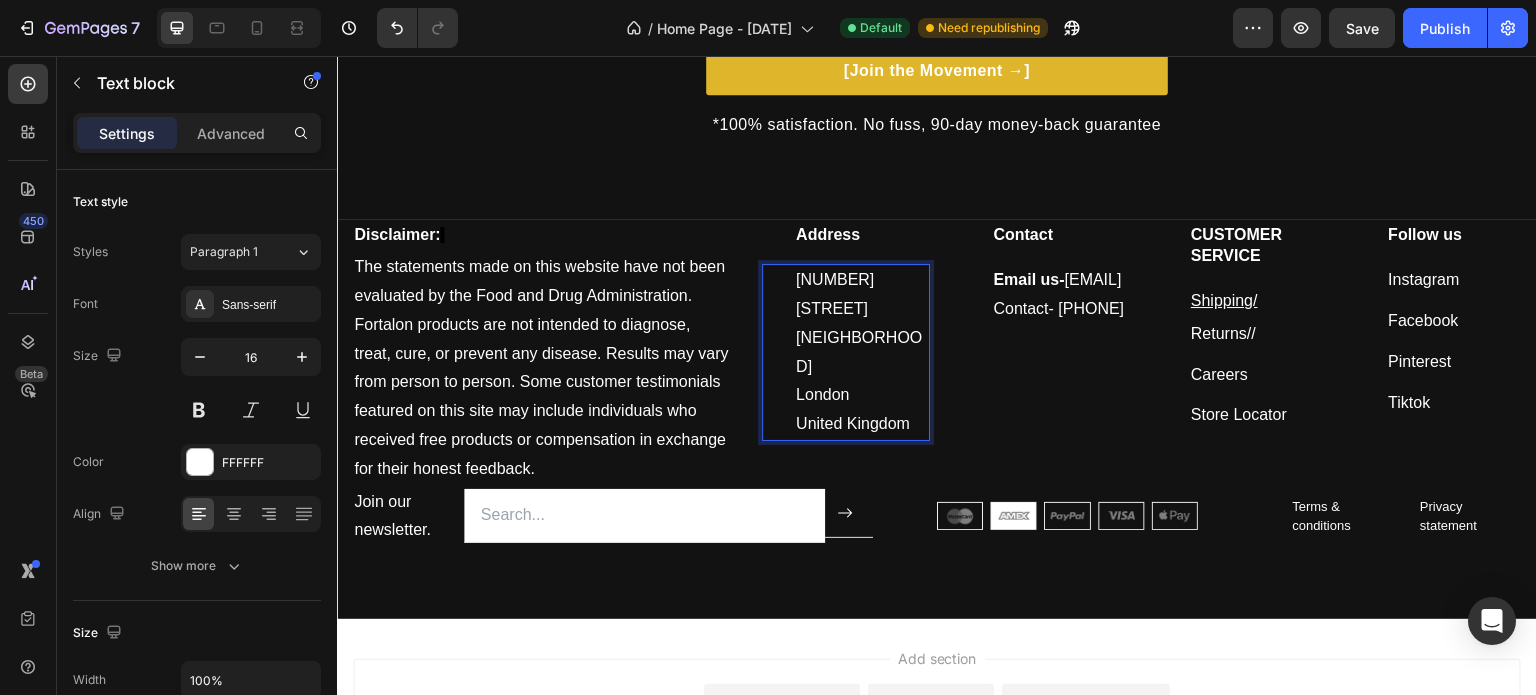 click on "United Kingdom" at bounding box center (862, 424) 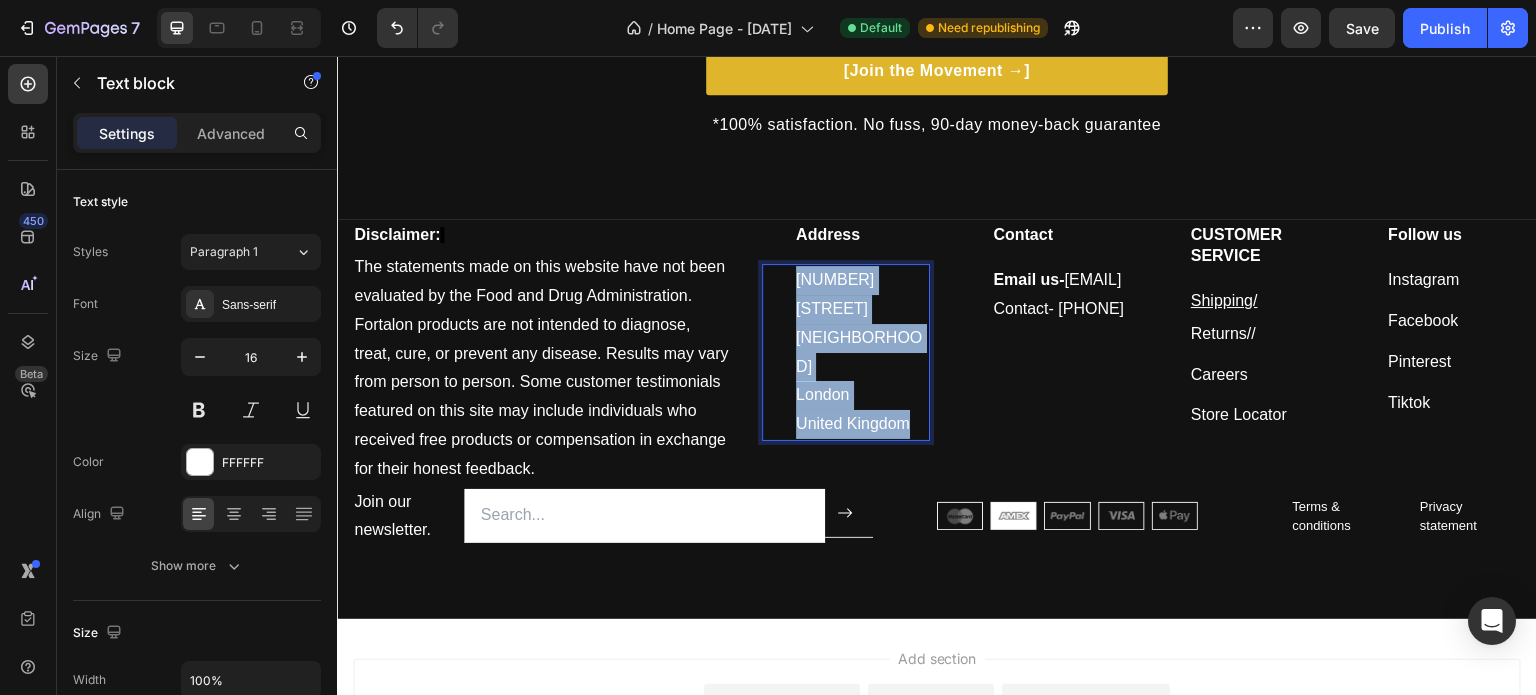 drag, startPoint x: 902, startPoint y: 393, endPoint x: 788, endPoint y: 286, distance: 156.34897 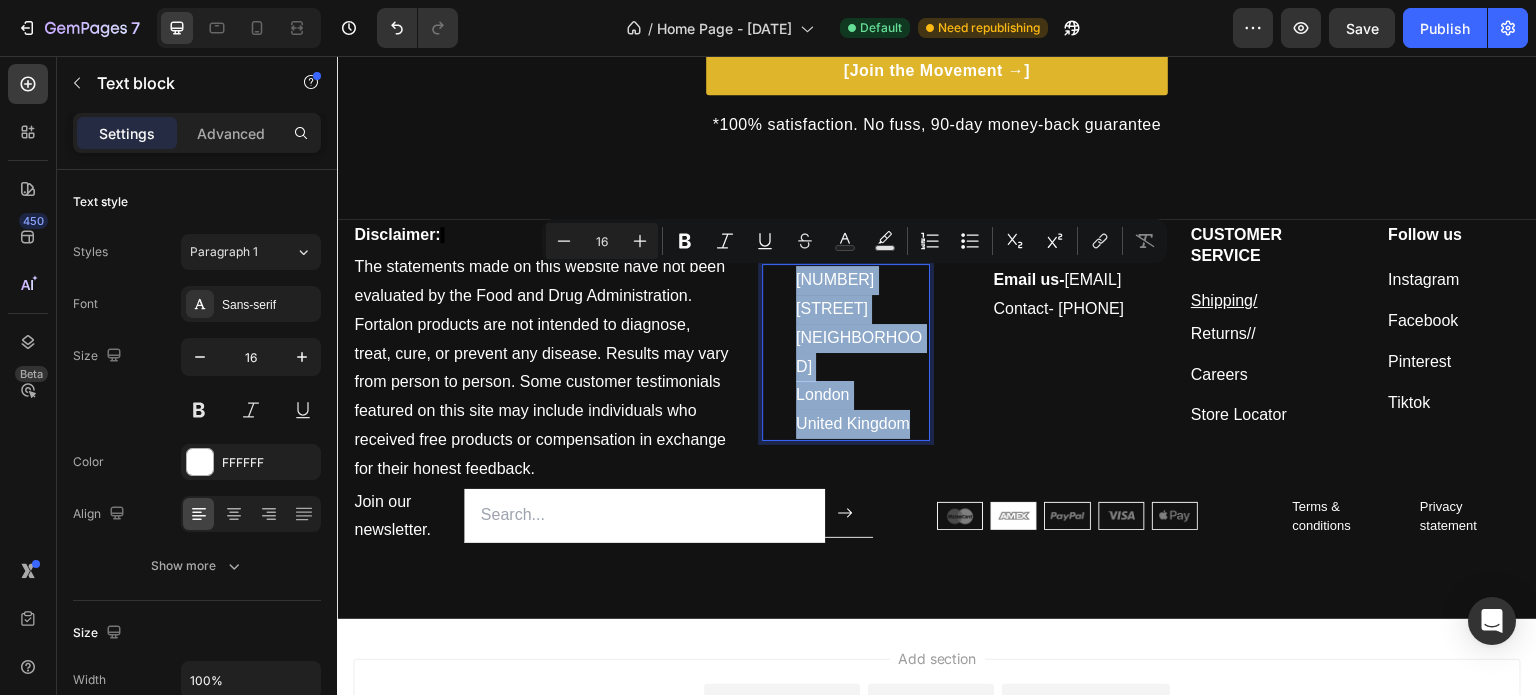 copy on "71-75 Shelton Street Covent Garden  London United Kingdom" 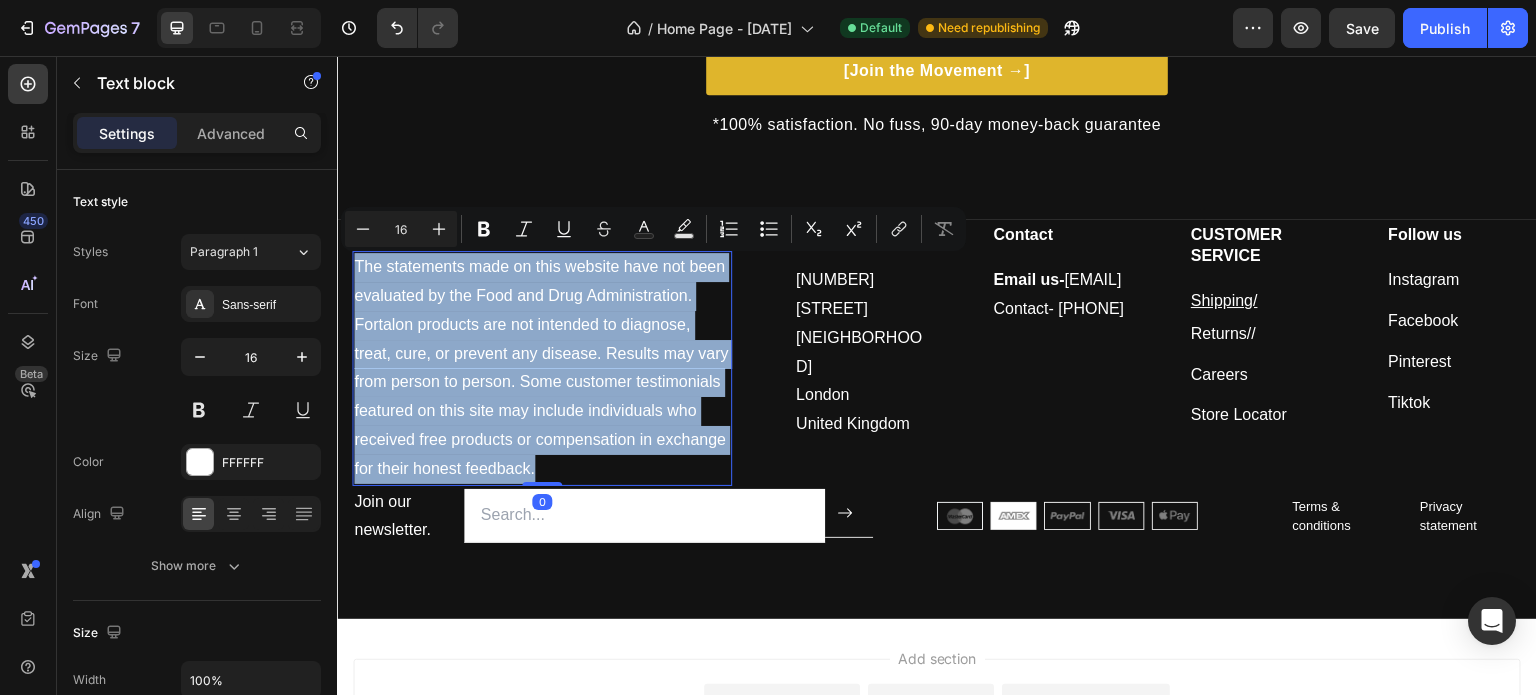 click on "The statements made on this website have not been evaluated by the Food and Drug Administration. Fortalon products are not intended to diagnose, treat, cure, or prevent any disease. Results may vary from person to person. Some customer testimonials featured on this site may include individuals who received free products or compensation in exchange for their honest feedback." at bounding box center (542, 368) 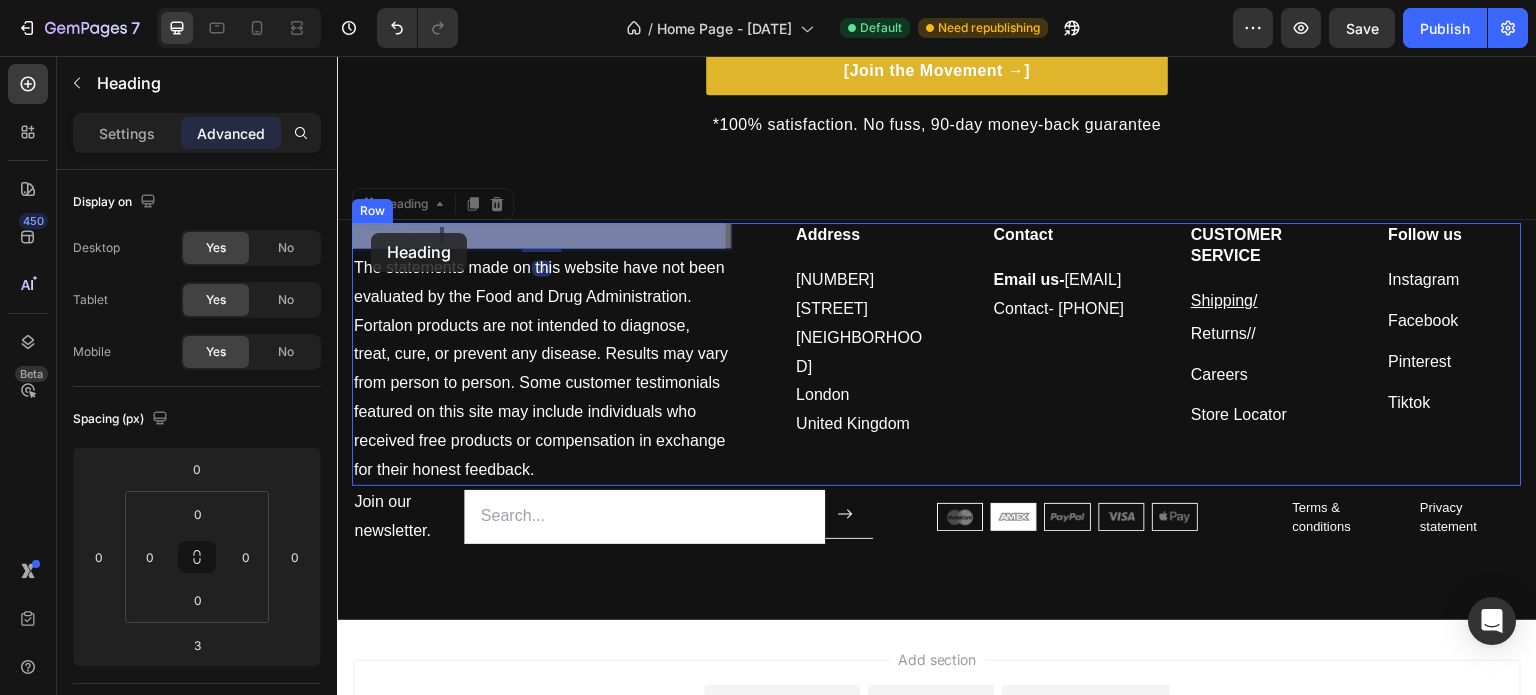drag, startPoint x: 450, startPoint y: 235, endPoint x: 371, endPoint y: 233, distance: 79.025314 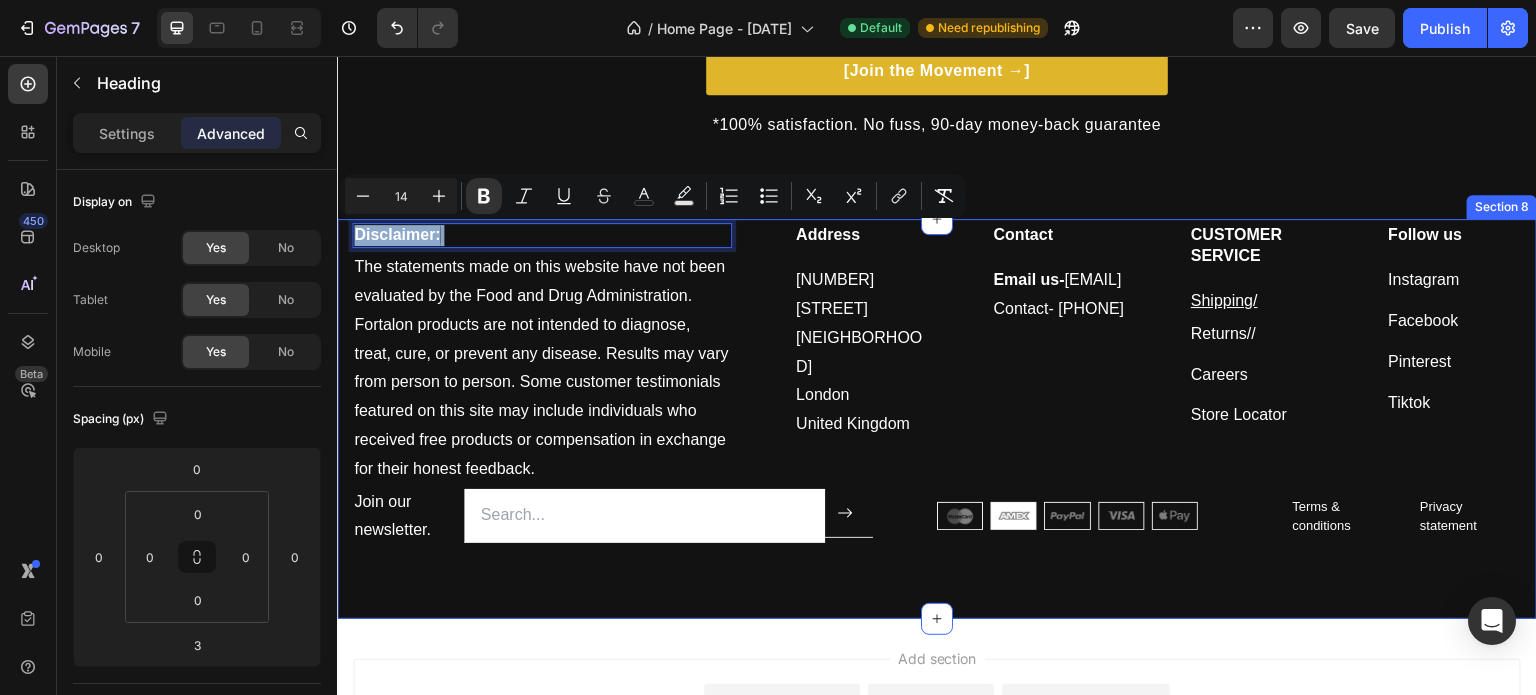 drag, startPoint x: 444, startPoint y: 233, endPoint x: 350, endPoint y: 242, distance: 94.42987 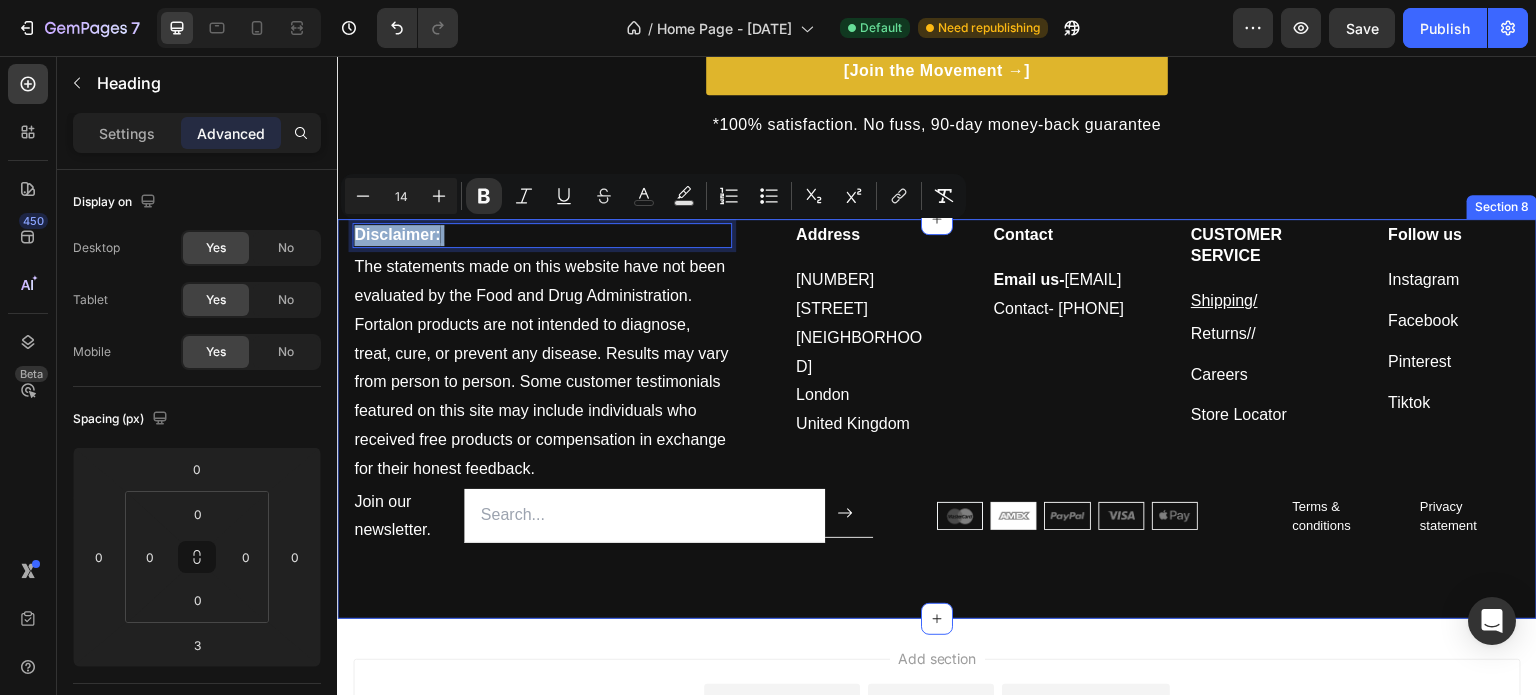 click on "Disclaimer:   Heading   3 The statements made on this website have not been evaluated by the Food and Drug Administration. Fortalon products are not intended to diagnose, treat, cure, or prevent any disease. Results may vary from person to person. Some customer testimonials featured on this site may include individuals who received free products or compensation in exchange for their honest feedback. Text block Address Heading 71-75 Shelton Street Covent Garden  London United Kingdom Text block Contact Heading Email us-  support@fortalon.com Contact- +447593091110 Text block CUSTOMER SERVICE Heading Shipping/ Text block Returns// Text block Careers Text block Store Locator Text block Follow us Heading Instagram Text block Facebook Text block Pinterest Text block Tiktok Text block Row Row Join our newsletter. Text block Email Field
Submit Button Row Newsletter Row Image Terms & conditions Text block Privacy statement Text block Row Row Section 8" at bounding box center [937, 419] 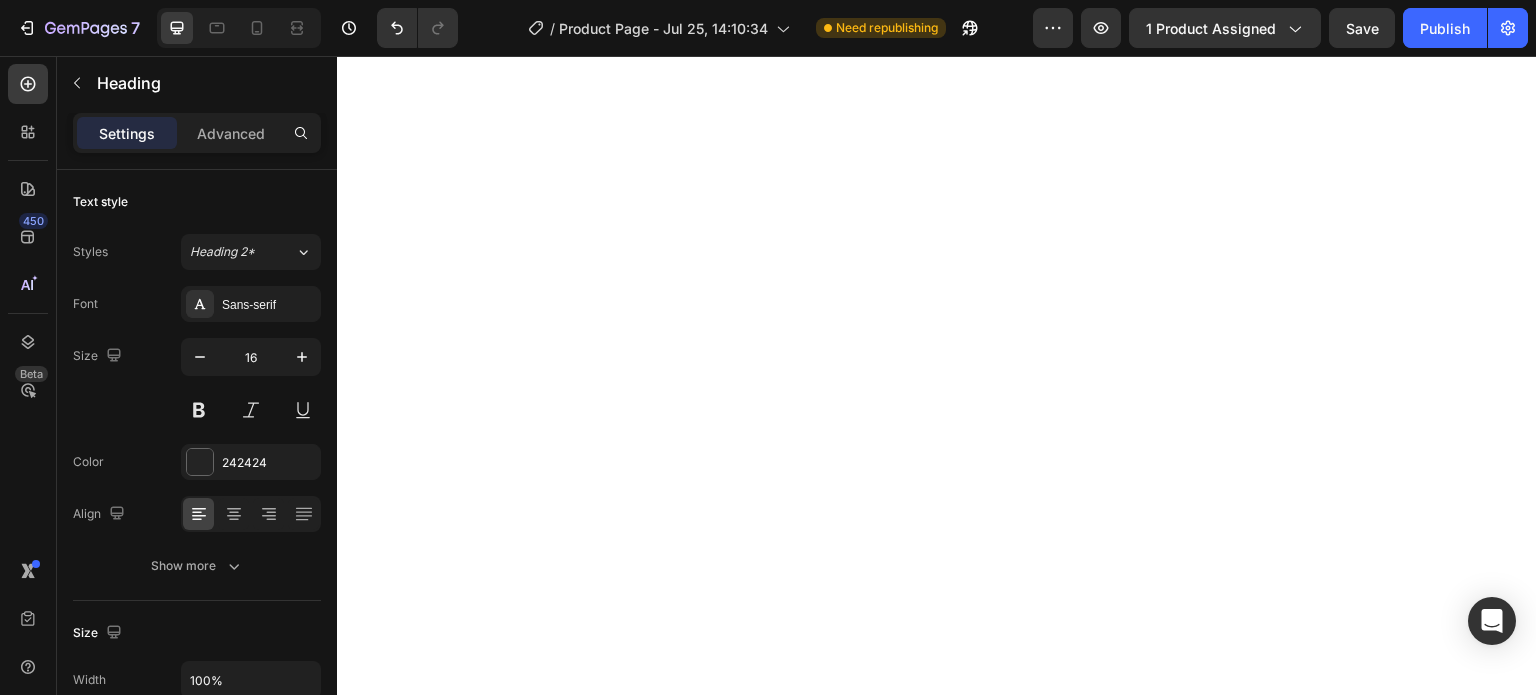scroll, scrollTop: 0, scrollLeft: 0, axis: both 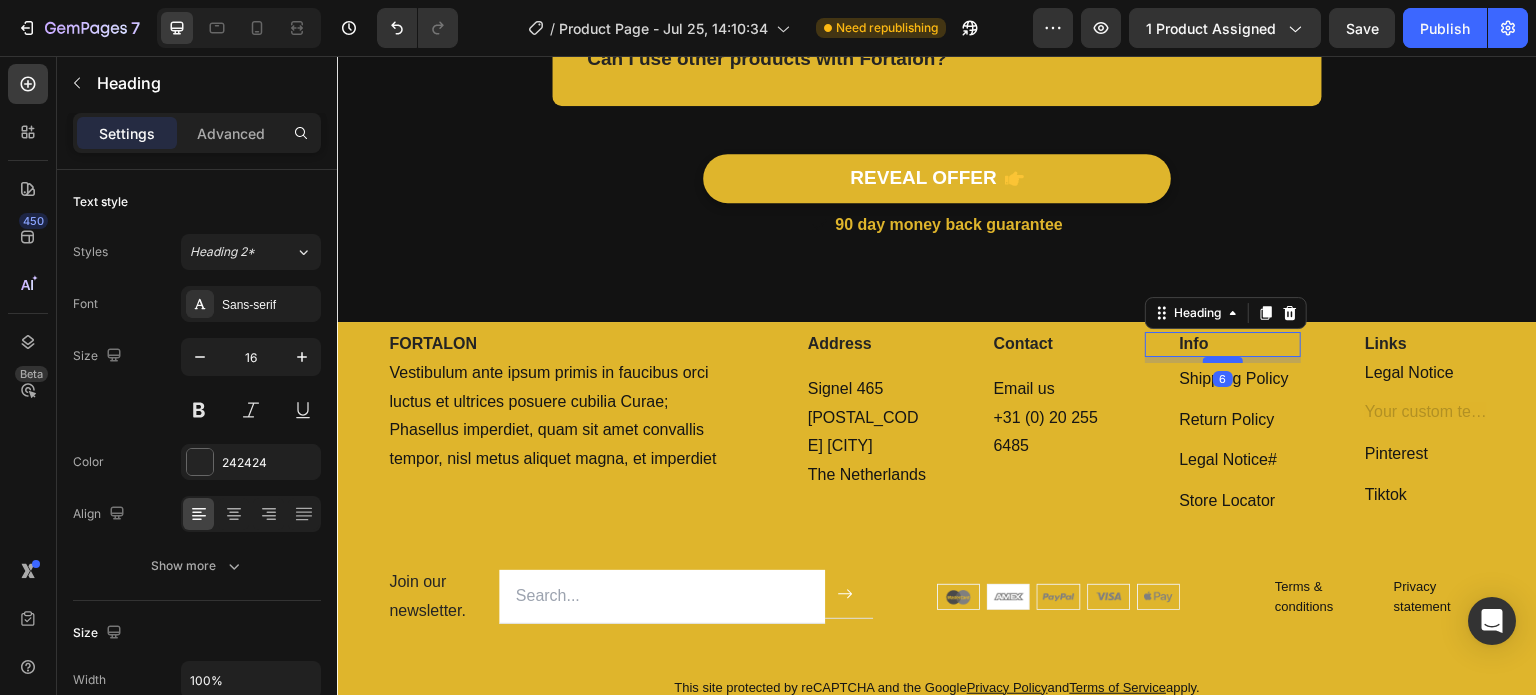 drag, startPoint x: 337, startPoint y: 56, endPoint x: 1218, endPoint y: 354, distance: 930.035 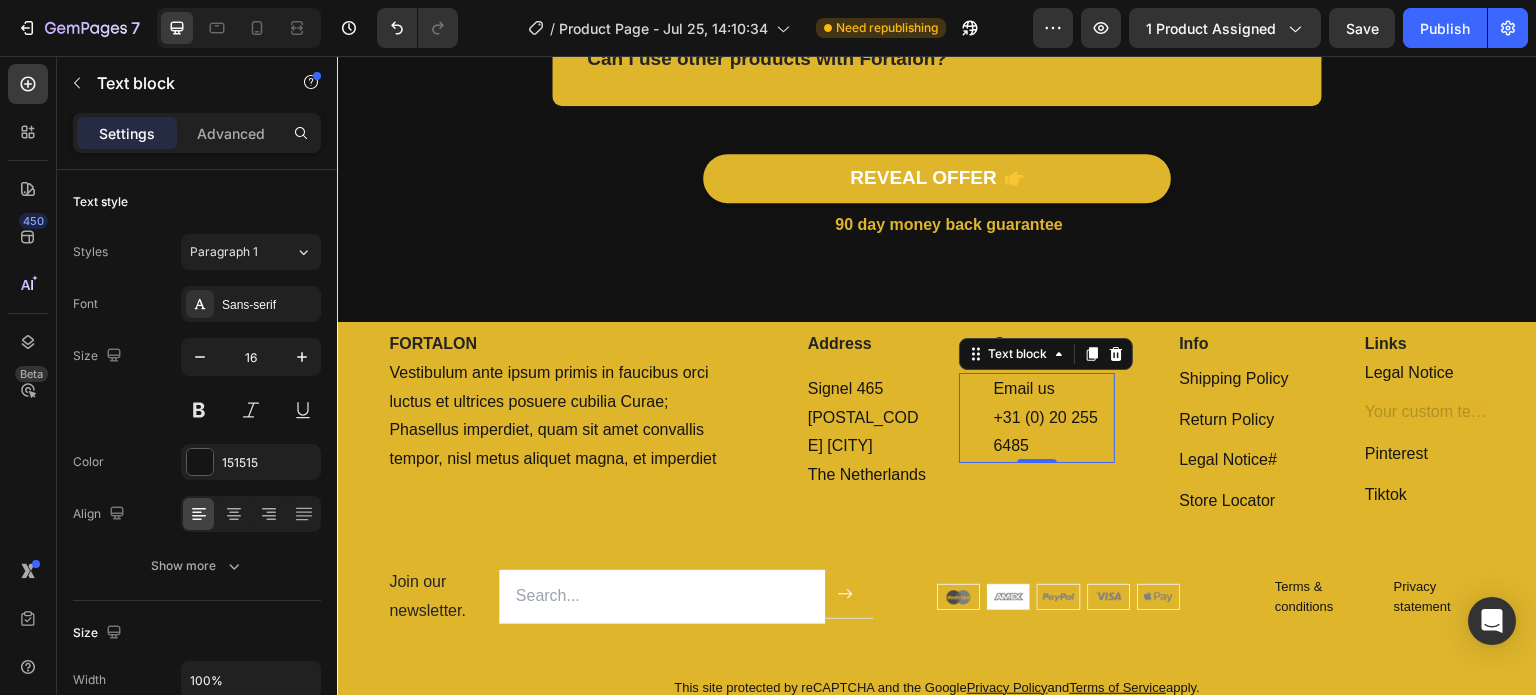 click on "Email us +31 (0) 20 255 6485" at bounding box center (1053, 418) 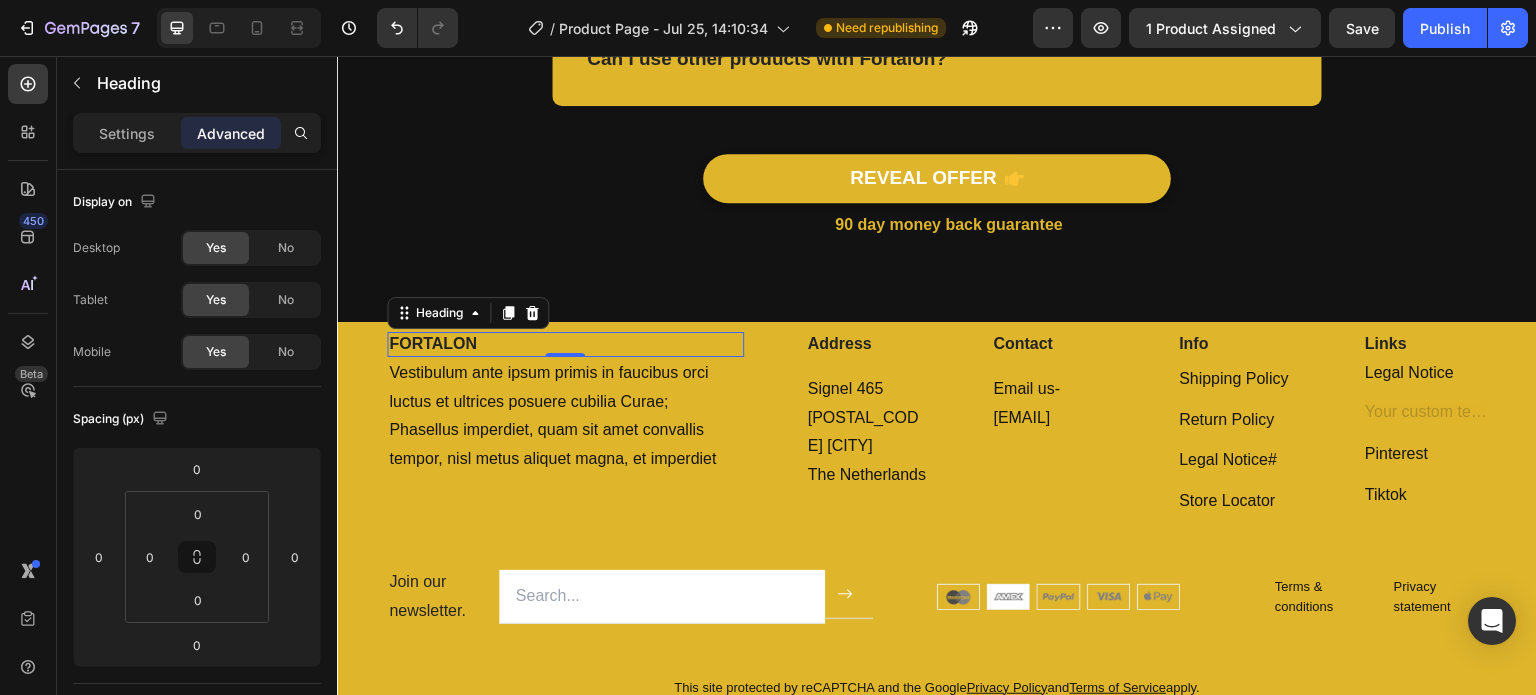 click on "FORTALON" at bounding box center (565, 344) 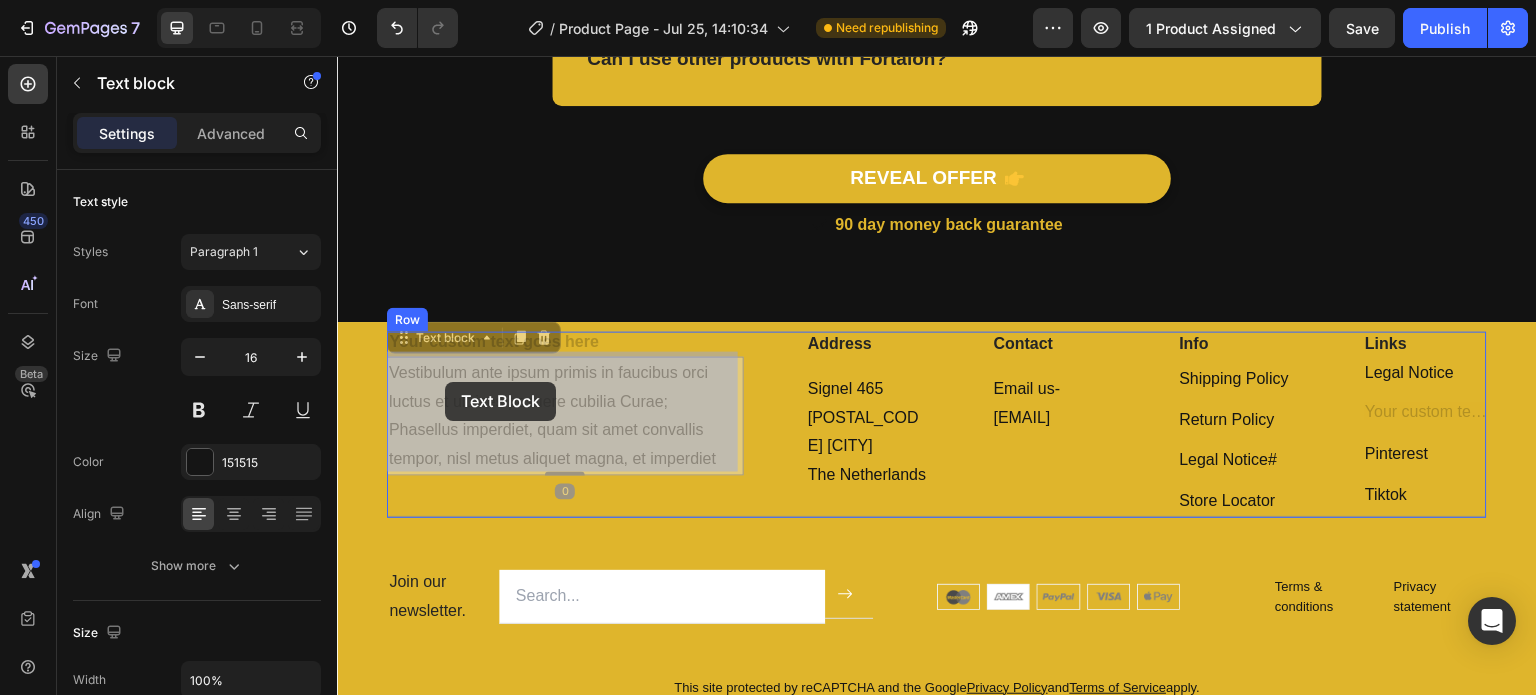 drag, startPoint x: 725, startPoint y: 452, endPoint x: 442, endPoint y: 380, distance: 292.0154 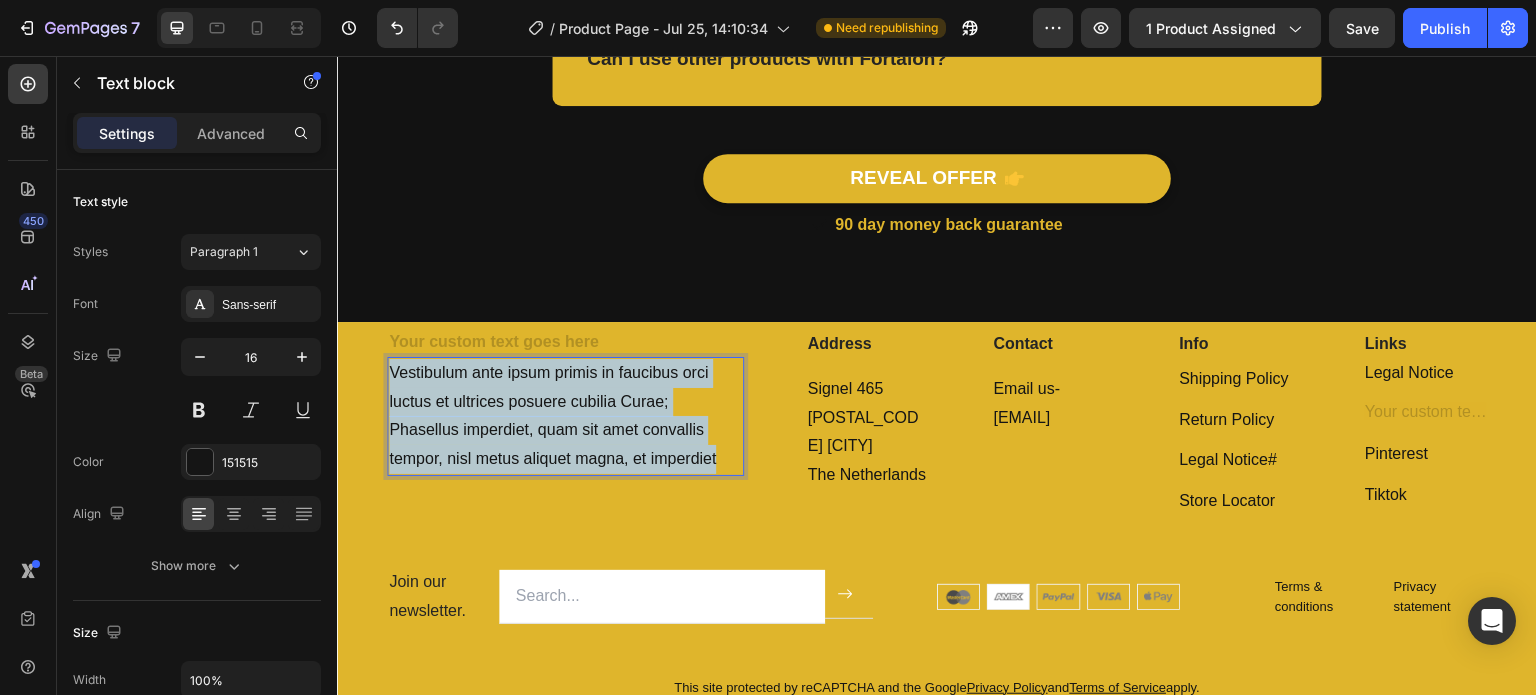 drag, startPoint x: 722, startPoint y: 456, endPoint x: 391, endPoint y: 370, distance: 341.98978 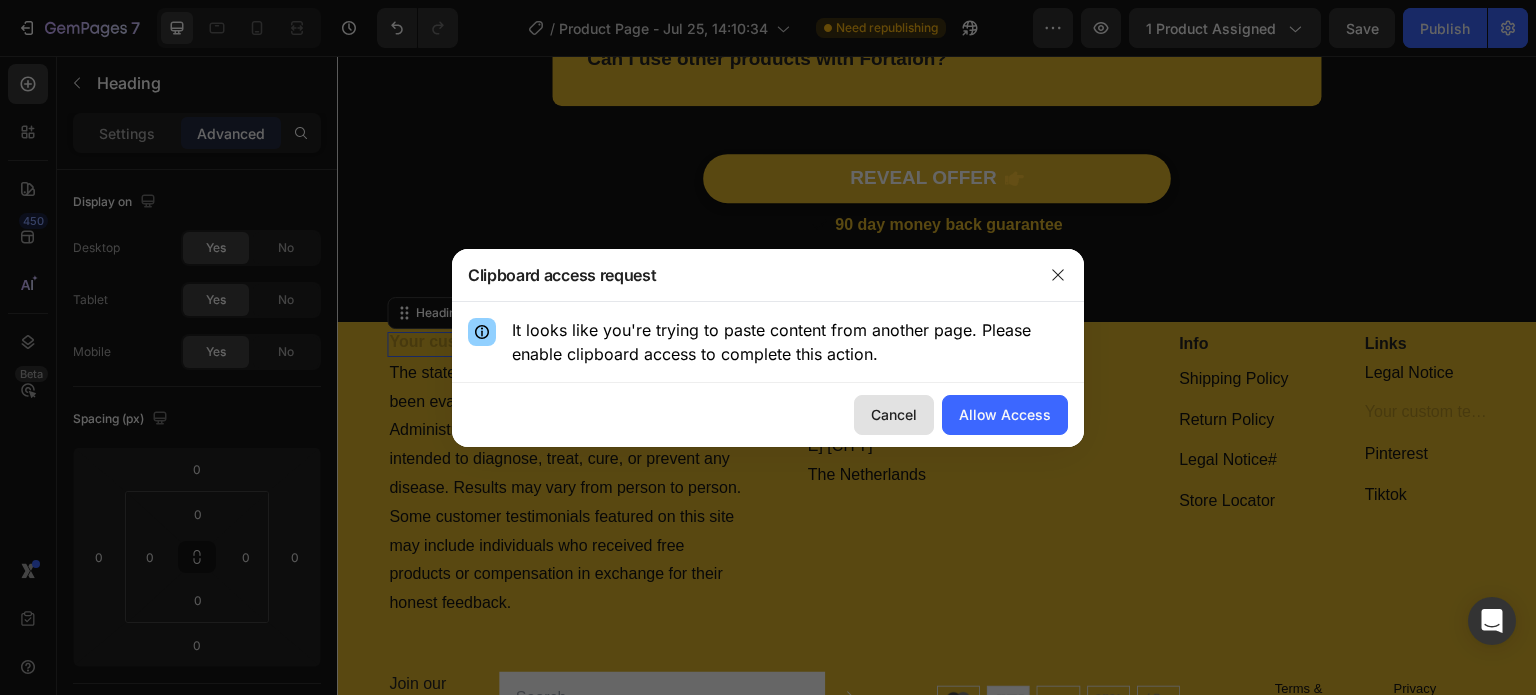click on "Cancel" at bounding box center (894, 414) 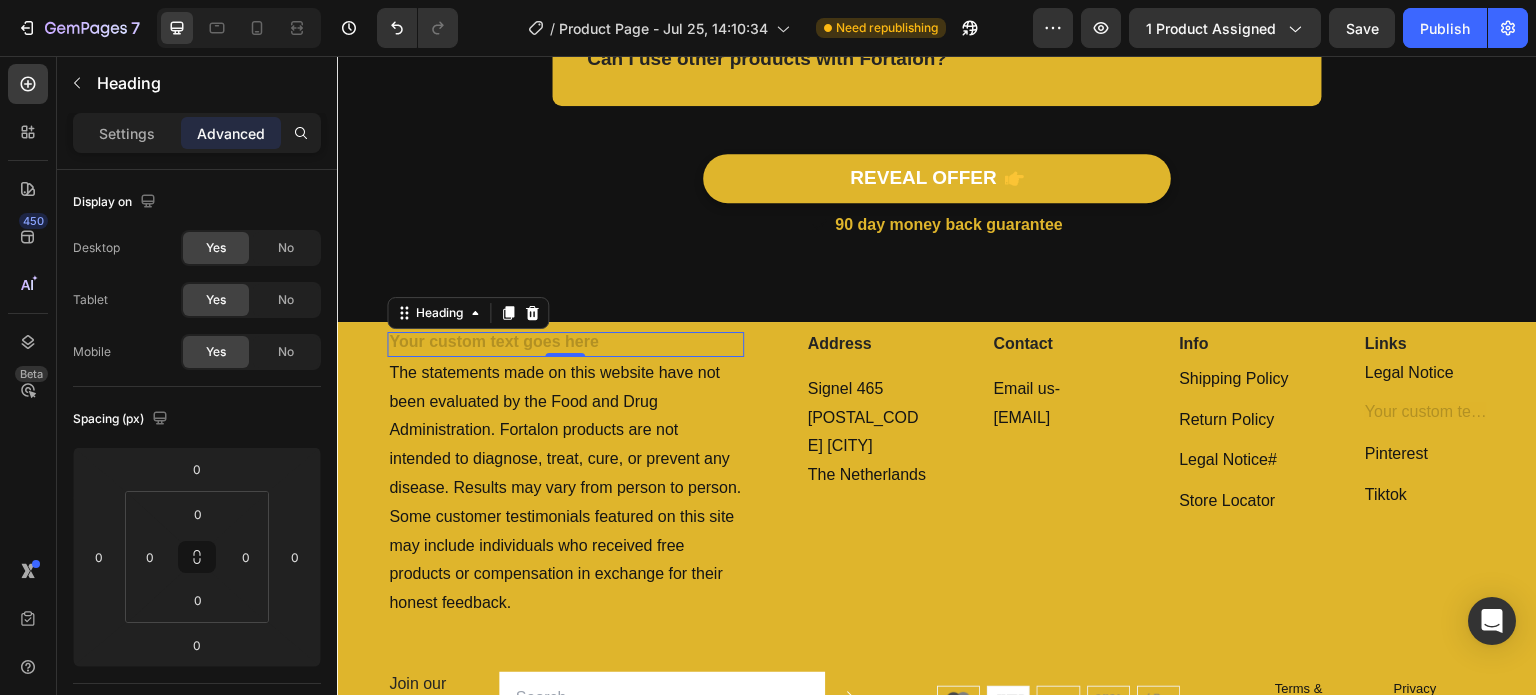 click at bounding box center [565, 344] 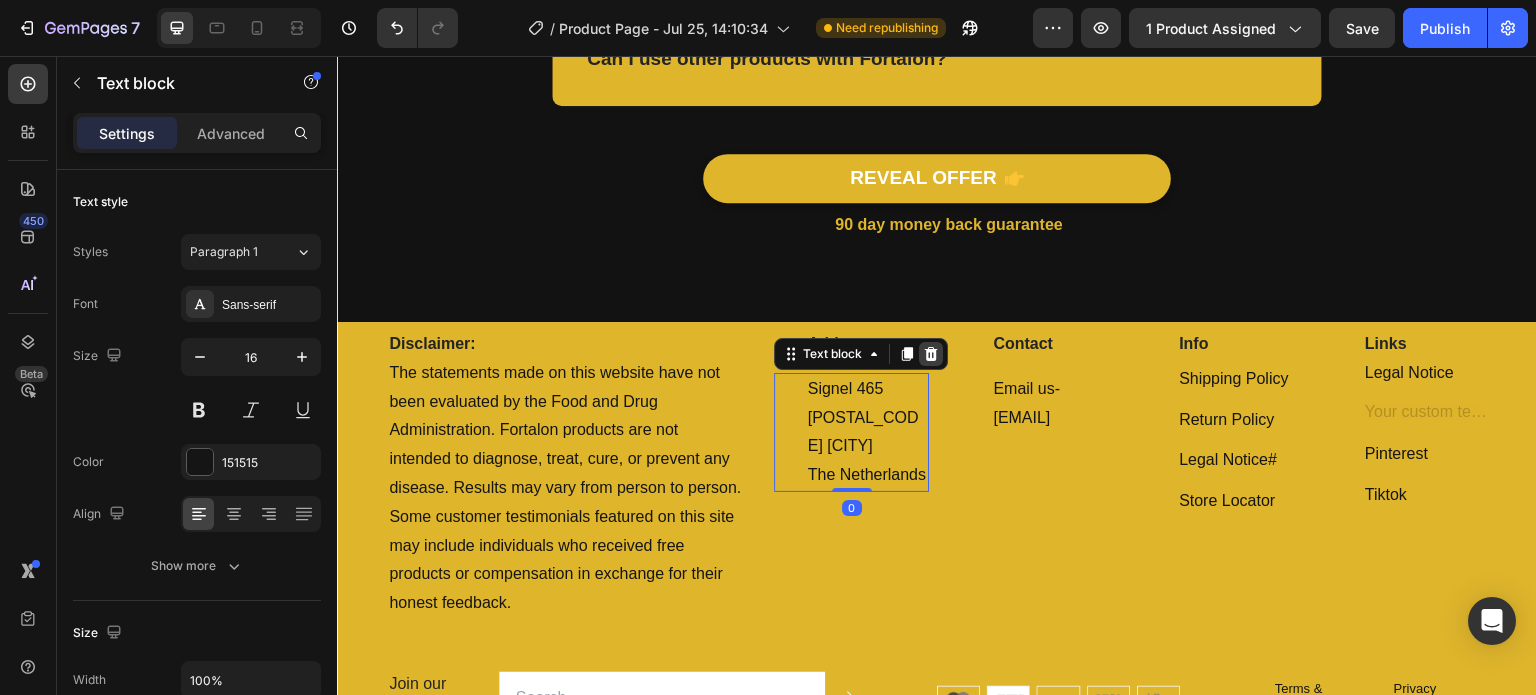 click 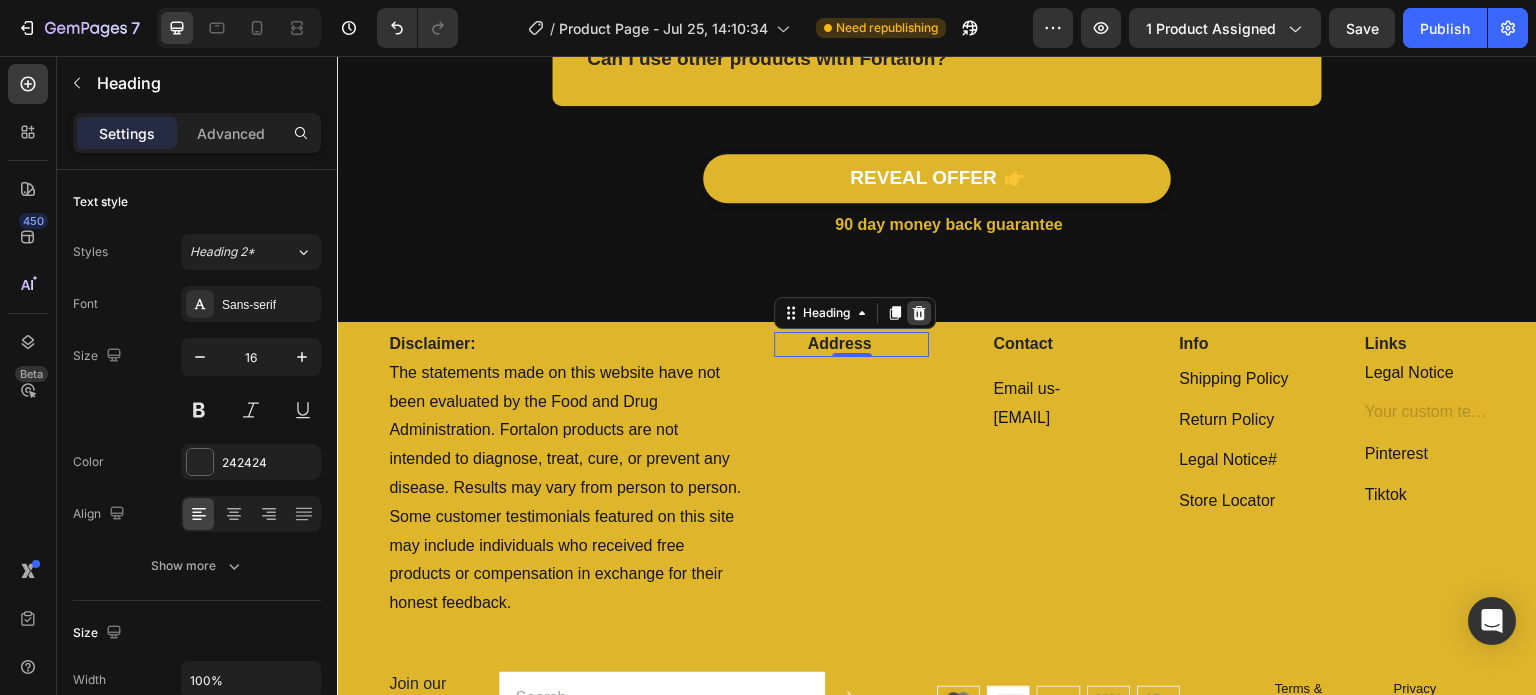 click 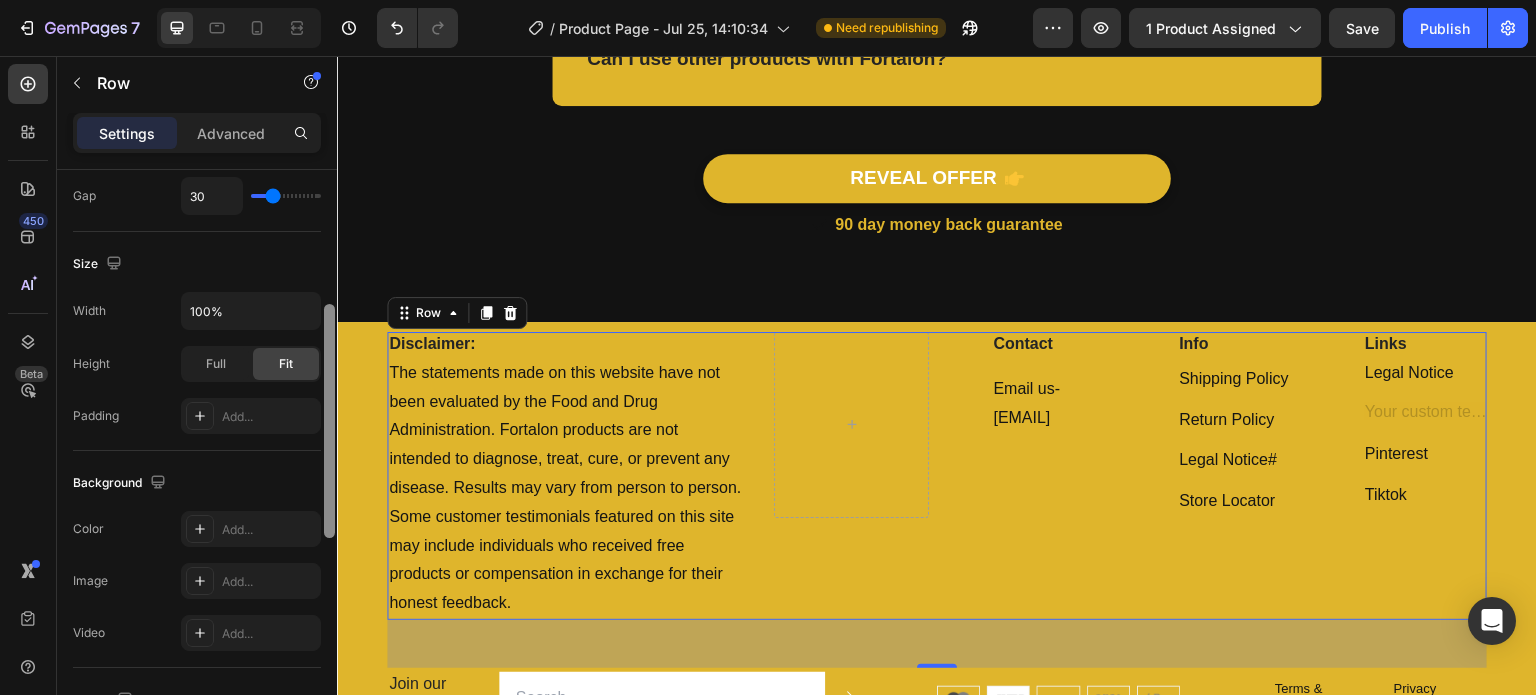 scroll, scrollTop: 493, scrollLeft: 0, axis: vertical 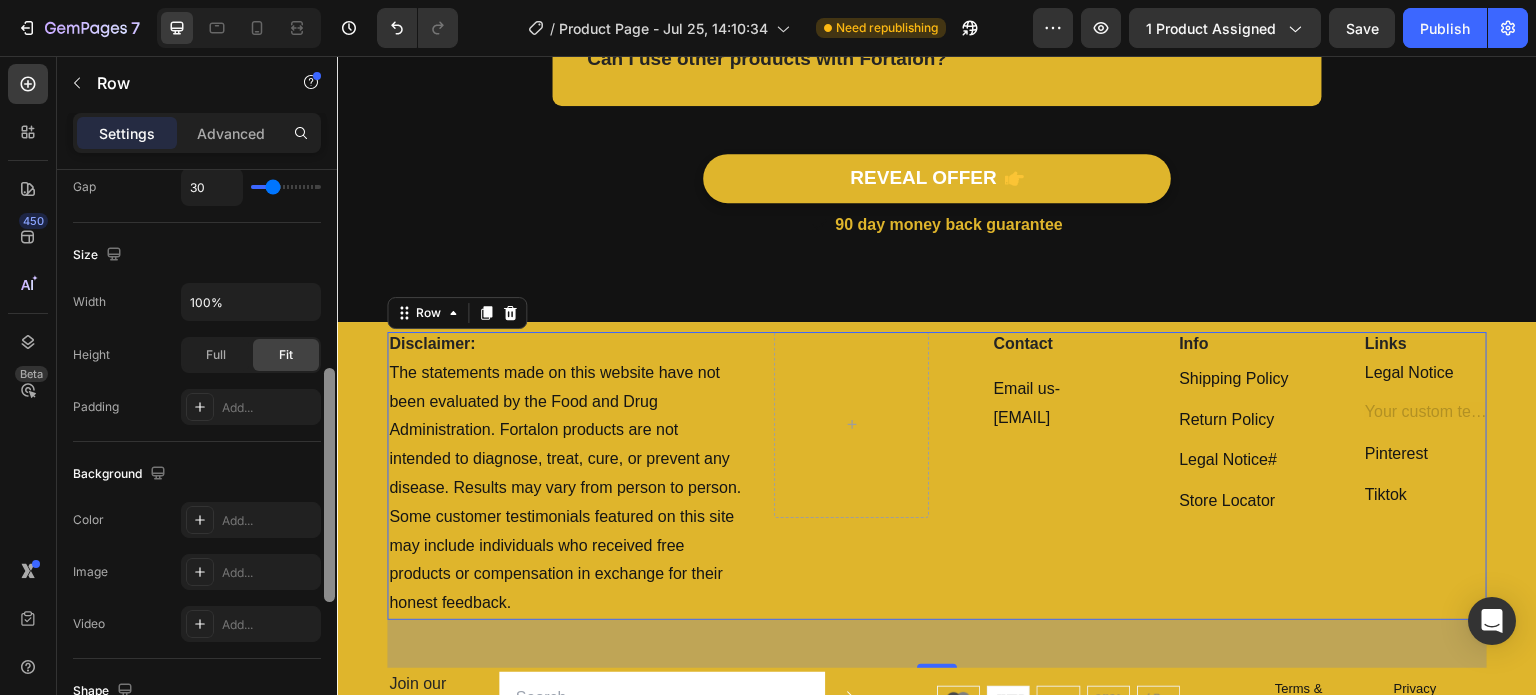 drag, startPoint x: 325, startPoint y: 233, endPoint x: 336, endPoint y: 432, distance: 199.30379 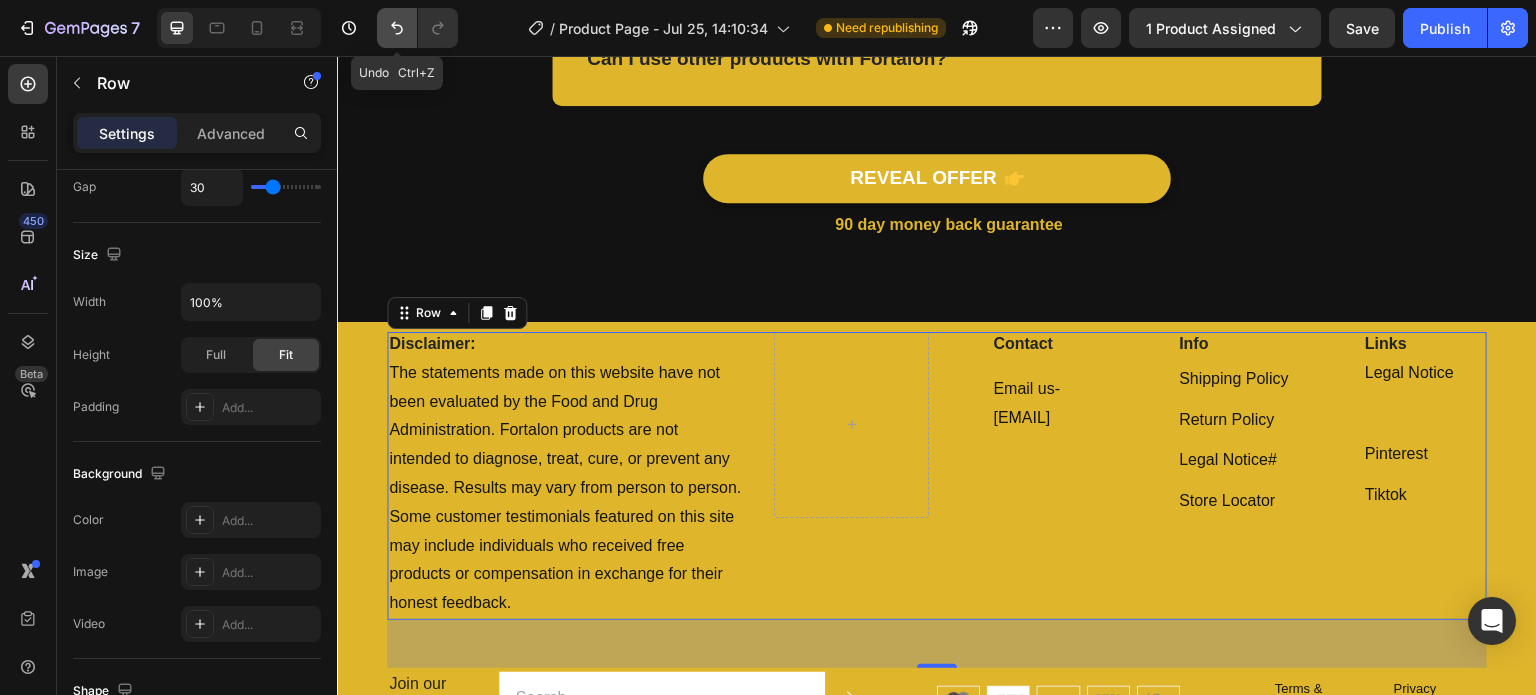 click 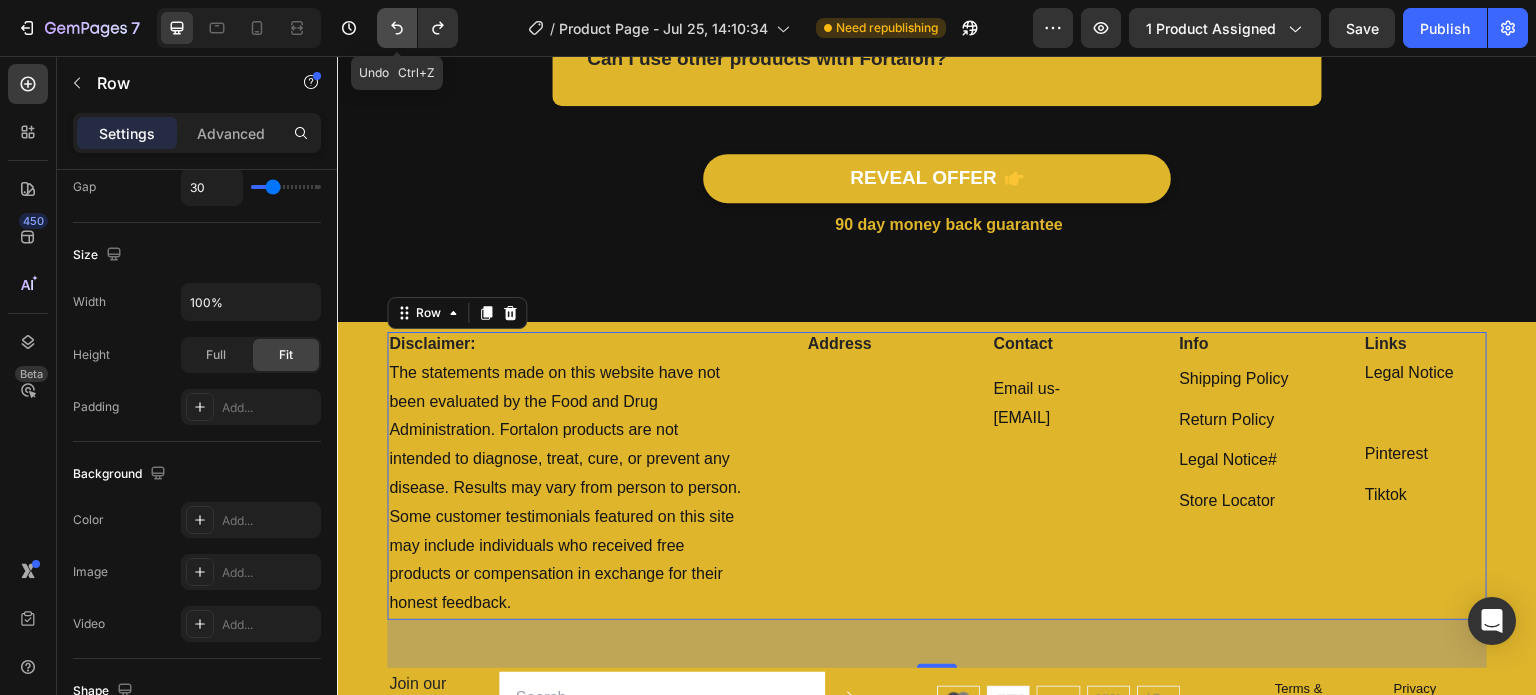 click 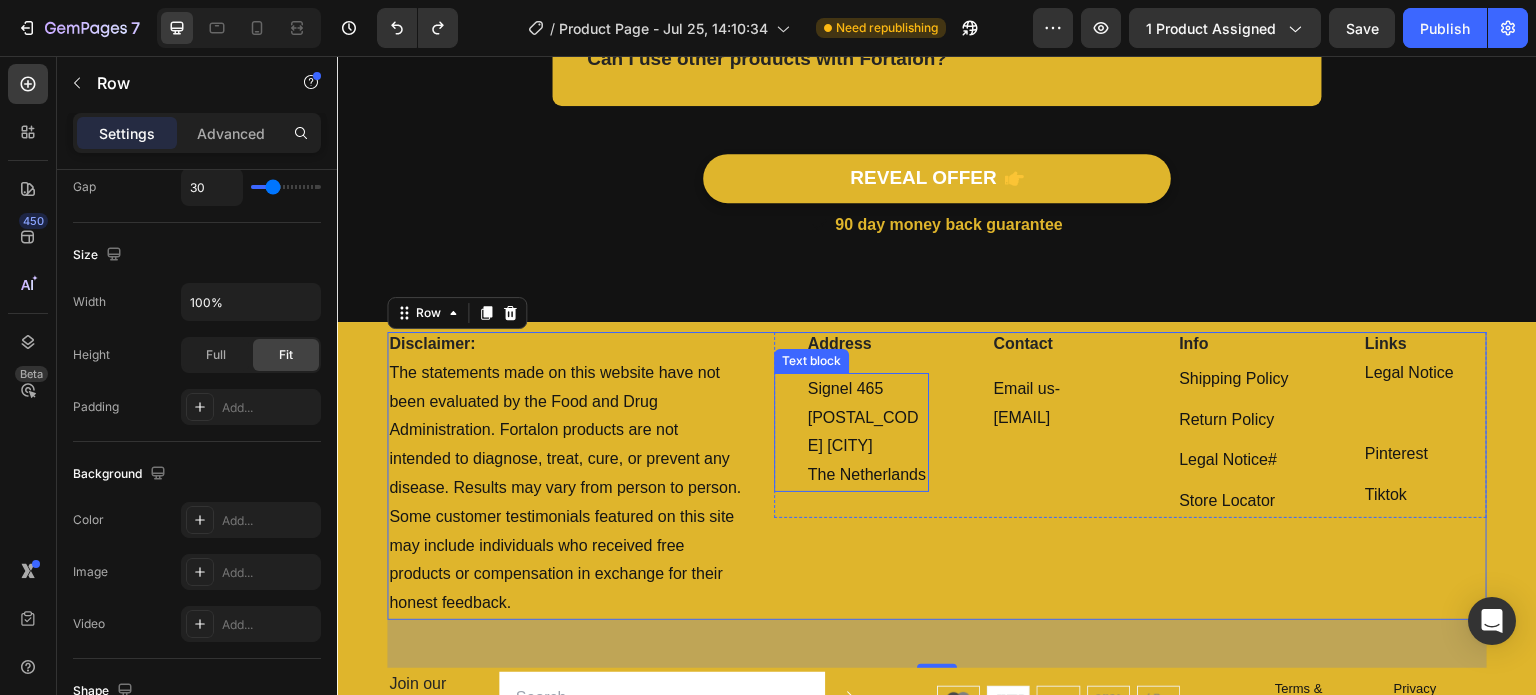scroll, scrollTop: 0, scrollLeft: 0, axis: both 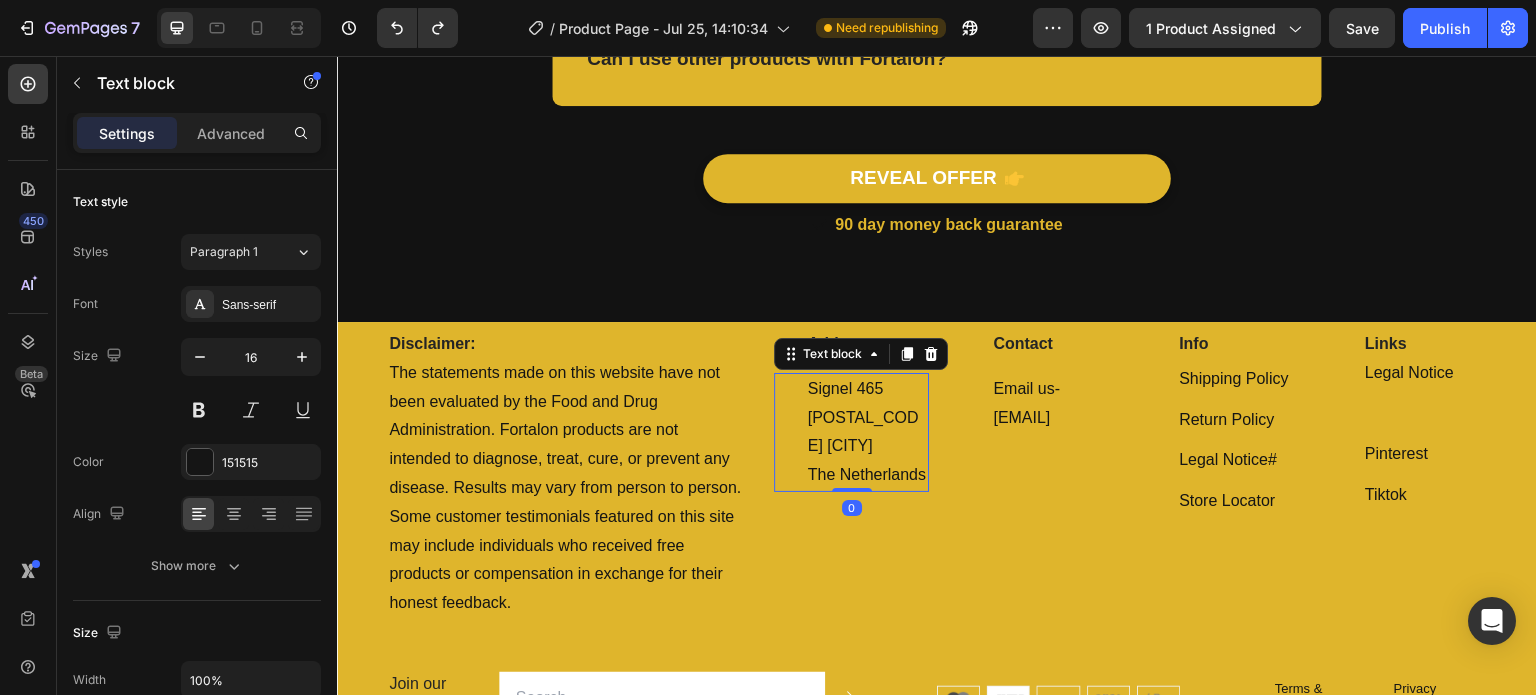 click on "Signel 465 1012 WP Amsterdam The Netherlands" at bounding box center [868, 432] 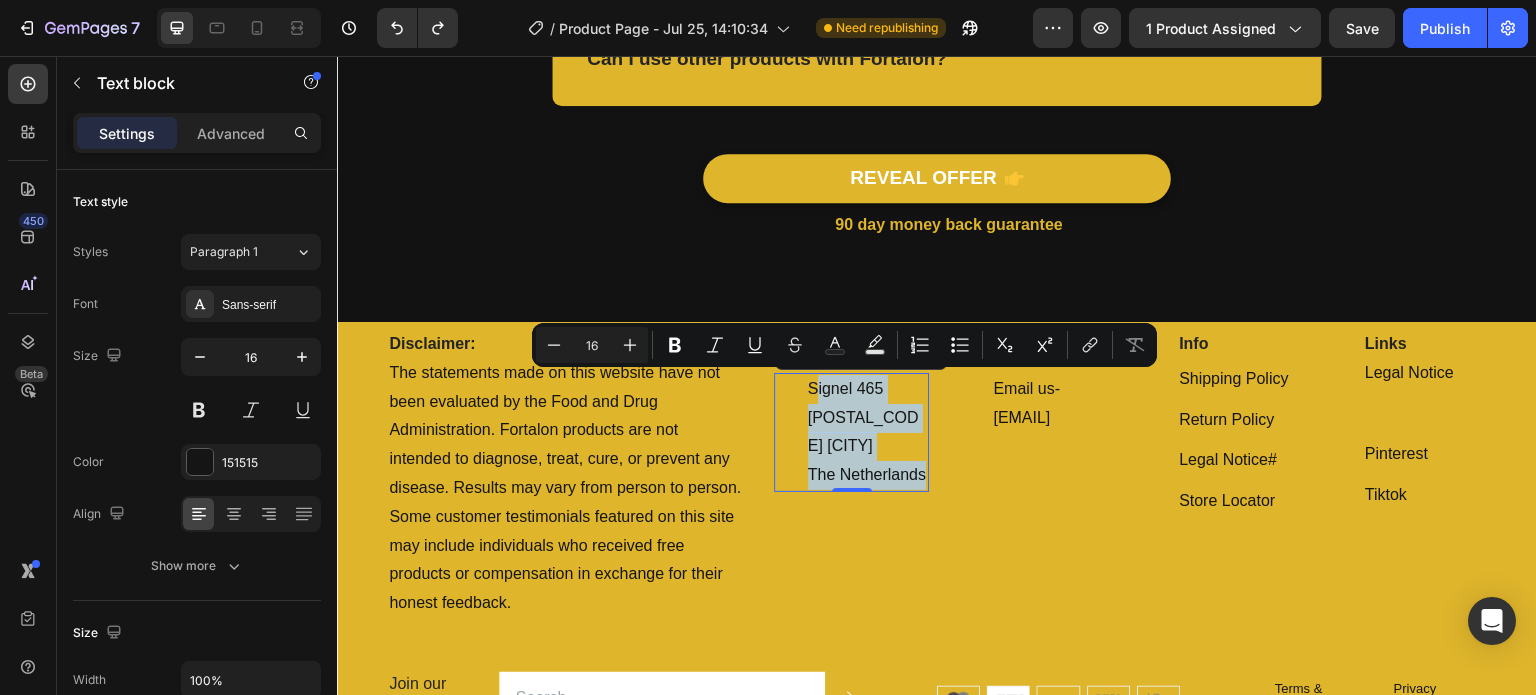 drag, startPoint x: 898, startPoint y: 493, endPoint x: 811, endPoint y: 370, distance: 150.65855 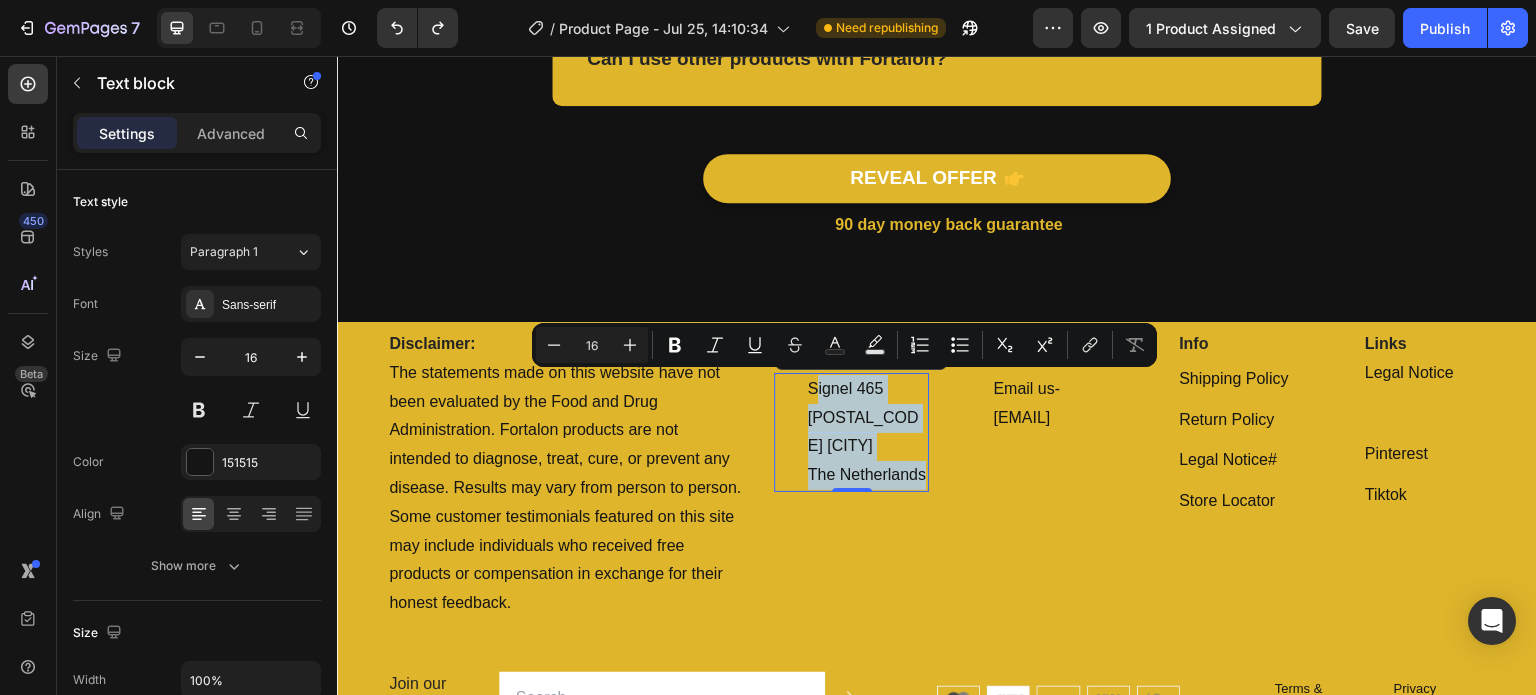 click on "Signel 465 1012 WP Amsterdam The Netherlands" at bounding box center (868, 432) 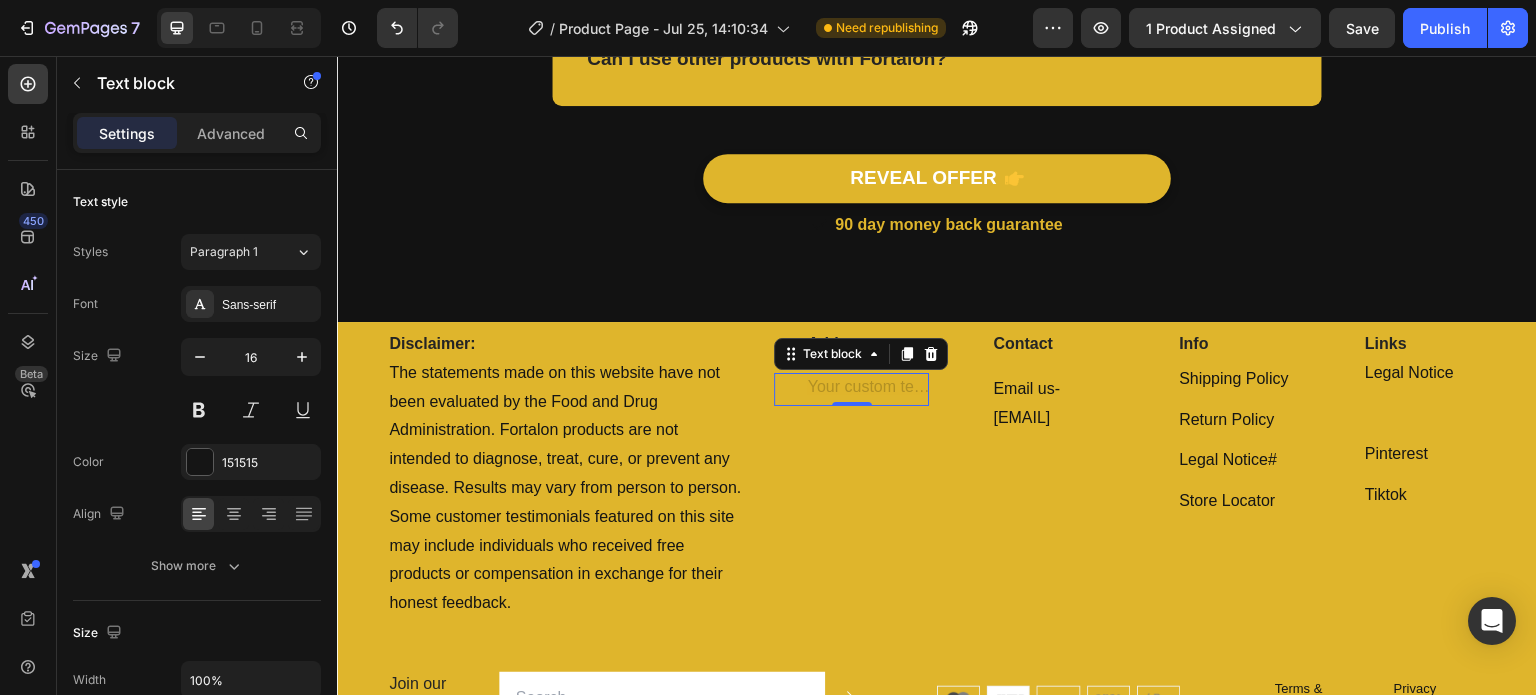 click at bounding box center [868, 389] 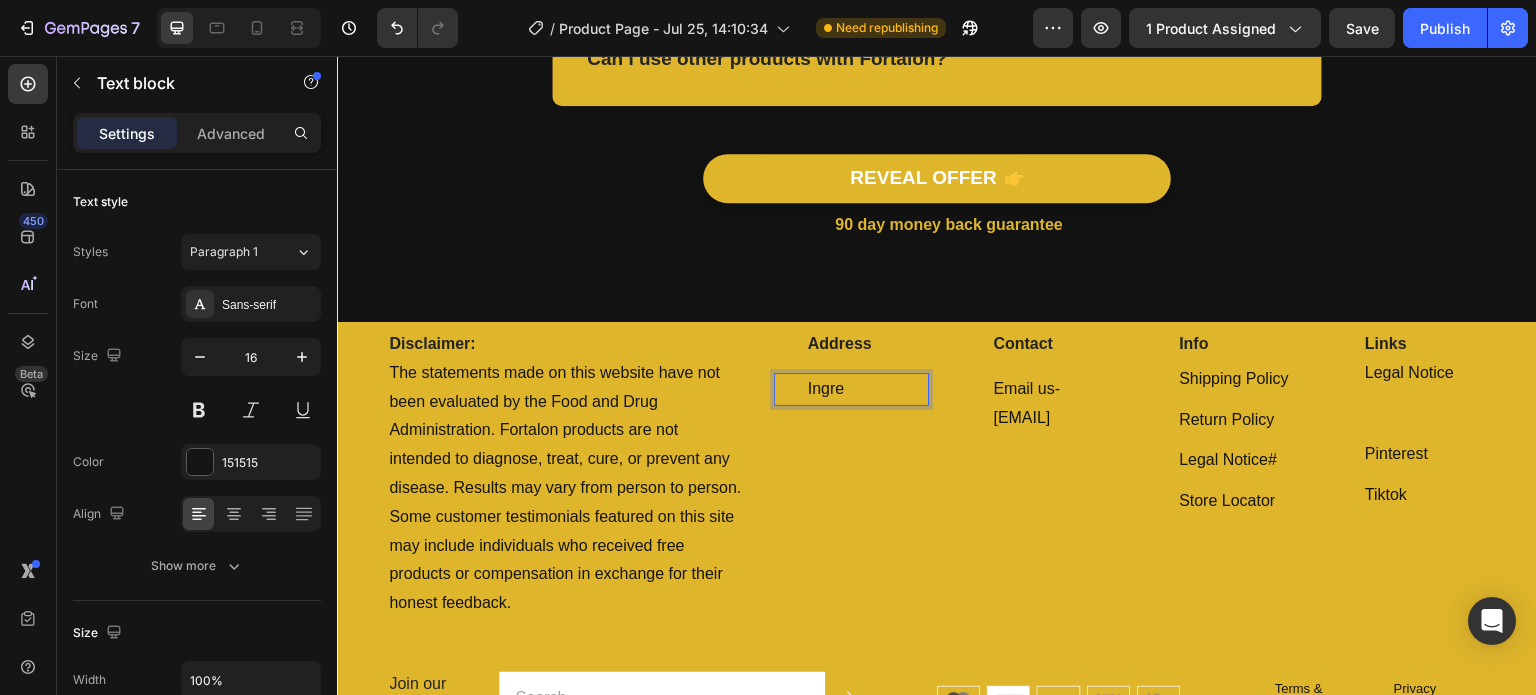 click on "Ingre" at bounding box center [868, 389] 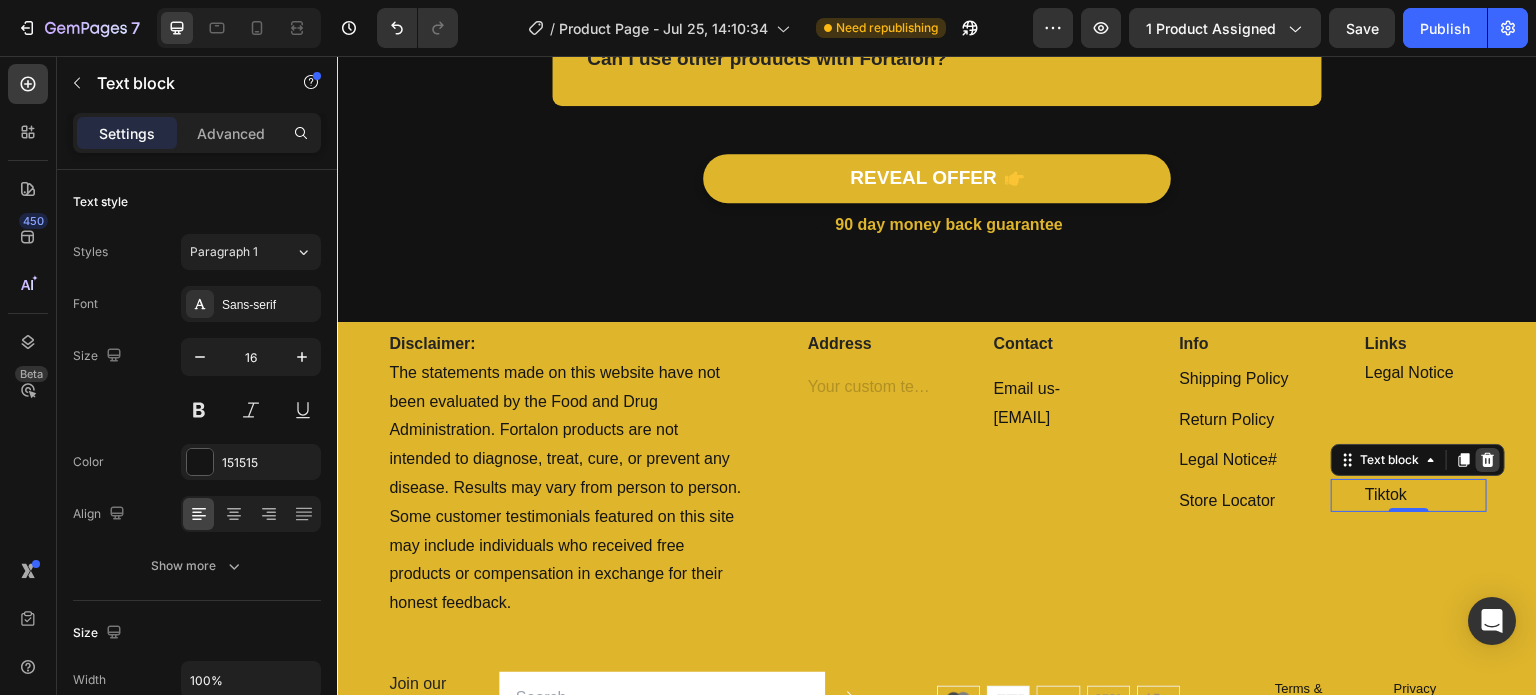 click at bounding box center (1488, 460) 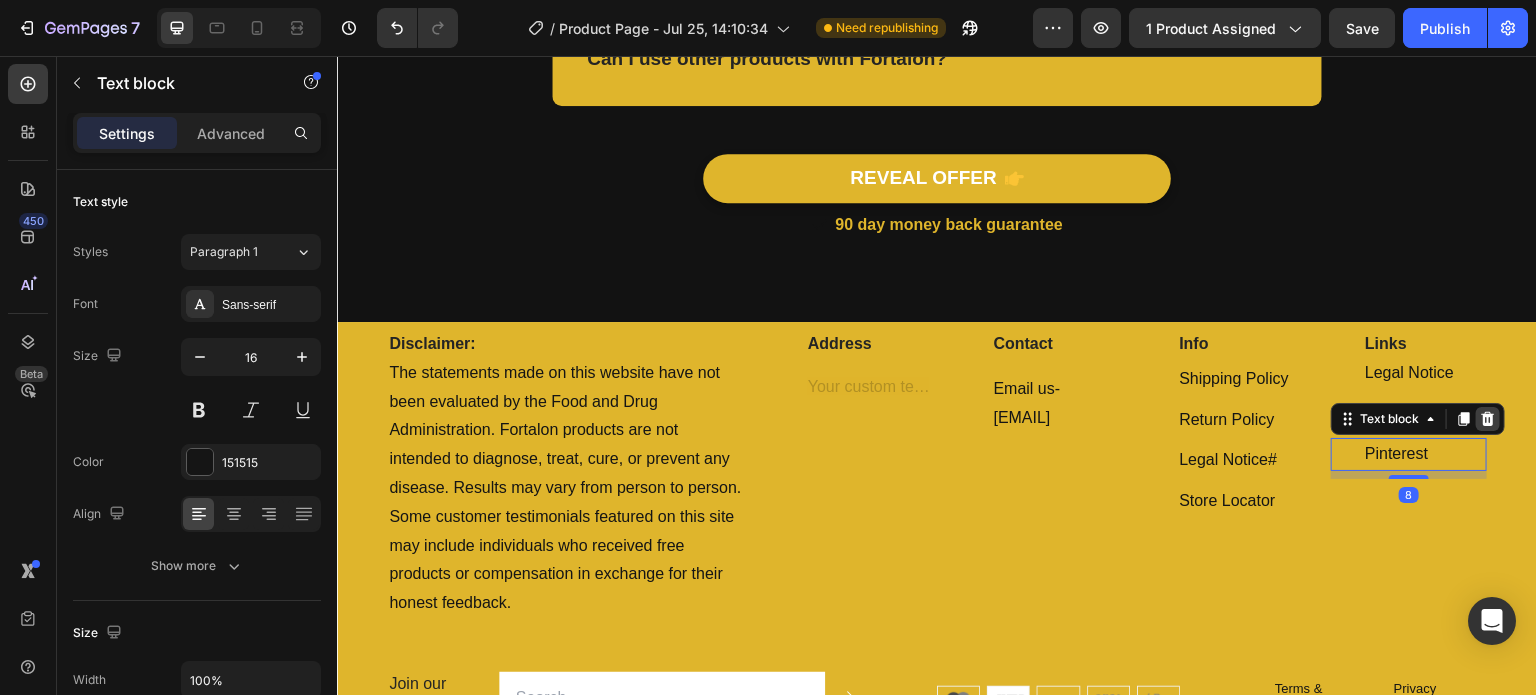 click 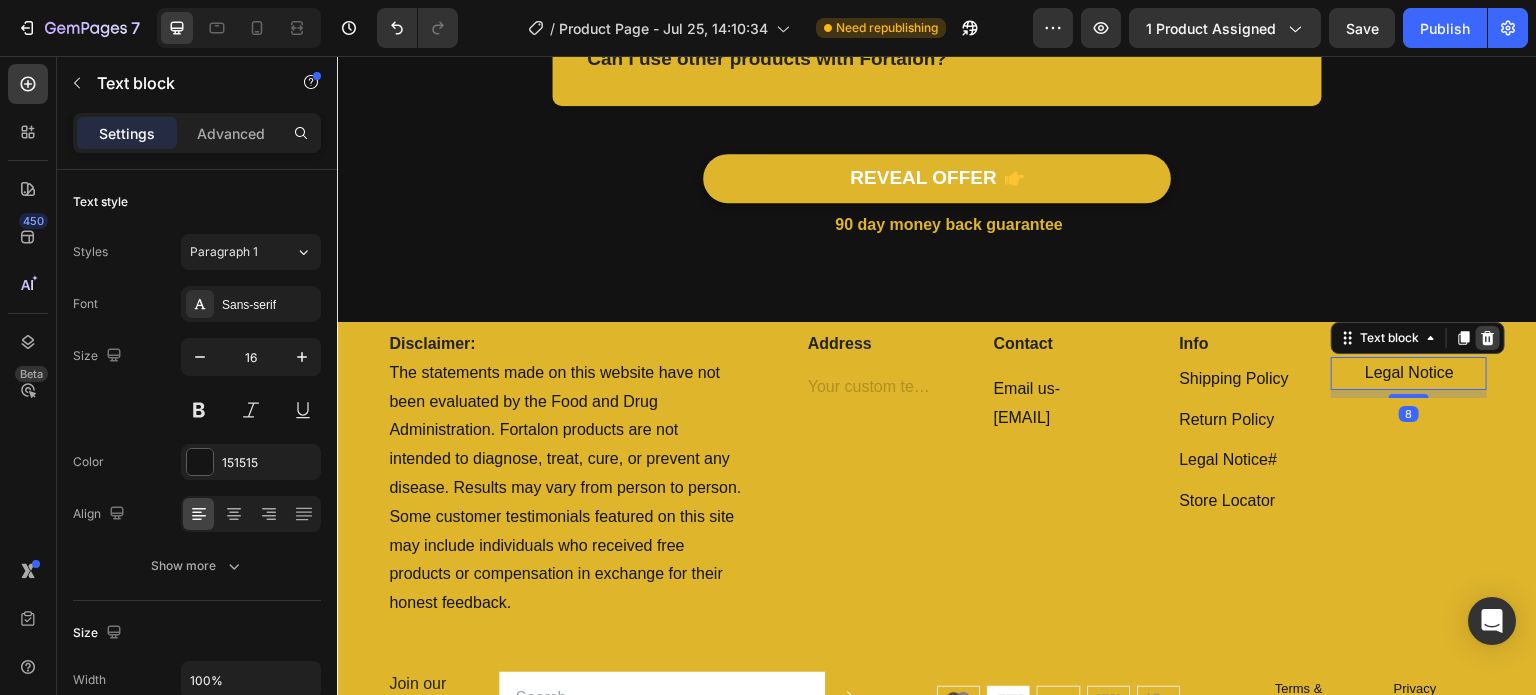 click 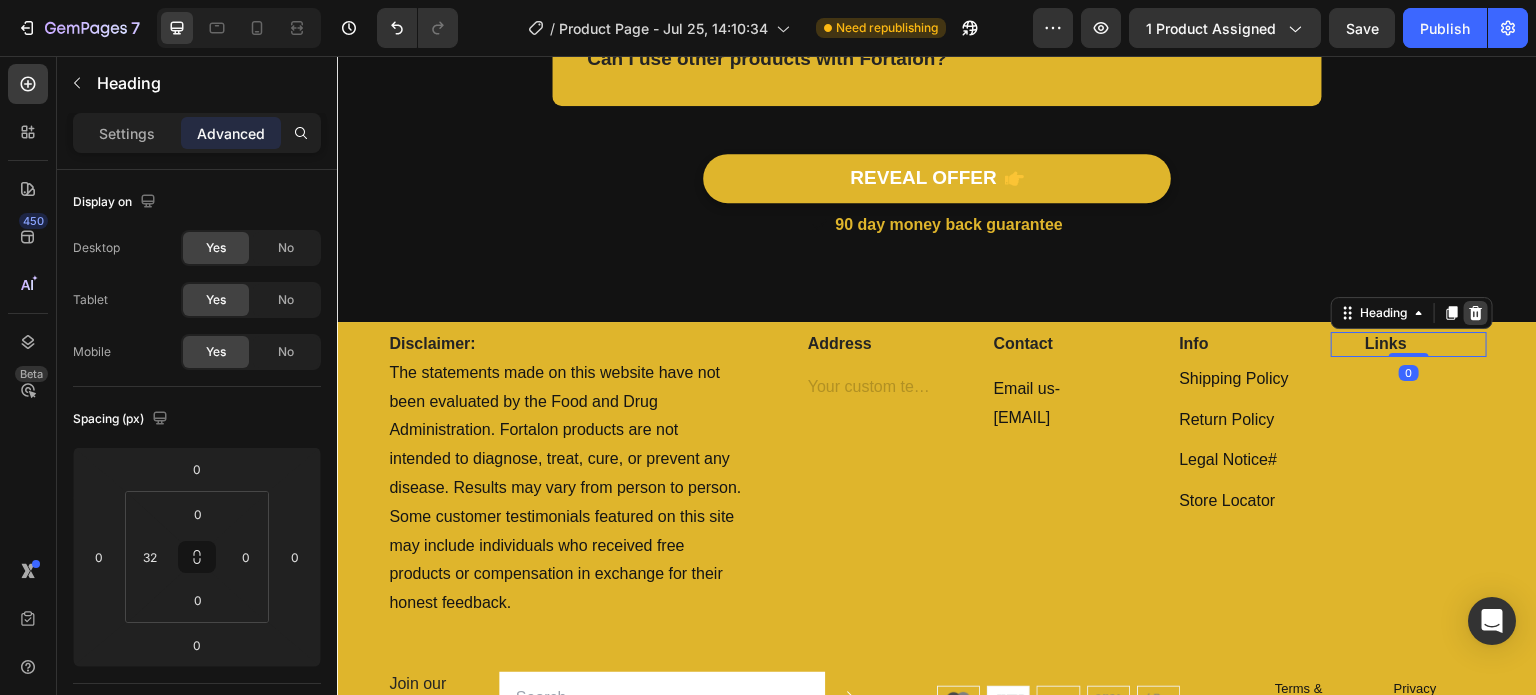 click at bounding box center (1476, 313) 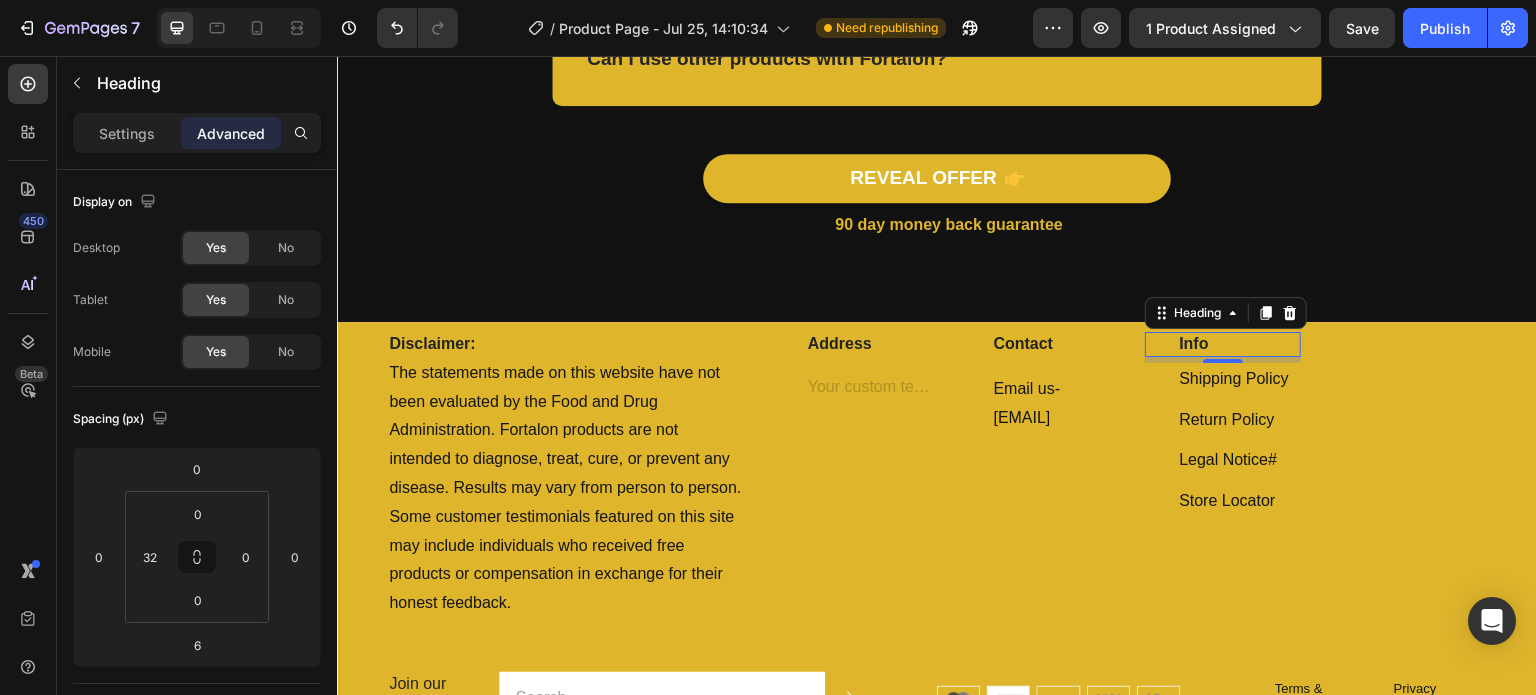click on "Info" at bounding box center [1239, 344] 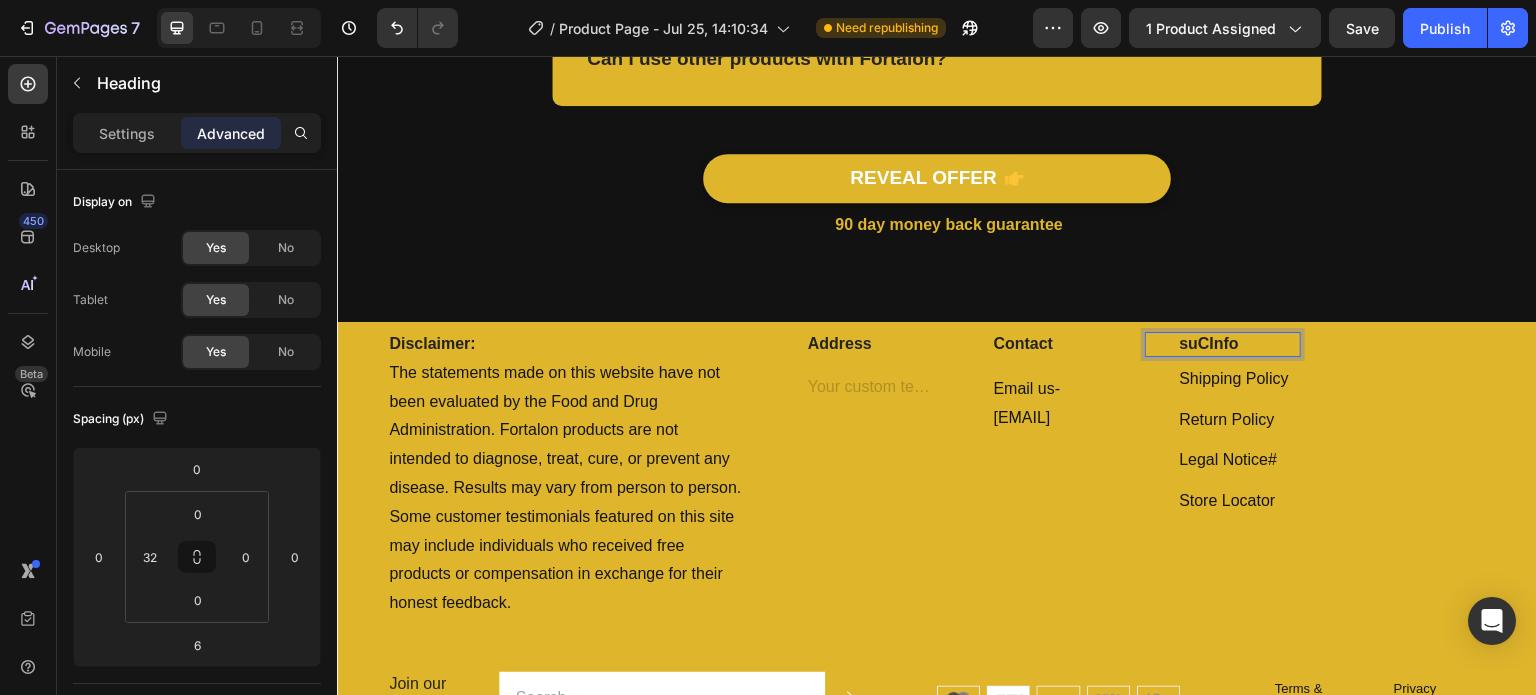 click on "suCInfo" at bounding box center [1239, 344] 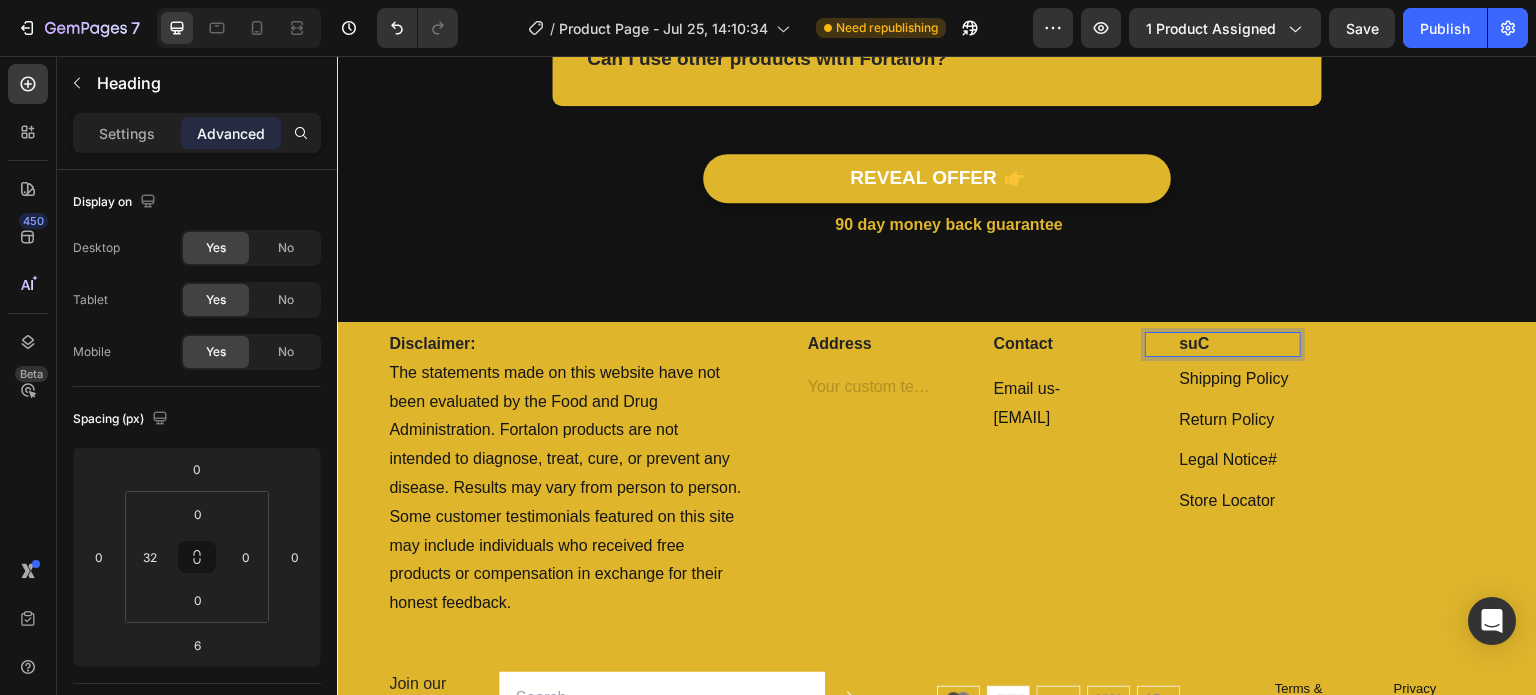 click on "suC" at bounding box center (1239, 344) 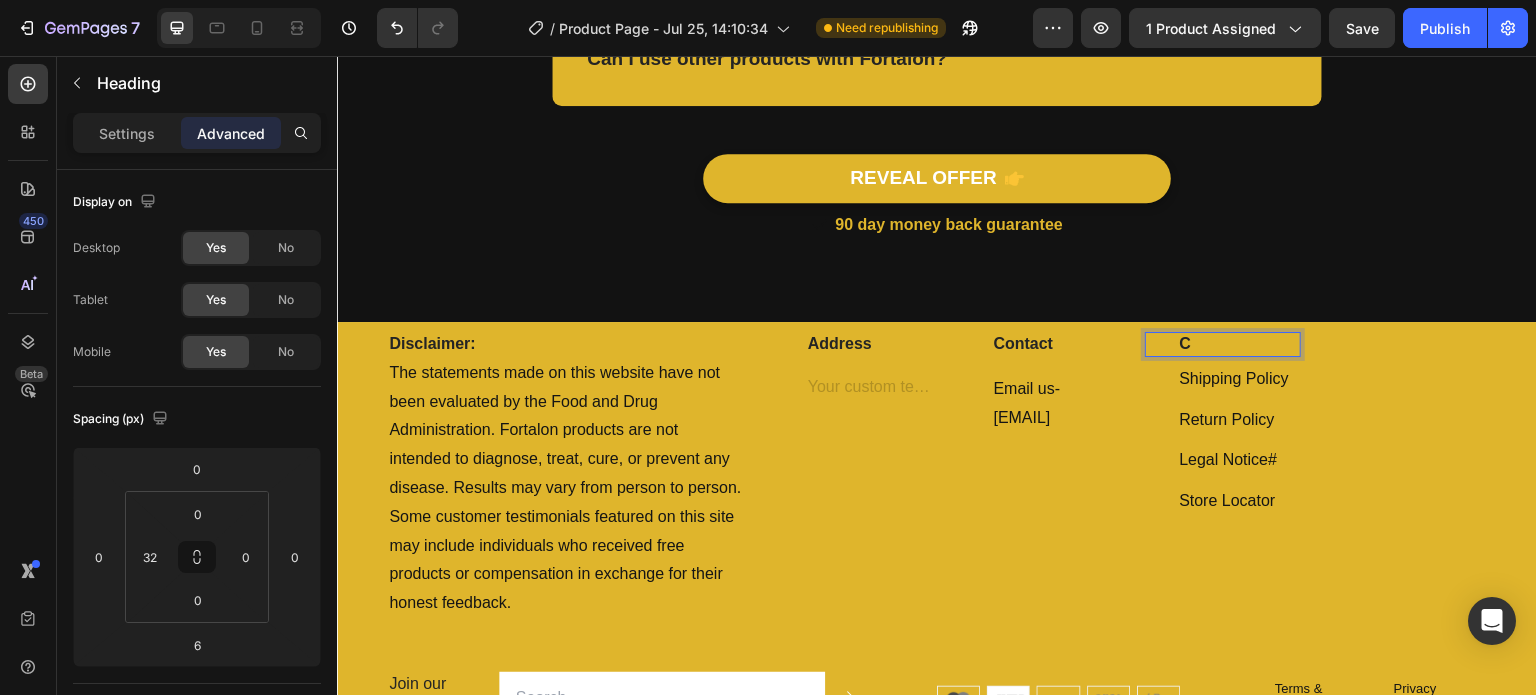 click on "C" at bounding box center (1239, 344) 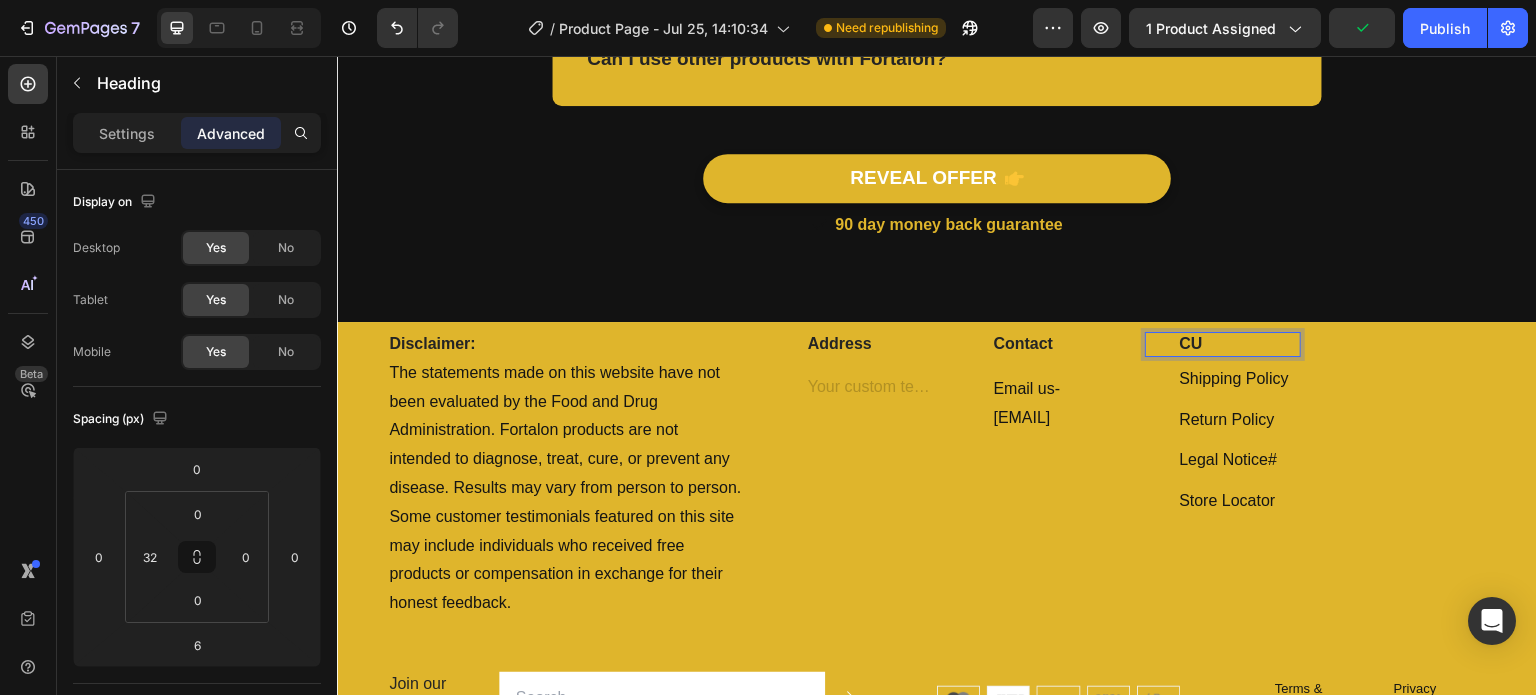 click on "CU" at bounding box center [1239, 344] 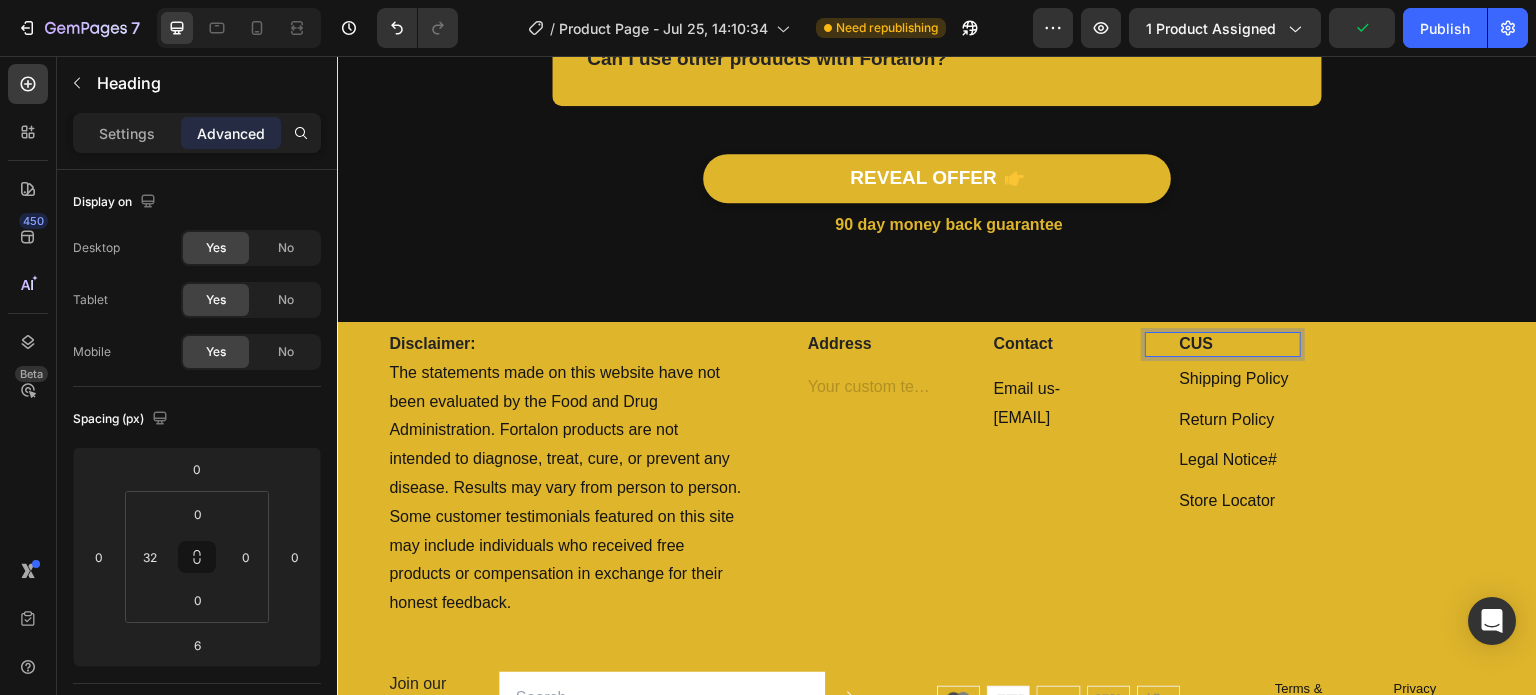 click on "CUS" at bounding box center (1239, 344) 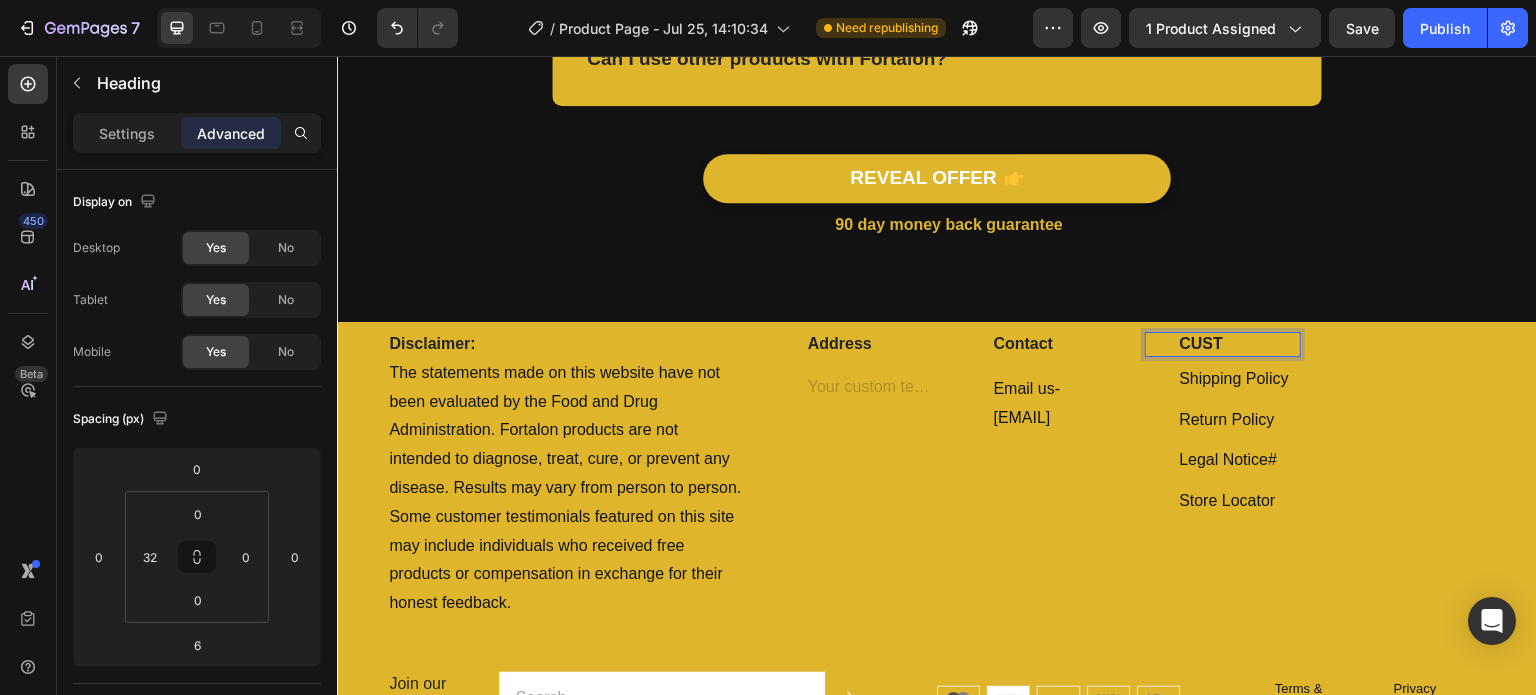 click on "CUST" at bounding box center [1239, 344] 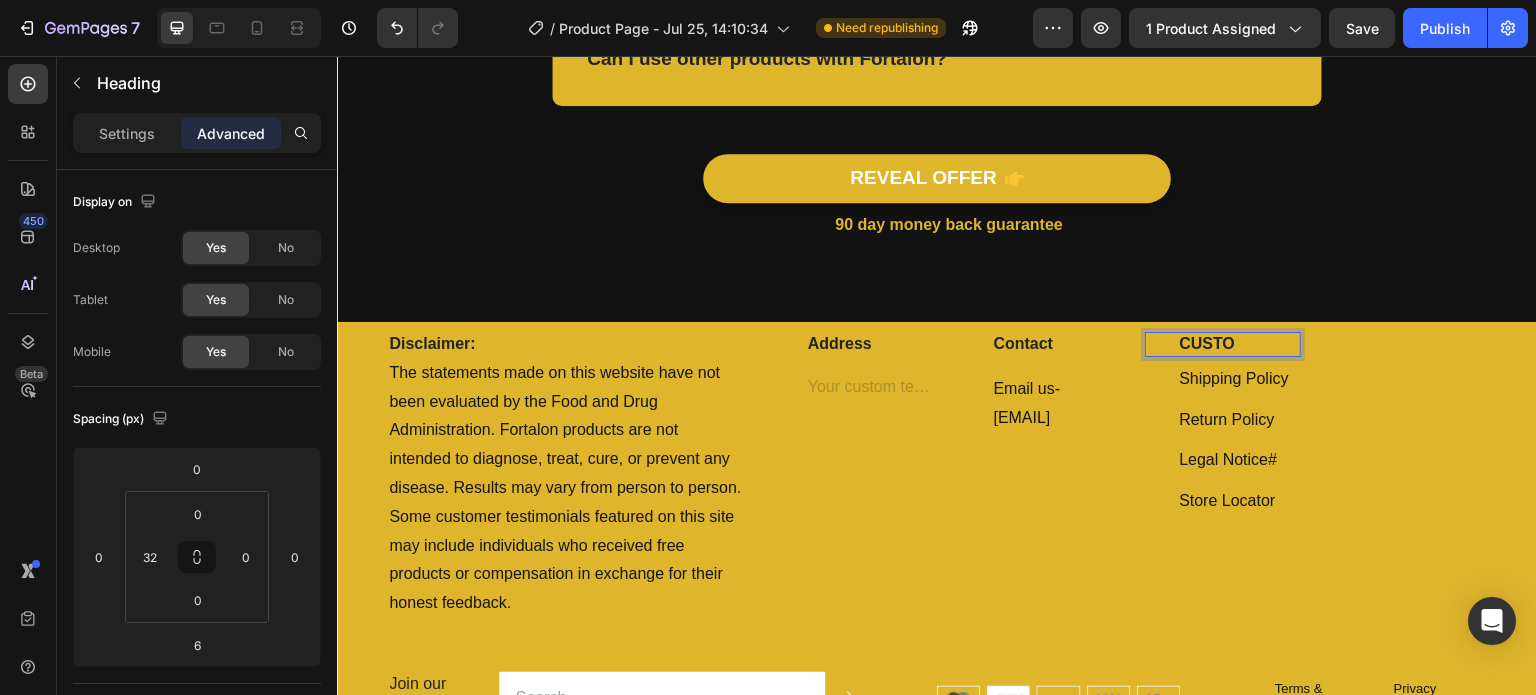 click on "CUSTO" at bounding box center [1239, 344] 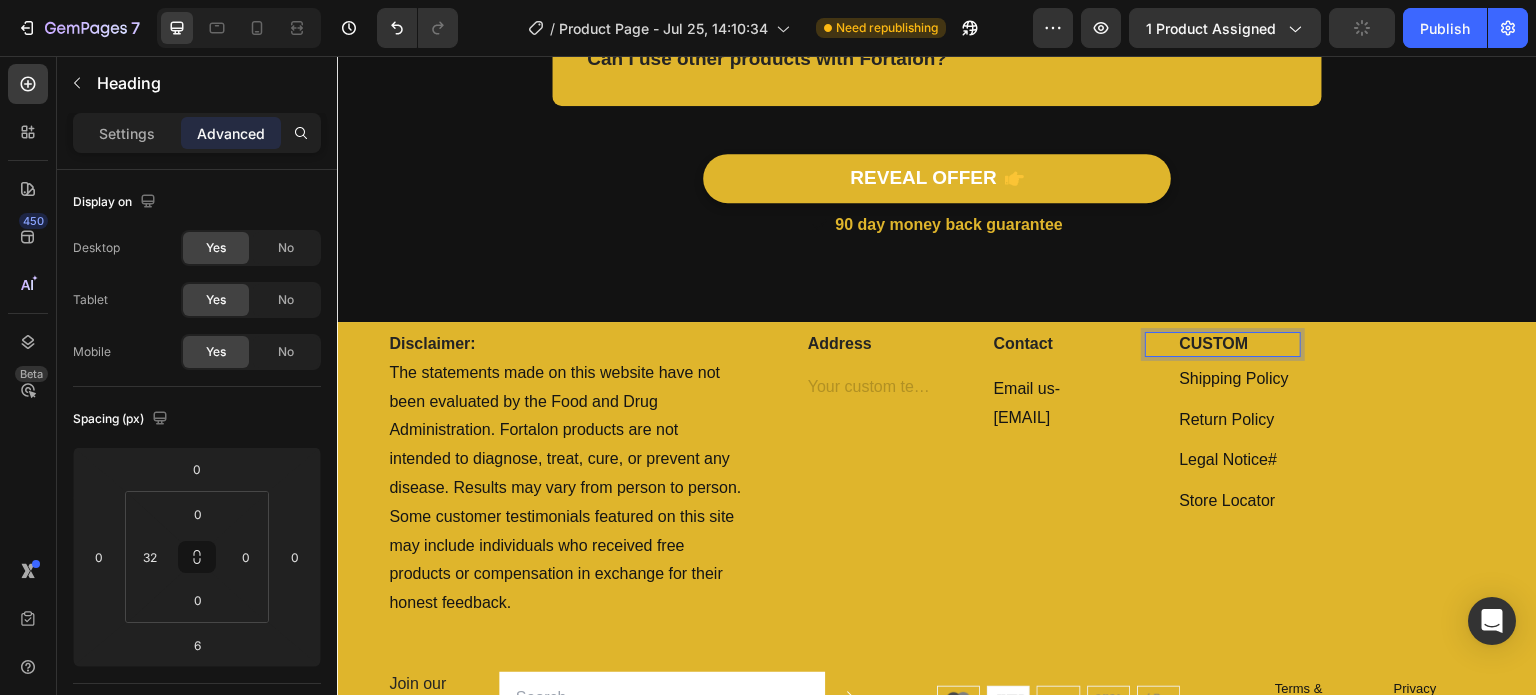 click on "CUSTOM" at bounding box center (1239, 344) 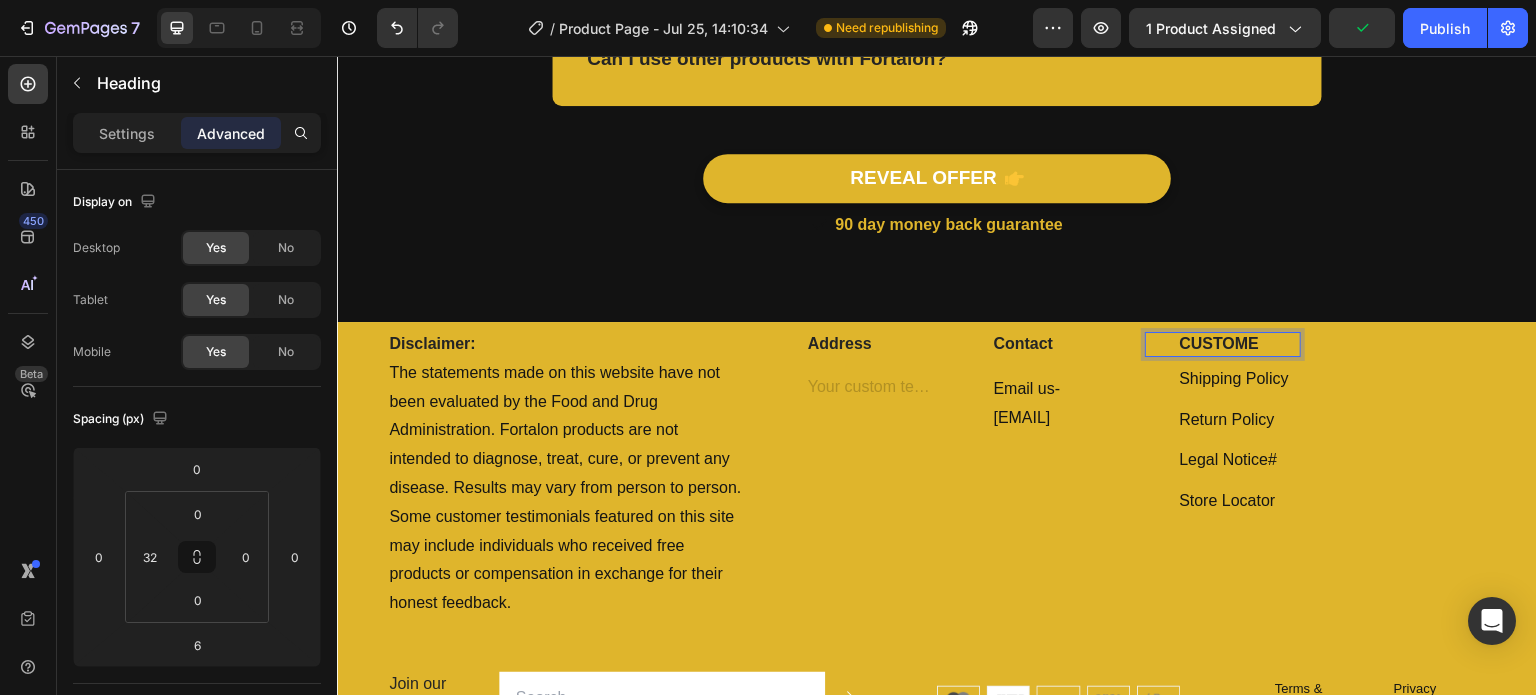 click on "CUSTOME" at bounding box center [1239, 344] 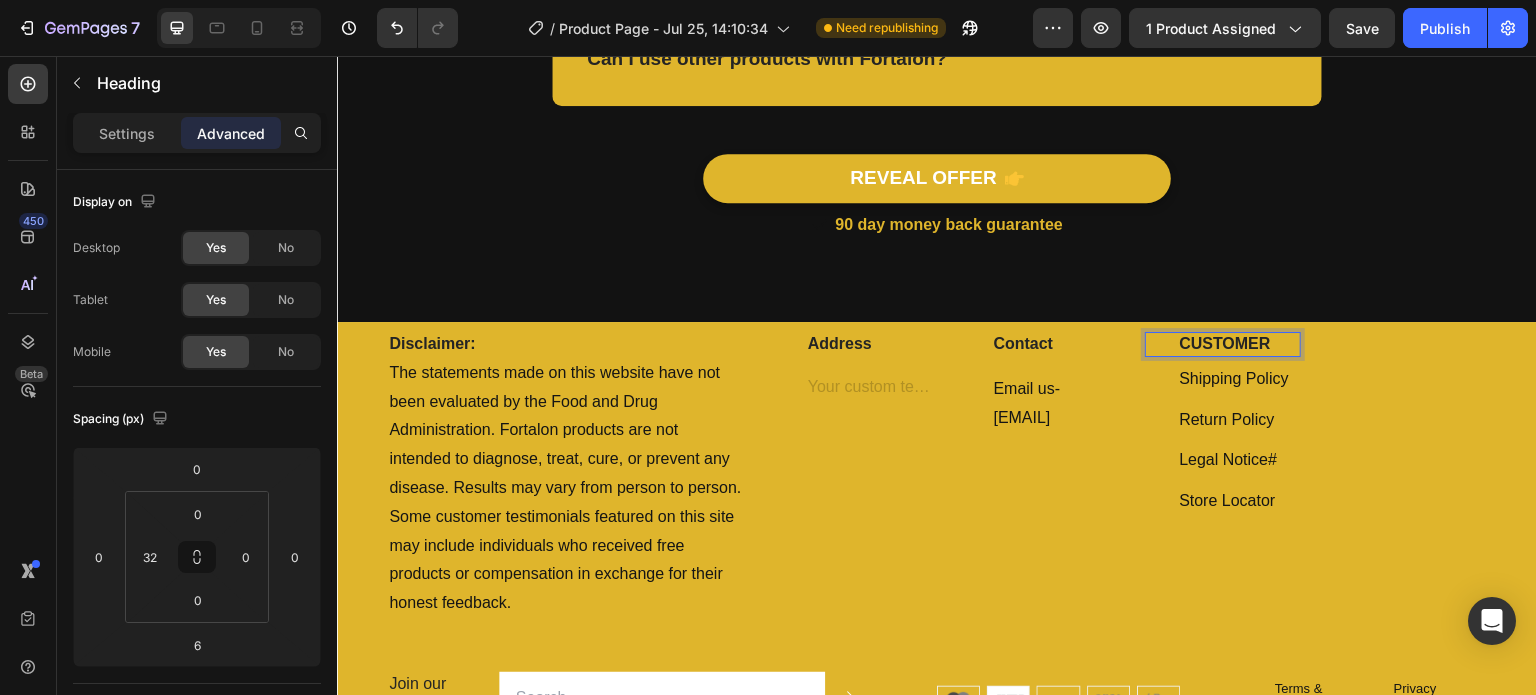 click on "CUSTOMER" at bounding box center (1239, 344) 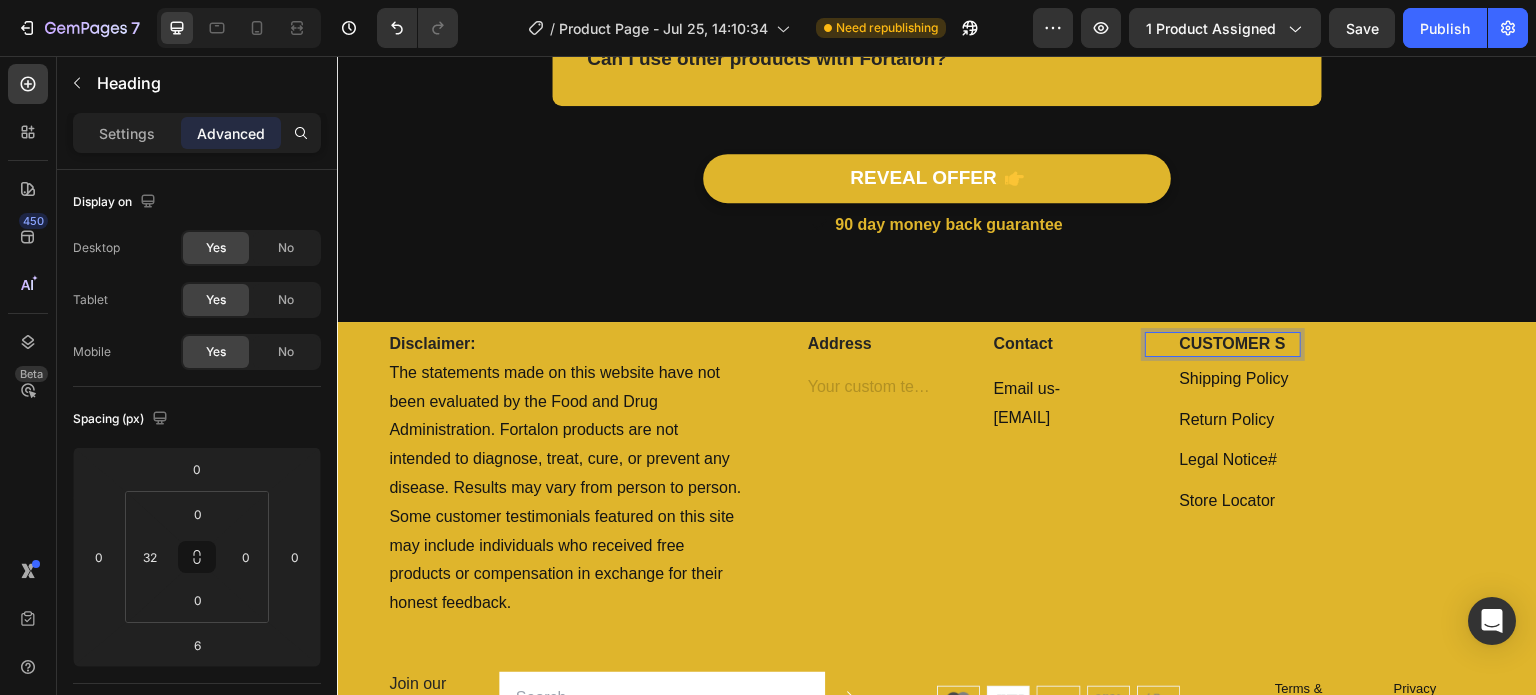 click on "CUSTOMER S" at bounding box center (1239, 344) 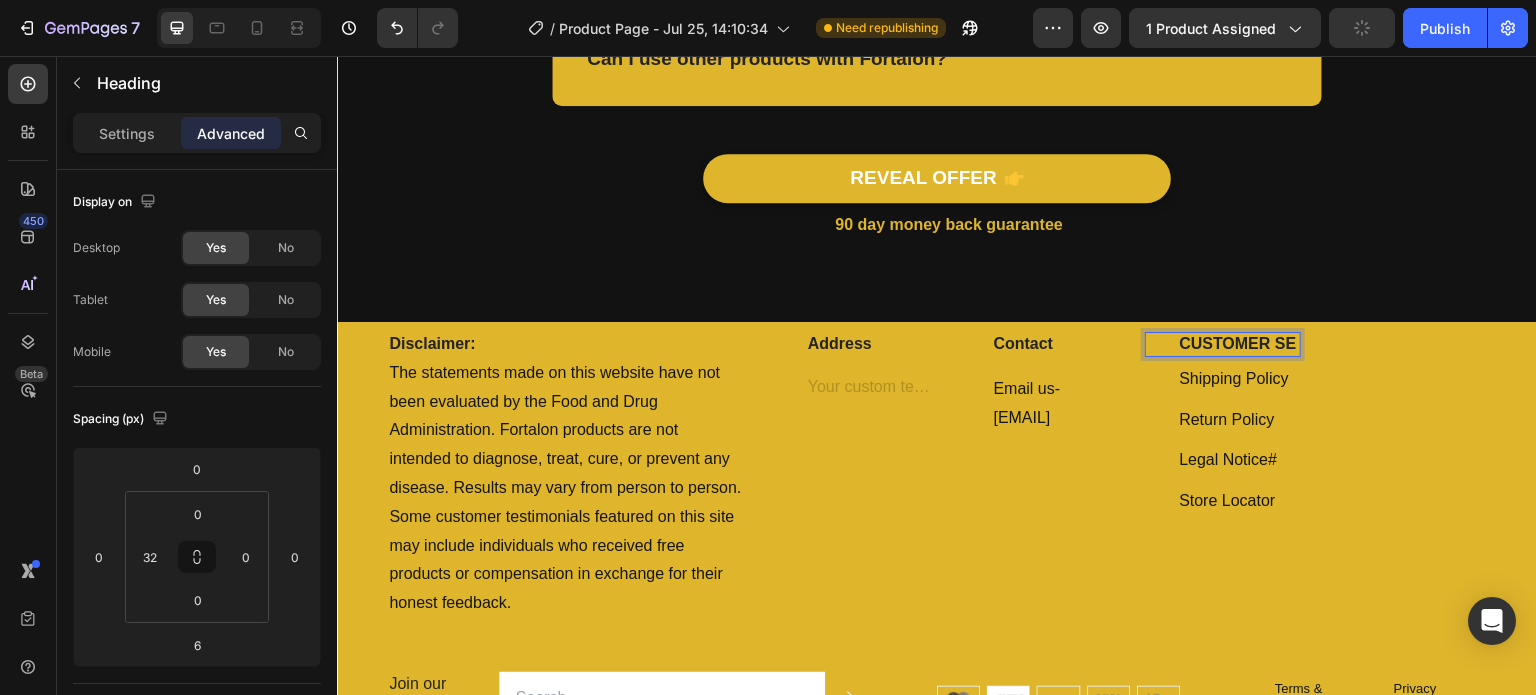 click on "CUSTOMER SE" at bounding box center [1239, 344] 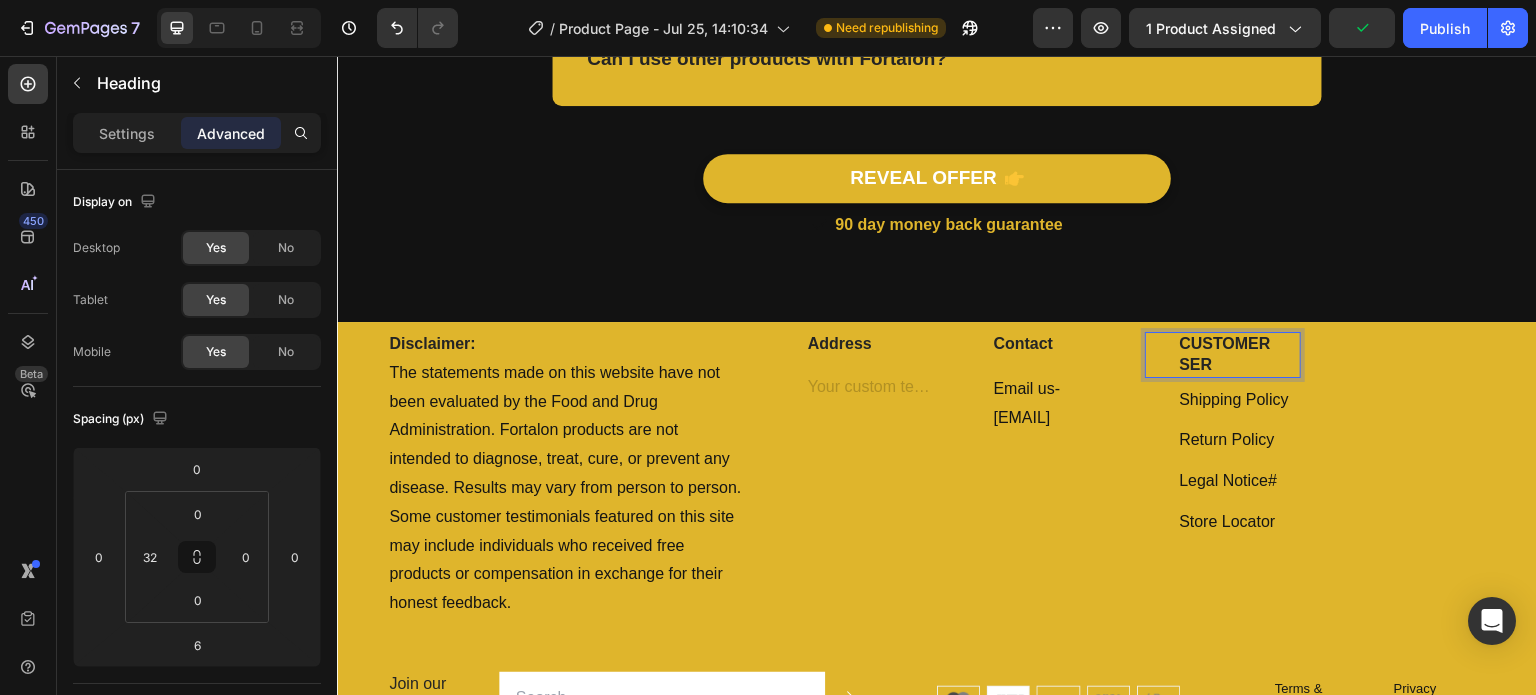 click on "CUSTOMER SER" at bounding box center (1239, 355) 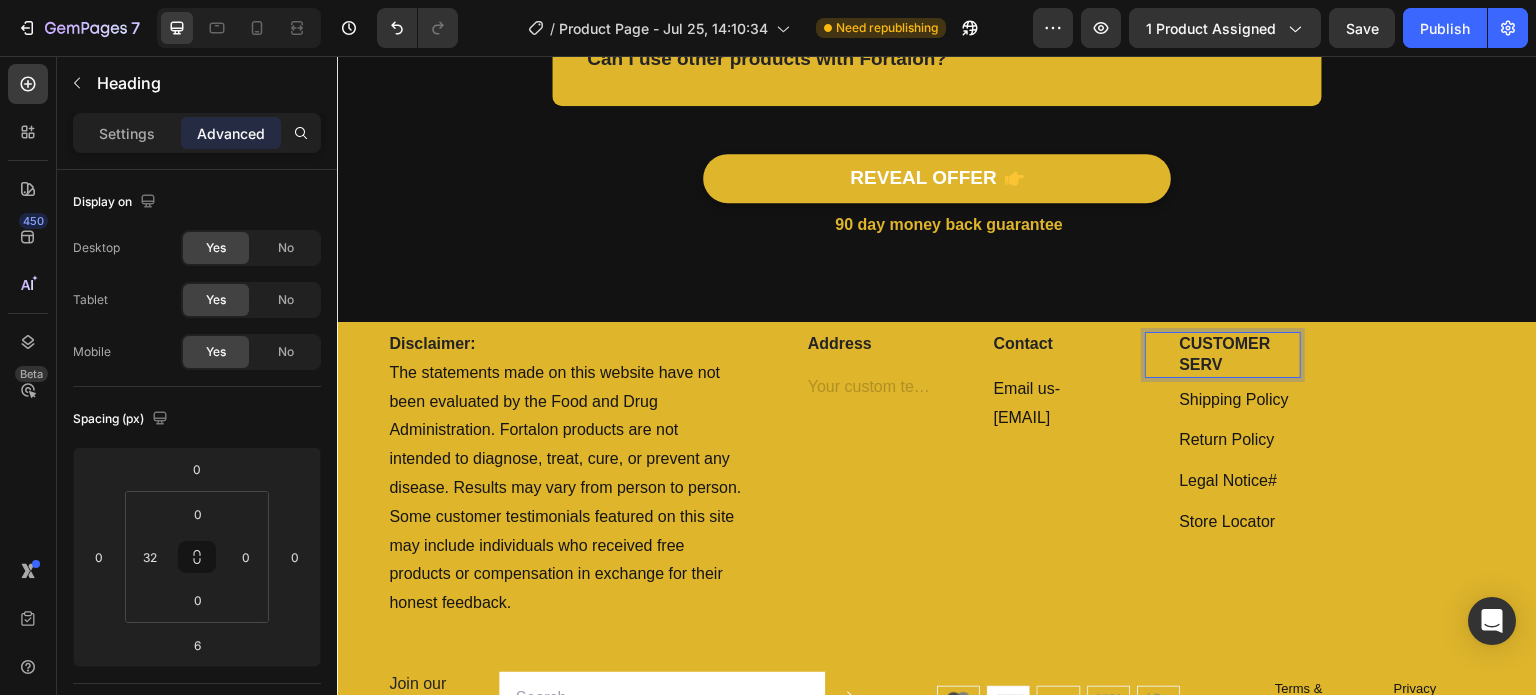 click on "CUSTOMER SERV" at bounding box center [1239, 355] 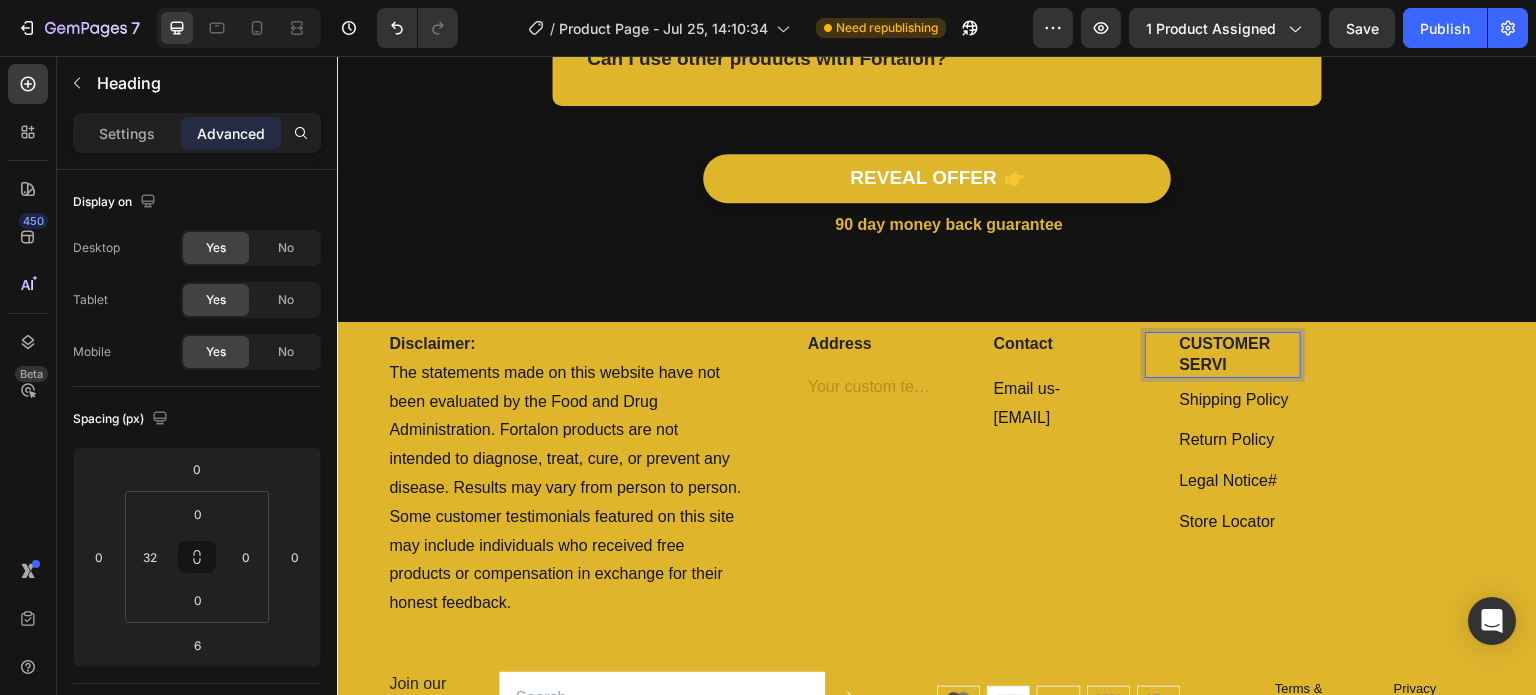 click on "CUSTOMER SERVI" at bounding box center [1239, 355] 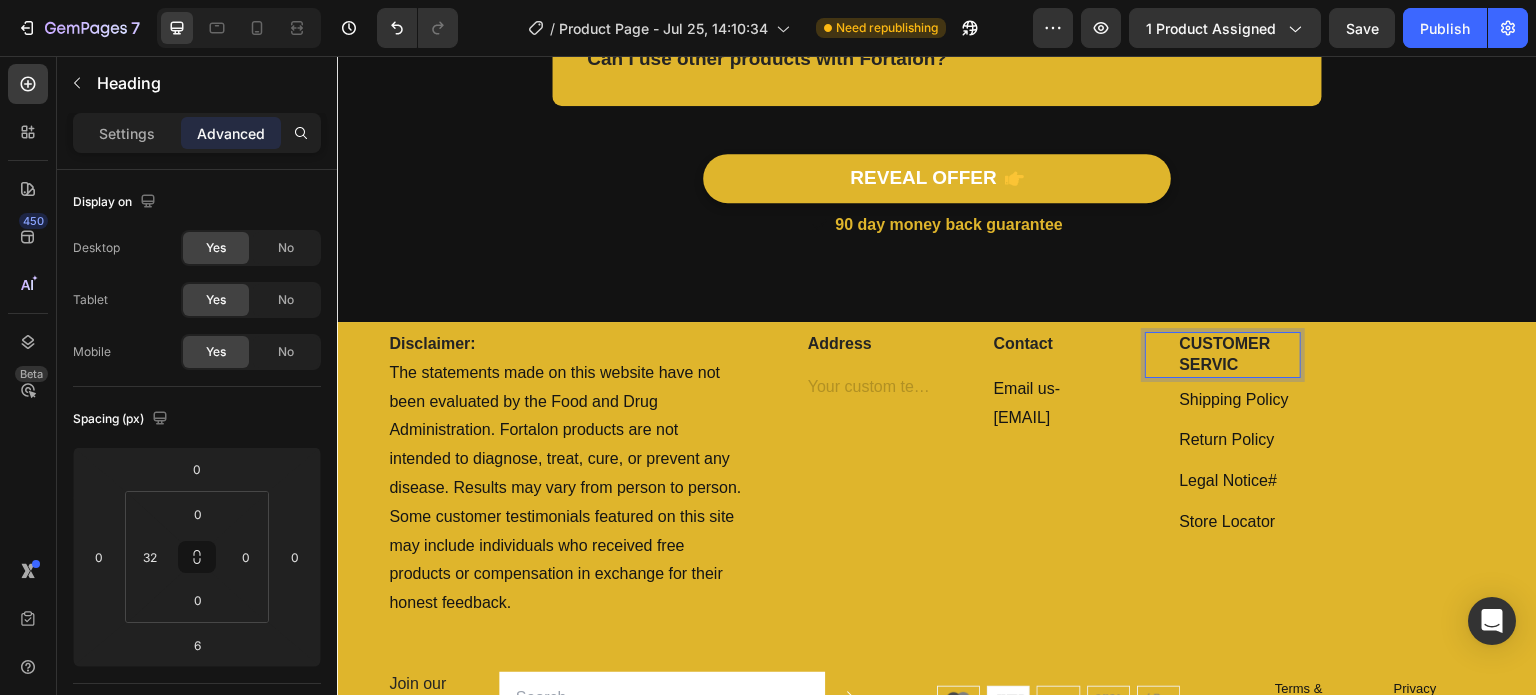 click on "CUSTOMER SERVIC" at bounding box center (1239, 355) 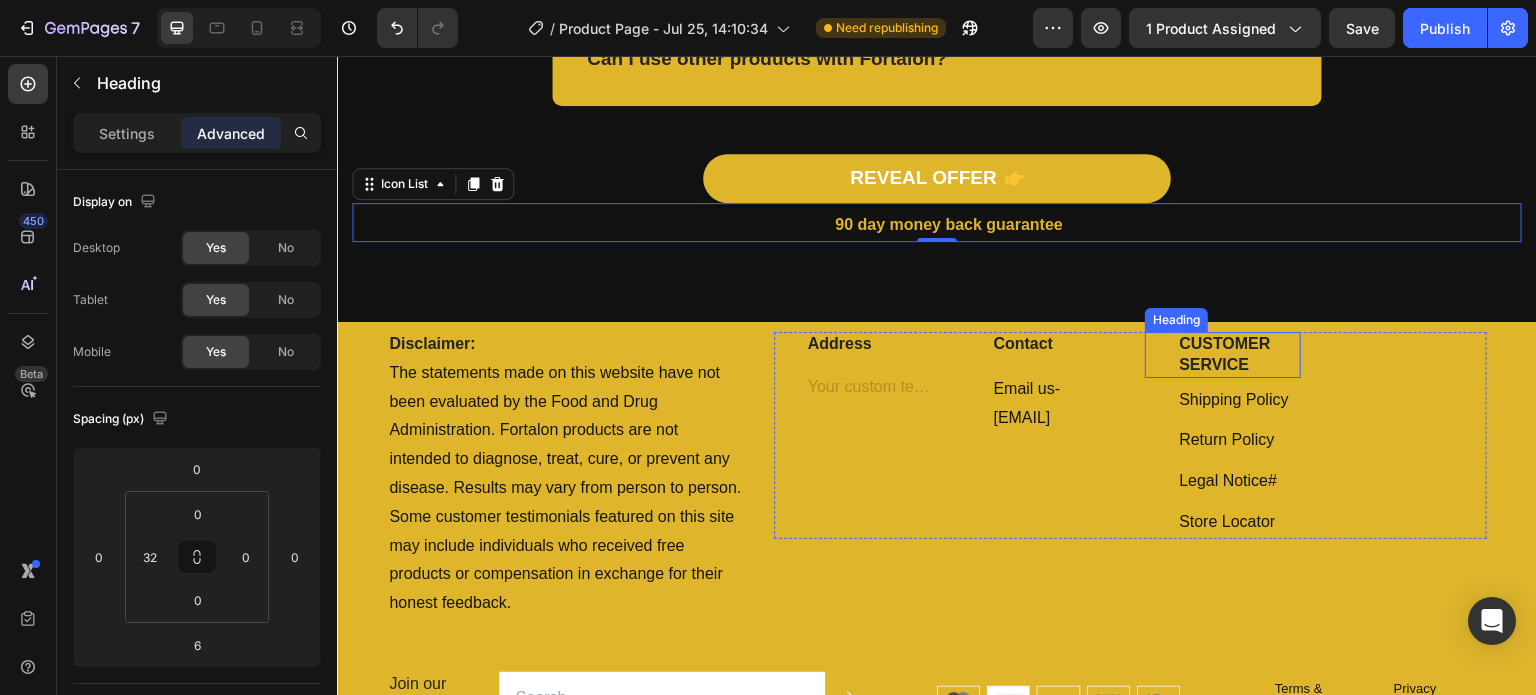 click on "CUSTOMER SERVICE" at bounding box center [1239, 355] 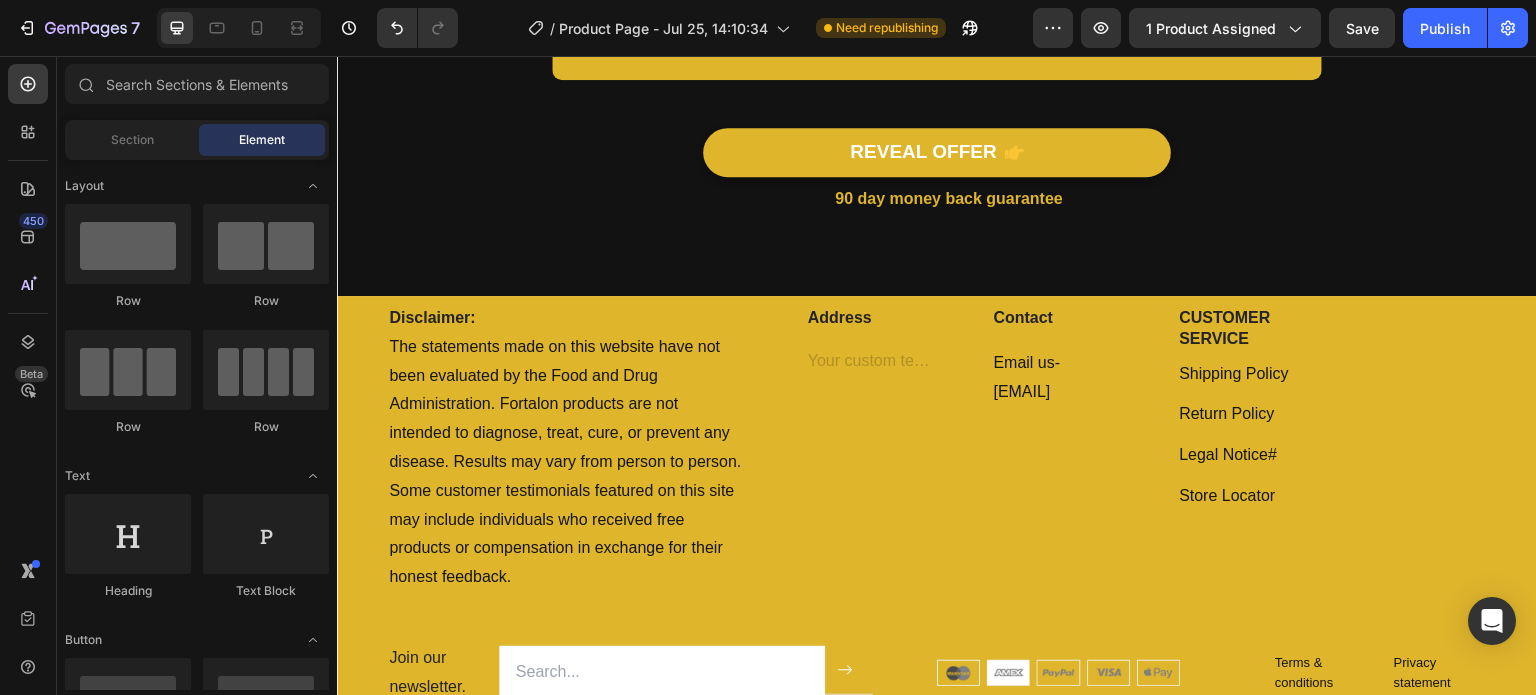 scroll, scrollTop: 5024, scrollLeft: 0, axis: vertical 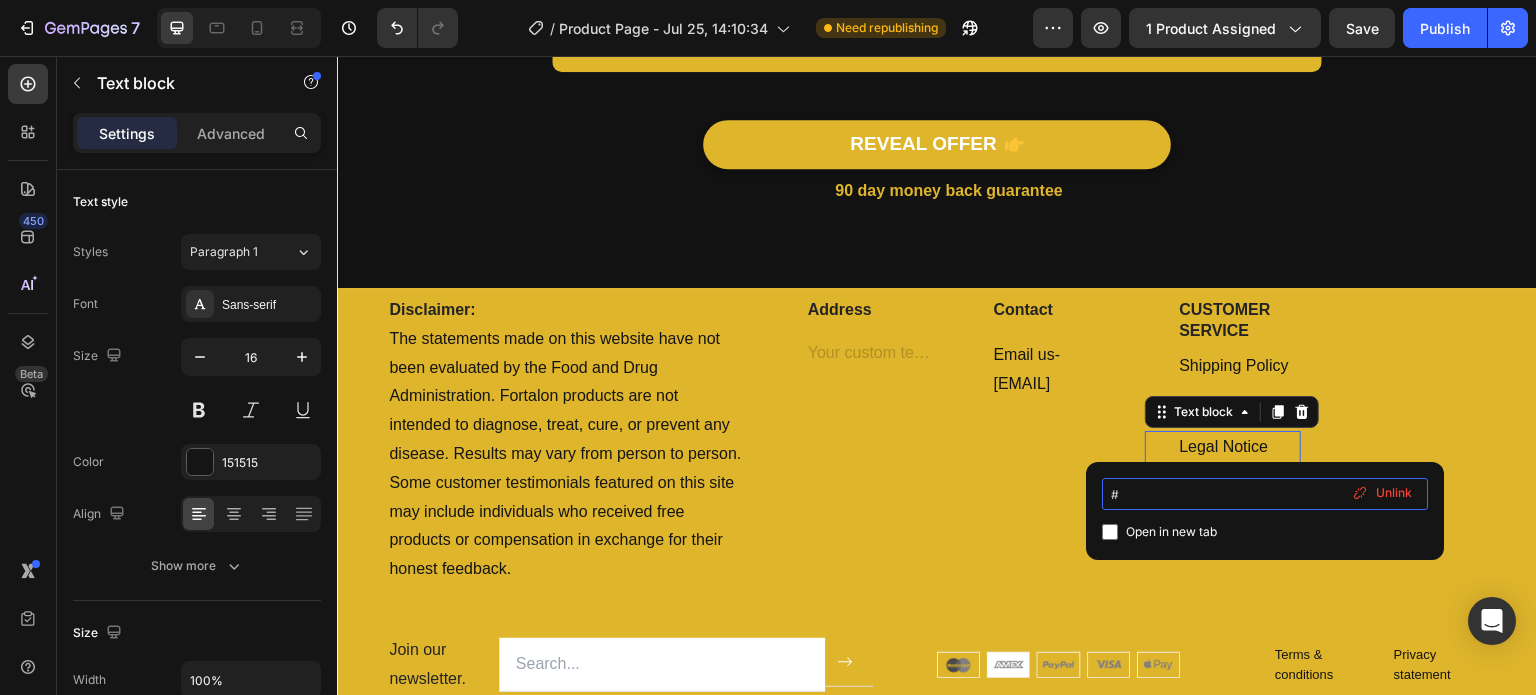 click on "#" at bounding box center [1265, 494] 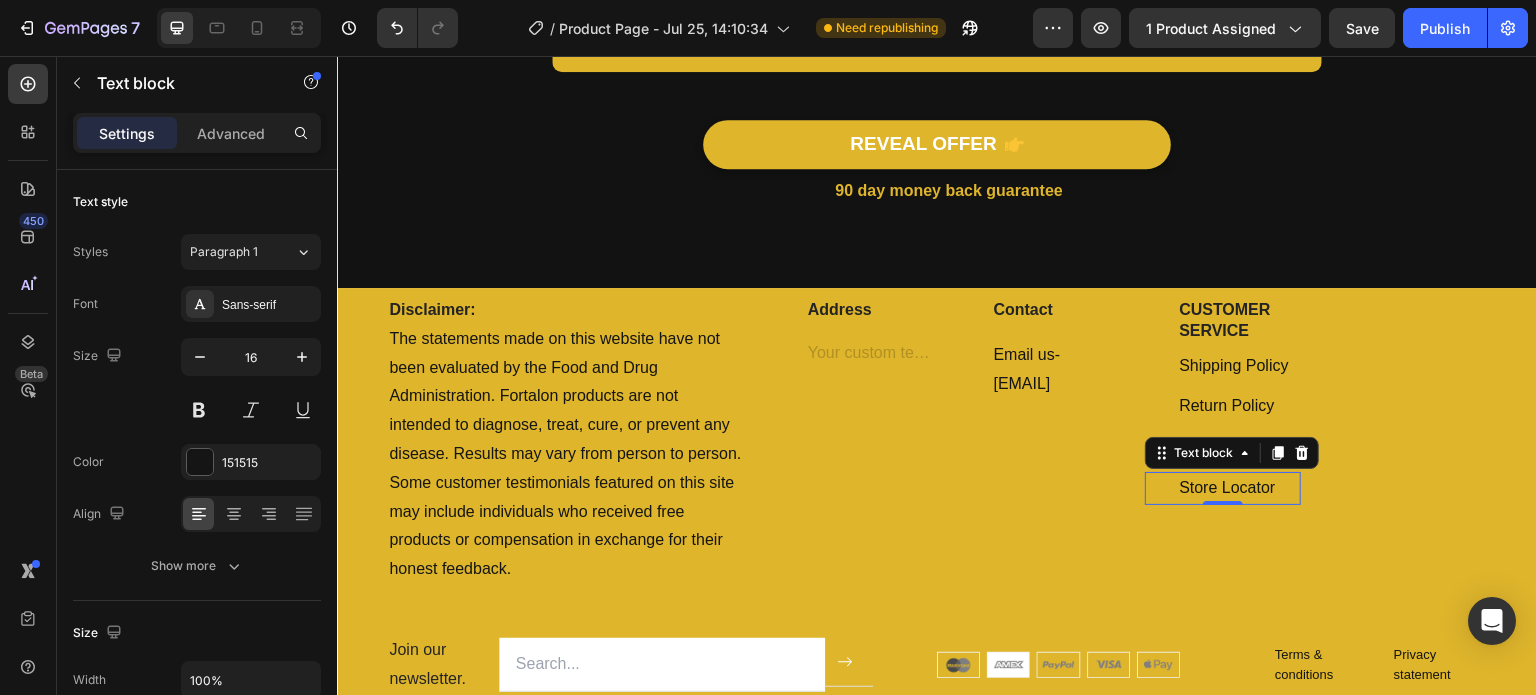 click on "Store Locator" at bounding box center [1227, 487] 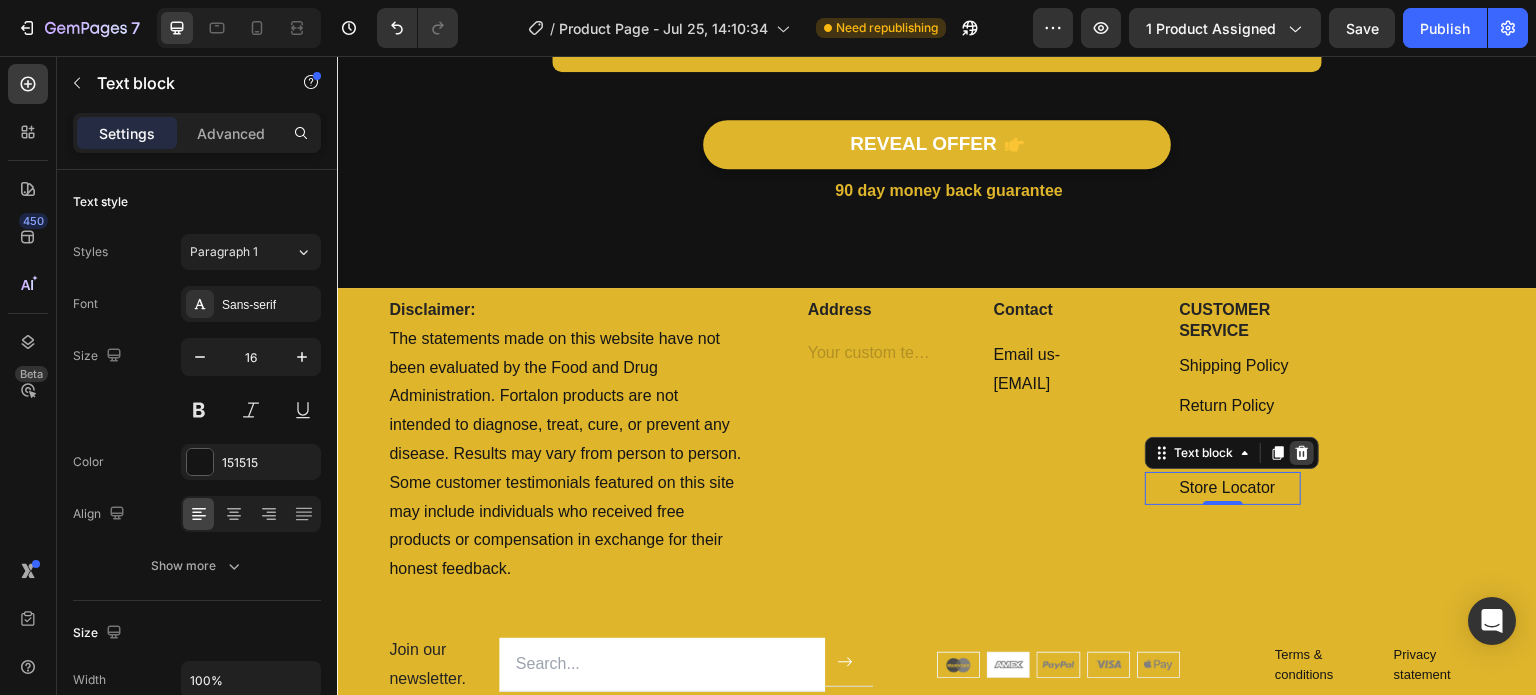 click 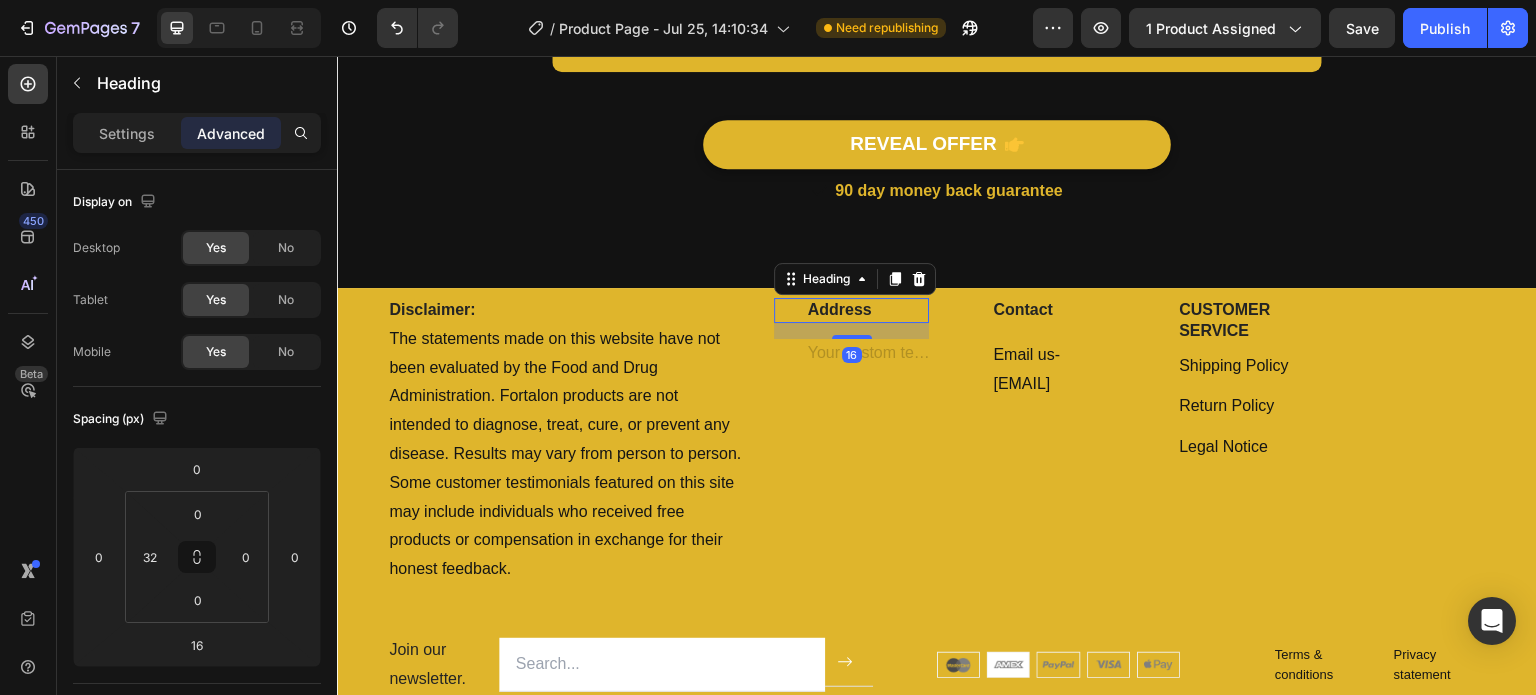 click on "Address" at bounding box center (868, 310) 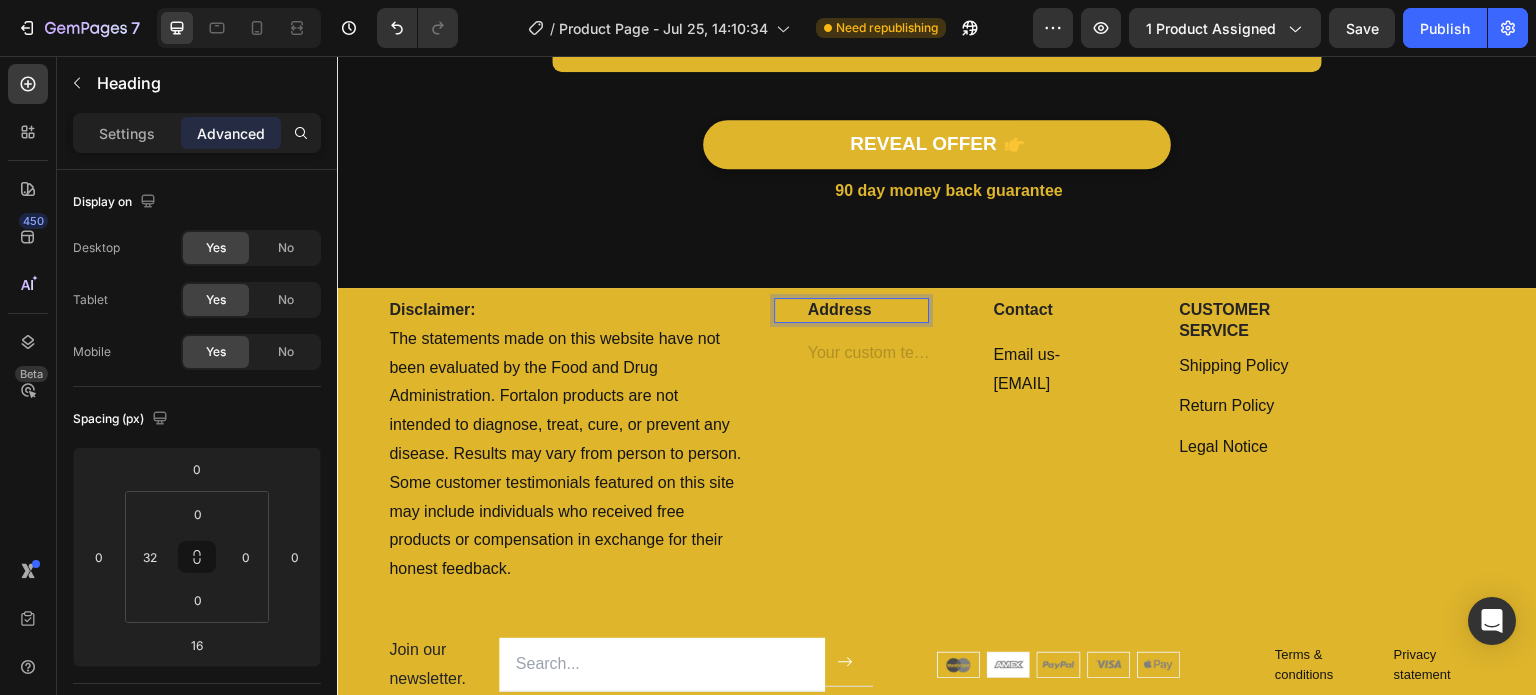 click on "Address" at bounding box center (868, 310) 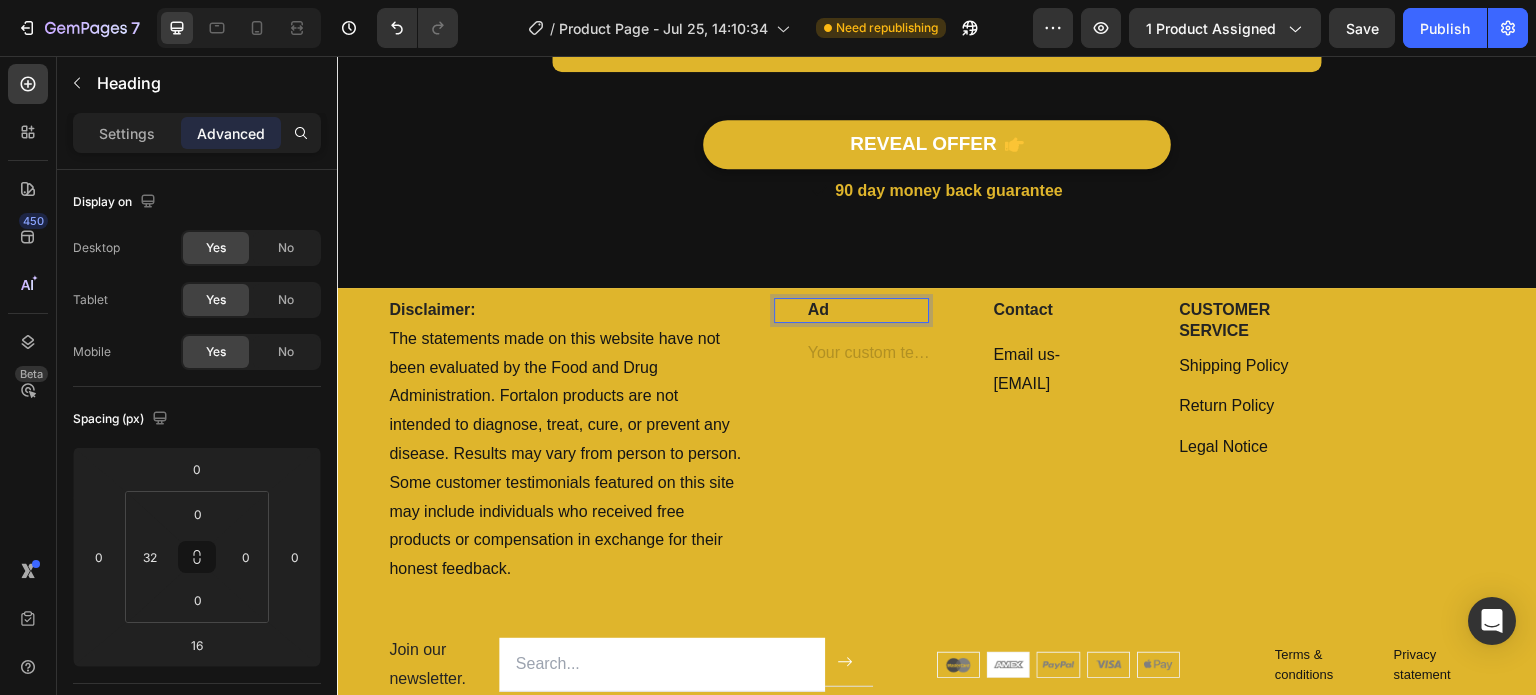 click on "Ad" at bounding box center (868, 310) 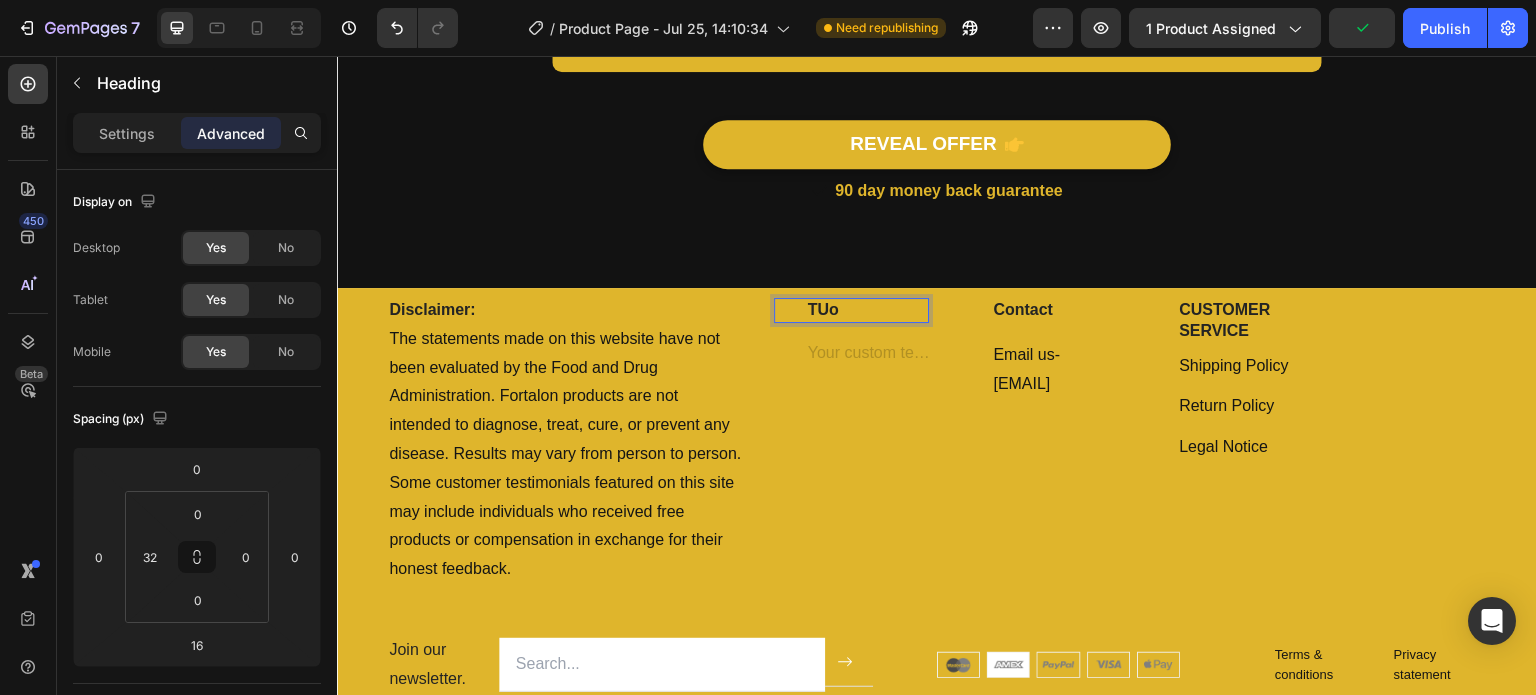 click on "TUo" at bounding box center (868, 310) 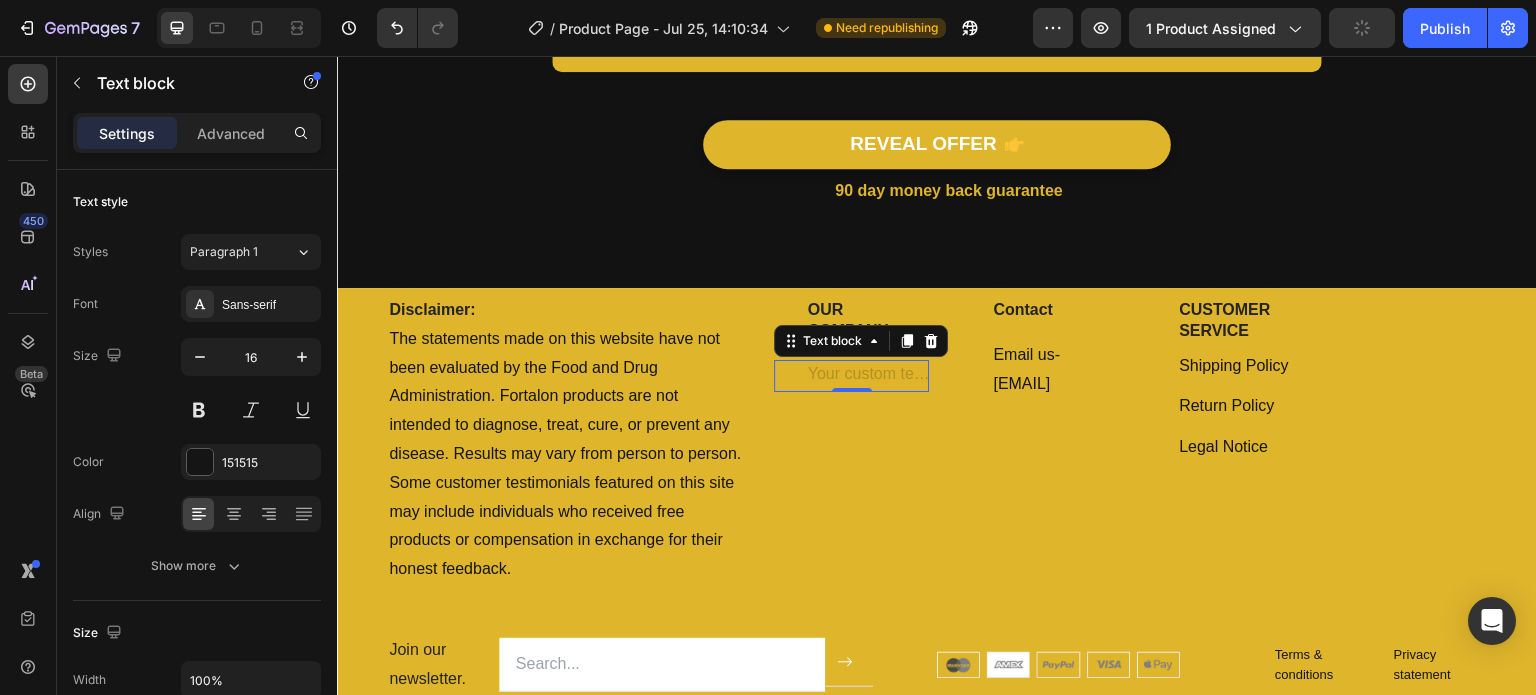 click at bounding box center (868, 376) 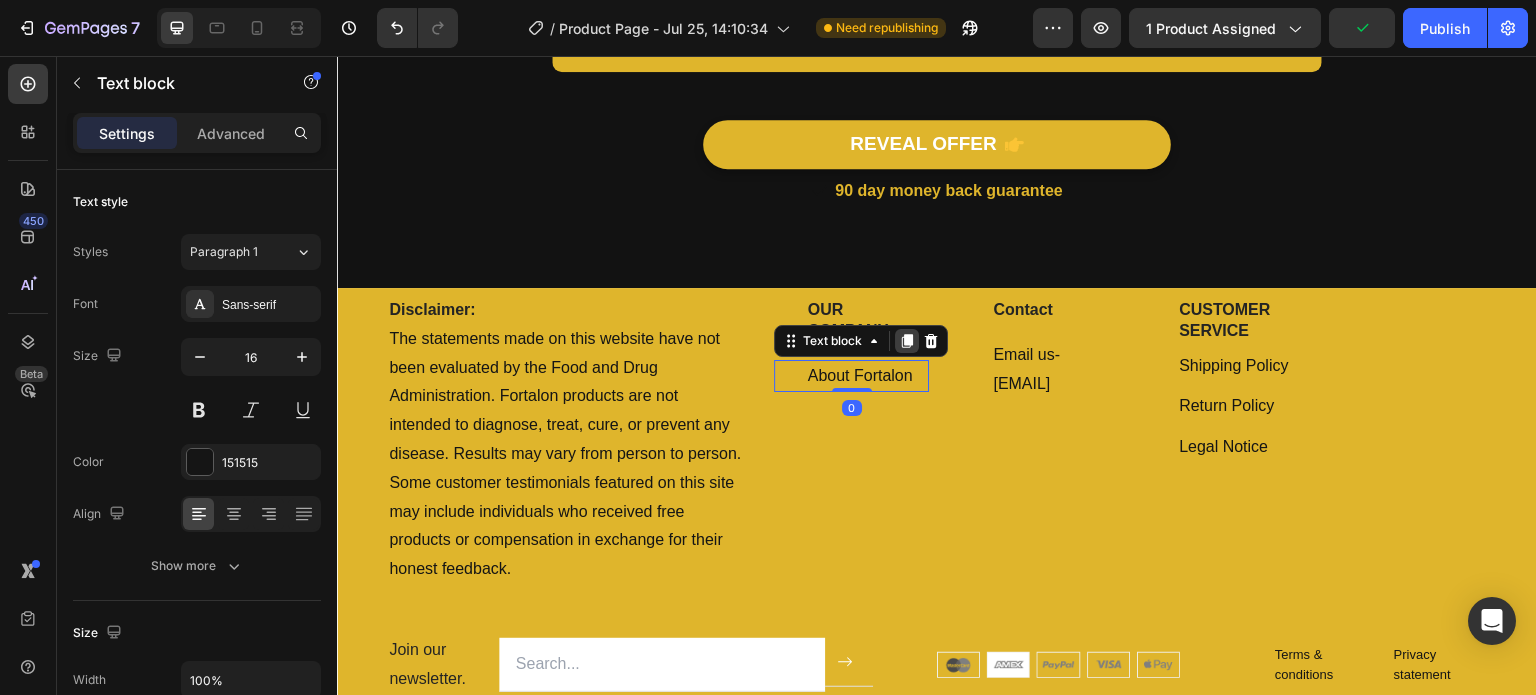 click 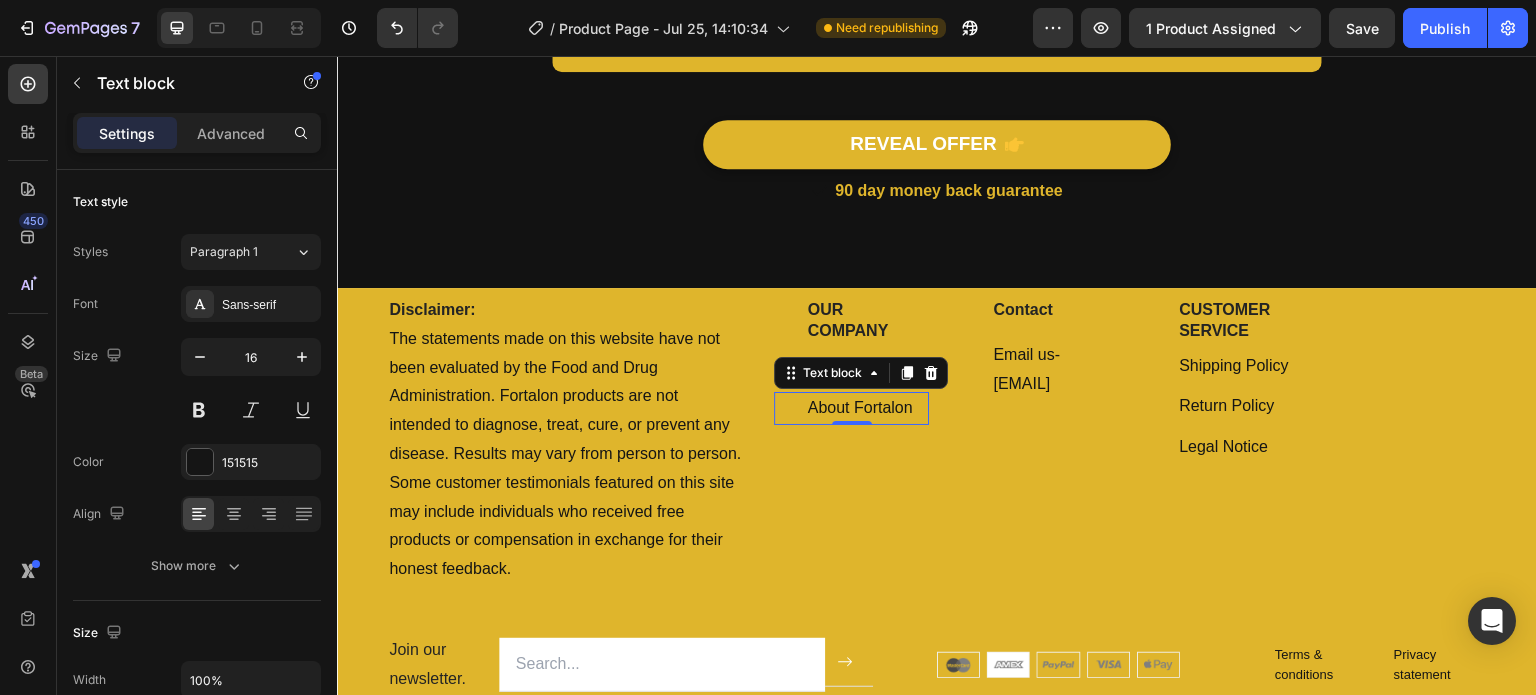click on "About Fortalon" at bounding box center [868, 408] 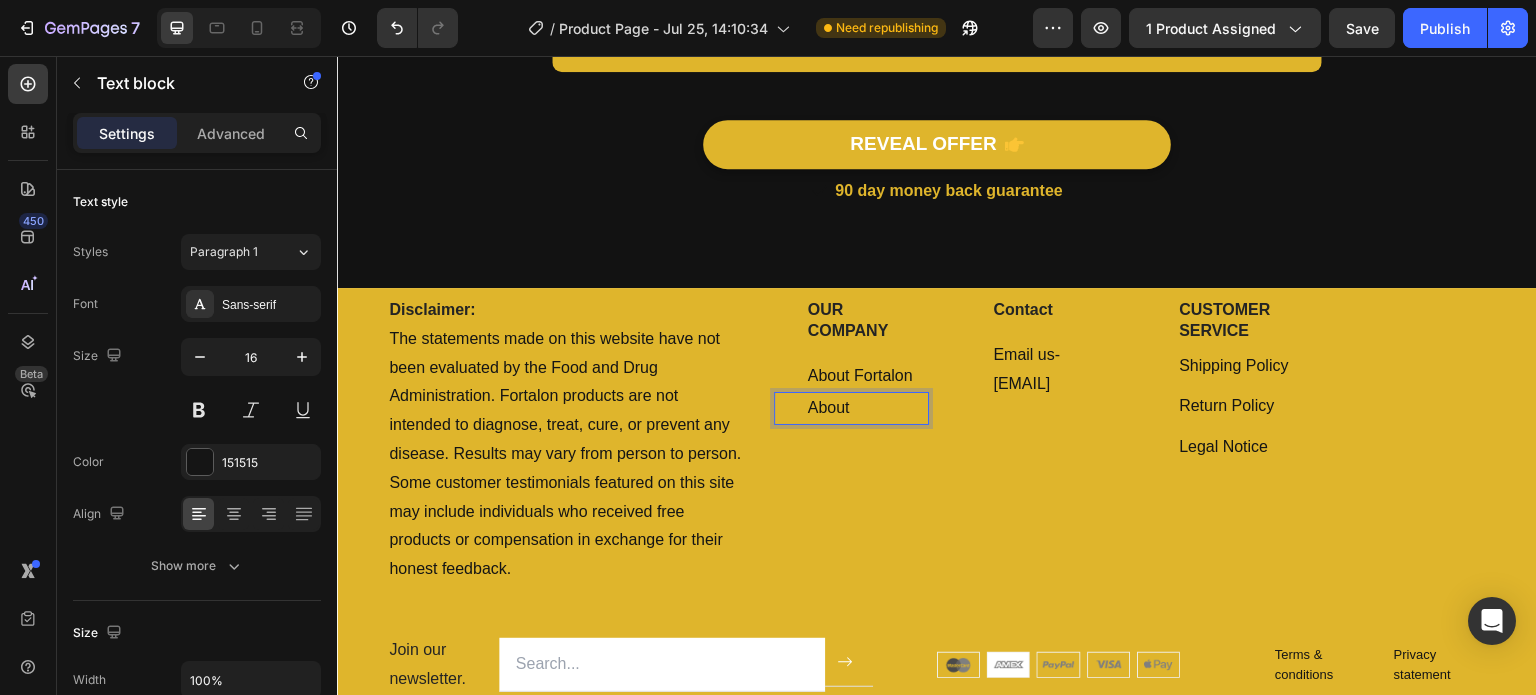 click on "About" at bounding box center [868, 408] 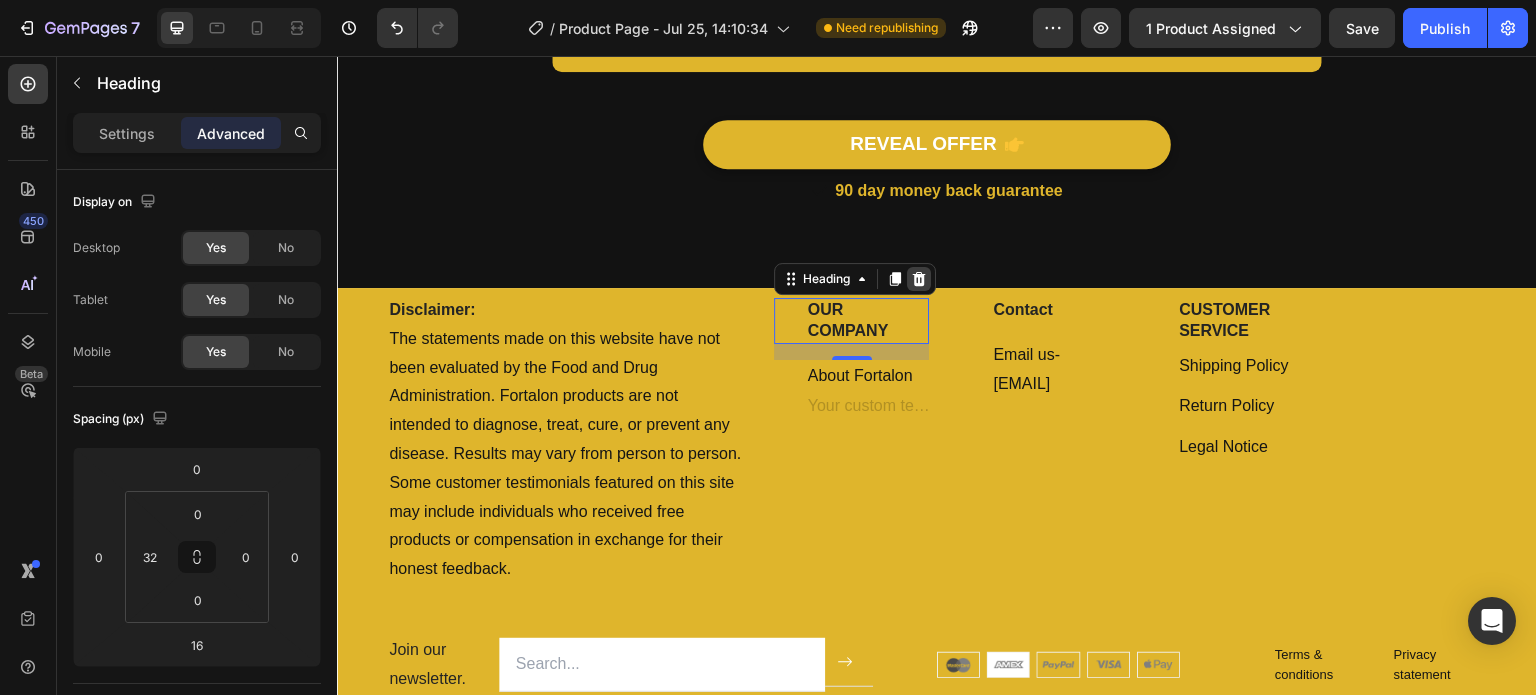 click 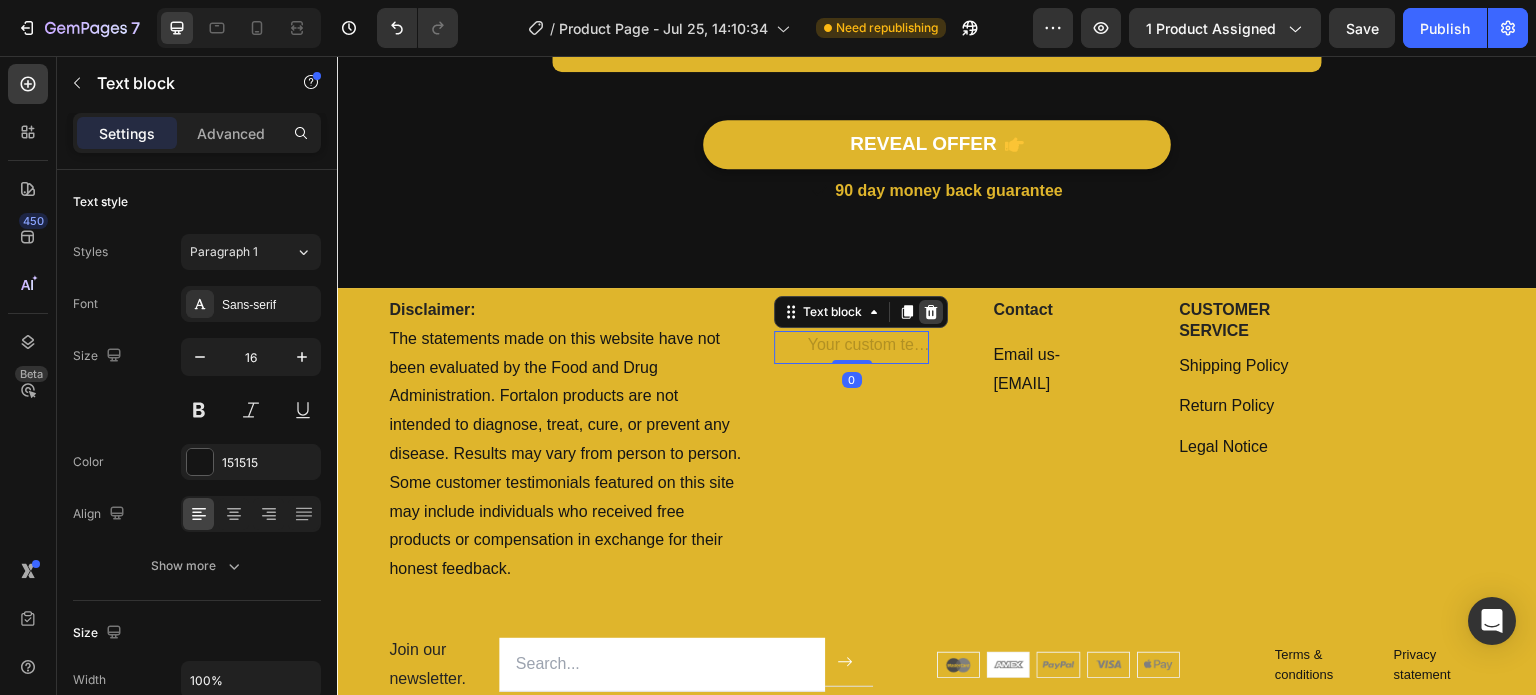 click 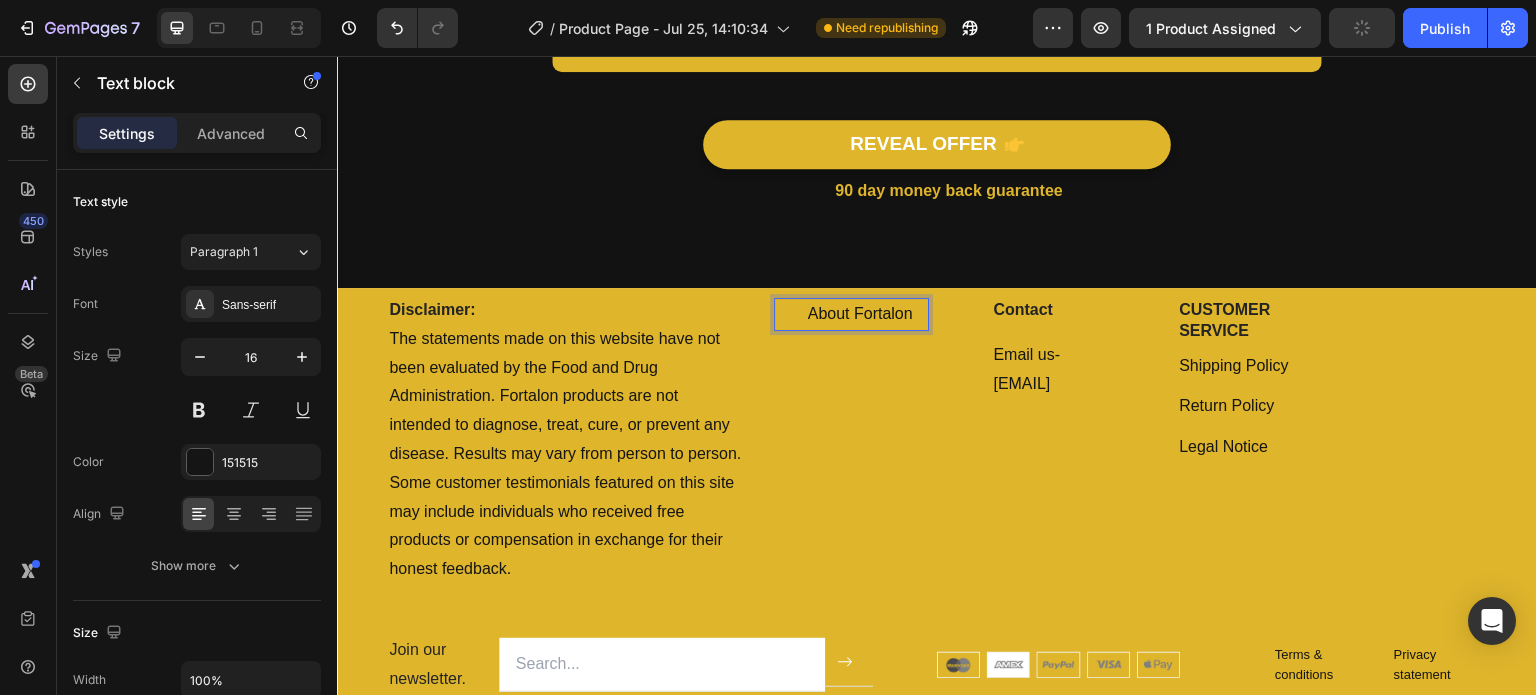 click on "About Fortalon" at bounding box center [868, 314] 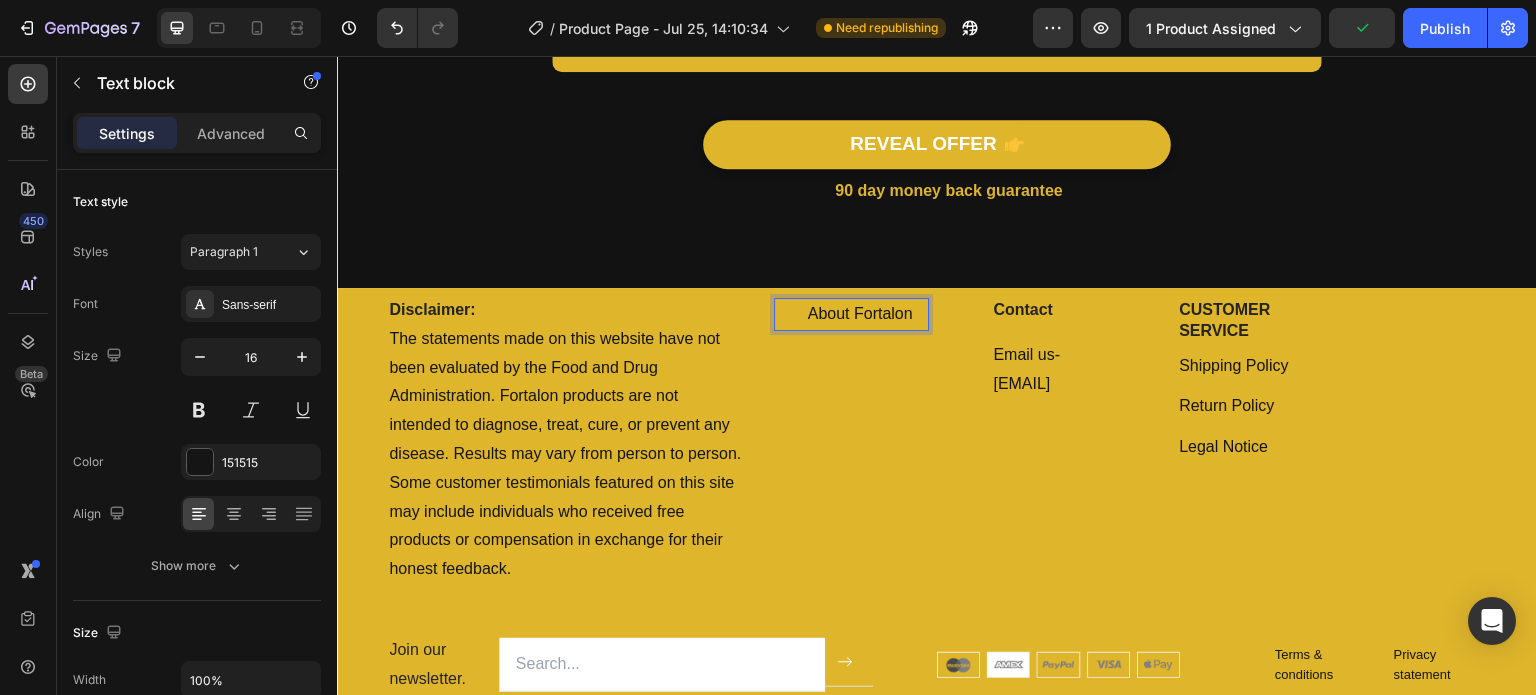 click on "About Fortalon" at bounding box center (868, 314) 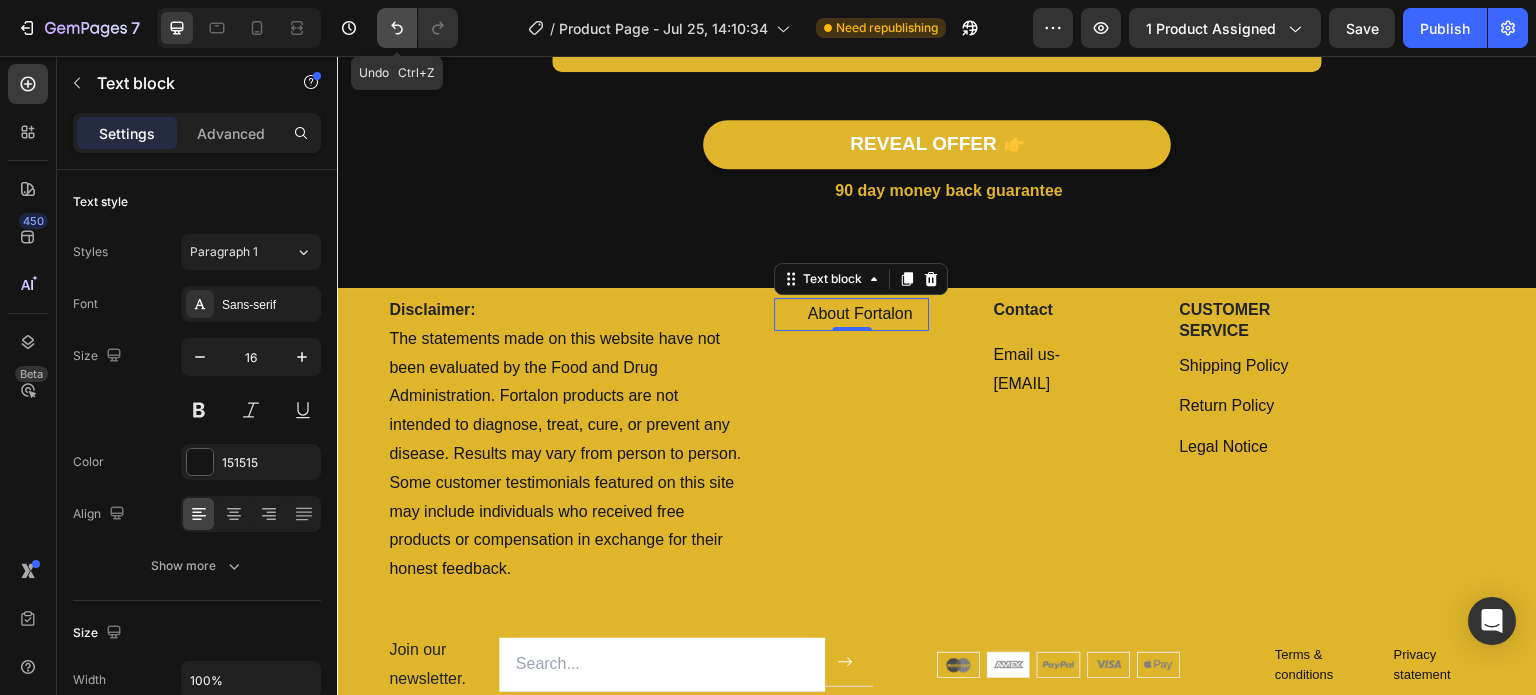 click 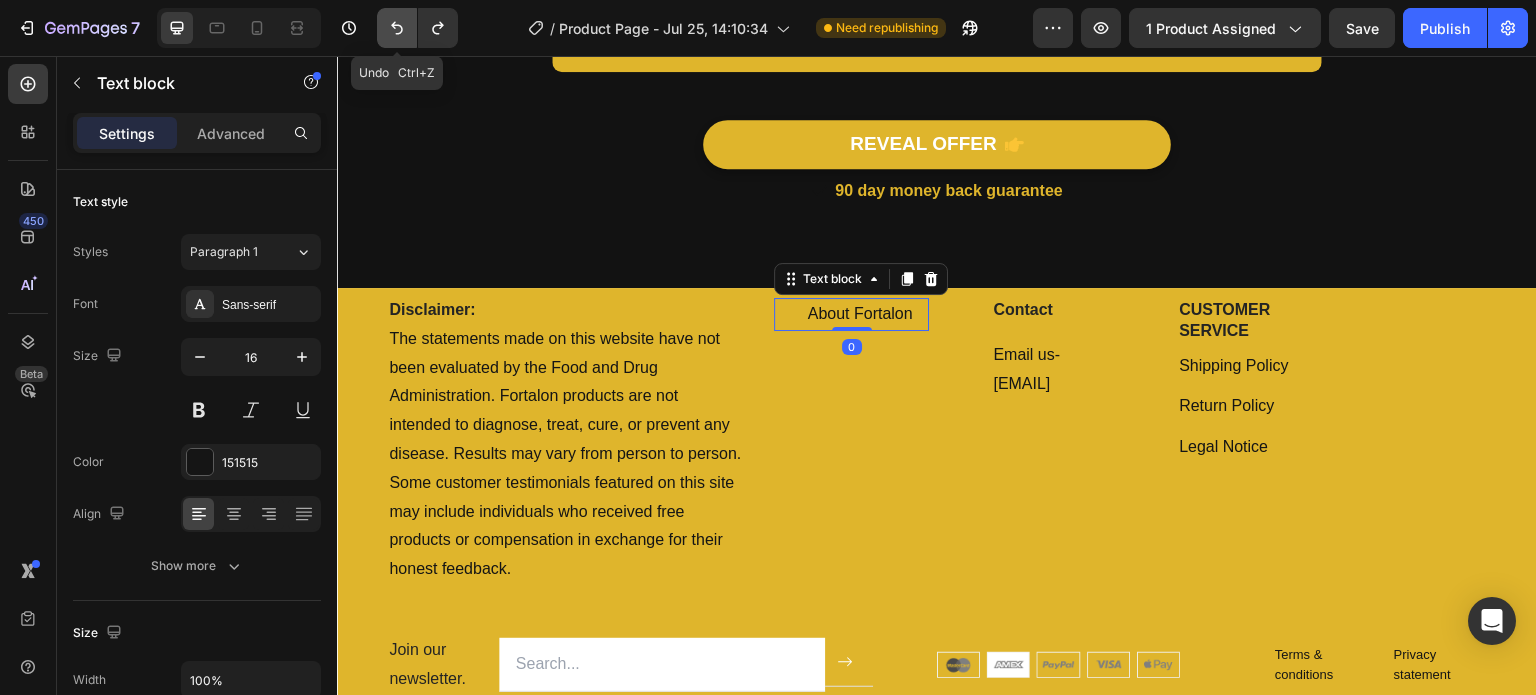 click 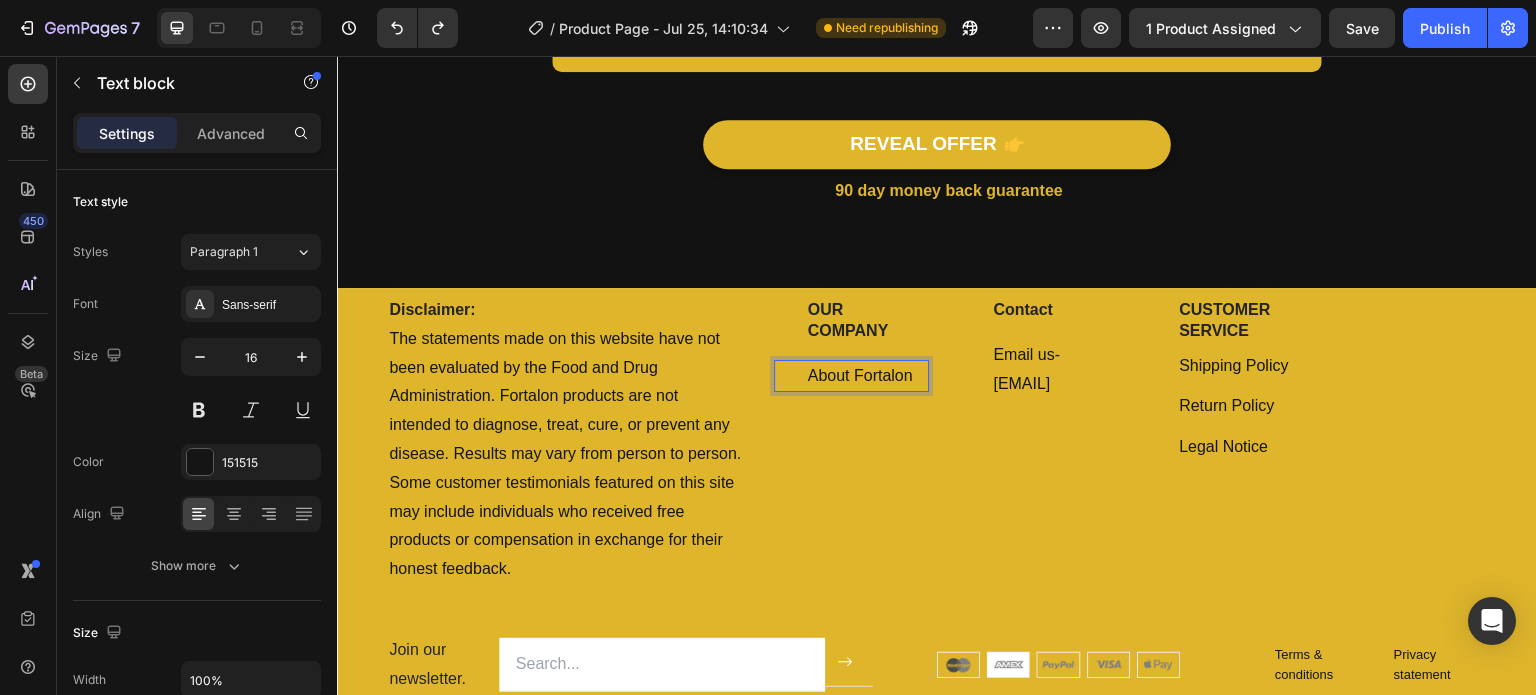 click on "About Fortalon" at bounding box center [868, 376] 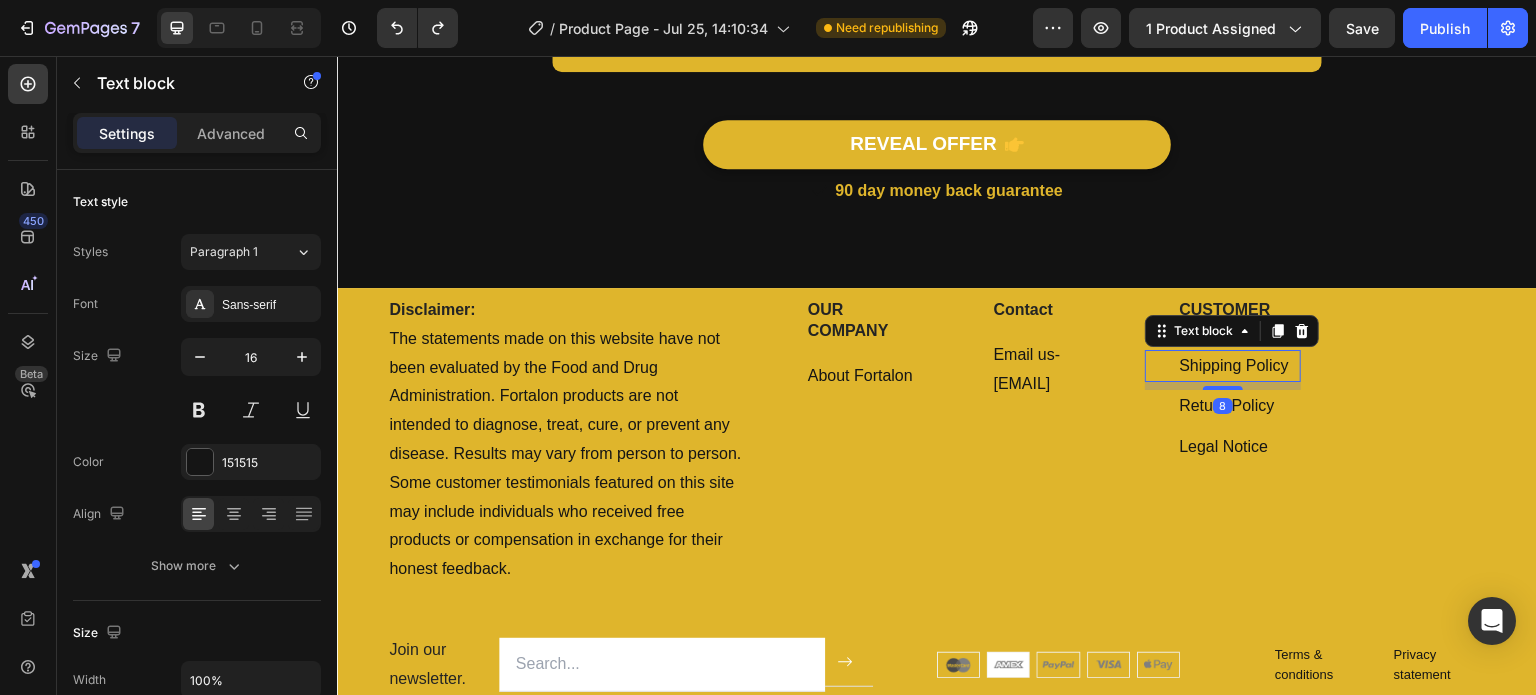 click on "Shipping Policy" at bounding box center (1233, 365) 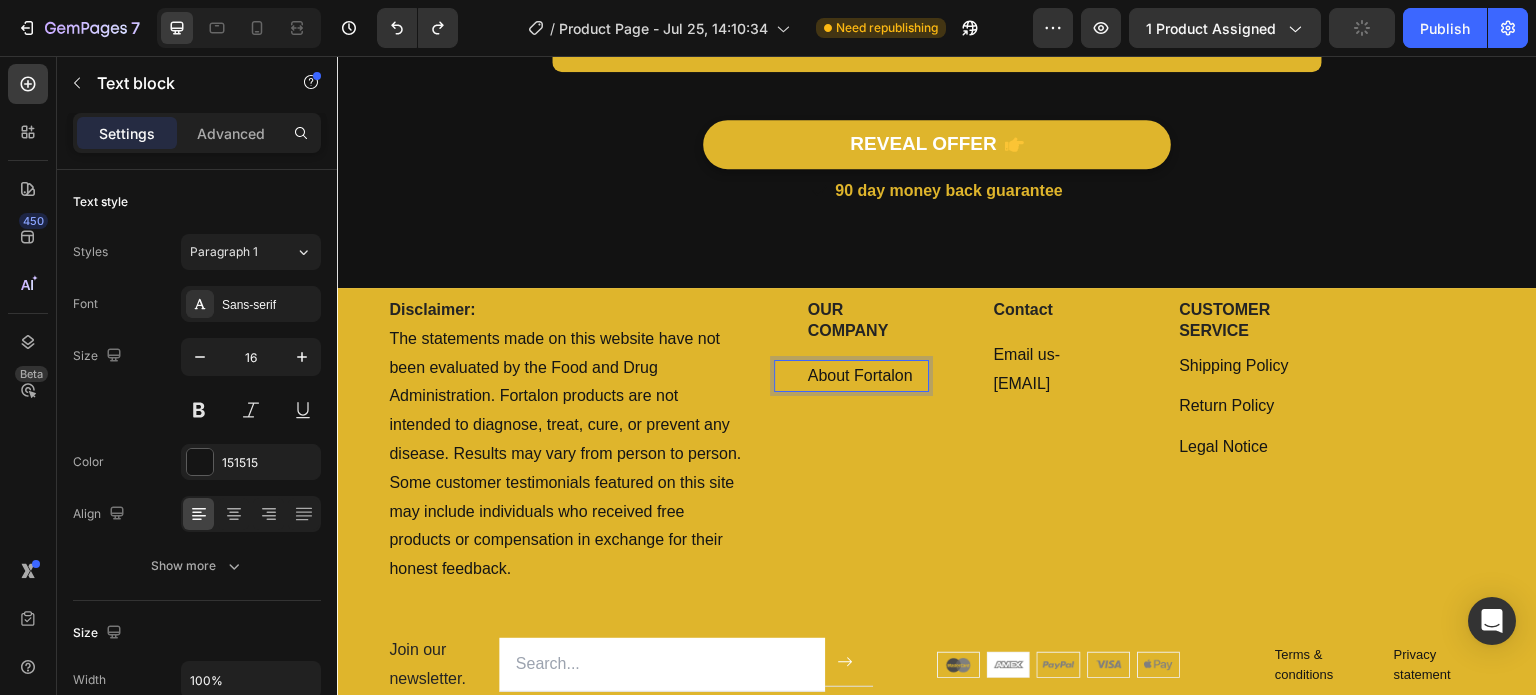 click on "About Fortalon" at bounding box center (868, 376) 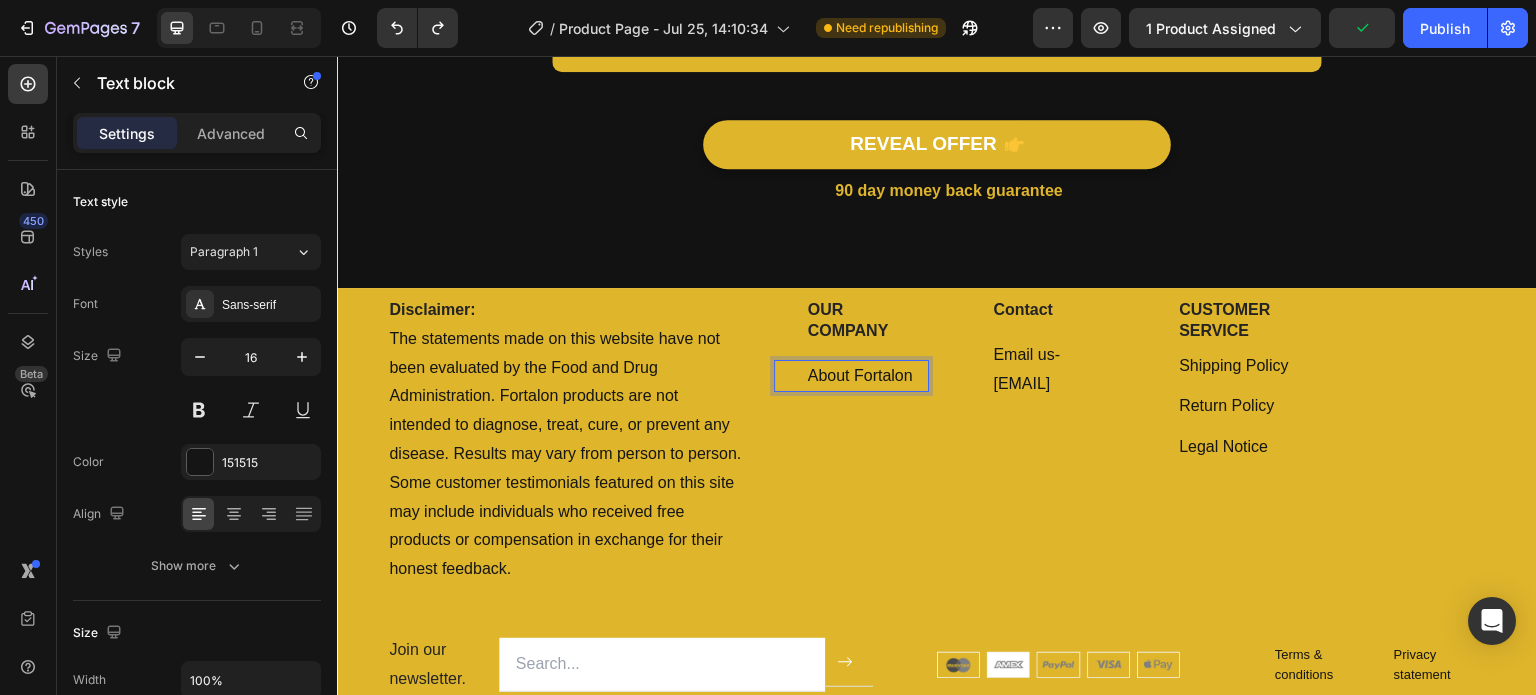 click on "About Fortalon" at bounding box center [868, 376] 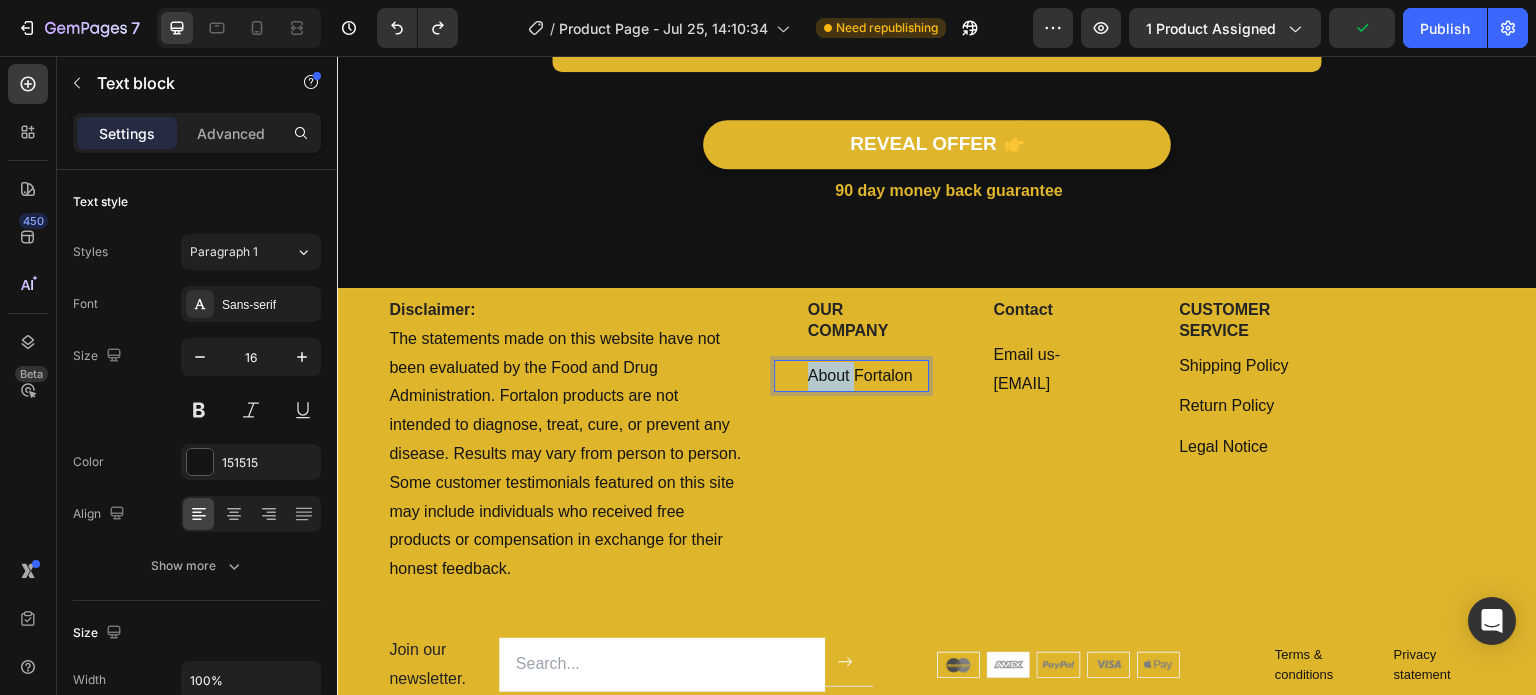 click on "About Fortalon" at bounding box center [868, 376] 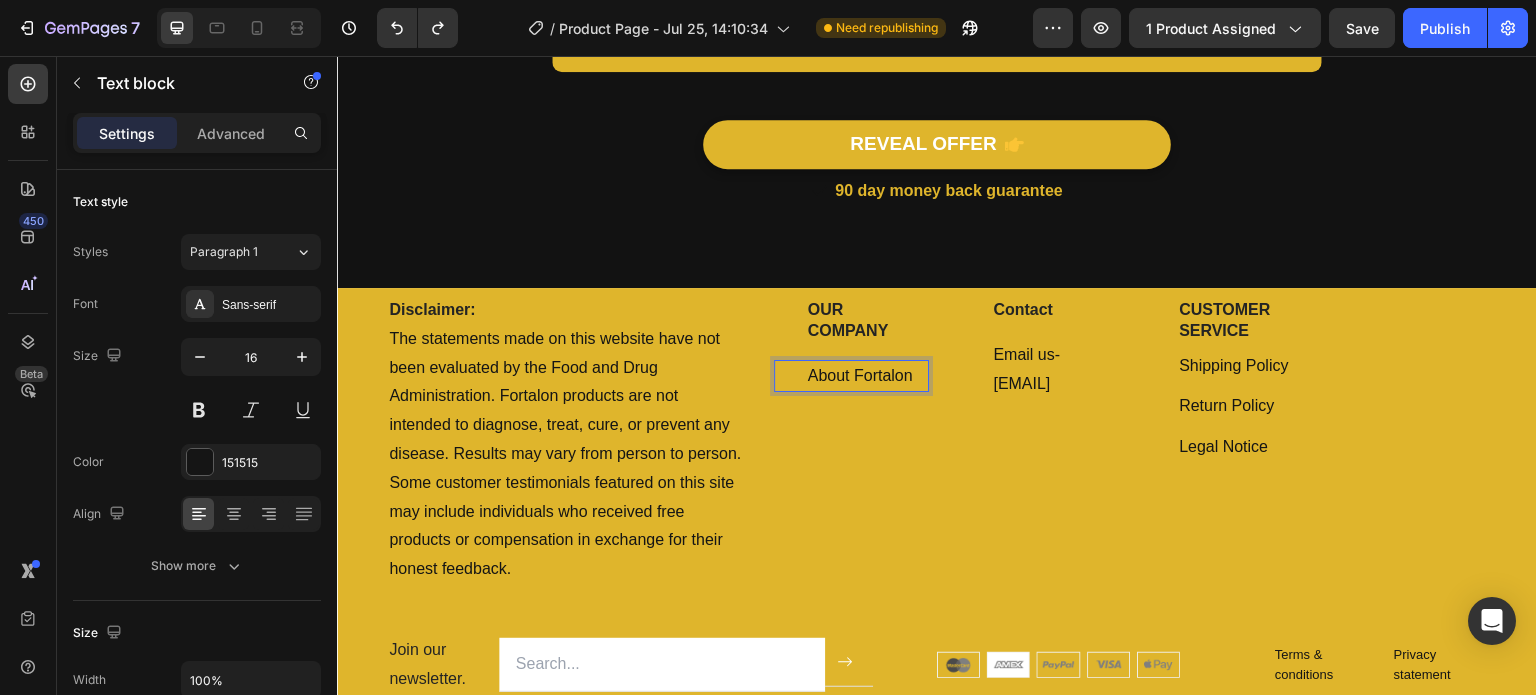 click on "About Fortalon" at bounding box center [868, 376] 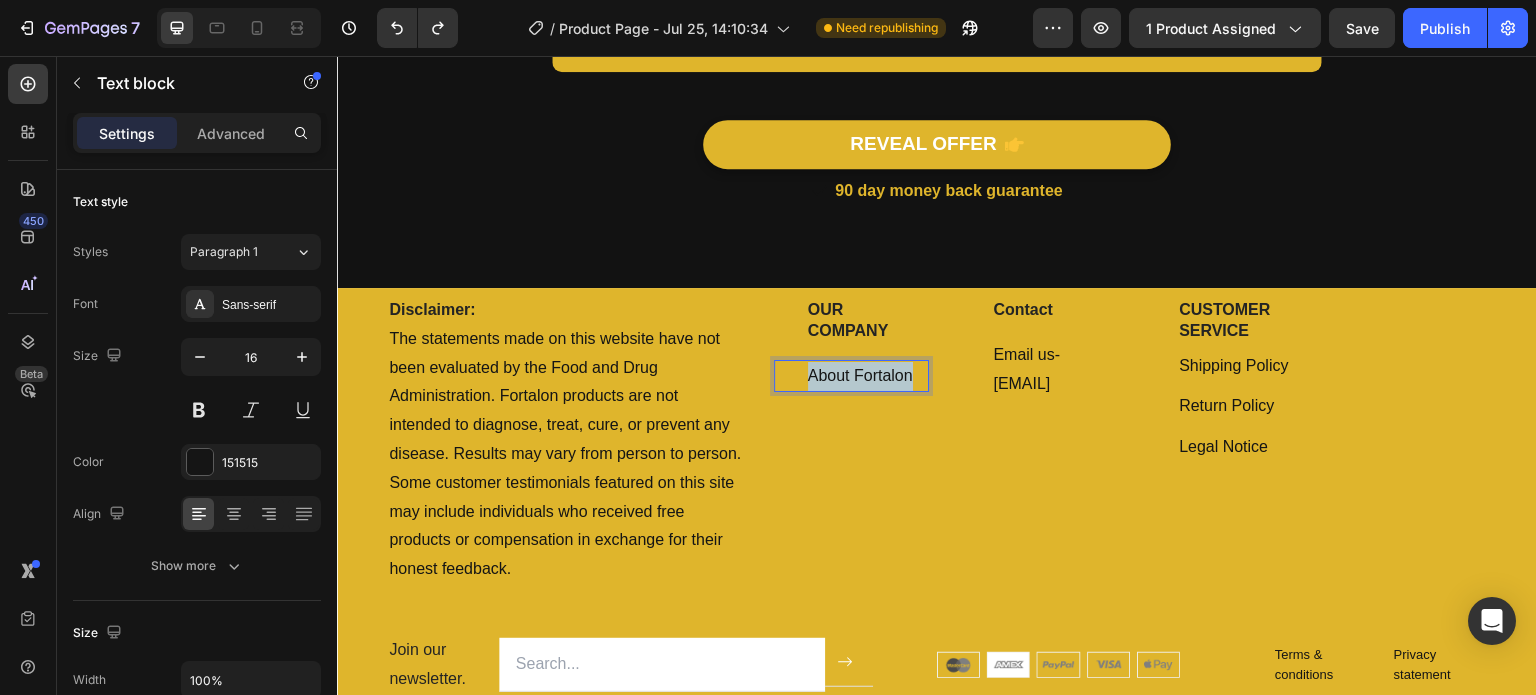 click on "About Fortalon" at bounding box center [868, 376] 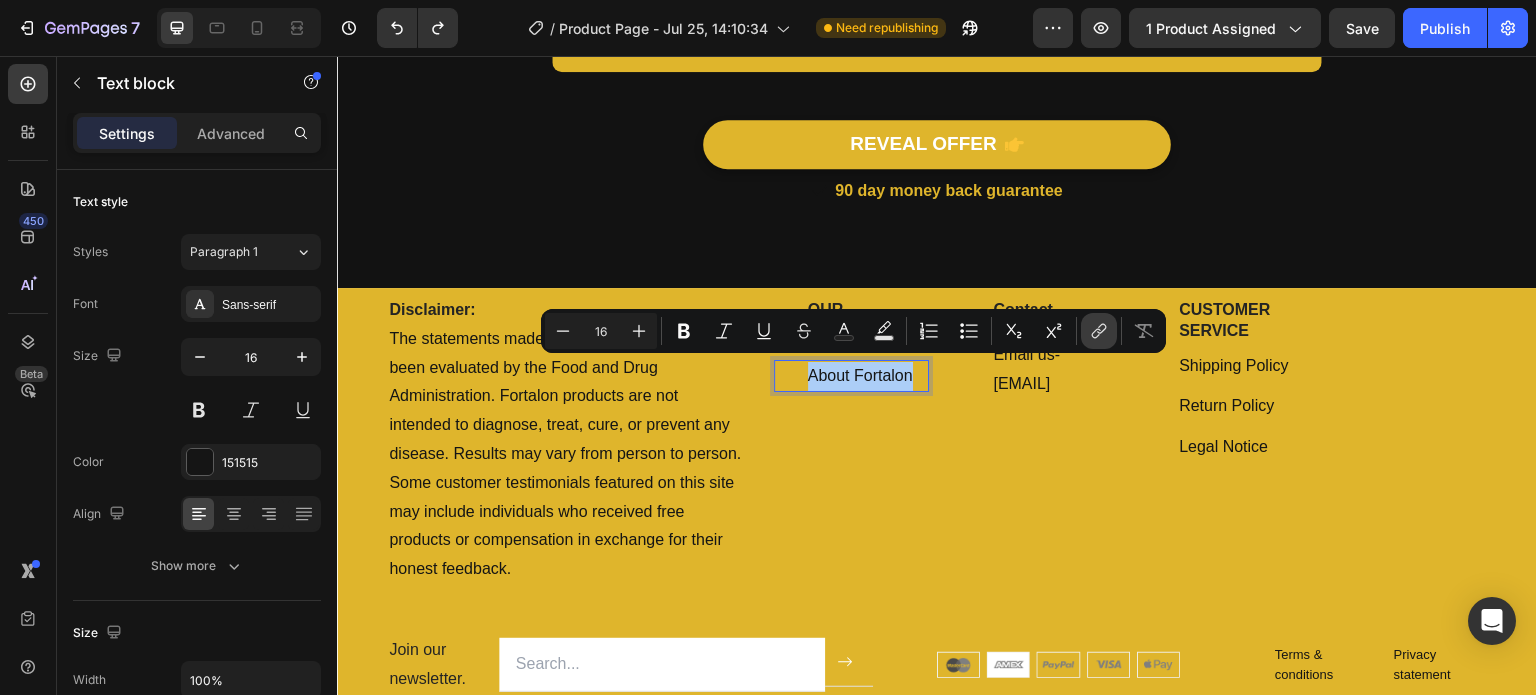 click 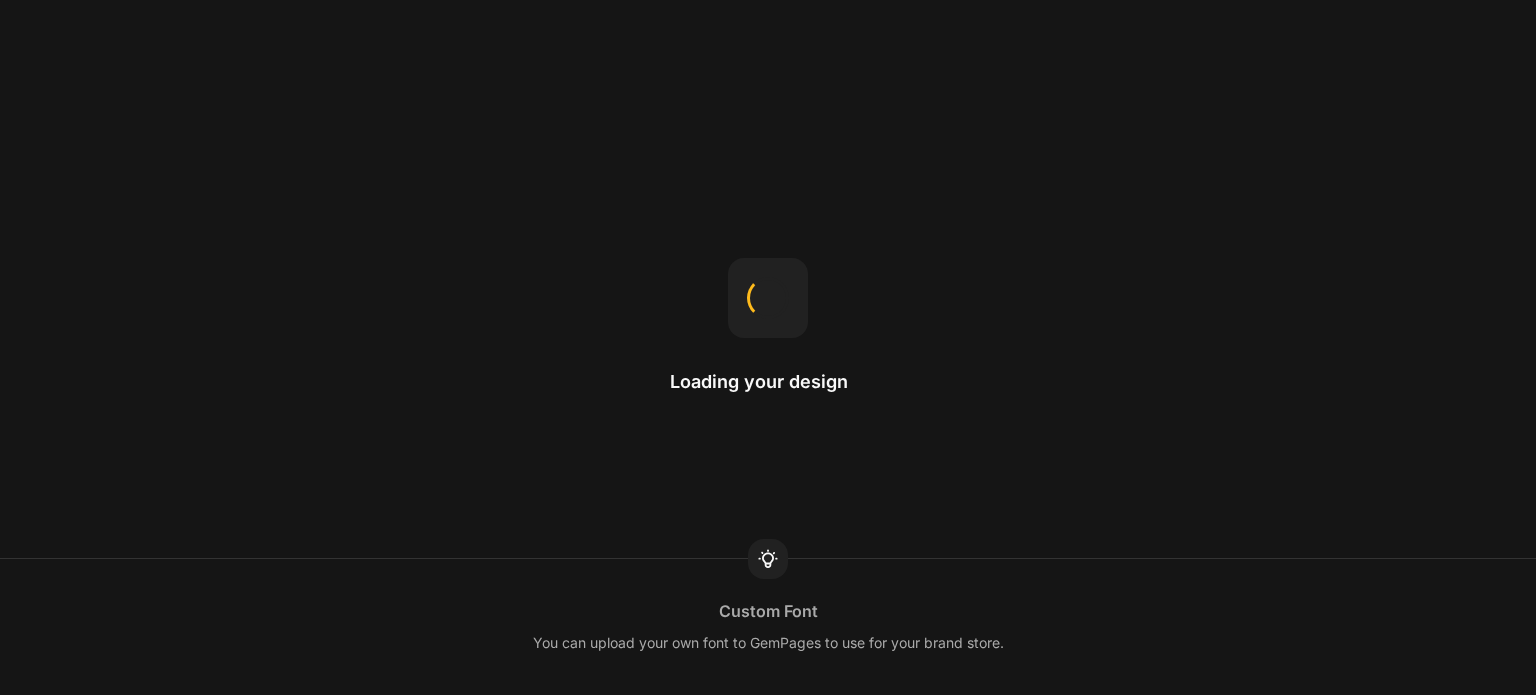 scroll, scrollTop: 0, scrollLeft: 0, axis: both 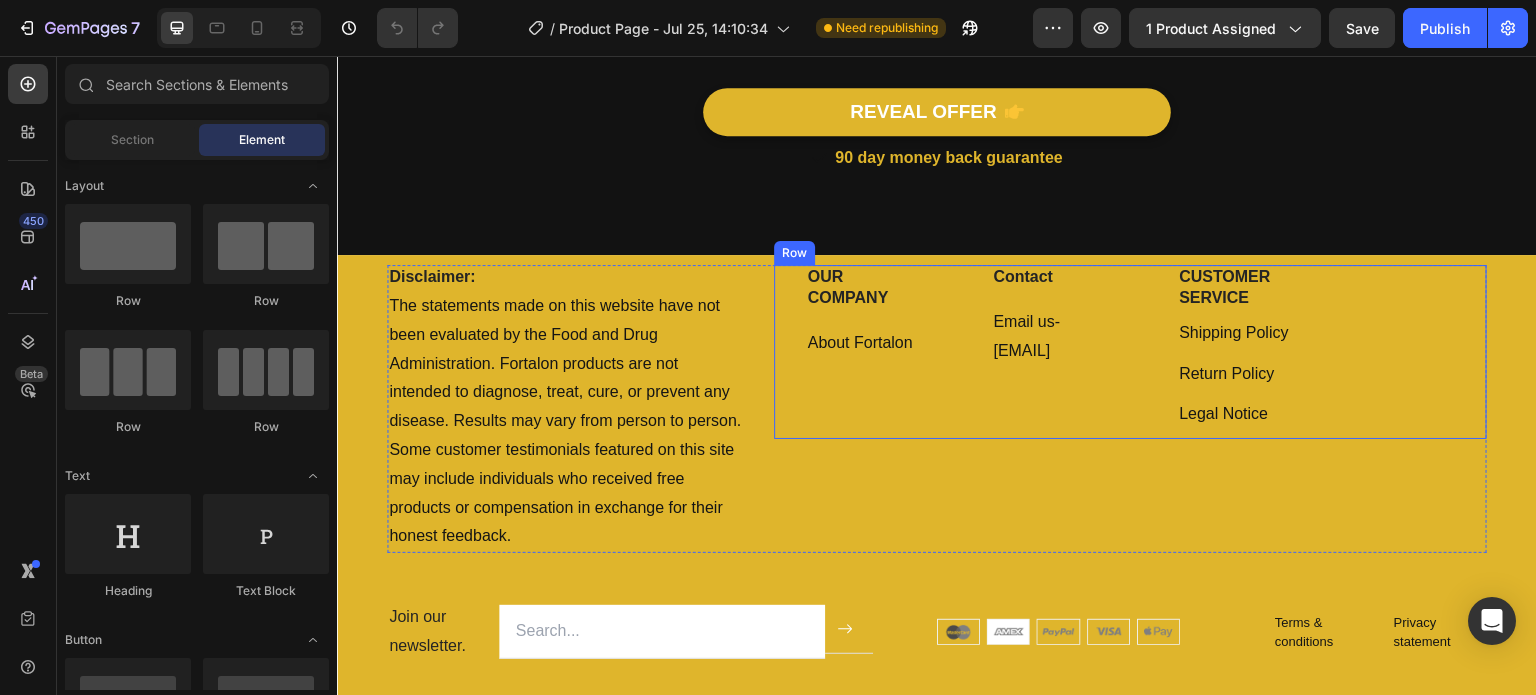 click on "Text block" at bounding box center [1409, 352] 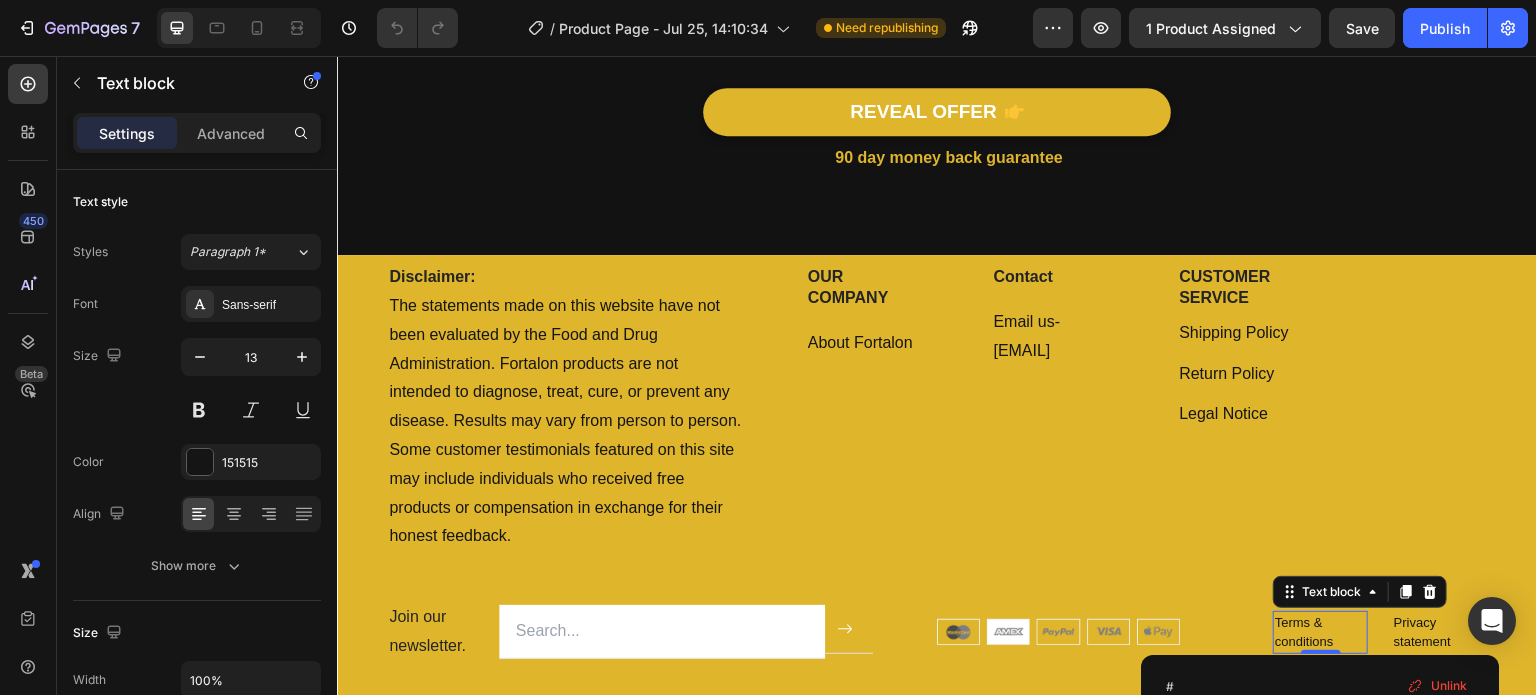 scroll, scrollTop: 5224, scrollLeft: 0, axis: vertical 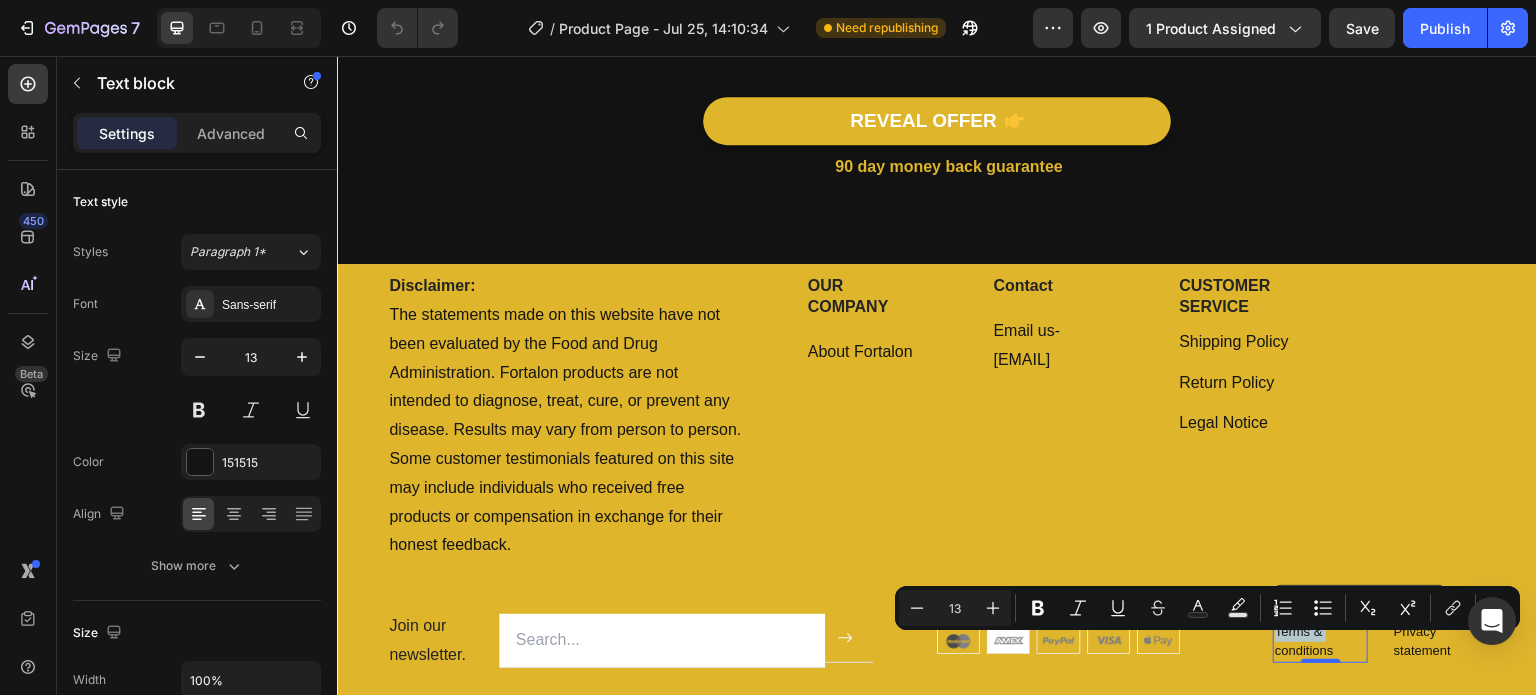 drag, startPoint x: 1338, startPoint y: 638, endPoint x: 1345, endPoint y: 651, distance: 14.764823 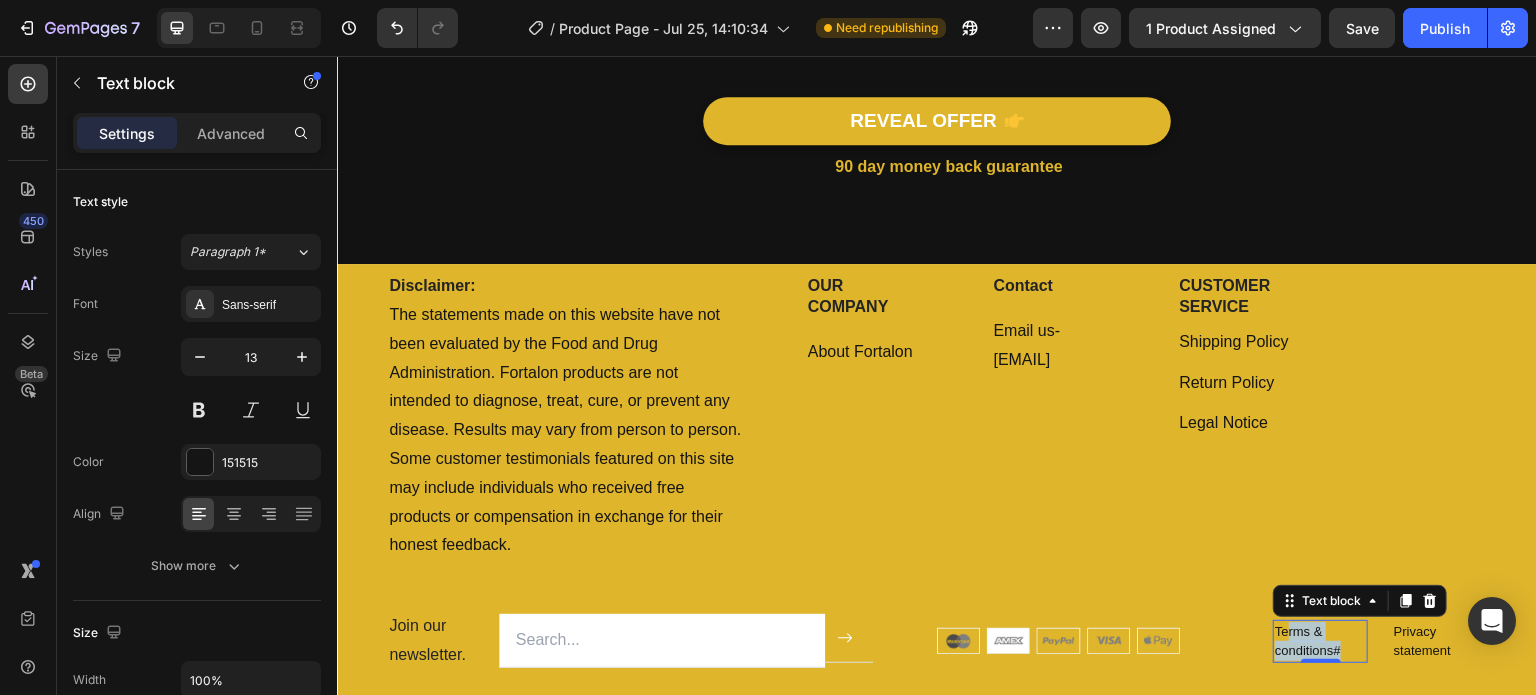 drag, startPoint x: 1337, startPoint y: 645, endPoint x: 1276, endPoint y: 626, distance: 63.89053 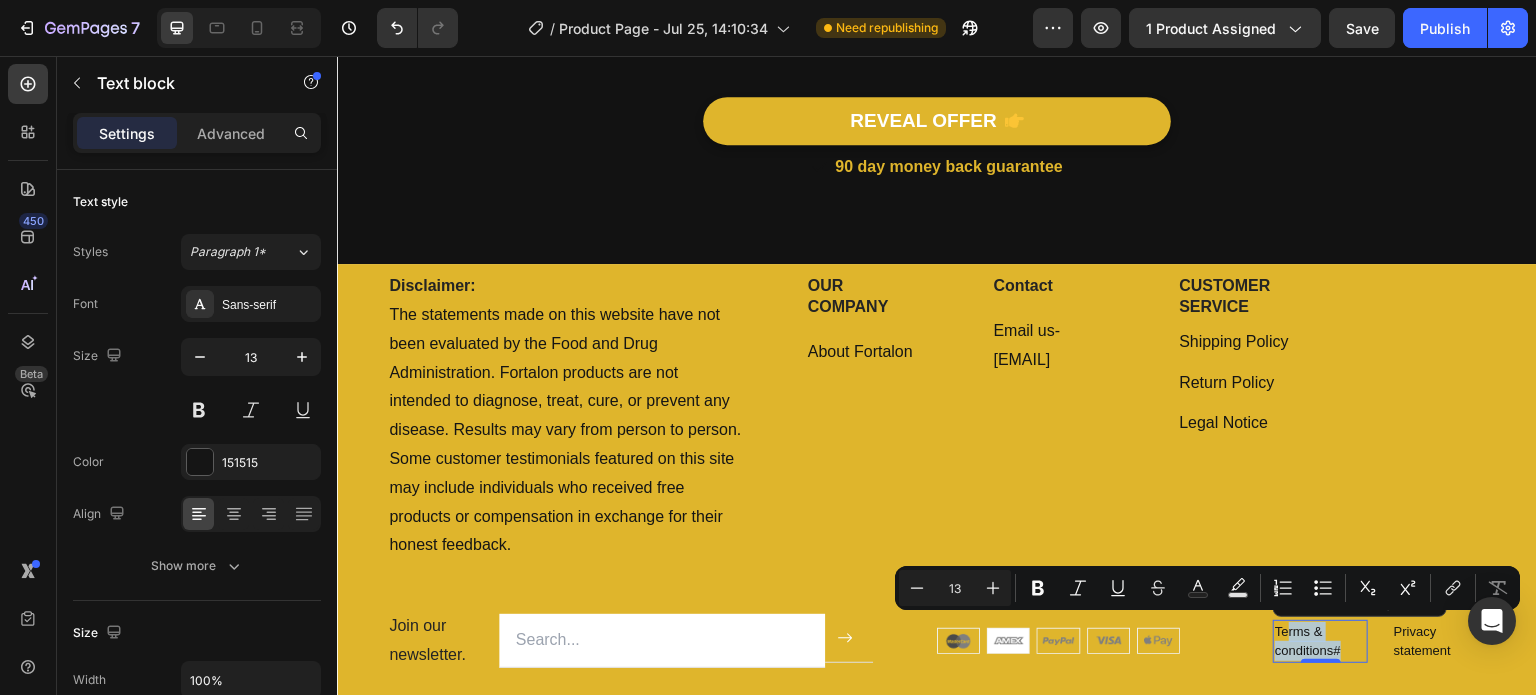 click on "Terms & conditions#" at bounding box center (1320, 641) 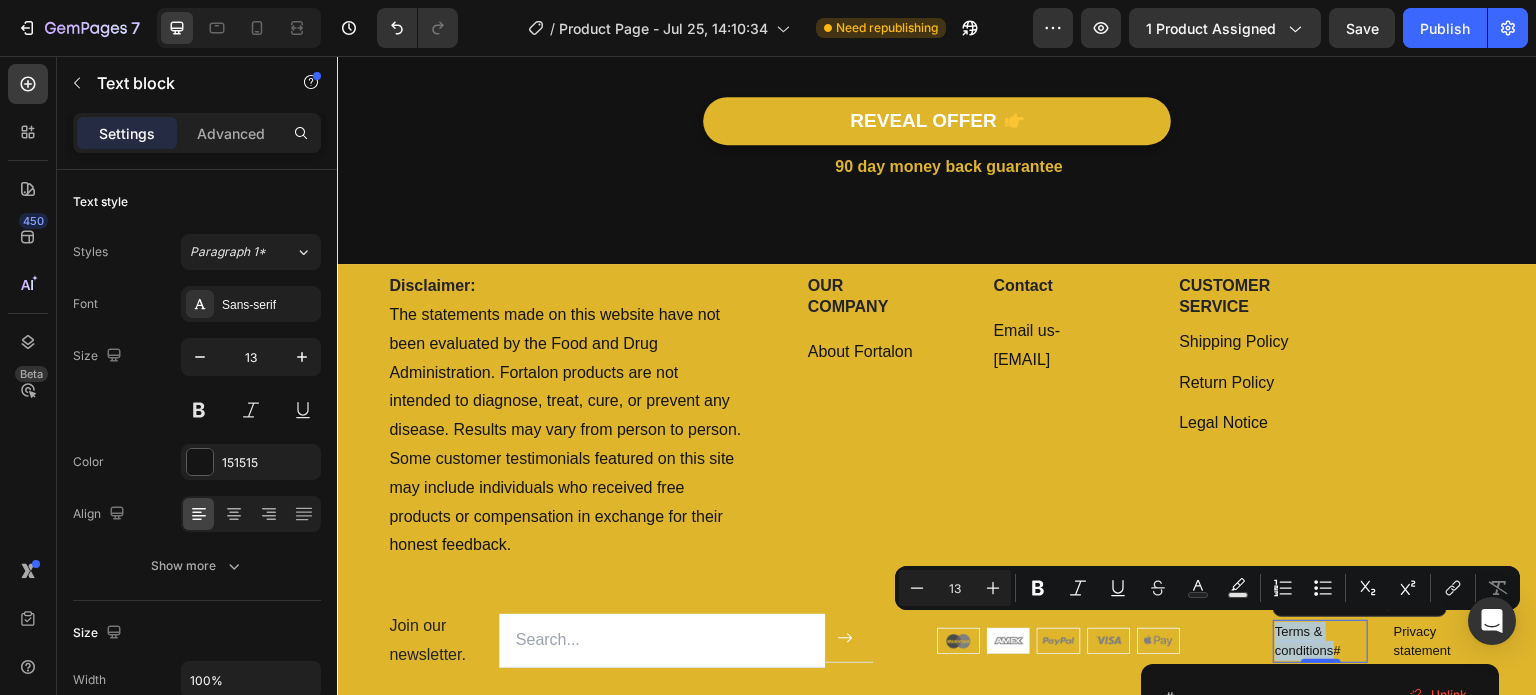 drag, startPoint x: 1322, startPoint y: 640, endPoint x: 1264, endPoint y: 621, distance: 61.03278 